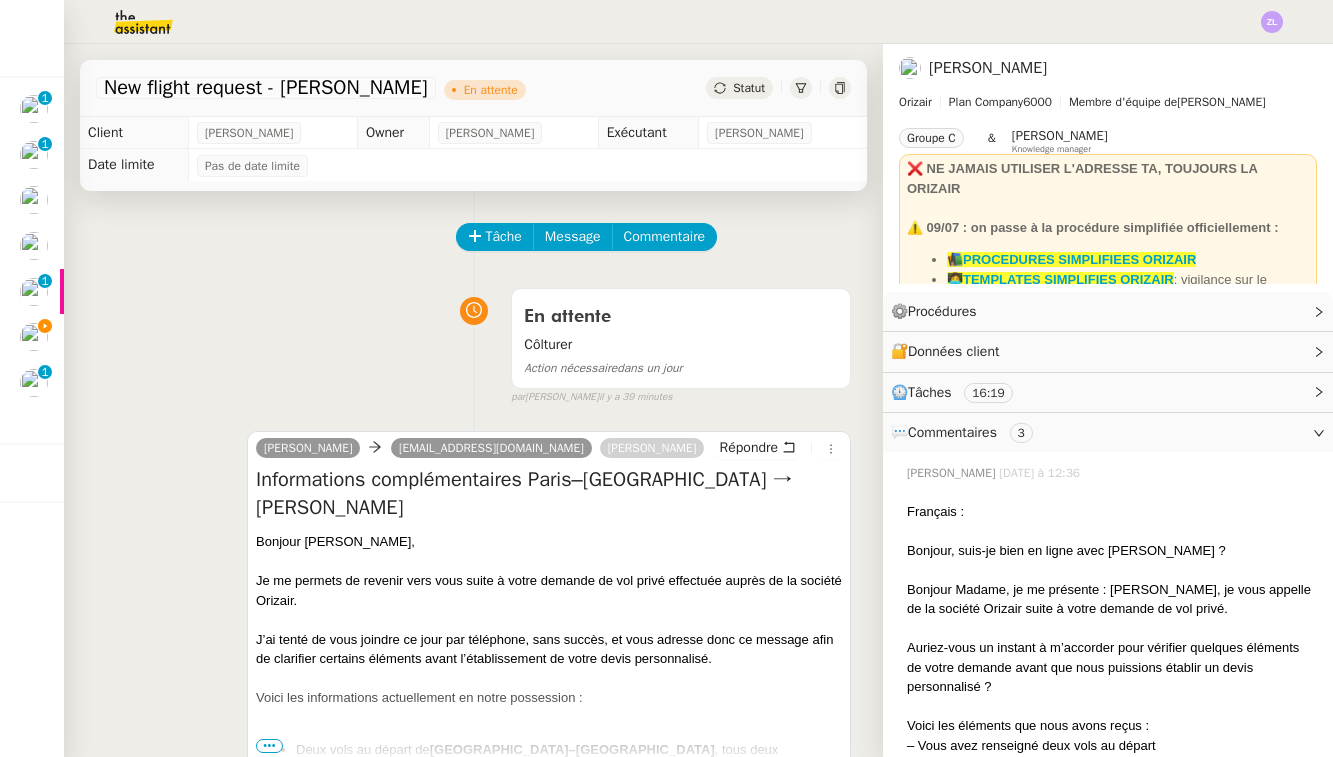 scroll, scrollTop: 0, scrollLeft: 0, axis: both 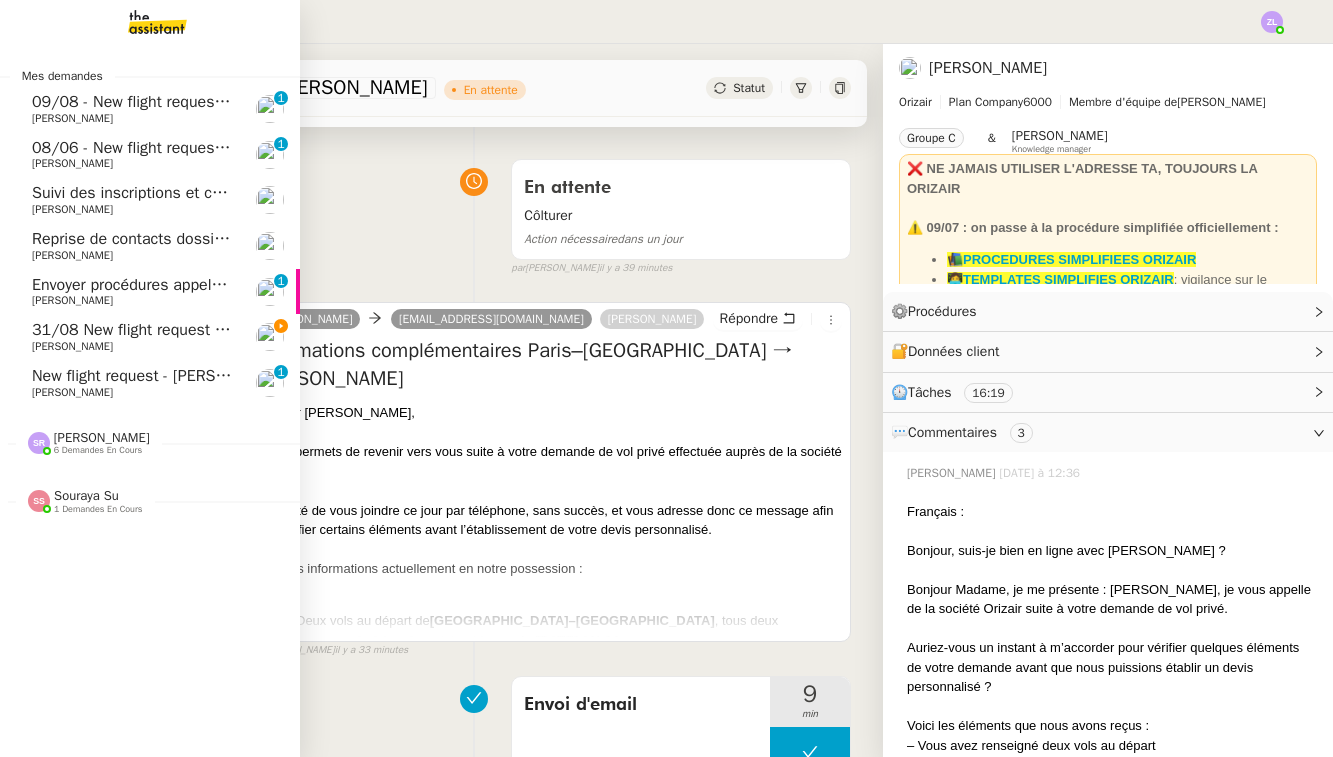 click on "[PERSON_NAME]" 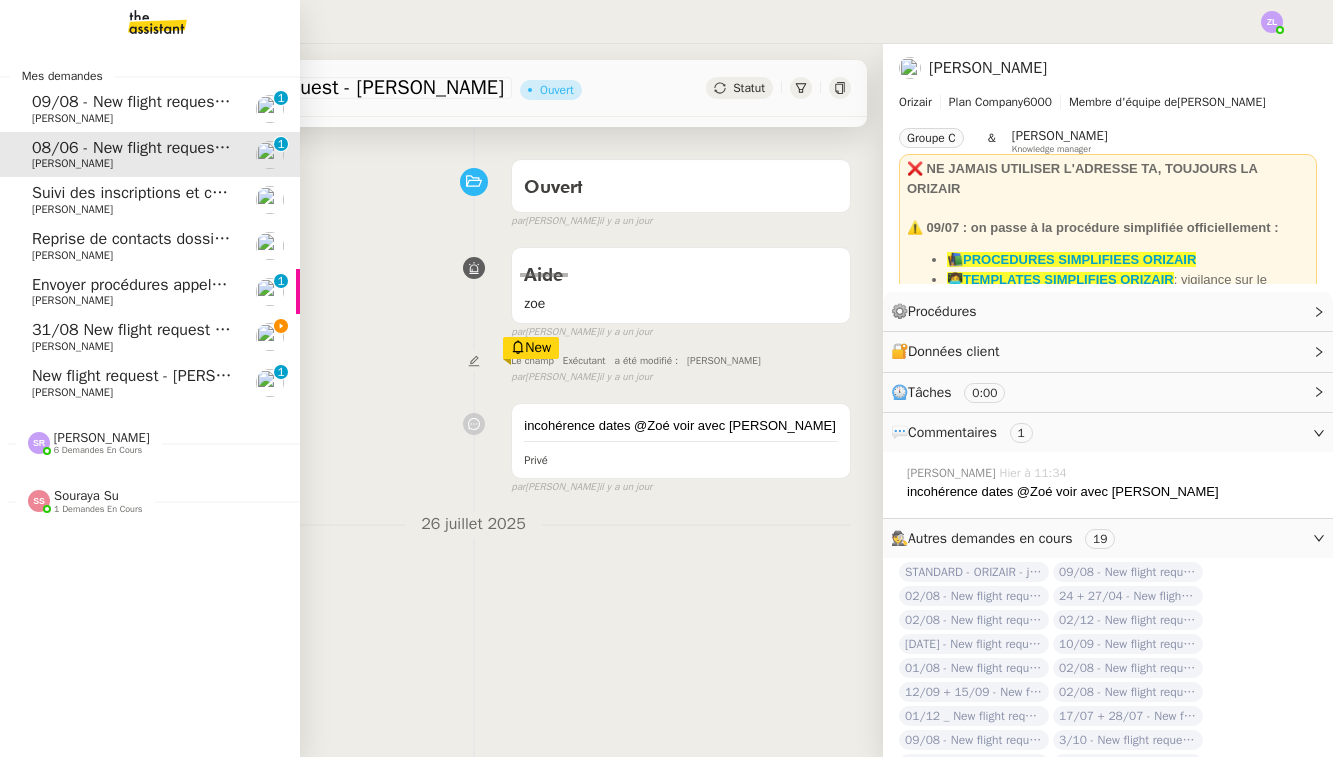 click on "31/08 New flight request - [PERSON_NAME]" 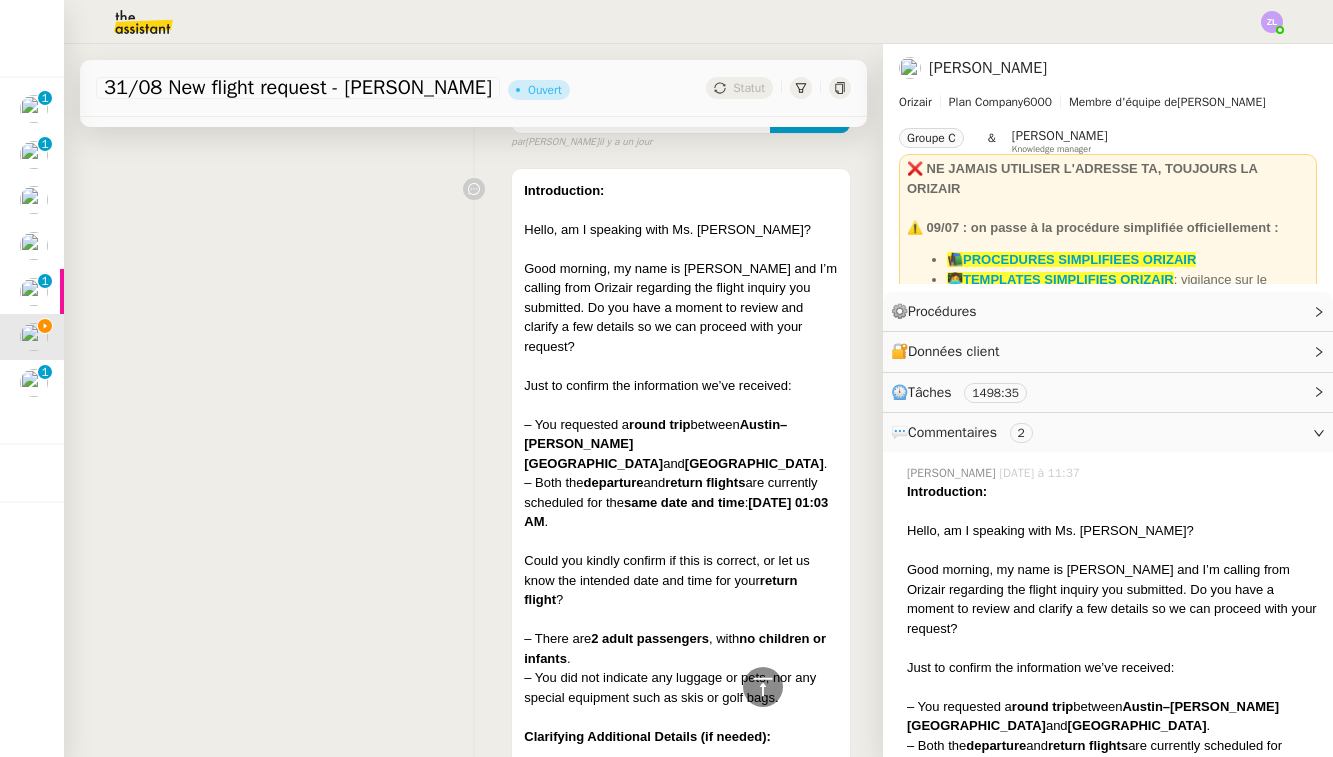 scroll, scrollTop: 845, scrollLeft: 0, axis: vertical 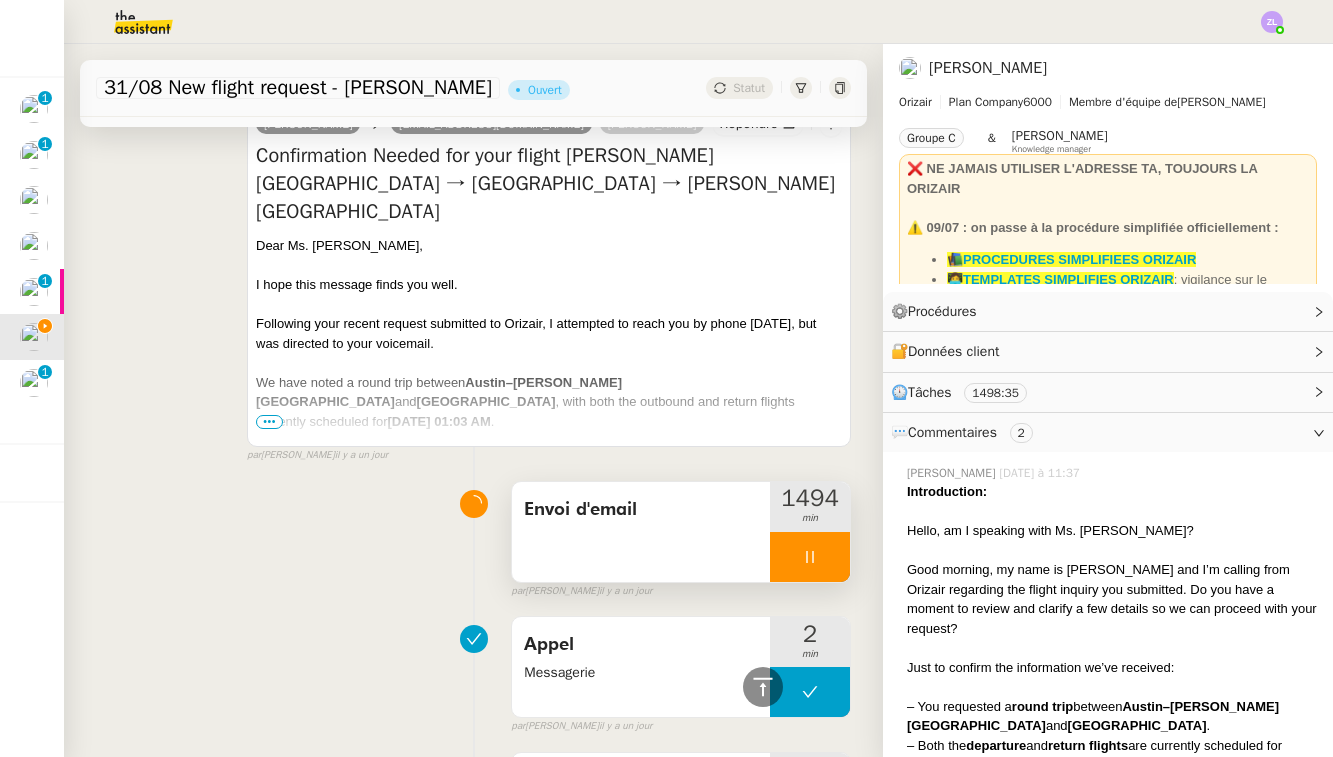 click at bounding box center (810, 557) 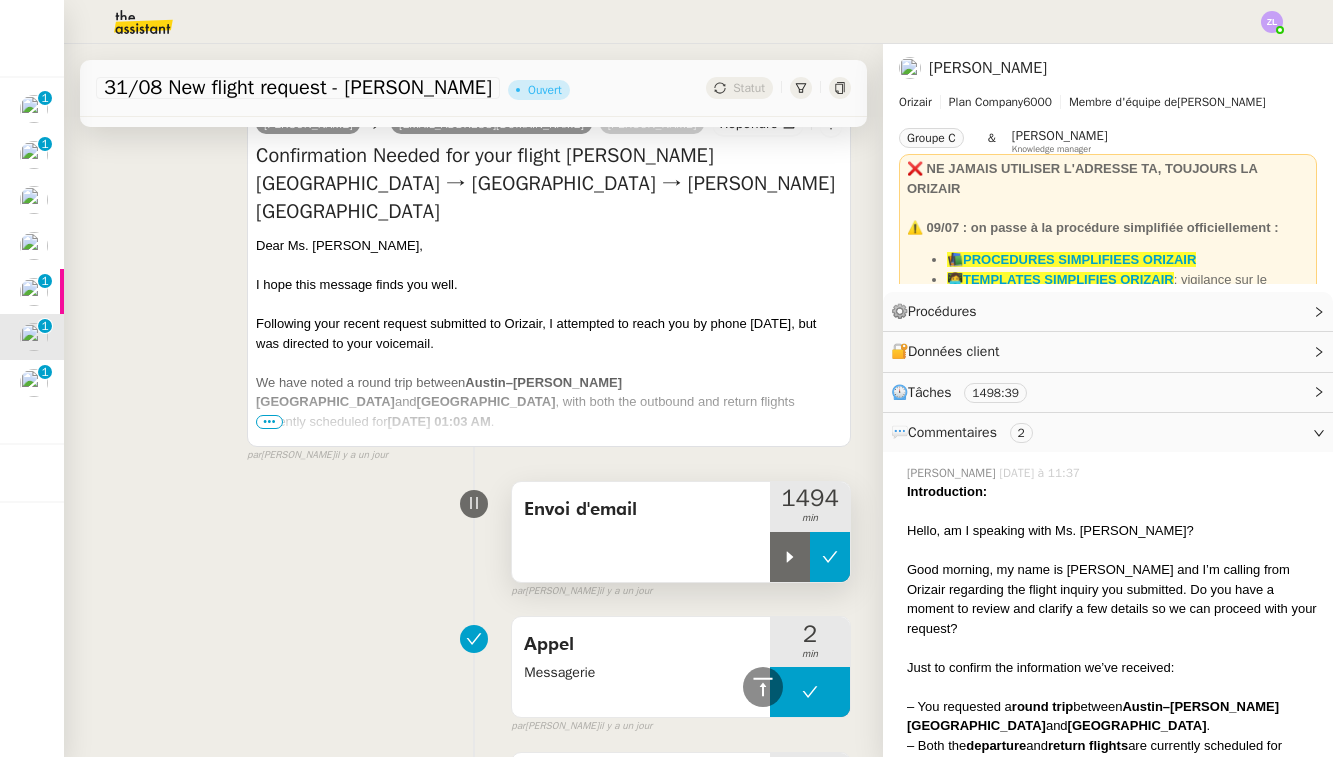 click at bounding box center (830, 557) 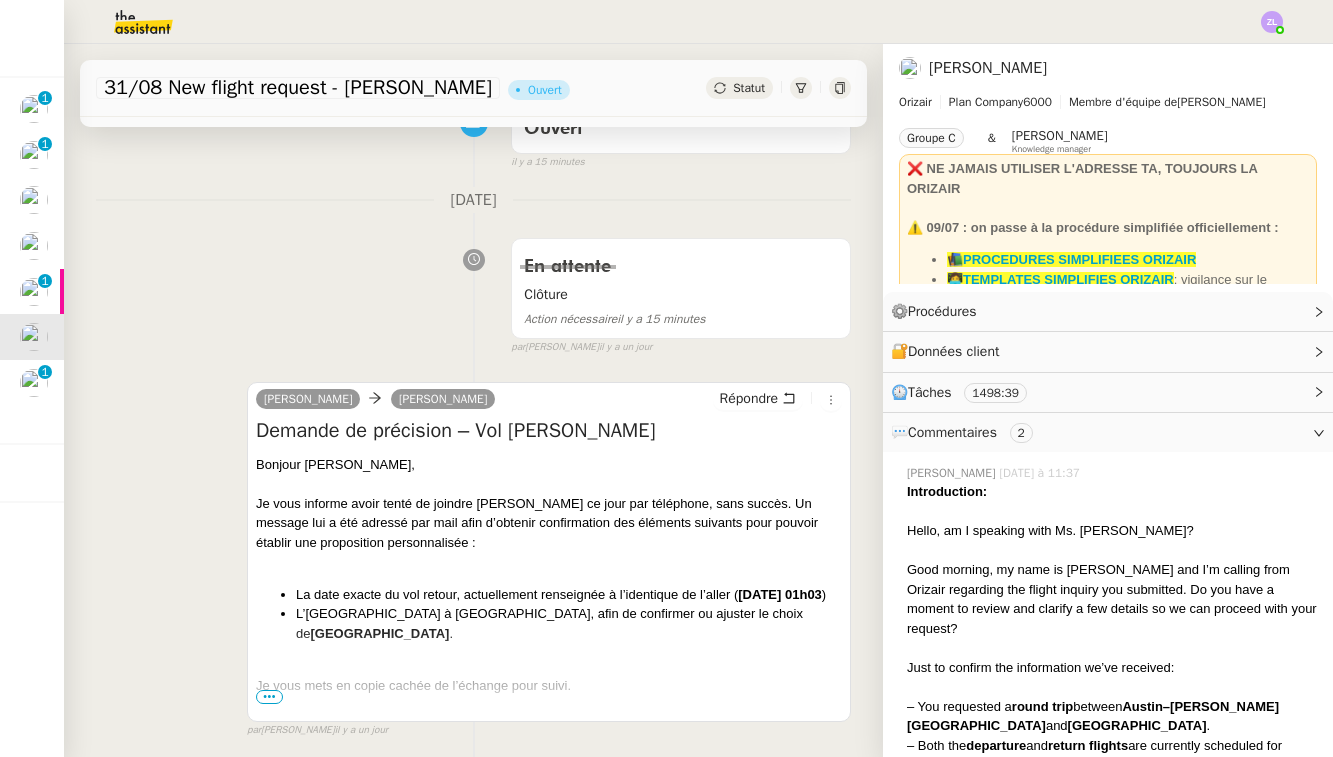 scroll, scrollTop: 184, scrollLeft: 0, axis: vertical 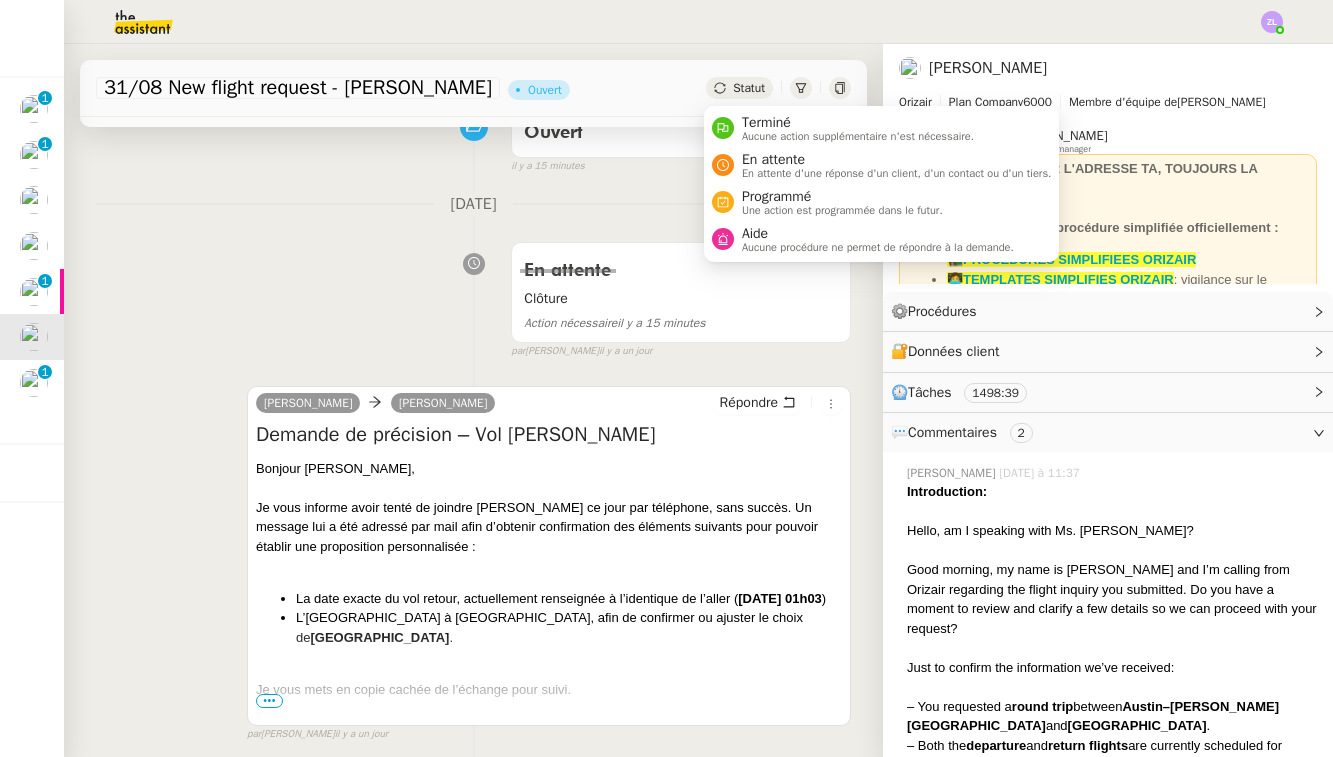 click on "Statut" 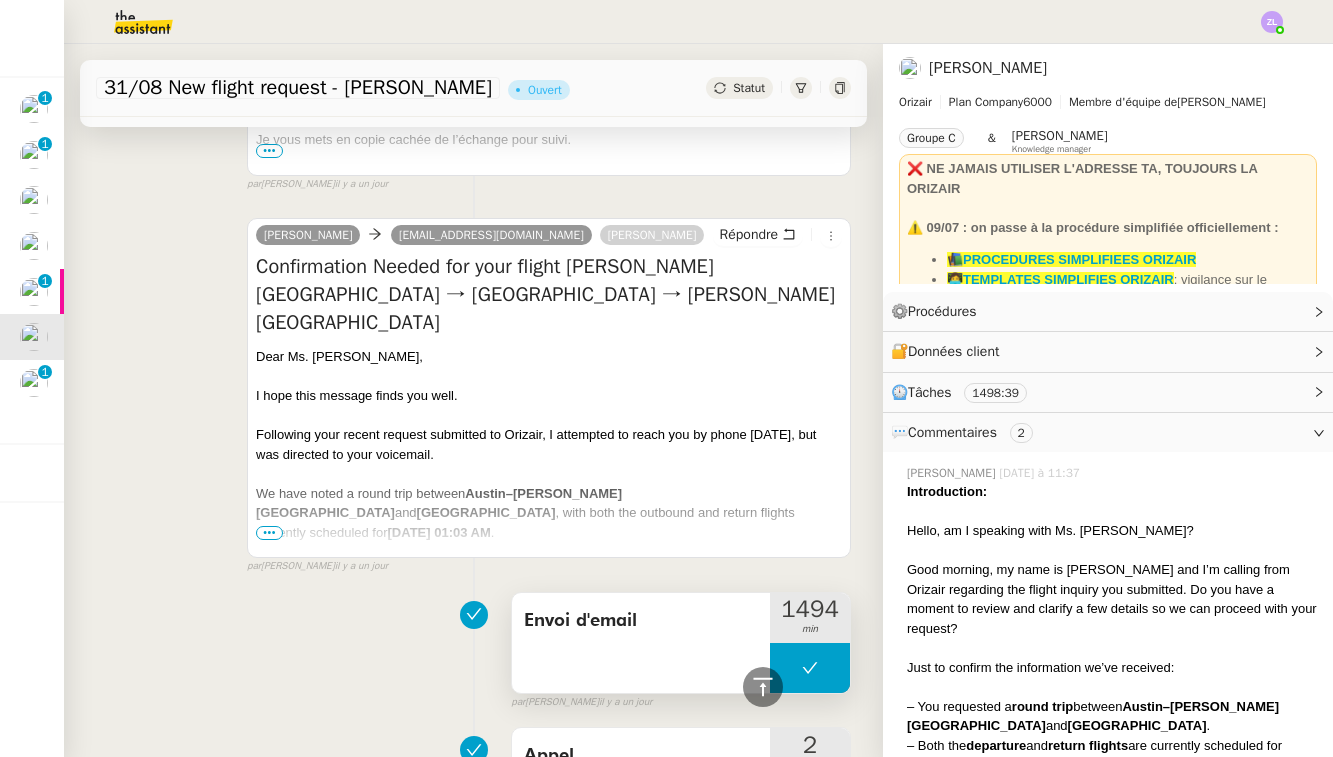 scroll, scrollTop: 822, scrollLeft: 0, axis: vertical 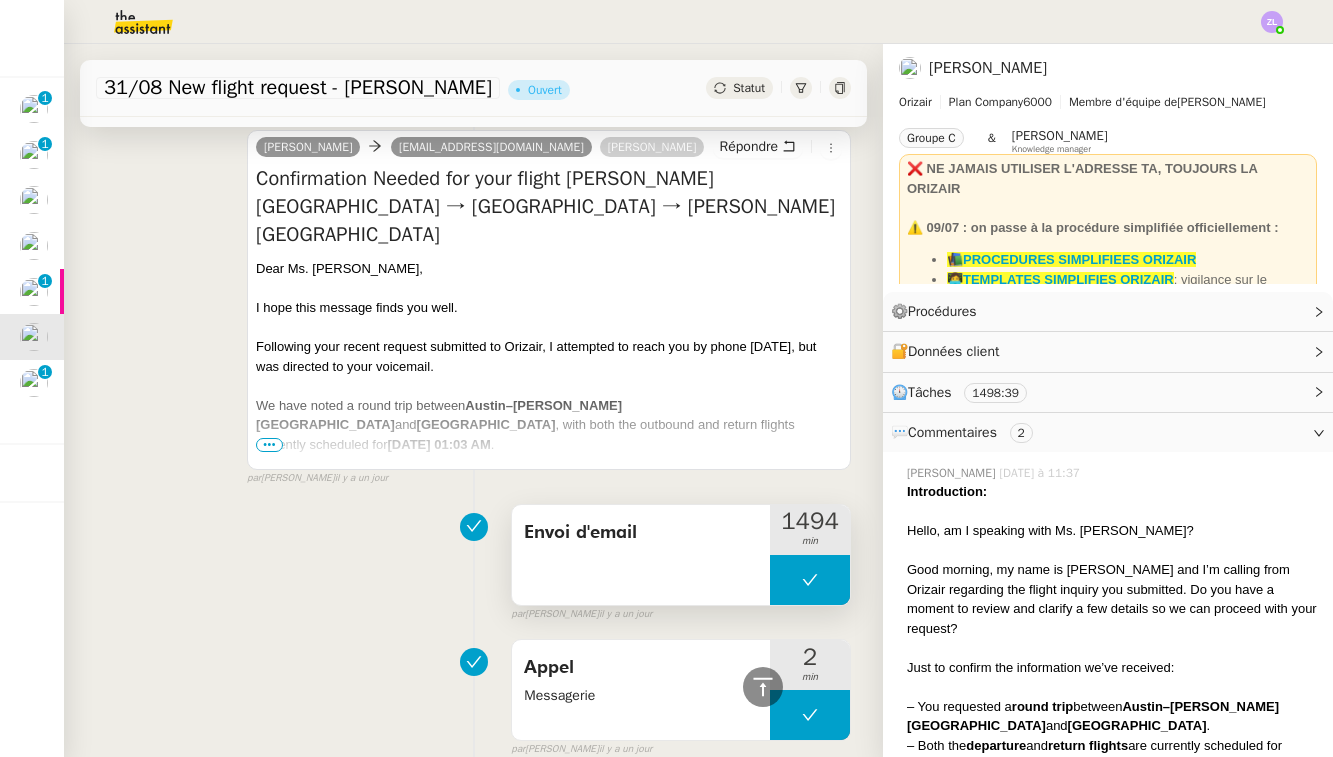 click on "Envoi d'email" at bounding box center [641, 533] 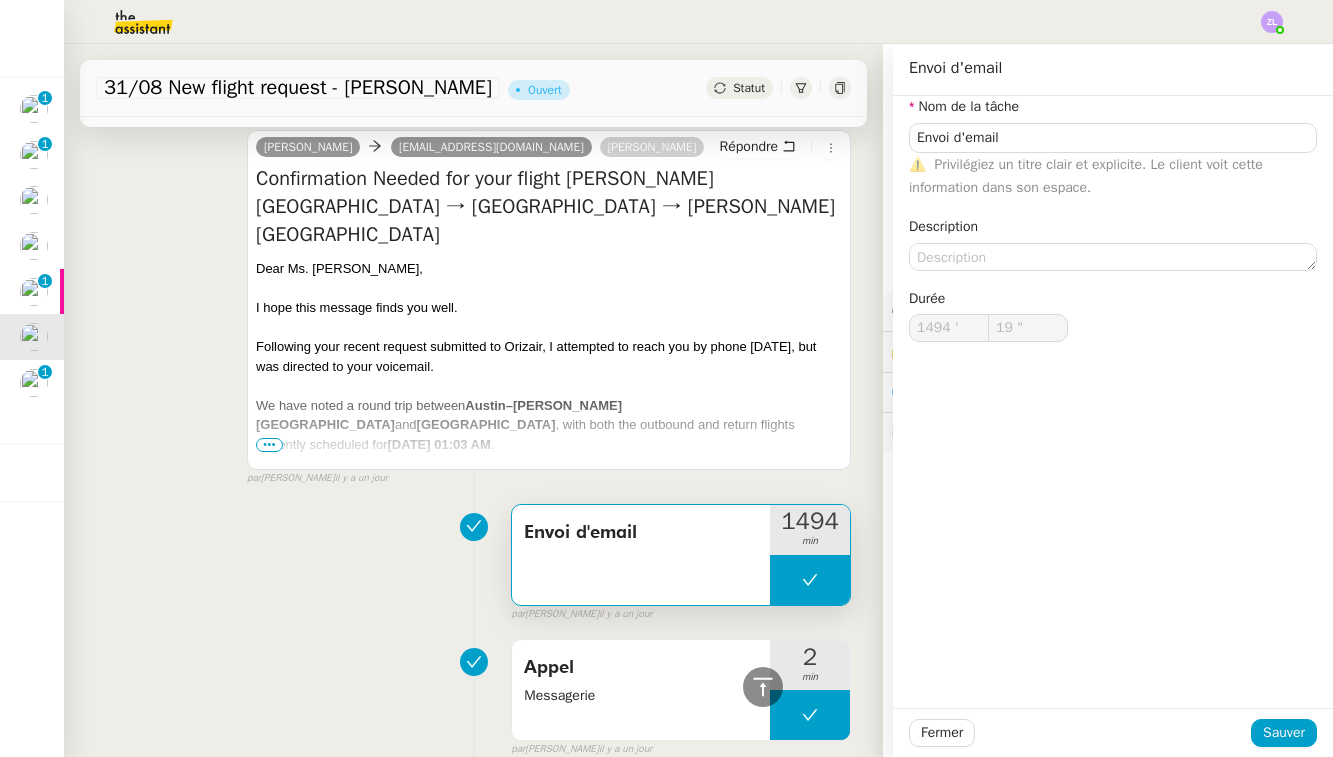 click at bounding box center (549, 386) 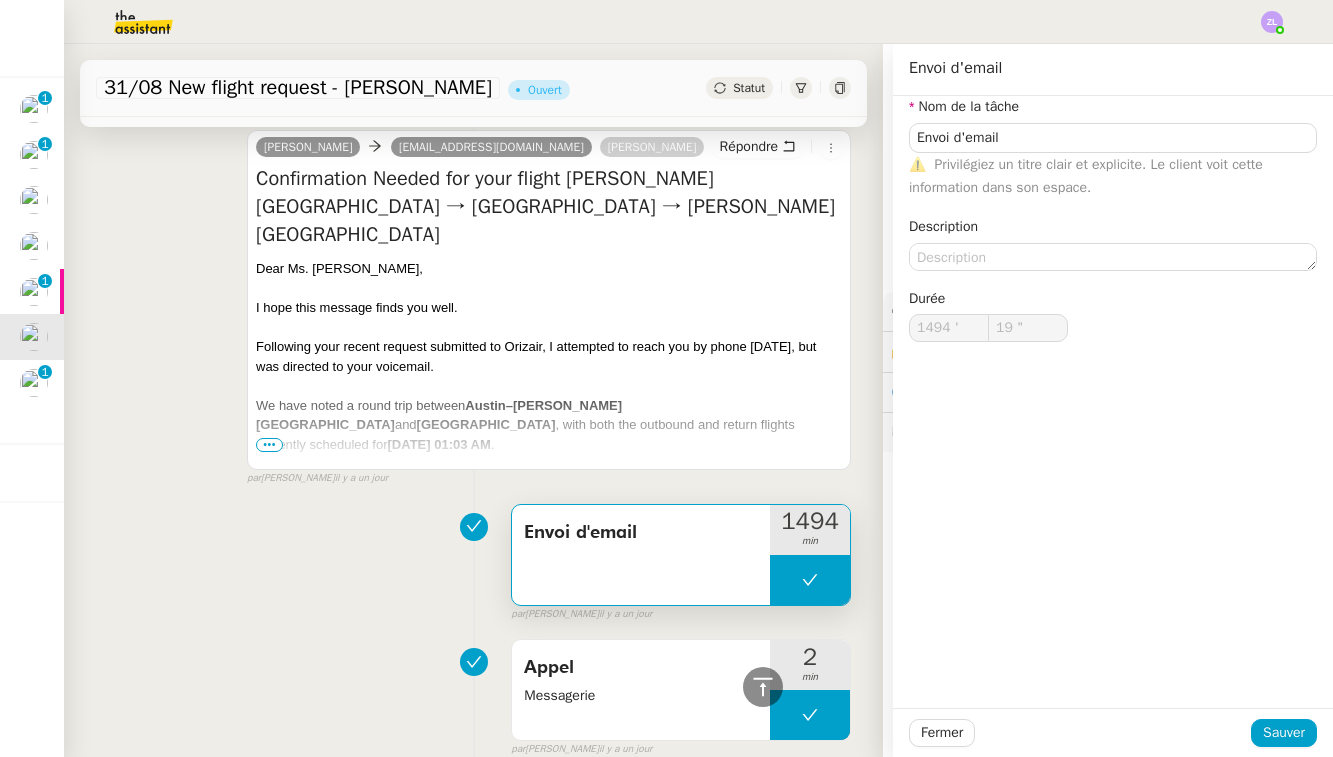 click on "31/08 New flight request - [PERSON_NAME]      Ouvert     Statut" 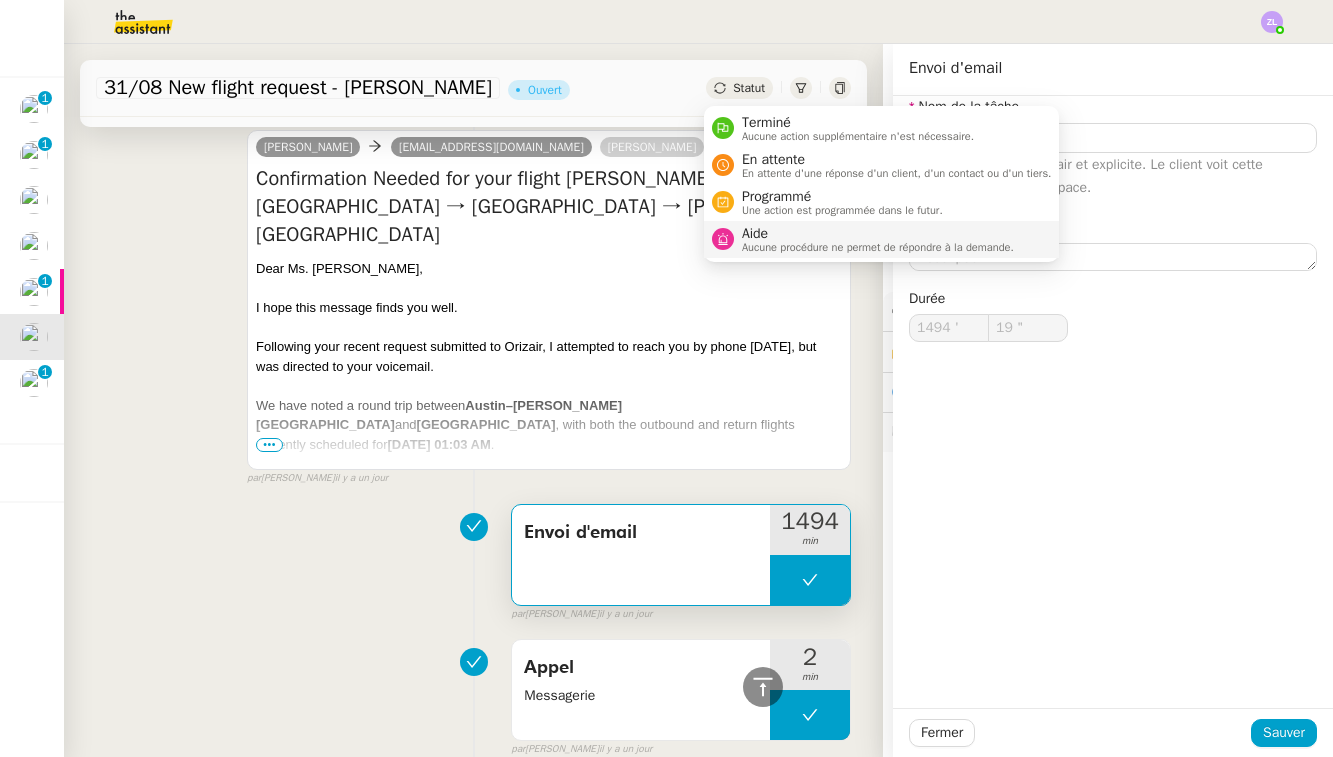 click on "Aide" at bounding box center [878, 234] 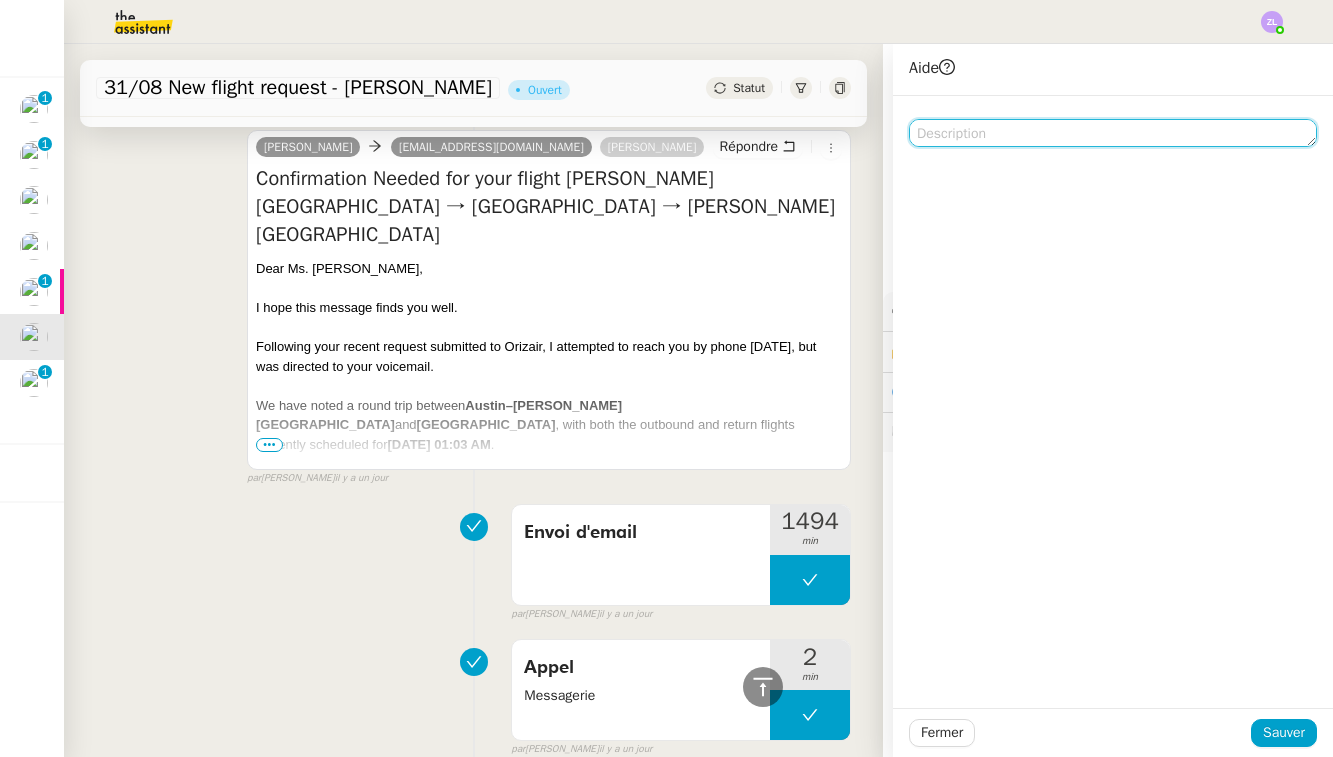 click 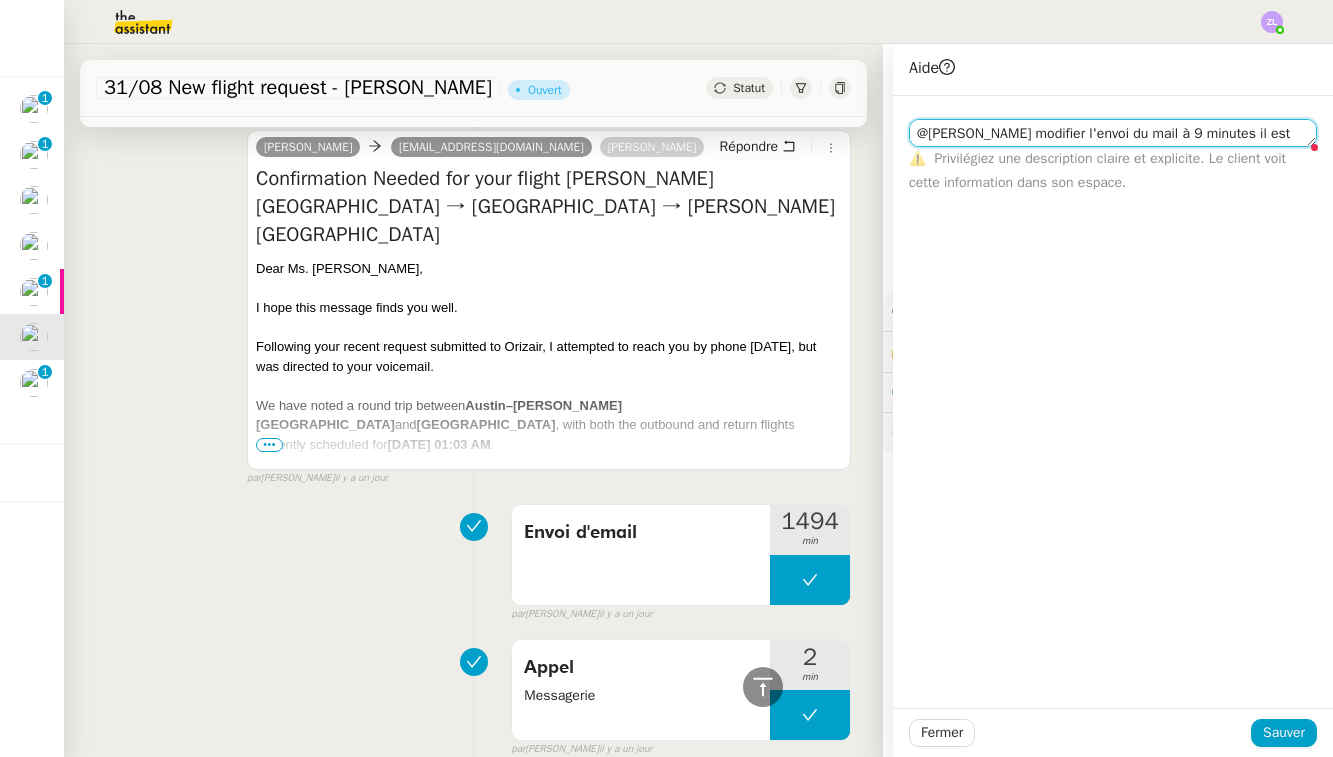 scroll, scrollTop: 1, scrollLeft: 0, axis: vertical 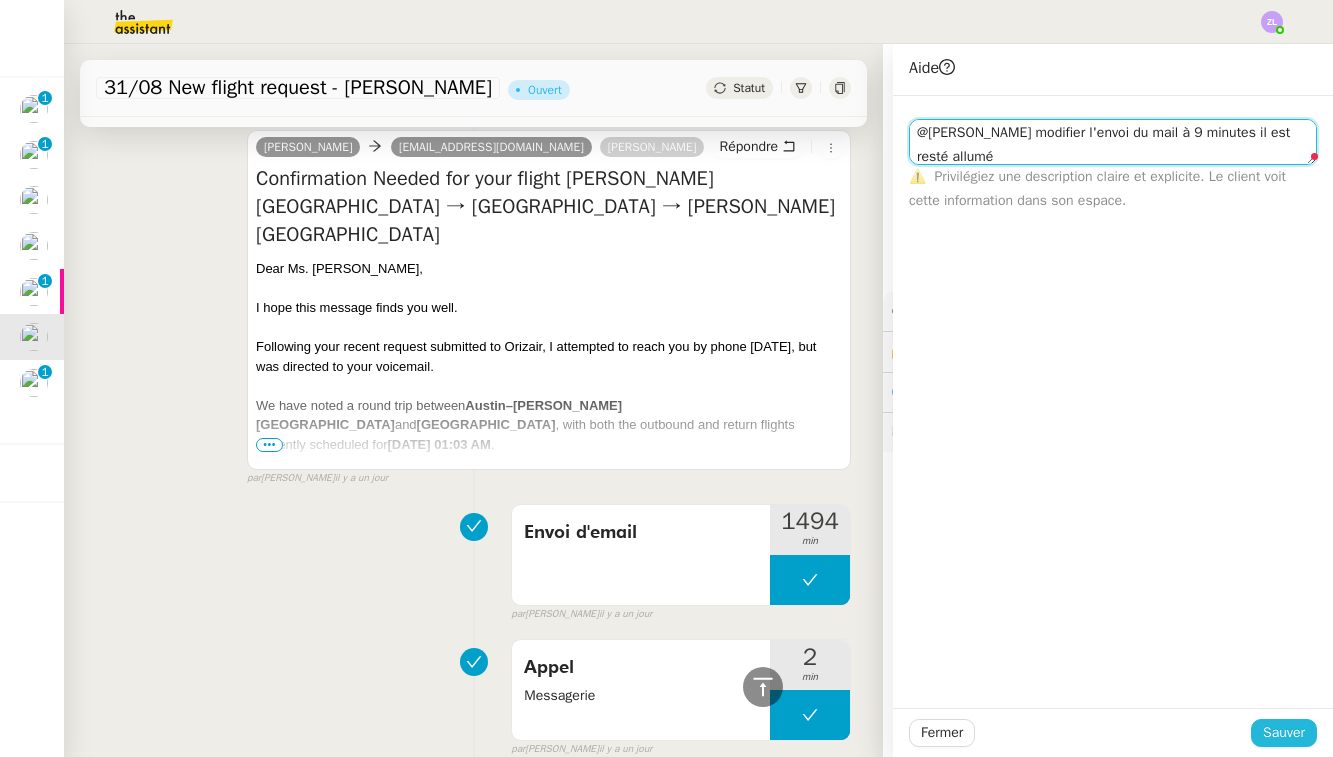 type on "@[PERSON_NAME] modifier l'envoi du mail à 9 minutes il est resté allumé" 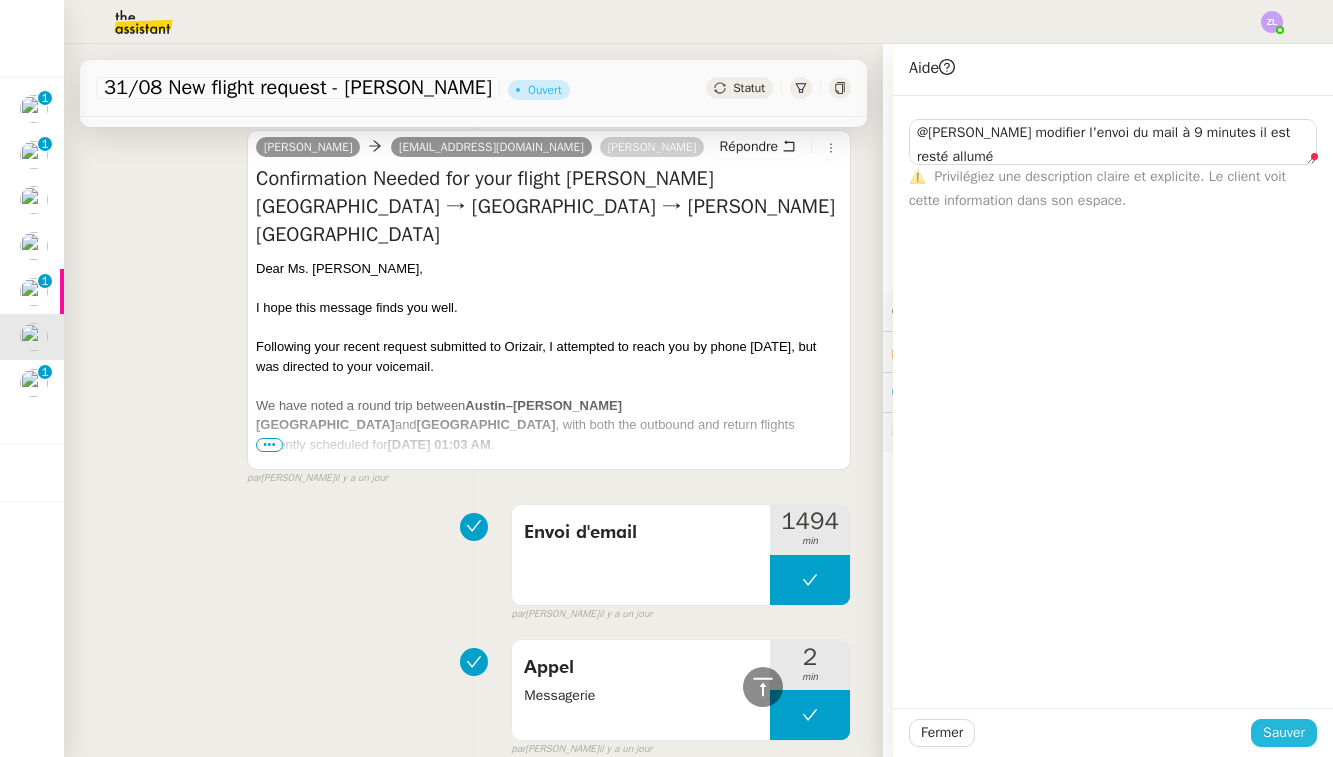 click on "Sauver" 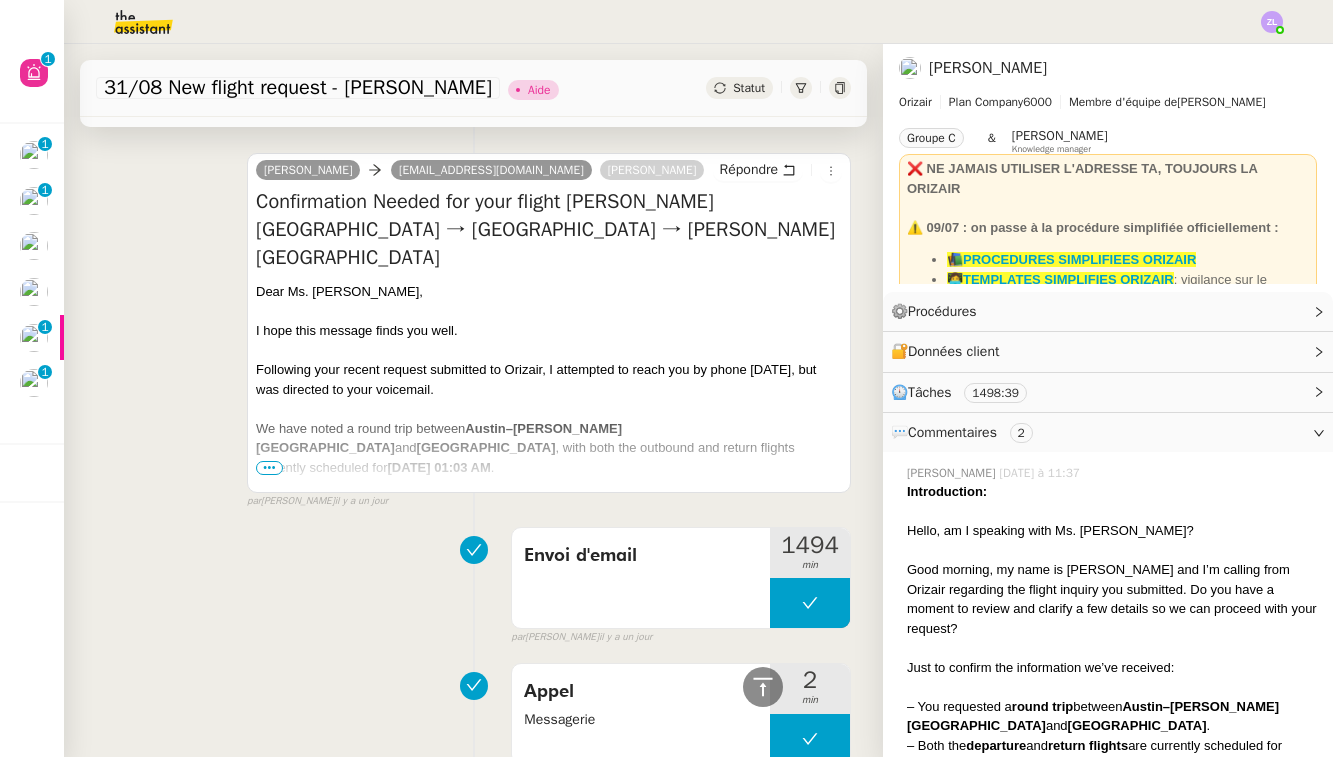 scroll, scrollTop: -3, scrollLeft: 0, axis: vertical 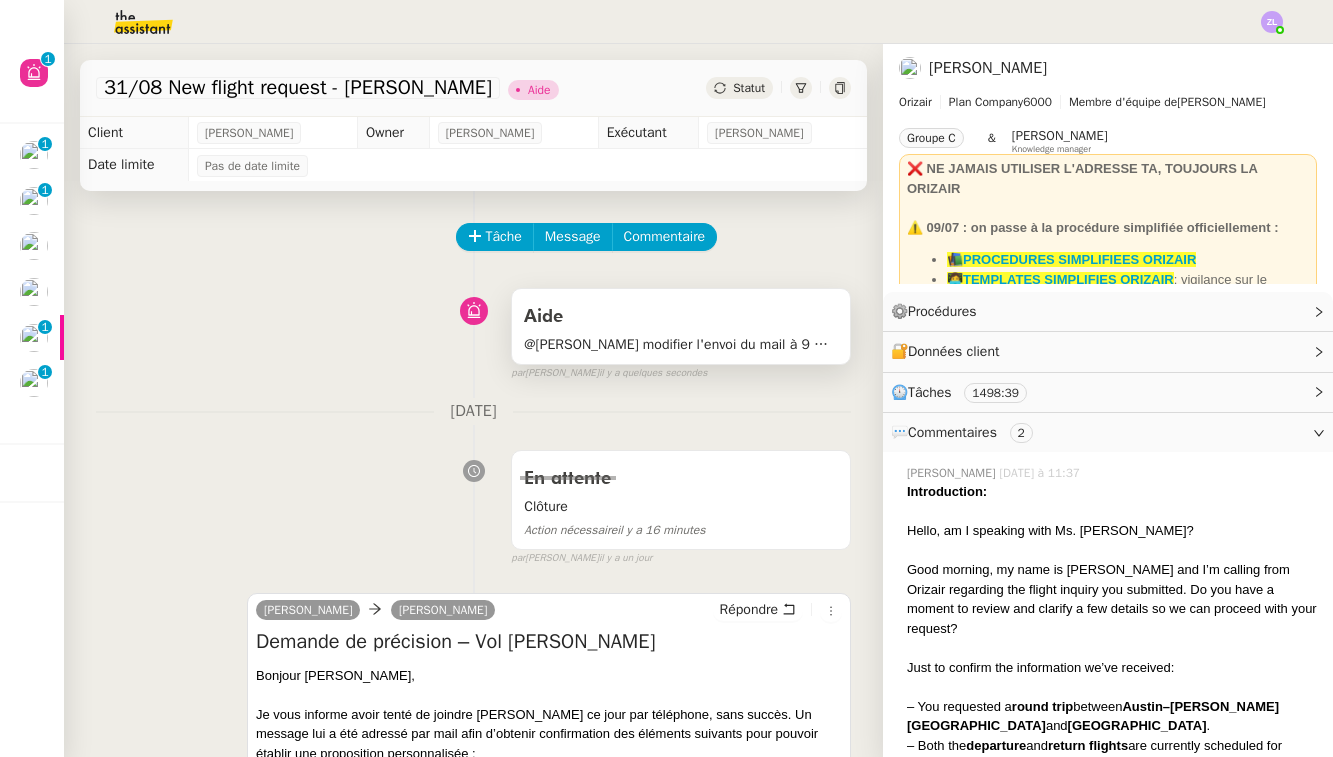 click on "Aide" at bounding box center (681, 317) 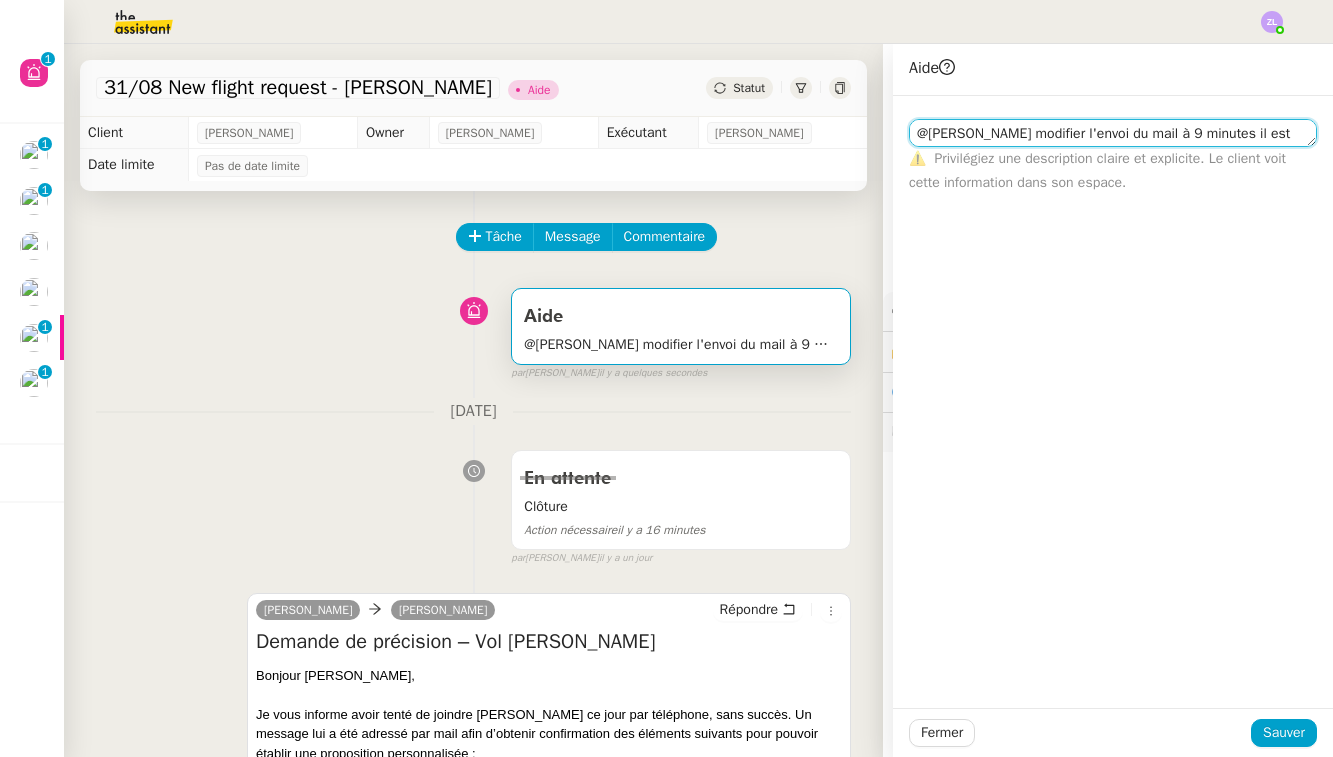 click on "@[PERSON_NAME] modifier l'envoi du mail à 9 minutes il est resté allumé" 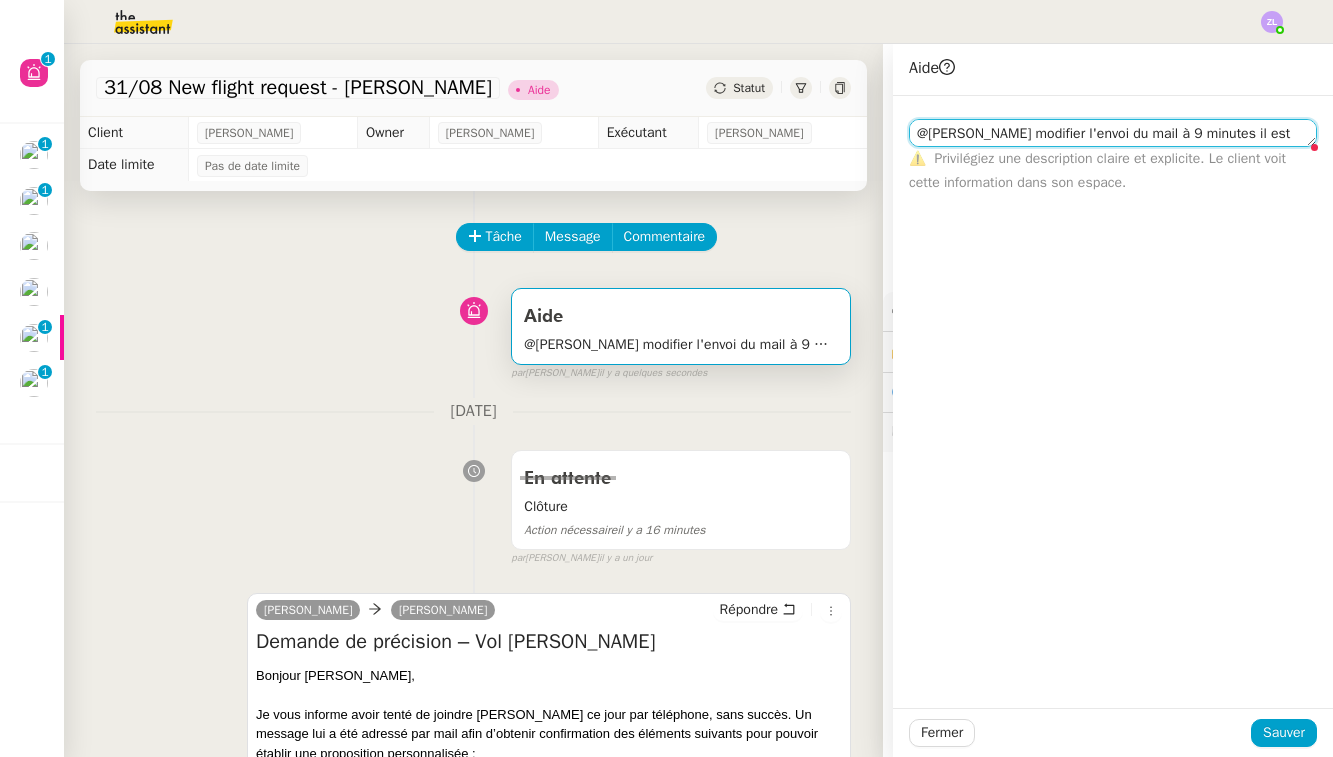 click on "31/08 New flight request - [PERSON_NAME]      Aide     Statut     Client  [PERSON_NAME]     Owner  [PERSON_NAME]     Exécutant  [PERSON_NAME]     Date limite  Pas de date limite    Tâche Message Commentaire Veuillez patienter une erreur s'est produite 👌👌👌 message envoyé ✌️✌️✌️ Veuillez d'abord attribuer un client Une erreur s'est produite, veuillez réessayer Aide @[PERSON_NAME] modifier l'envoi du mail à 9 minutes il est resté allumé     false par   Zoé L.   il y a quelques secondes 👌👌👌 message envoyé ✌️✌️✌️ une erreur s'est produite 👌👌👌 message envoyé ✌️✌️✌️ Votre message va être revu ✌️✌️✌️ une erreur s'est produite La taille des fichiers doit être de 10Mb au maximum. [DATE] En attente Clôture    Action nécessaire  il y a 16 minutes  false par   [PERSON_NAME].   [DATE] 👌👌👌 message envoyé ✌️✌️✌️ une erreur s'est produite 👌👌👌 message envoyé ✌️✌️✌️" 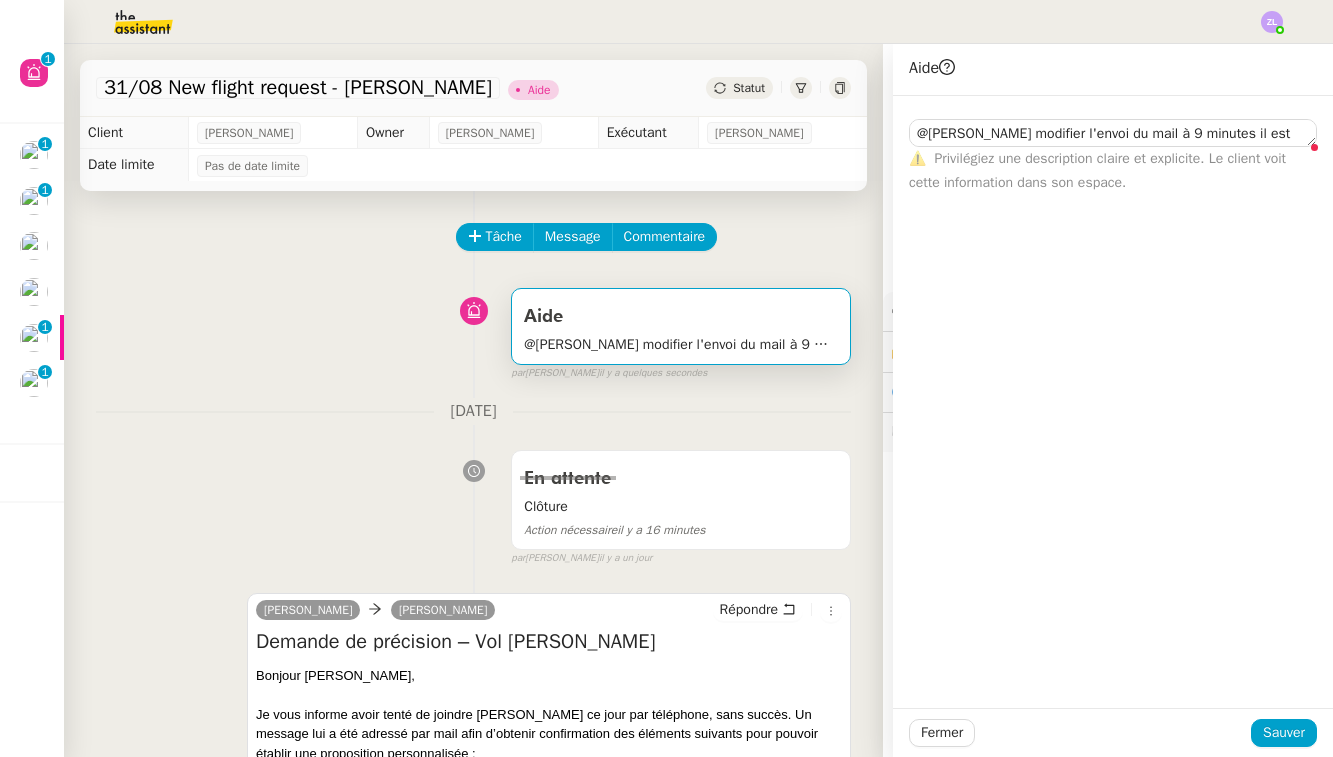 click 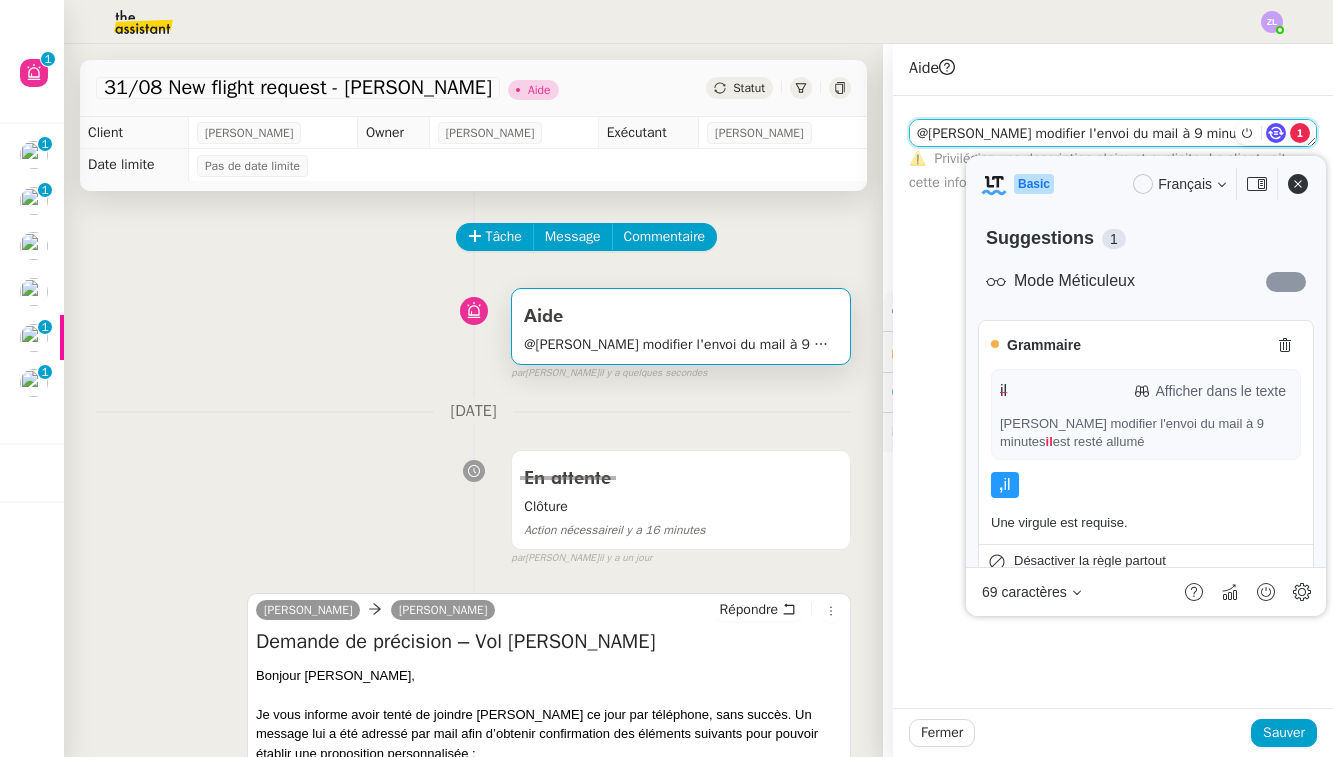 click on "@[PERSON_NAME] modifier l'envoi du mail à 9 minutes il est resté allumé" 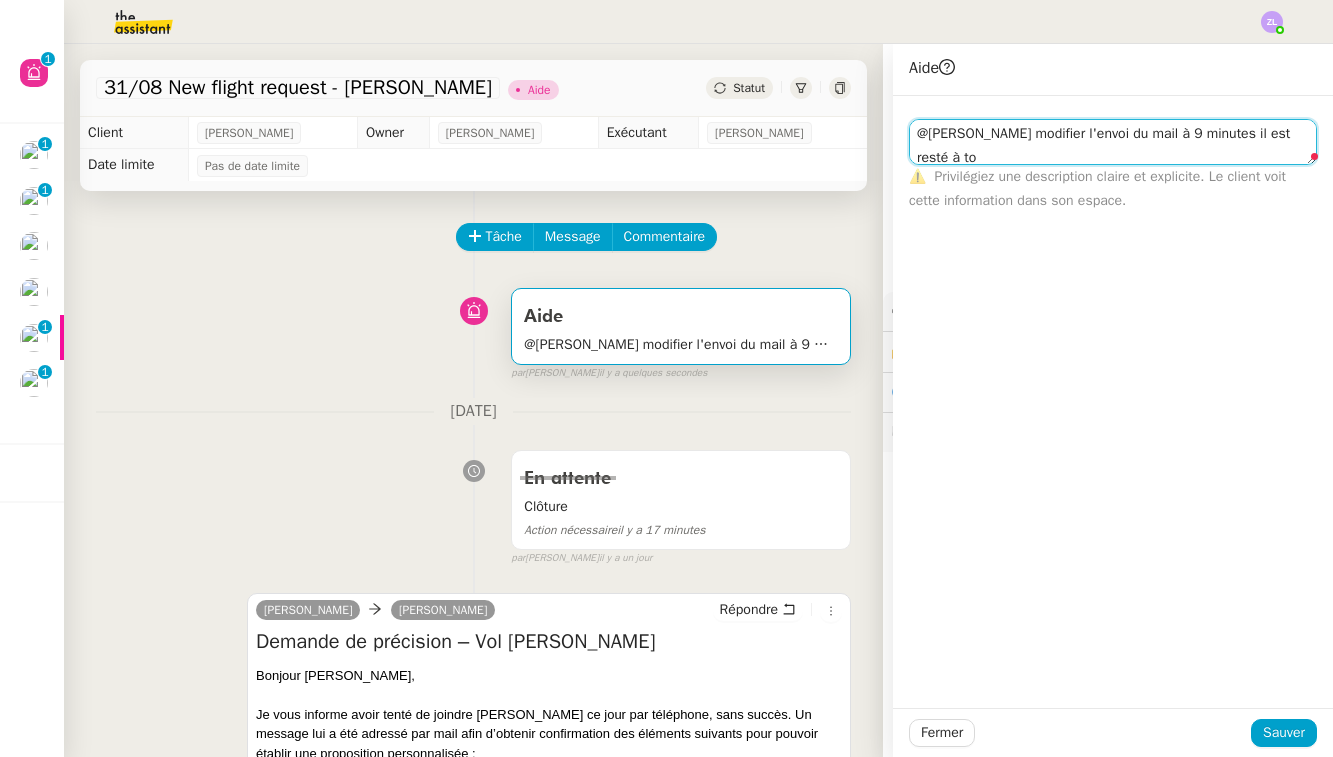 scroll, scrollTop: 1, scrollLeft: 0, axis: vertical 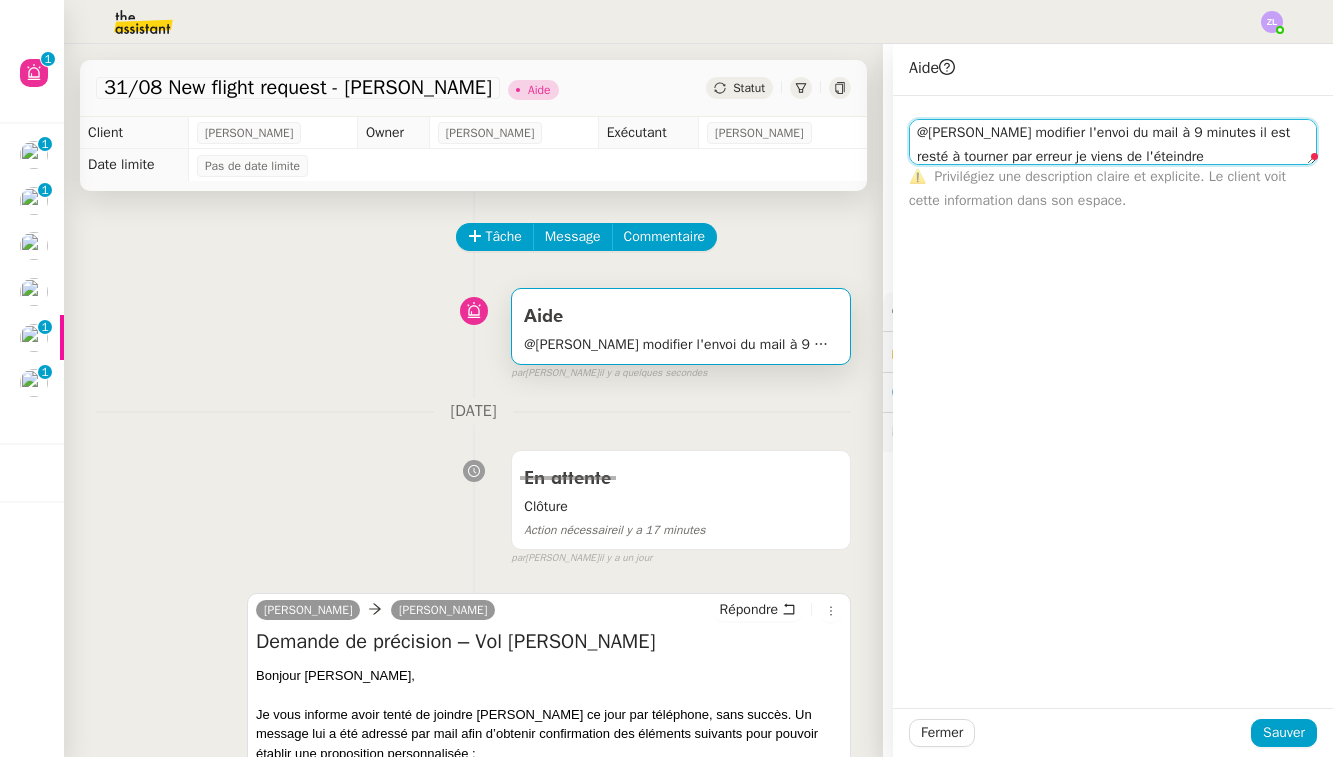 click on "@[PERSON_NAME] modifier l'envoi du mail à 9 minutes il est resté à tourner par erreur je viens de l'éteindre" 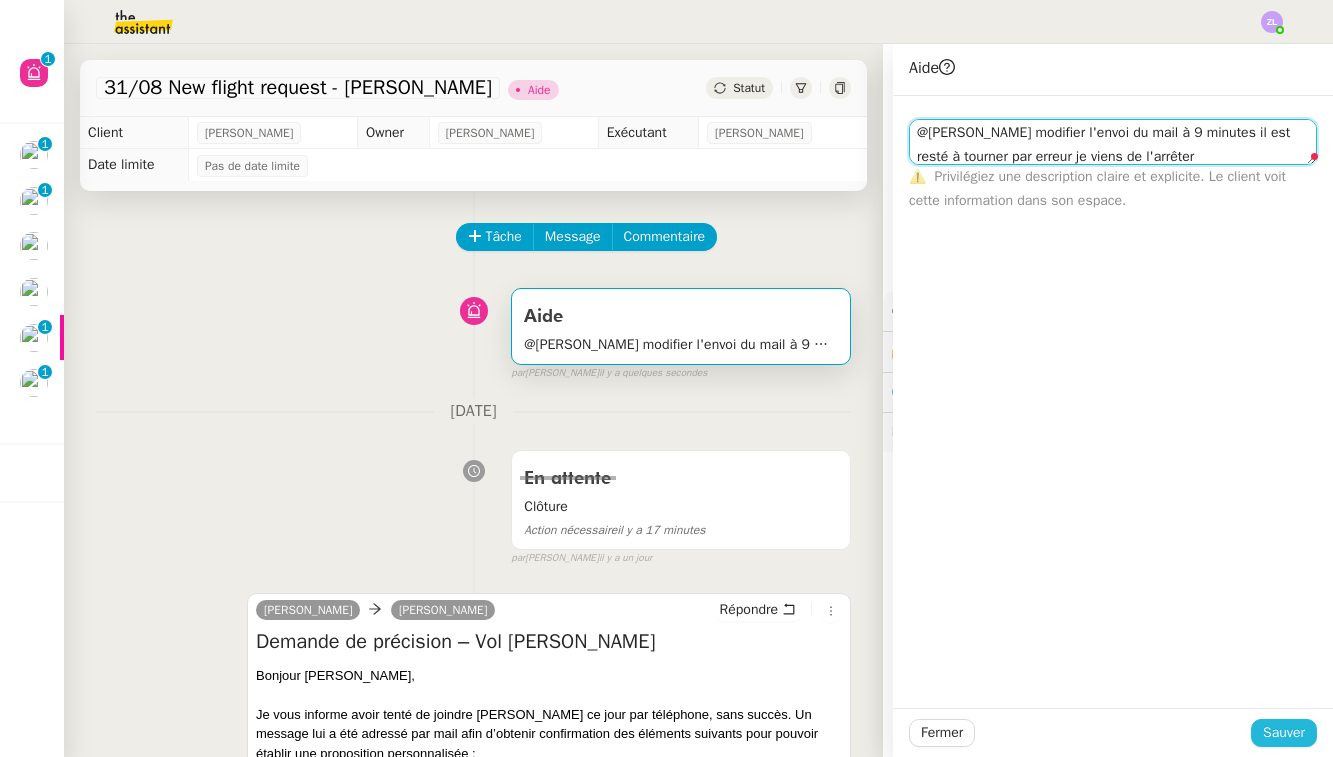 type on "@[PERSON_NAME] modifier l'envoi du mail à 9 minutes il est resté à tourner par erreur je viens de l'arrêter" 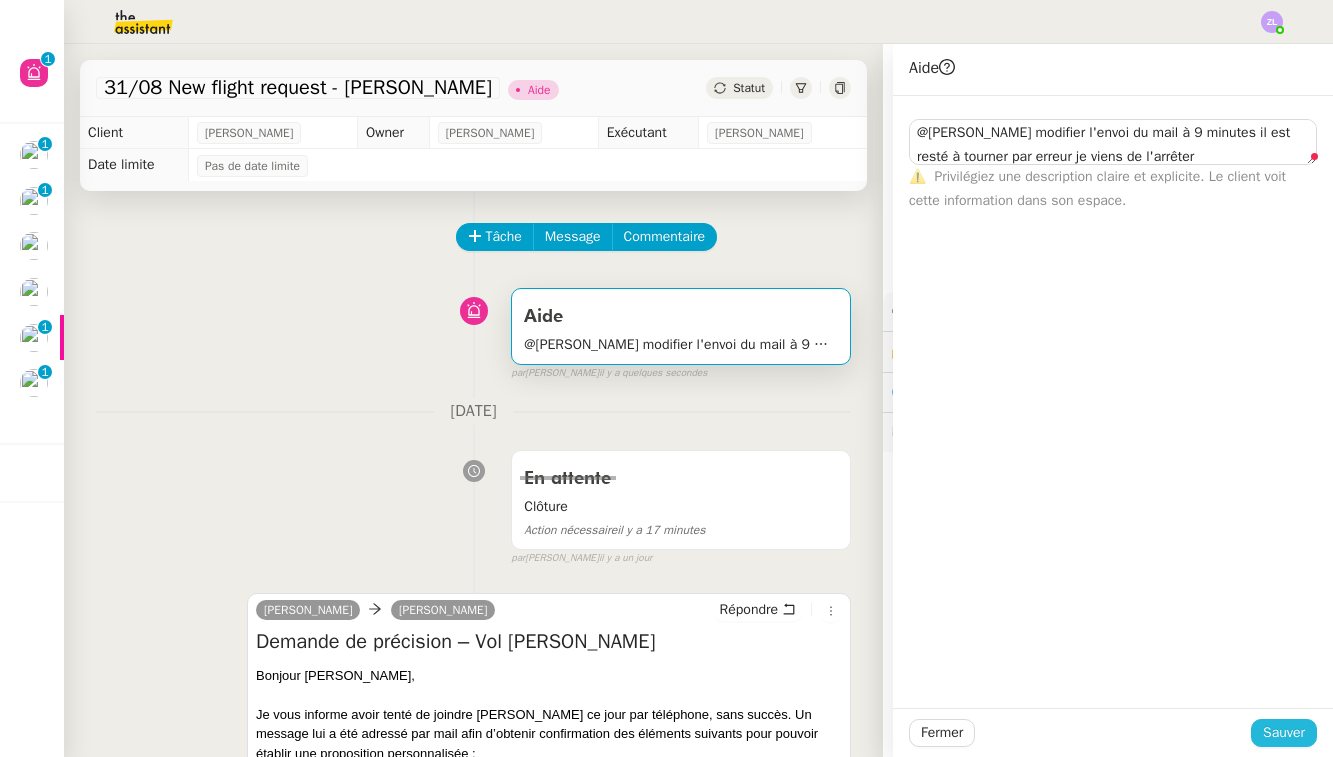 click on "Sauver" 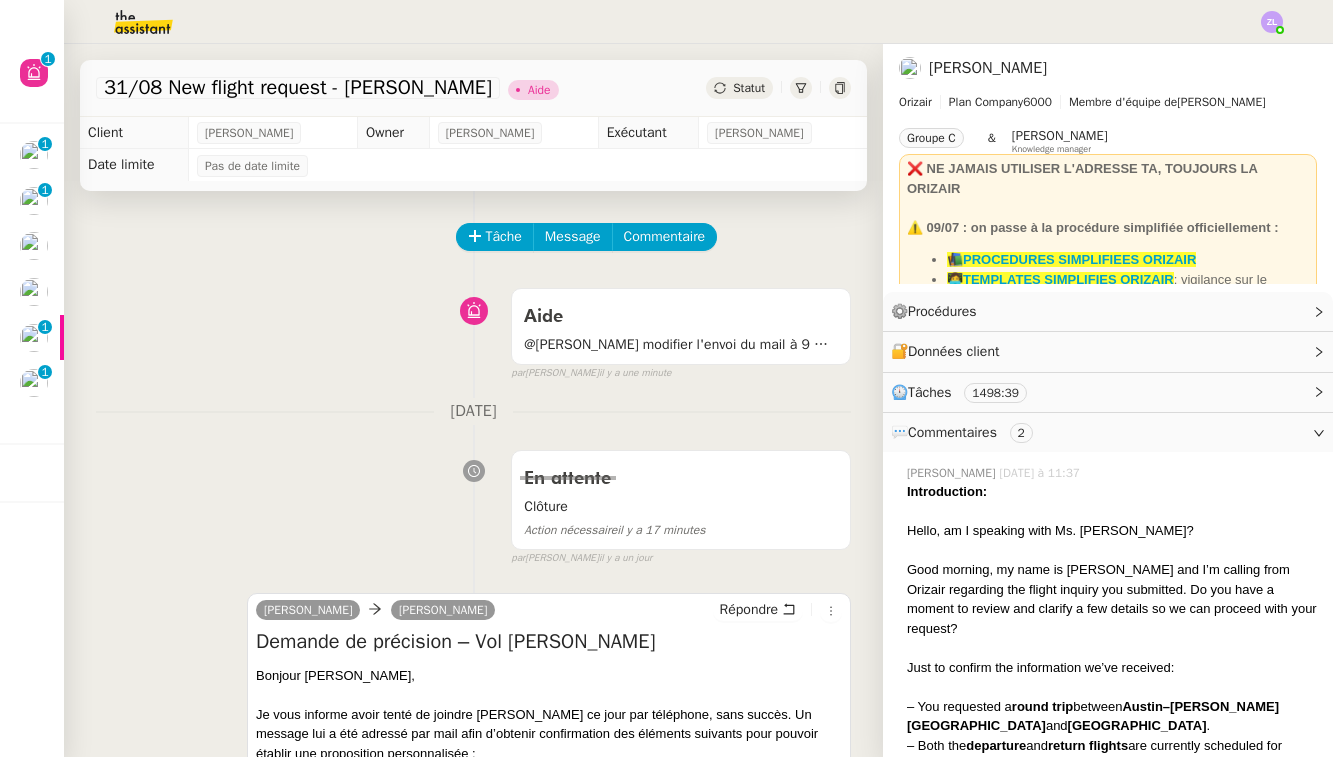scroll, scrollTop: 155, scrollLeft: 0, axis: vertical 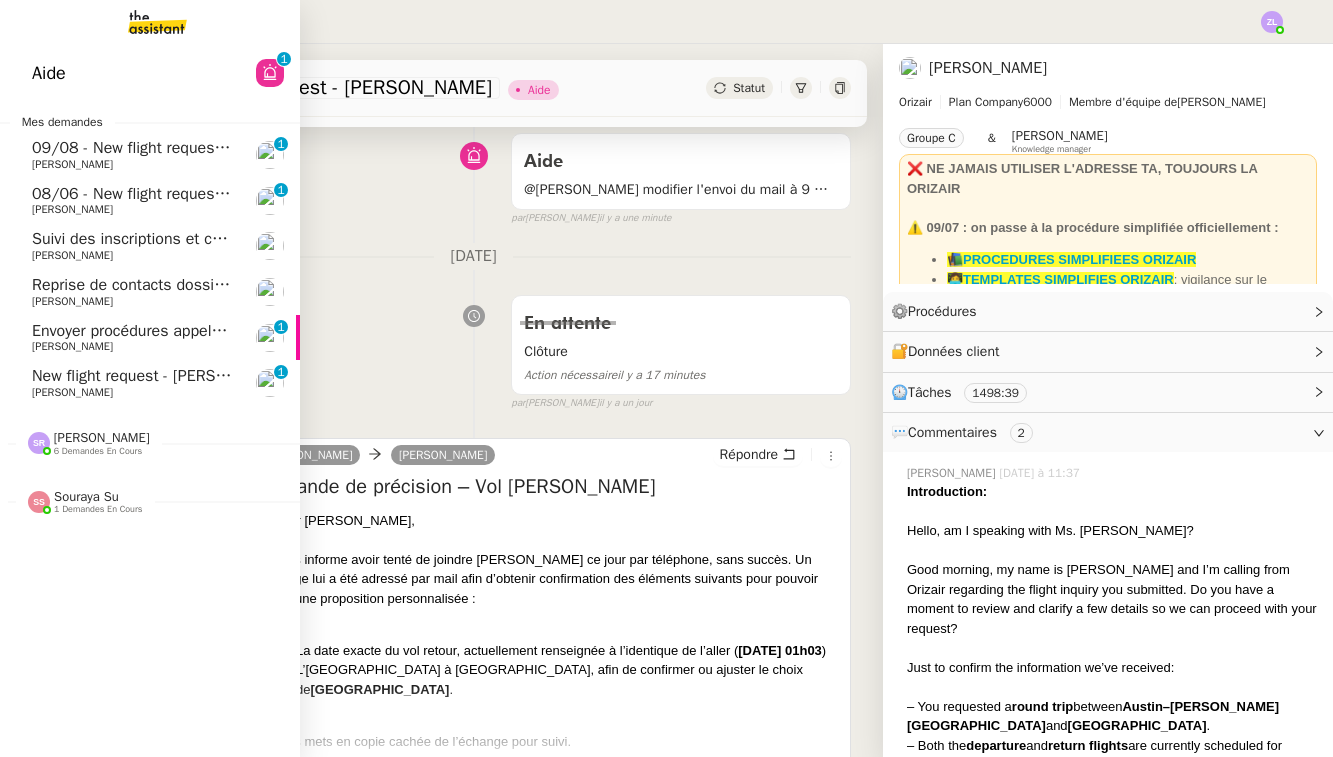 click on "[PERSON_NAME]" 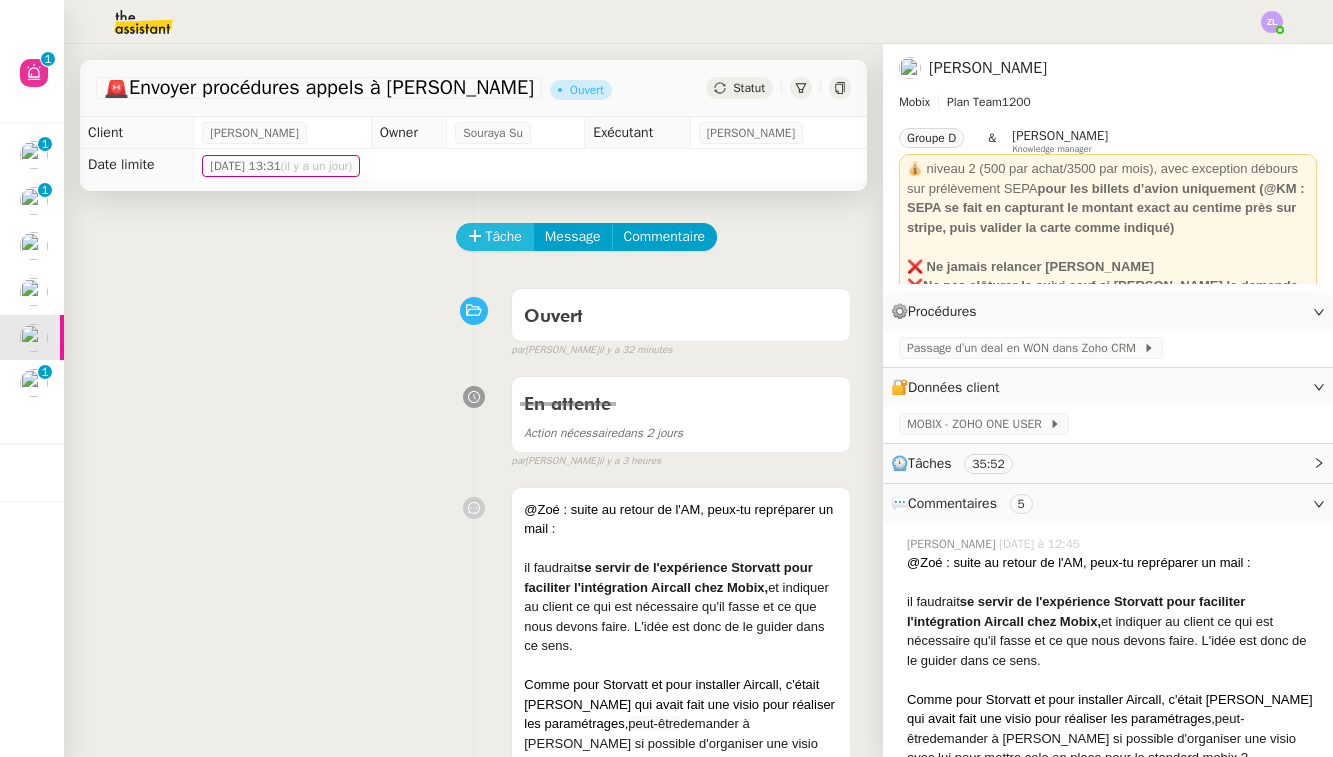 scroll, scrollTop: 0, scrollLeft: 0, axis: both 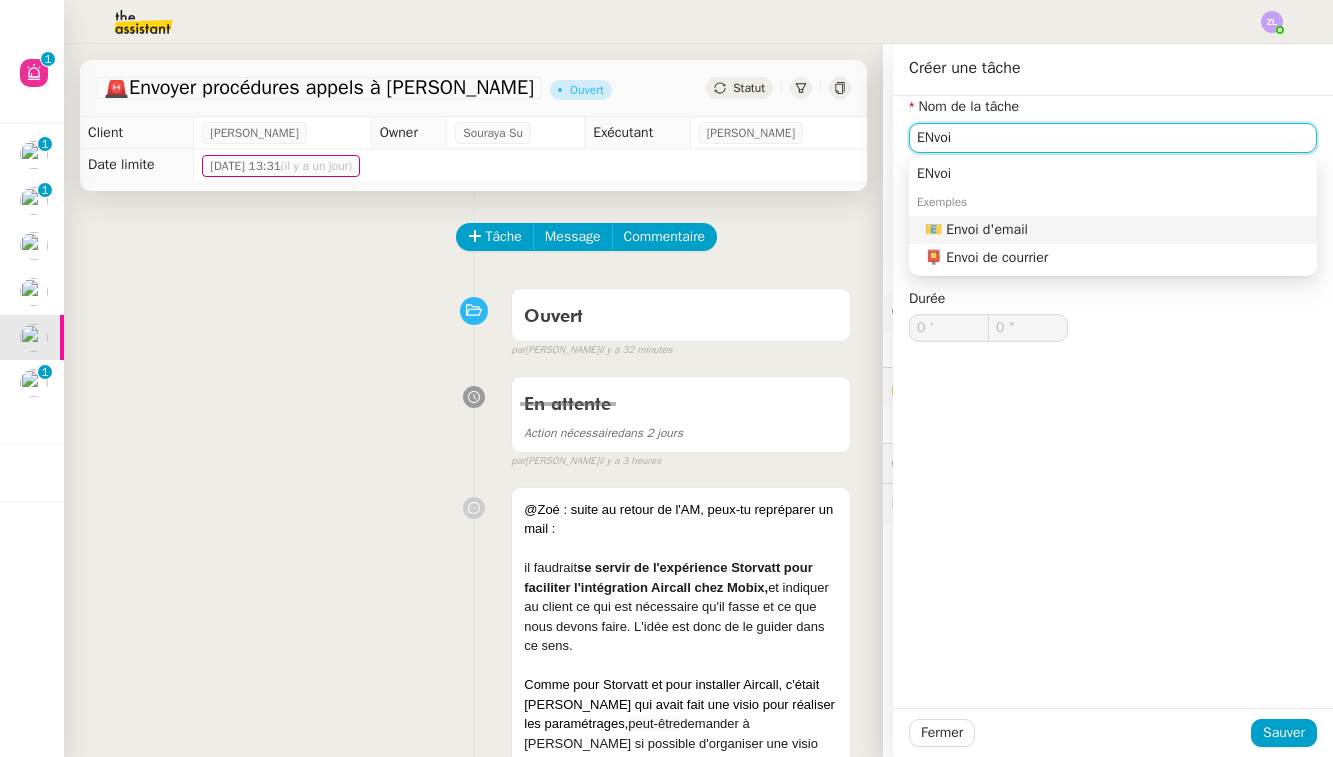click on "📧 Envoi d'email" 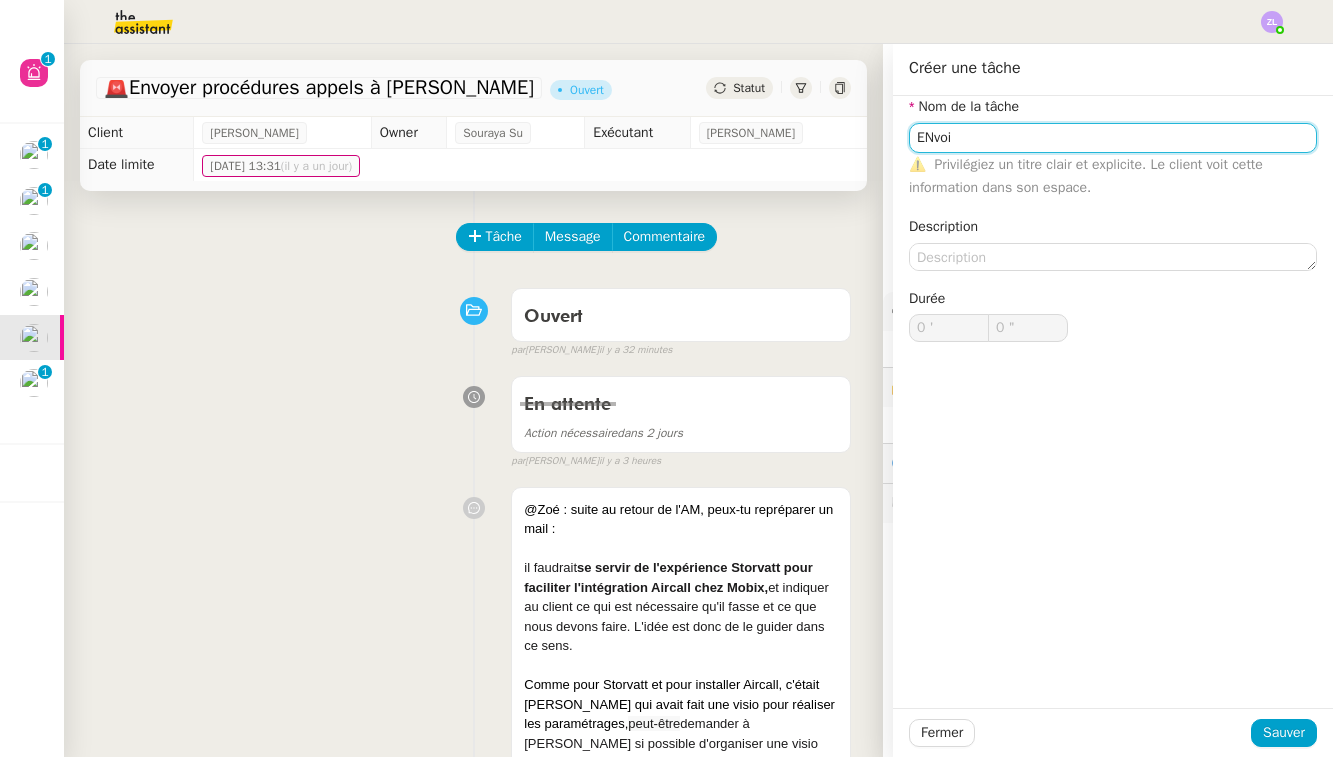 type on "Envoi d'email" 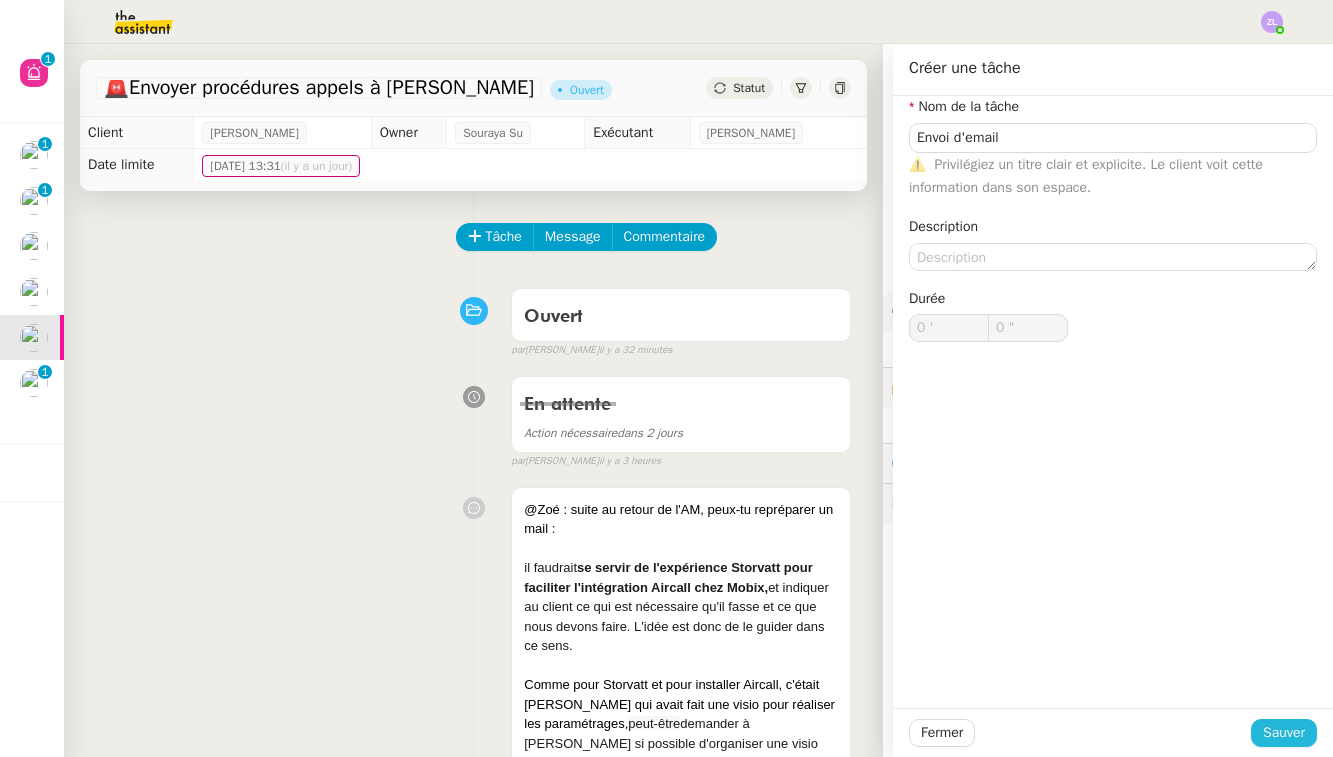 click on "Sauver" 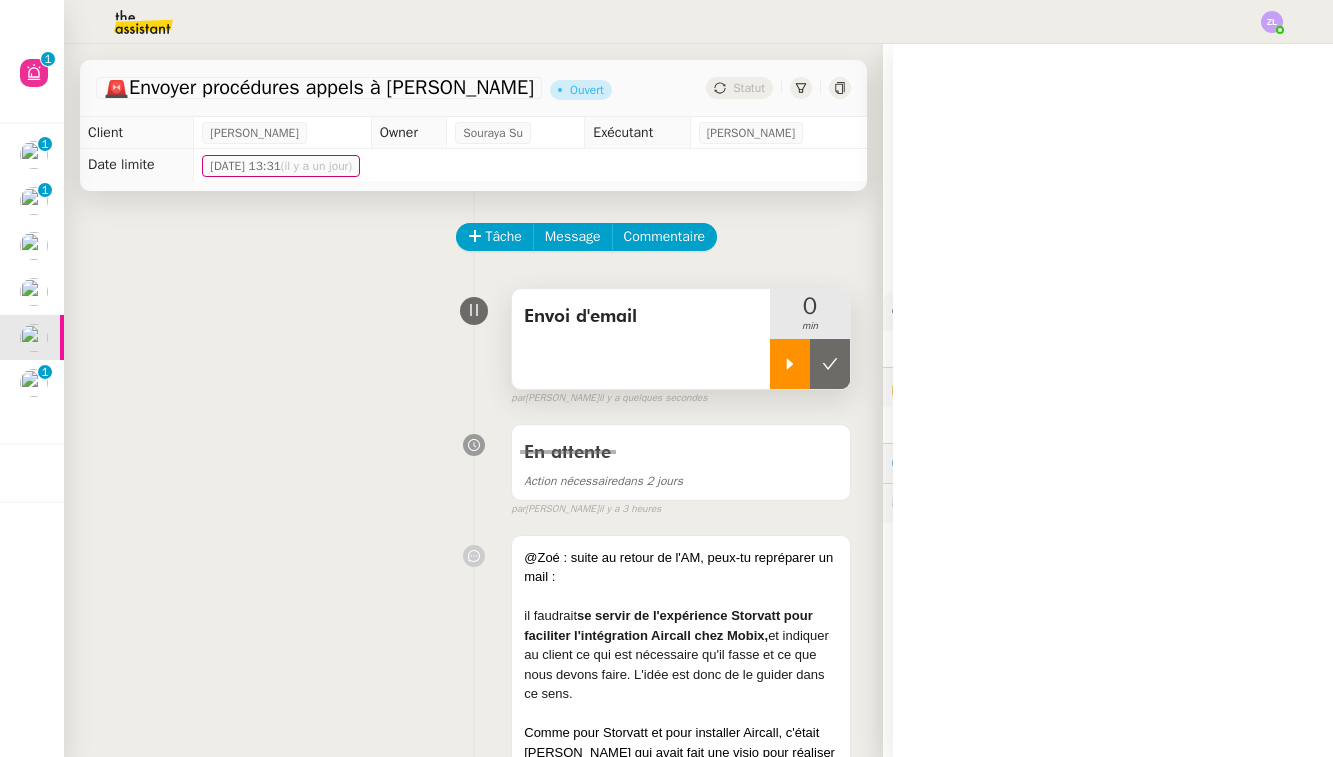 click 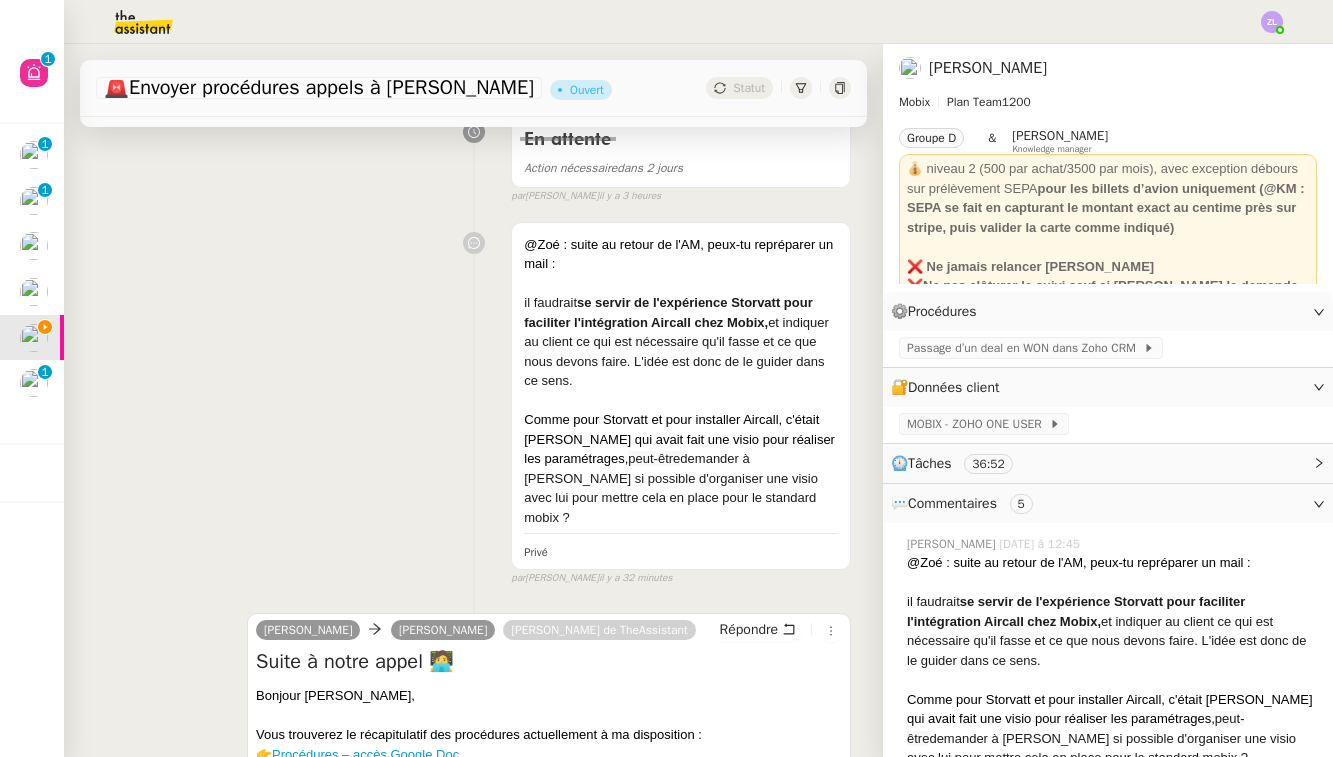 scroll, scrollTop: 354, scrollLeft: 0, axis: vertical 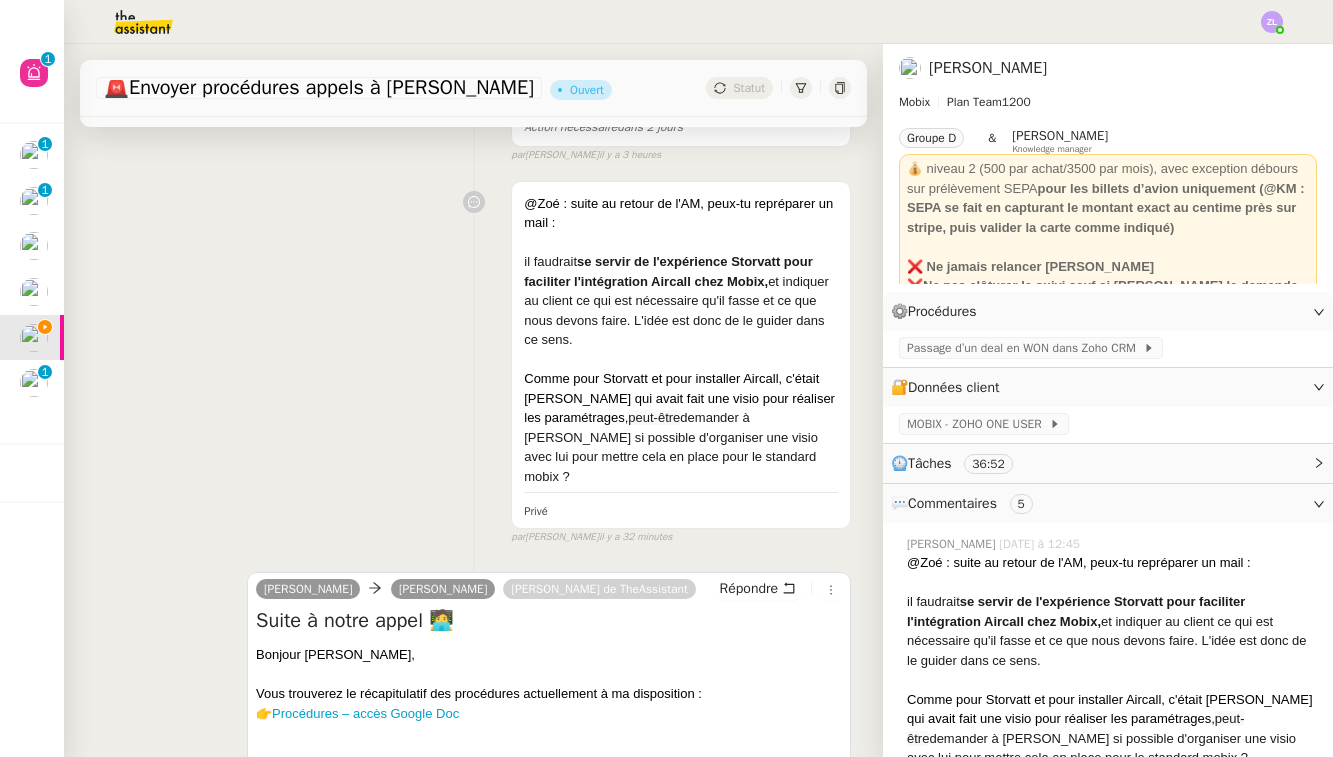 click on "Vous trouverez le récapitulatif des procédures actuellement à ma disposition :" at bounding box center [549, 694] 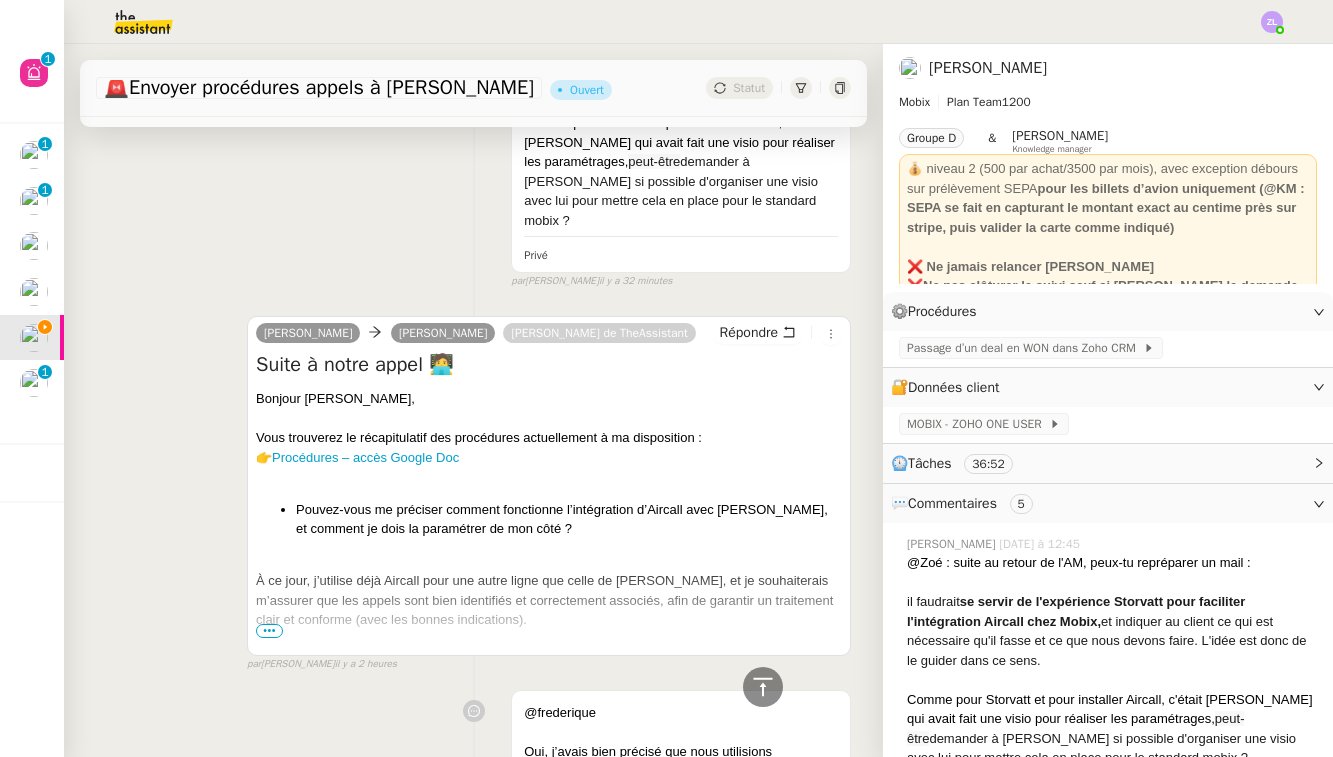 scroll, scrollTop: 178, scrollLeft: 0, axis: vertical 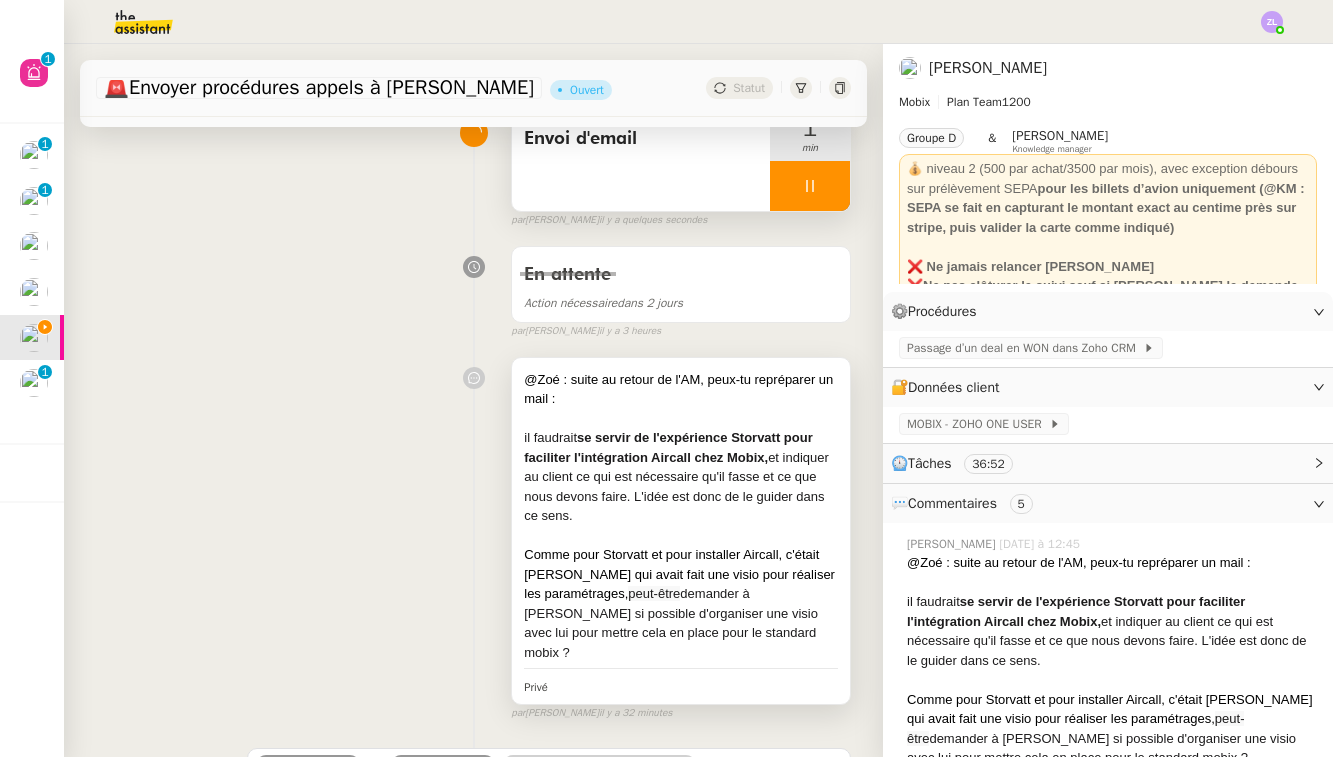 click on "il faudrait  se servir de l'expérience Storvatt pour faciliter l'intégration Aircall chez Mobix,  et indiquer au client ce qui est nécessaire qu'il fasse et ce que nous devons faire. L'idée est donc de le guider dans ce sens." at bounding box center [681, 477] 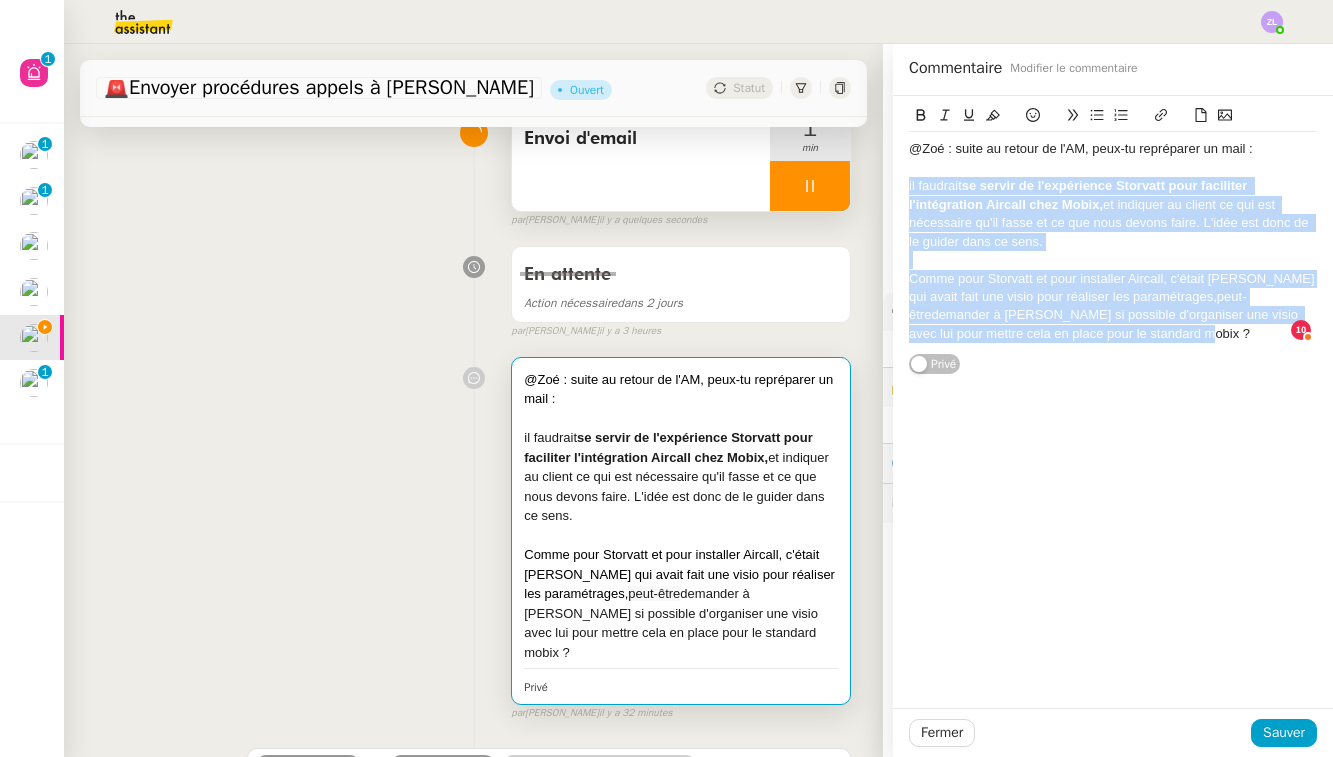drag, startPoint x: 1055, startPoint y: 291, endPoint x: 864, endPoint y: 180, distance: 220.91174 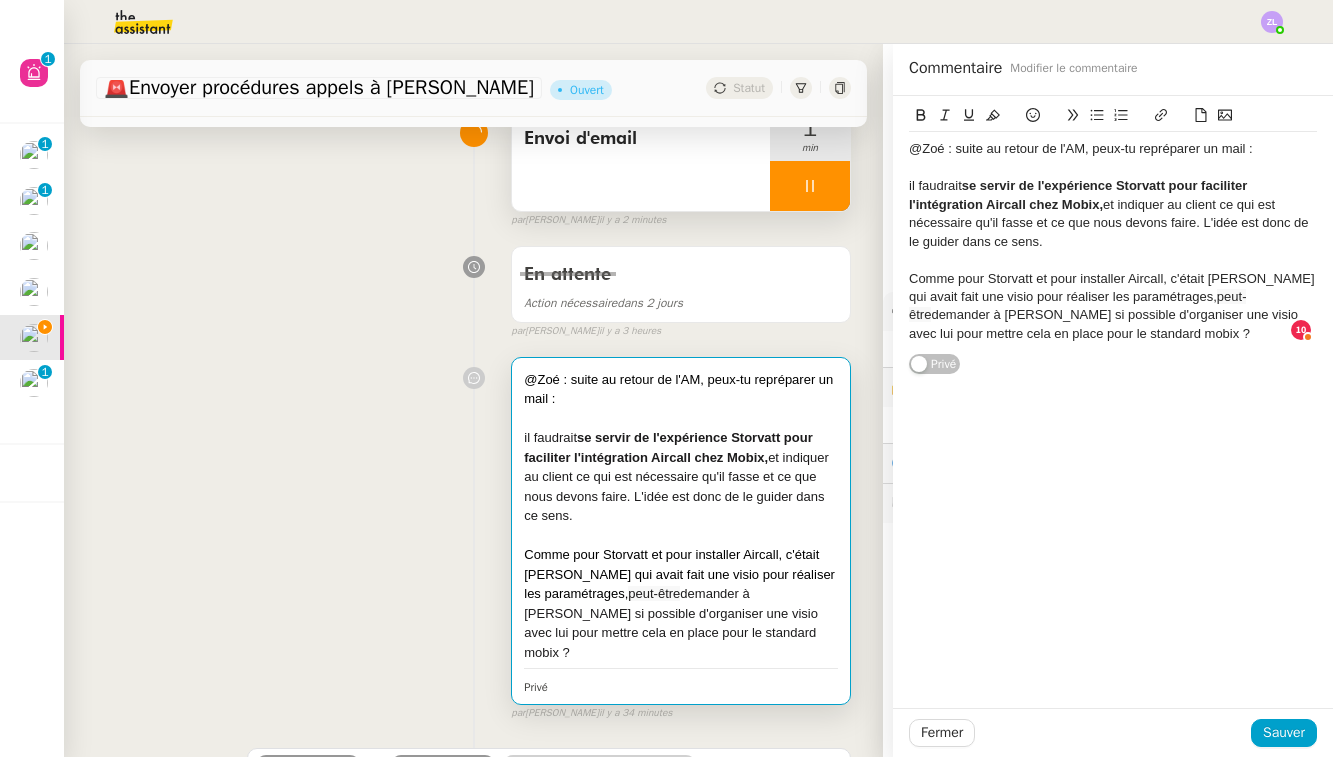 click on "Tâche Message Commentaire Veuillez patienter une erreur s'est produite 👌👌👌 message envoyé ✌️✌️✌️ [PERSON_NAME] d'abord attribuer un client Une erreur s'est produite, veuillez réessayer  Envoi d'email     1 min false par   [PERSON_NAME]   il y a 2 minutes 👌👌👌 message envoyé ✌️✌️✌️ une erreur s'est produite 👌👌👌 message envoyé ✌️✌️✌️ Votre message va être revu ✌️✌️✌️ une erreur s'est produite La taille des fichiers doit être de 10Mb au maximum. En attente Action nécessaire  dans 2 jours  false par   [PERSON_NAME]   il y a 3 heures 👌👌👌 message envoyé ✌️✌️✌️ une erreur s'est produite 👌👌👌 message envoyé ✌️✌️✌️ Votre message va être revu ✌️✌️✌️ une erreur s'est produite La taille des fichiers doit être de 10Mb au maximum.
@Zoé : suite au retour de l'AM, peux-tu repréparer un mail :  il faudrait  se servir de l'expérience Storvatt pour faciliter l'intégration Aircall chez Mobix," 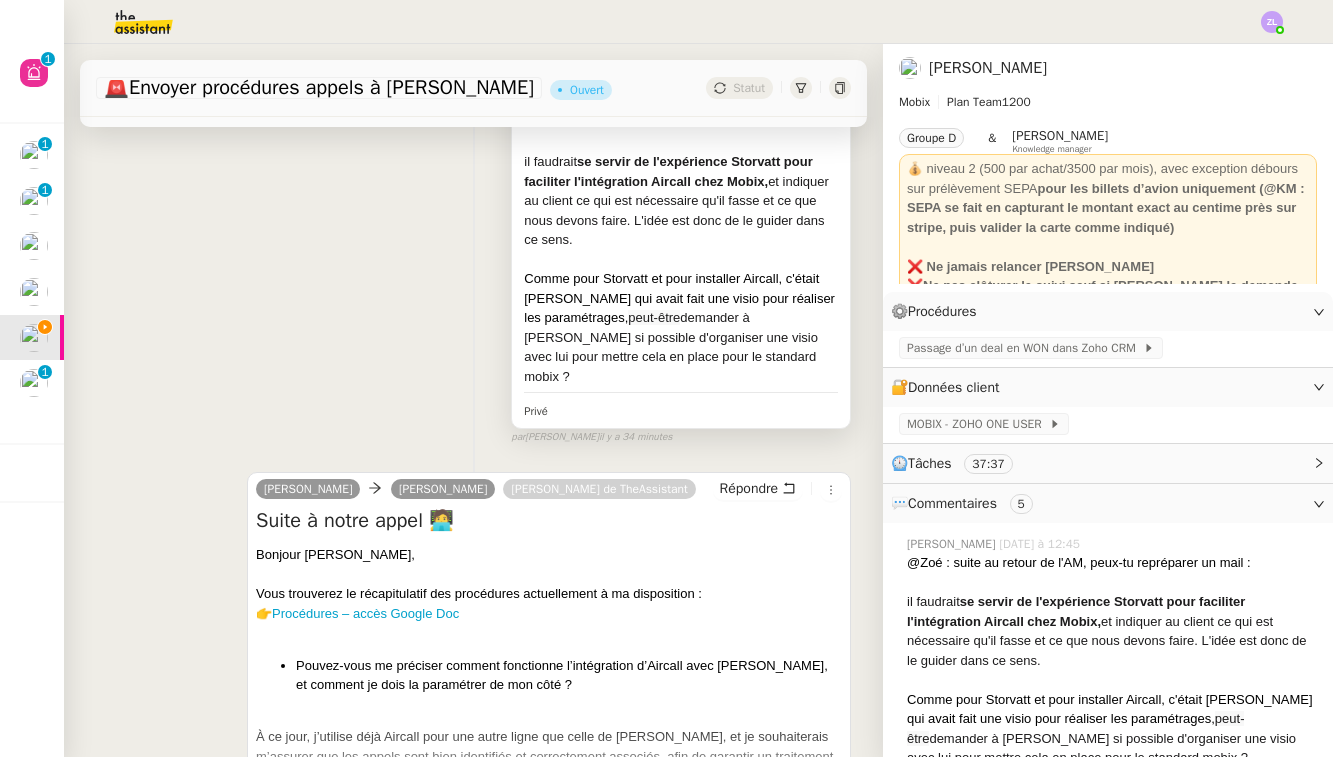 scroll, scrollTop: 499, scrollLeft: 0, axis: vertical 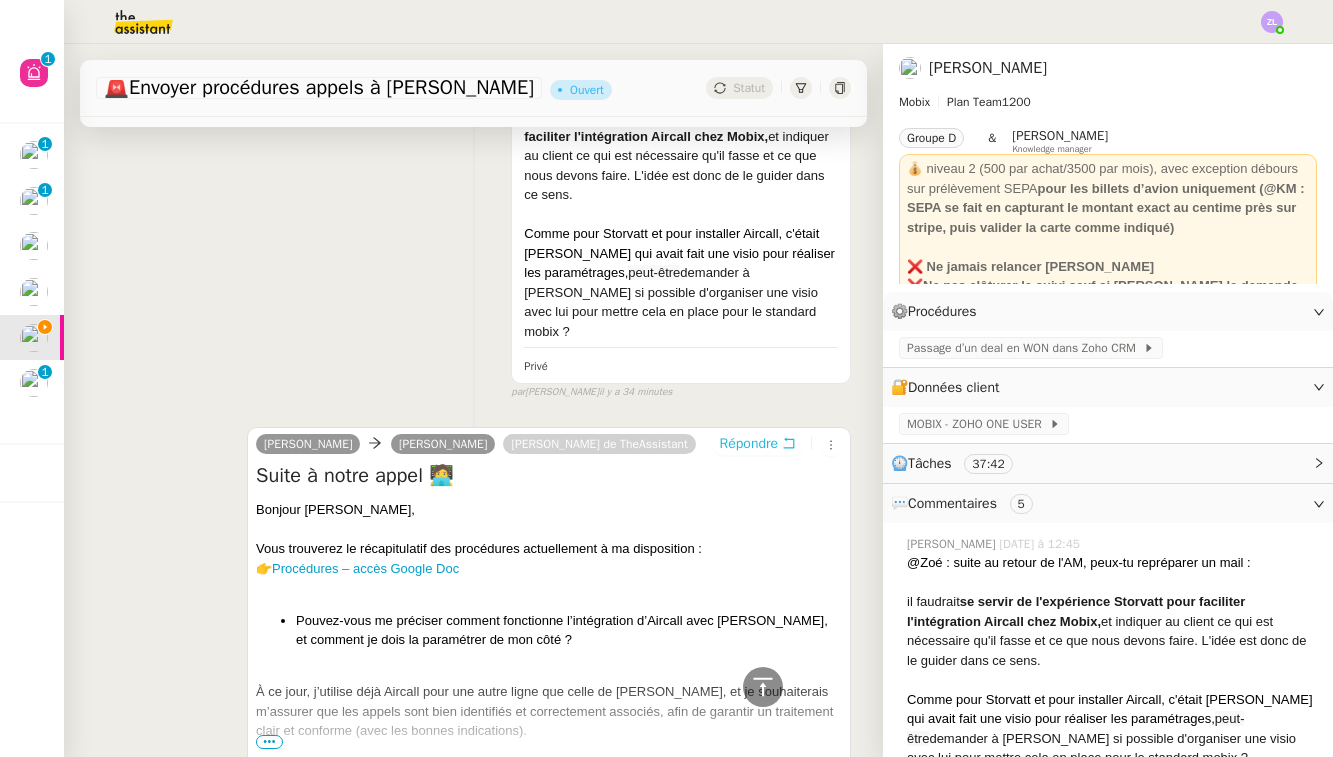 click on "Répondre" at bounding box center (749, 444) 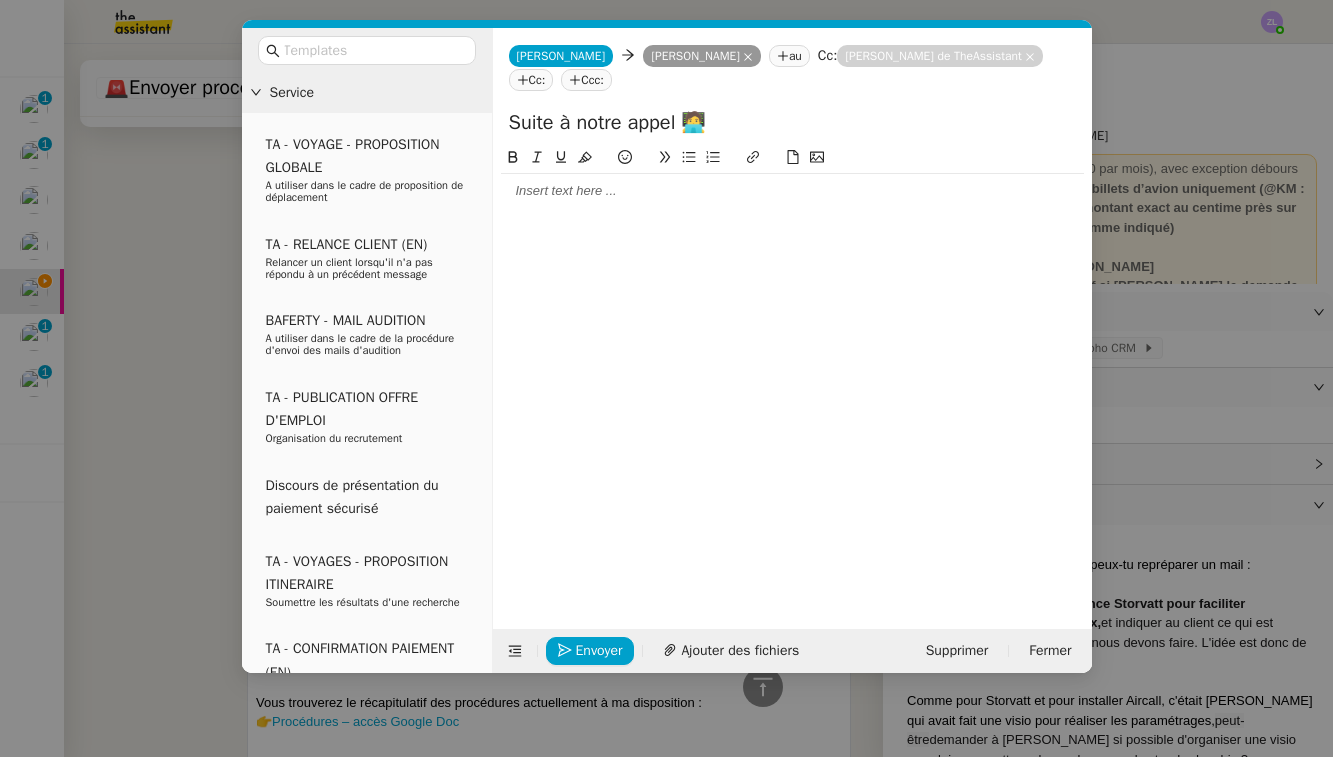 click 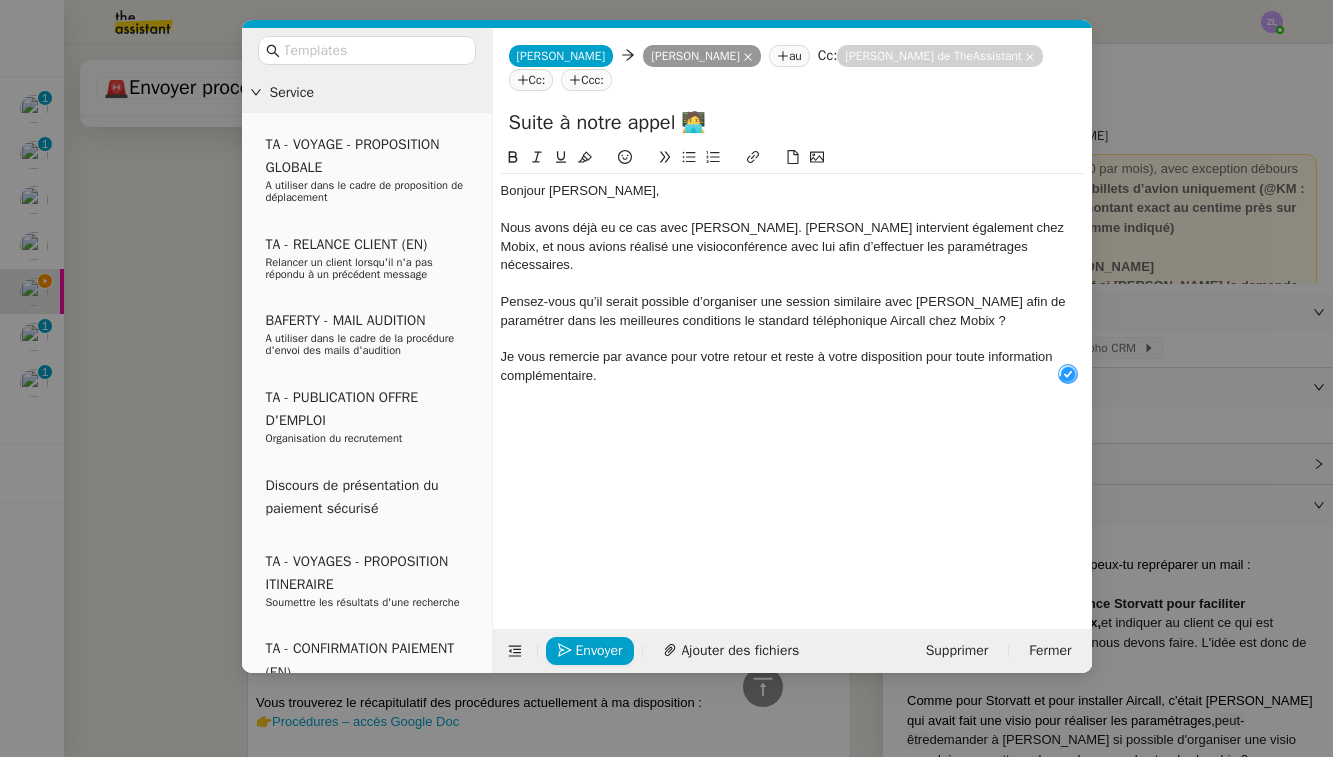 scroll, scrollTop: 21, scrollLeft: 0, axis: vertical 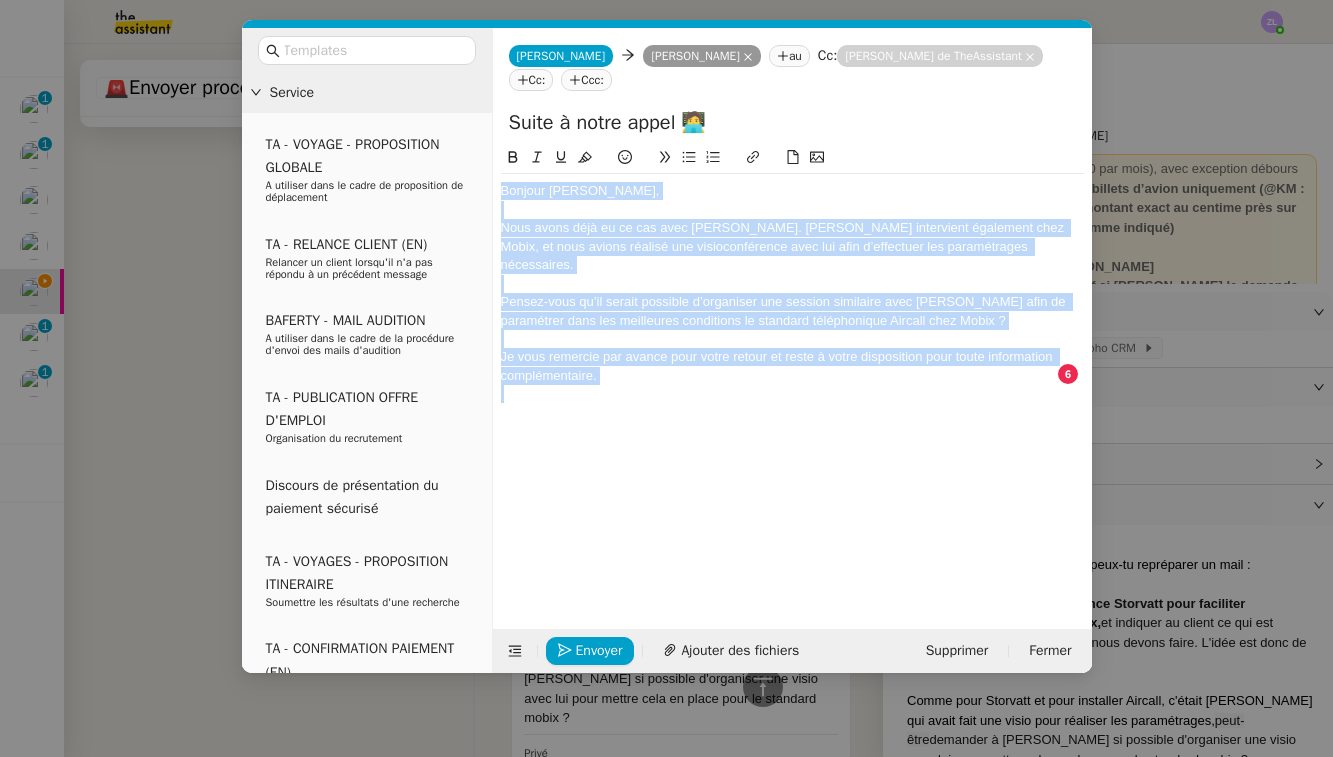 drag, startPoint x: 632, startPoint y: 373, endPoint x: 220, endPoint y: -73, distance: 607.17377 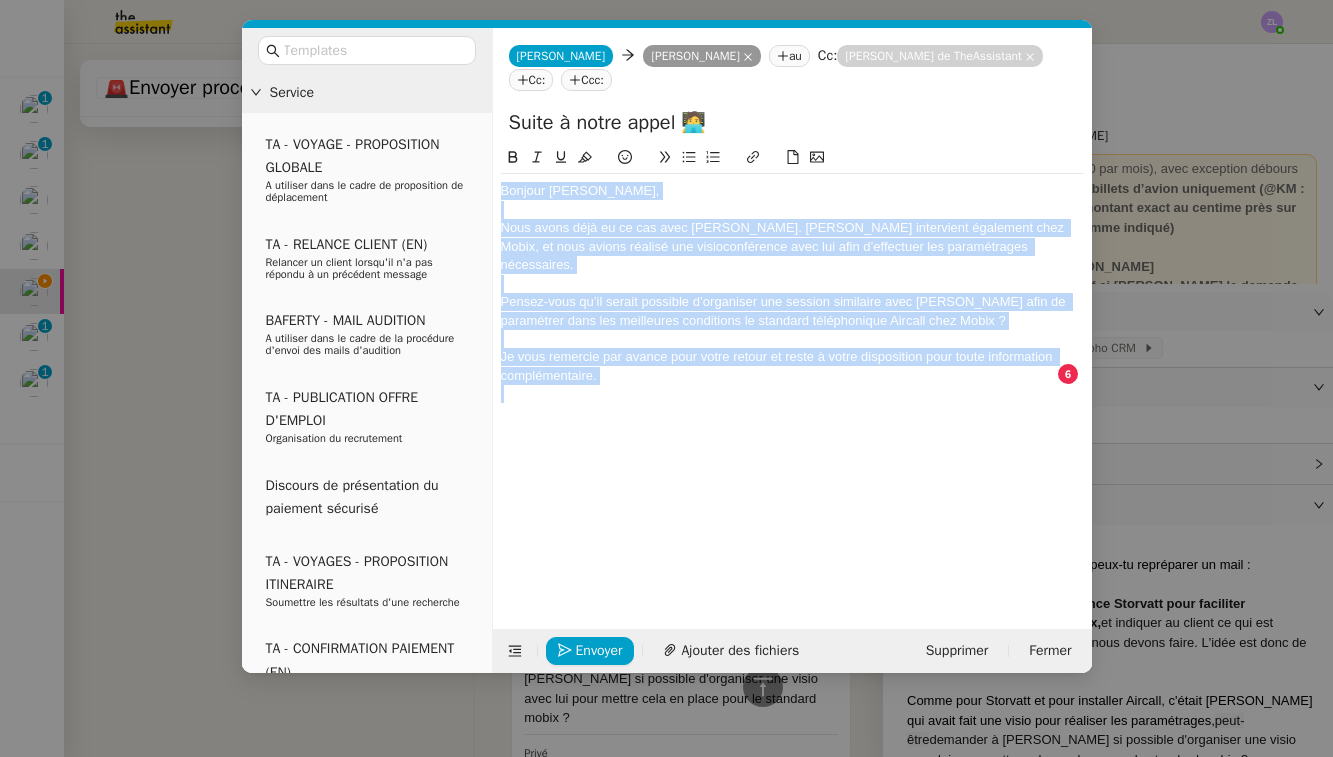 click on "Mes demandes 09/08 - New flight request - [PERSON_NAME]     0   1   2   3   4   5   6   7   8   9  08/06 - New flight request - [PERSON_NAME]    [PERSON_NAME]     0   1   2   3   4   5   6   7   8   9  Suivi des inscriptions et contrats de formation    [PERSON_NAME]    Reprise de contacts dossiers non suivis - [DATE]    [PERSON_NAME] procédures appels à [PERSON_NAME]    New flight request - [PERSON_NAME]     0   1   2   3   4   5   6   7   8   9  31/08 New flight request - [PERSON_NAME]    [PERSON_NAME]     0   1   2   3   4   5   6   7   8   9  [PERSON_NAME]    6 demandes en cours    Standard [PERSON_NAME]    [PERSON_NAME]     0   1   2   3   4   5   6   7   8   9  Standard Téléphonique - [PERSON_NAME]/Addingwell    [PERSON_NAME]    STANDARD - ORIZAIR - [DATE]    [PERSON_NAME]     0   1   2   3   4   5   6   7   8   9  Standard téléphonique    [PERSON_NAME] DA CONCEICAO (thermisure)     0  4" at bounding box center (666, 378) 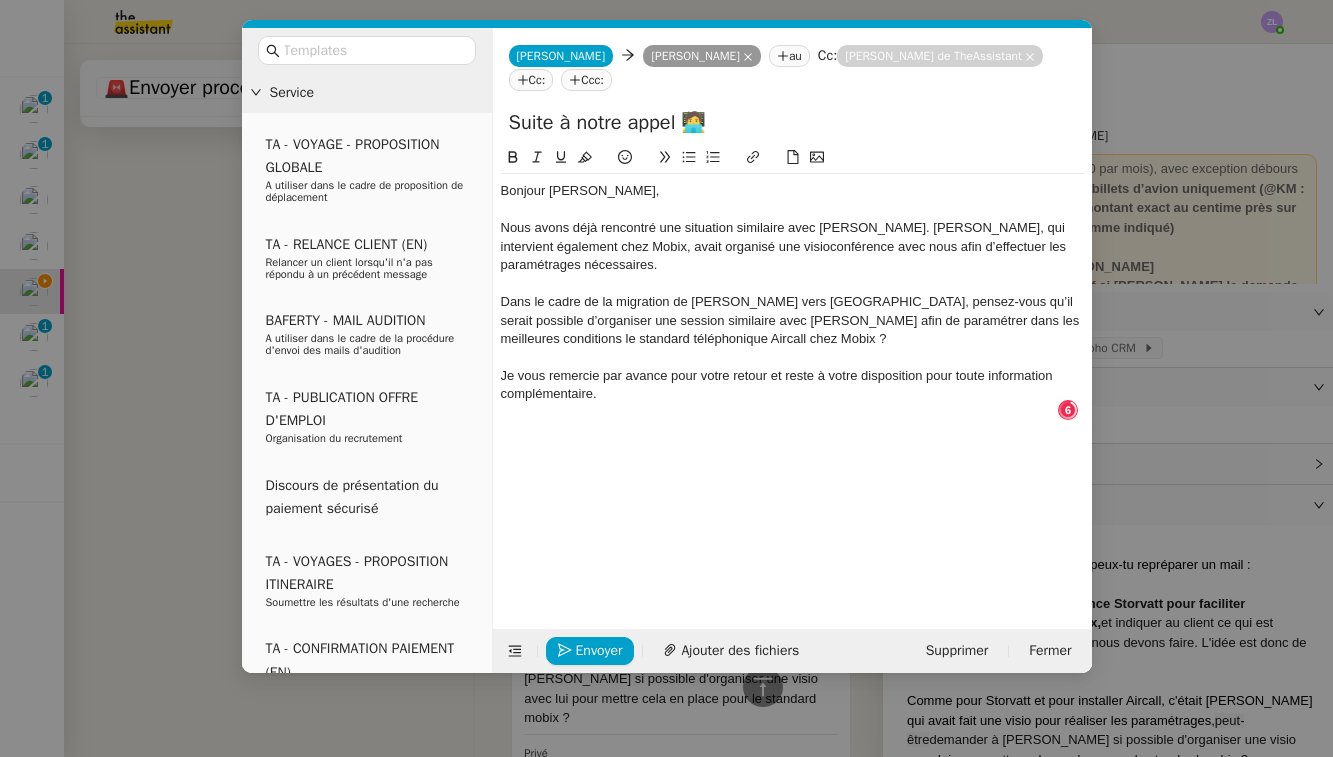 scroll, scrollTop: 21, scrollLeft: 0, axis: vertical 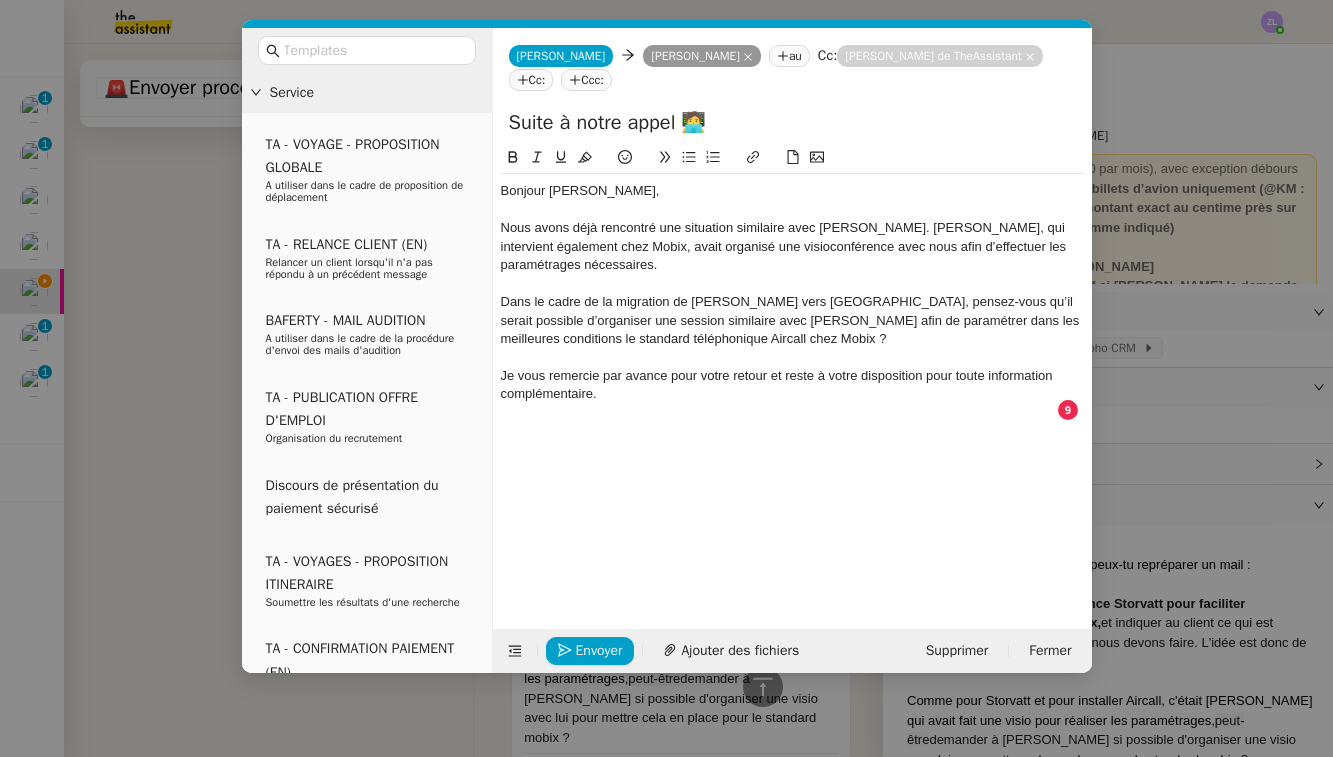 click on "Bonjour [PERSON_NAME]," 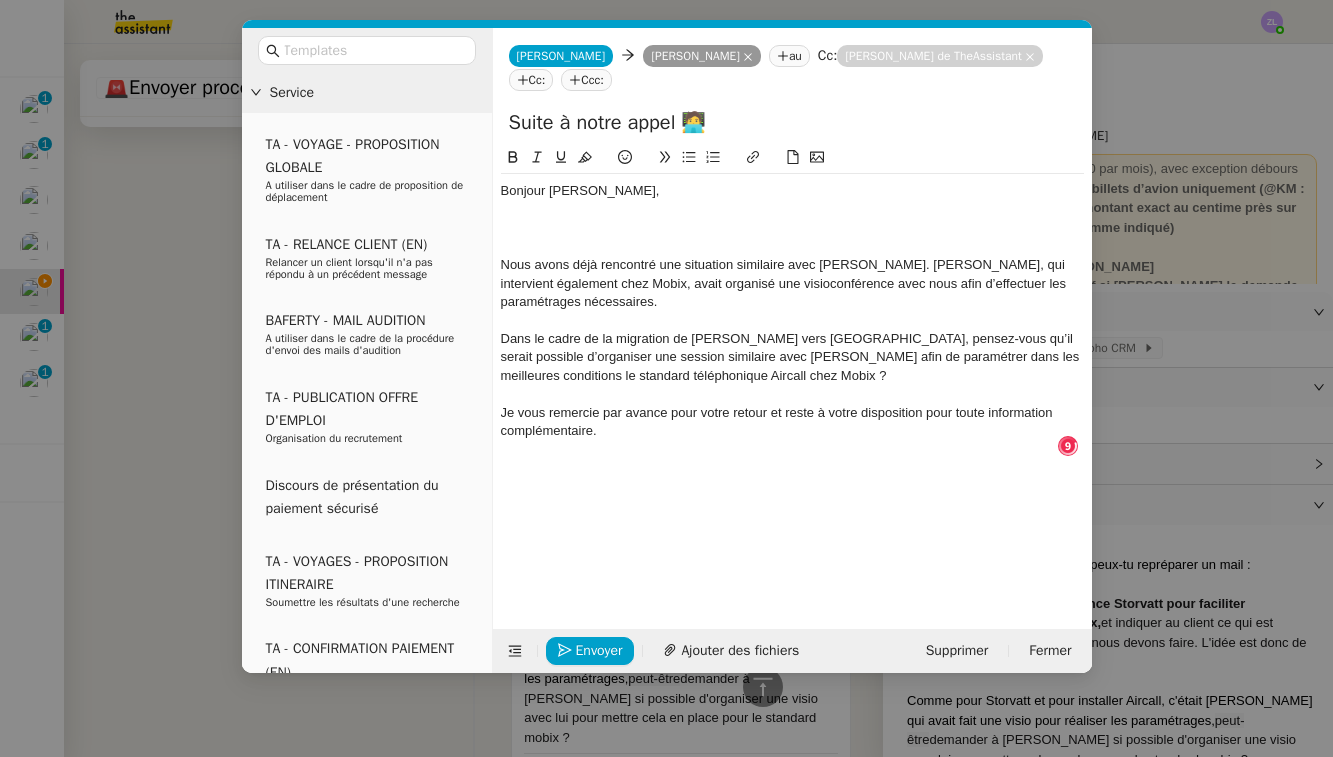 type 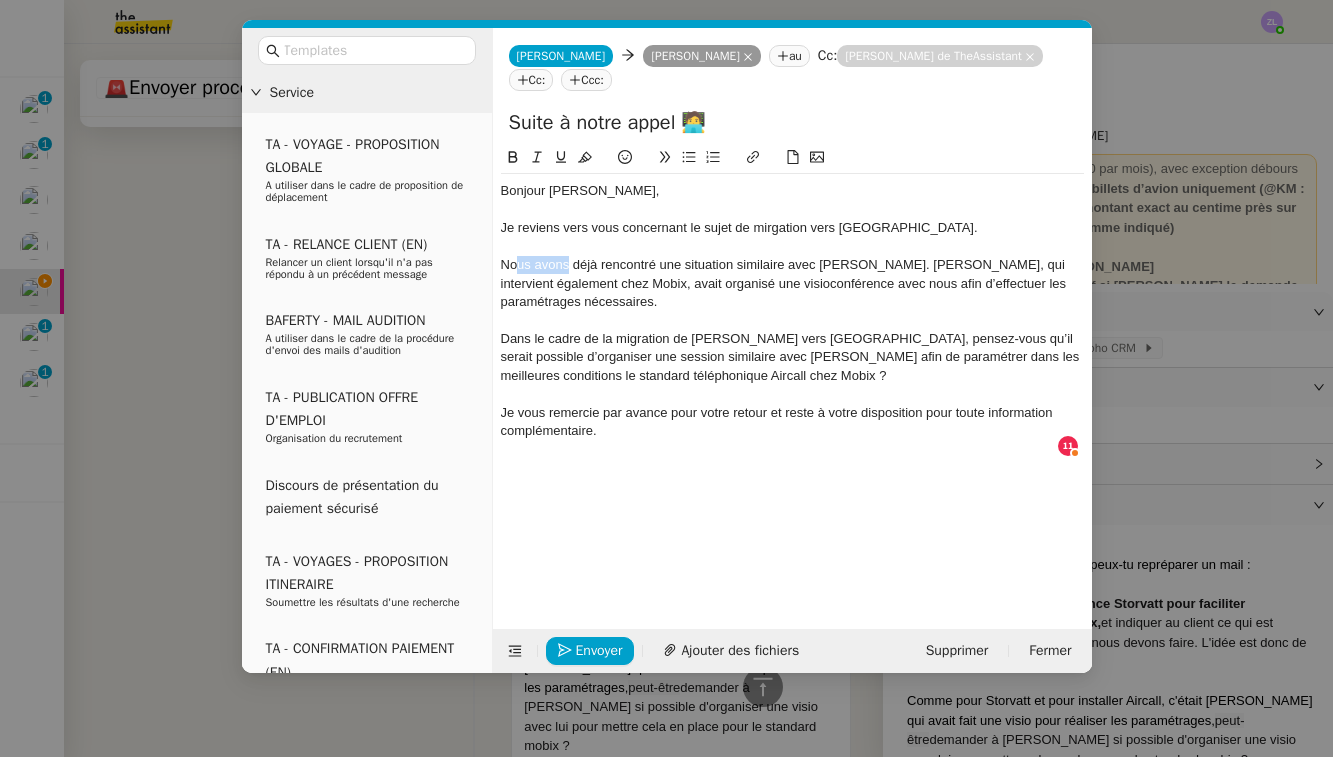 drag, startPoint x: 519, startPoint y: 263, endPoint x: 498, endPoint y: 263, distance: 21 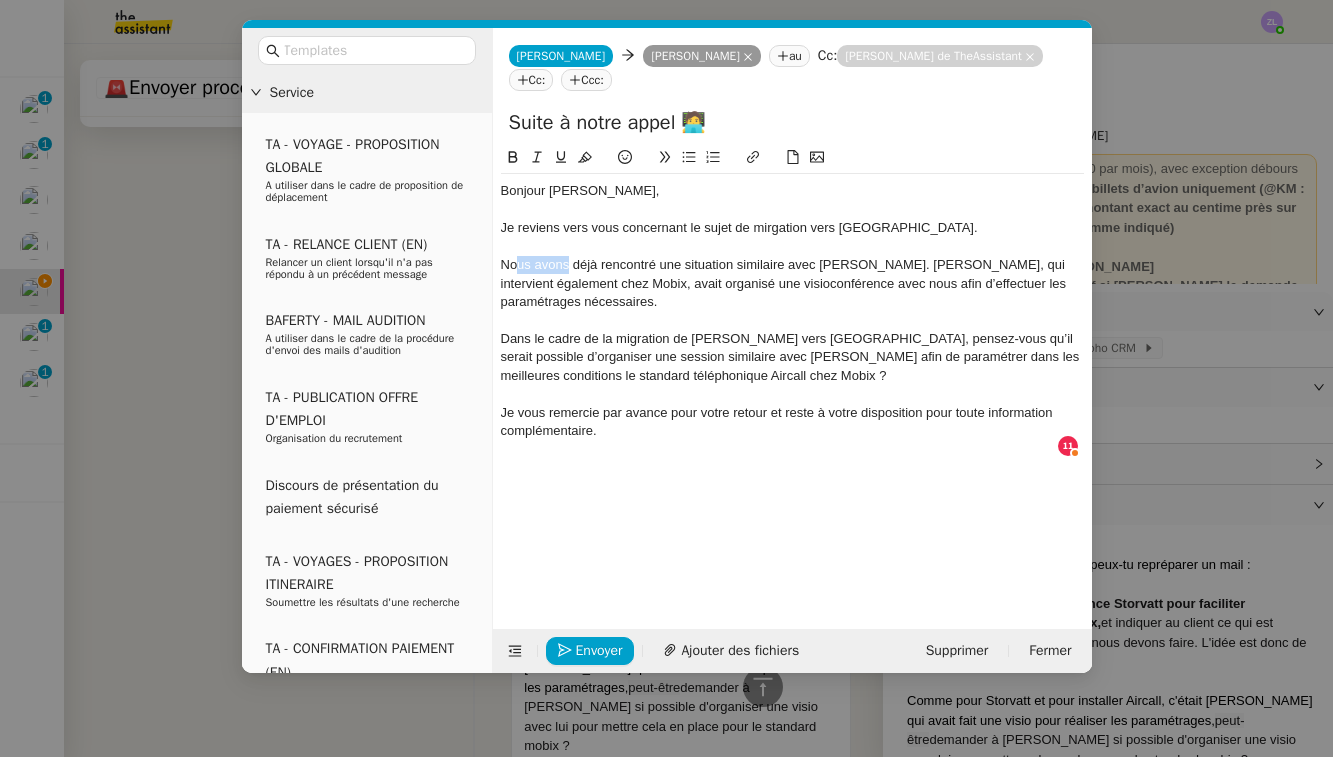 click on "Bonjour [PERSON_NAME], Je reviens vers vous concernant le sujet de mirgation vers [GEOGRAPHIC_DATA].  Nous avons déjà rencontré une situation similaire avec [PERSON_NAME]. [PERSON_NAME], qui intervient également chez Mobix, avait organisé une visioconférence avec nous afin d’effectuer les paramétrages nécessaires. Dans le cadre de la migration de [PERSON_NAME] vers [GEOGRAPHIC_DATA], pensez-vous qu’il serait possible d’organiser une session similaire avec [PERSON_NAME] afin de paramétrer dans les meilleures conditions le standard téléphonique Aircall chez Mobix ? Je vous remercie par avance pour votre retour et reste à votre disposition pour toute information complémentaire." 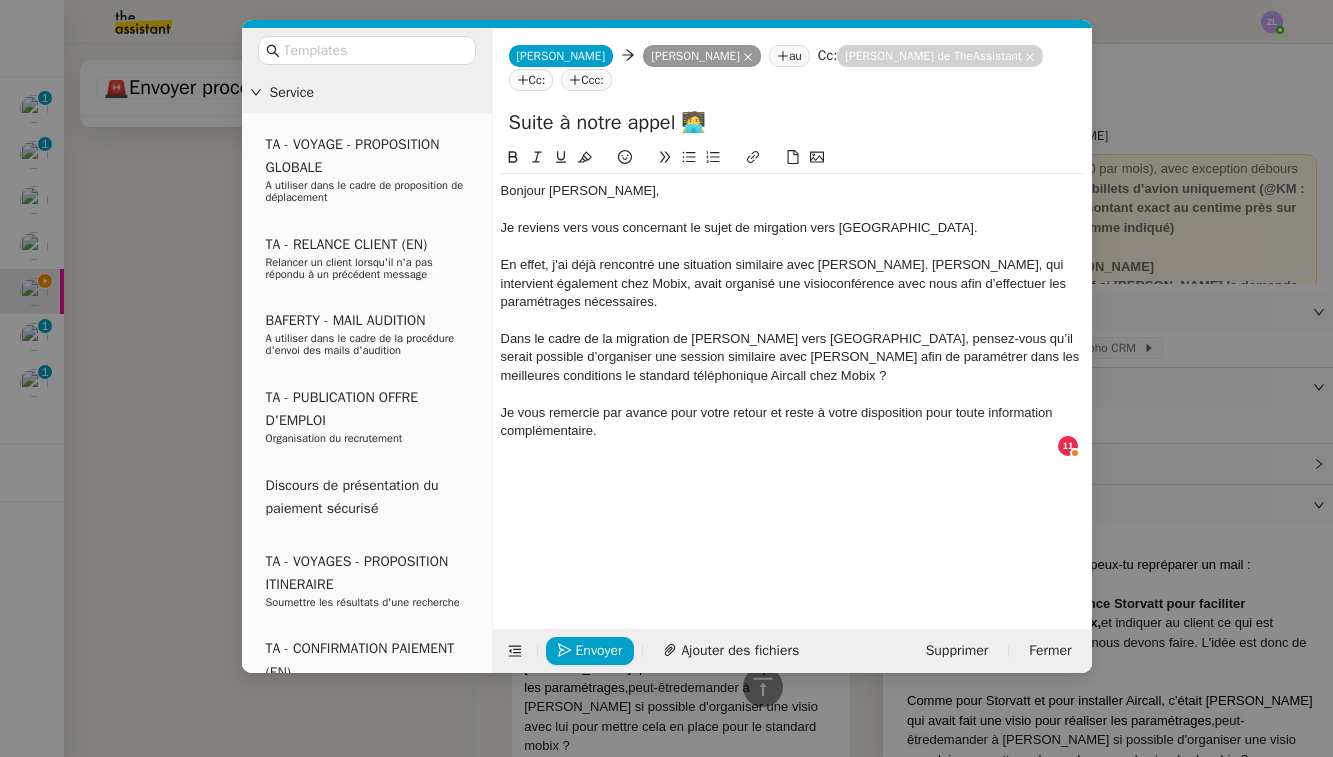 click on "Je reviens vers vous concernant le sujet de mirgation vers [GEOGRAPHIC_DATA]." 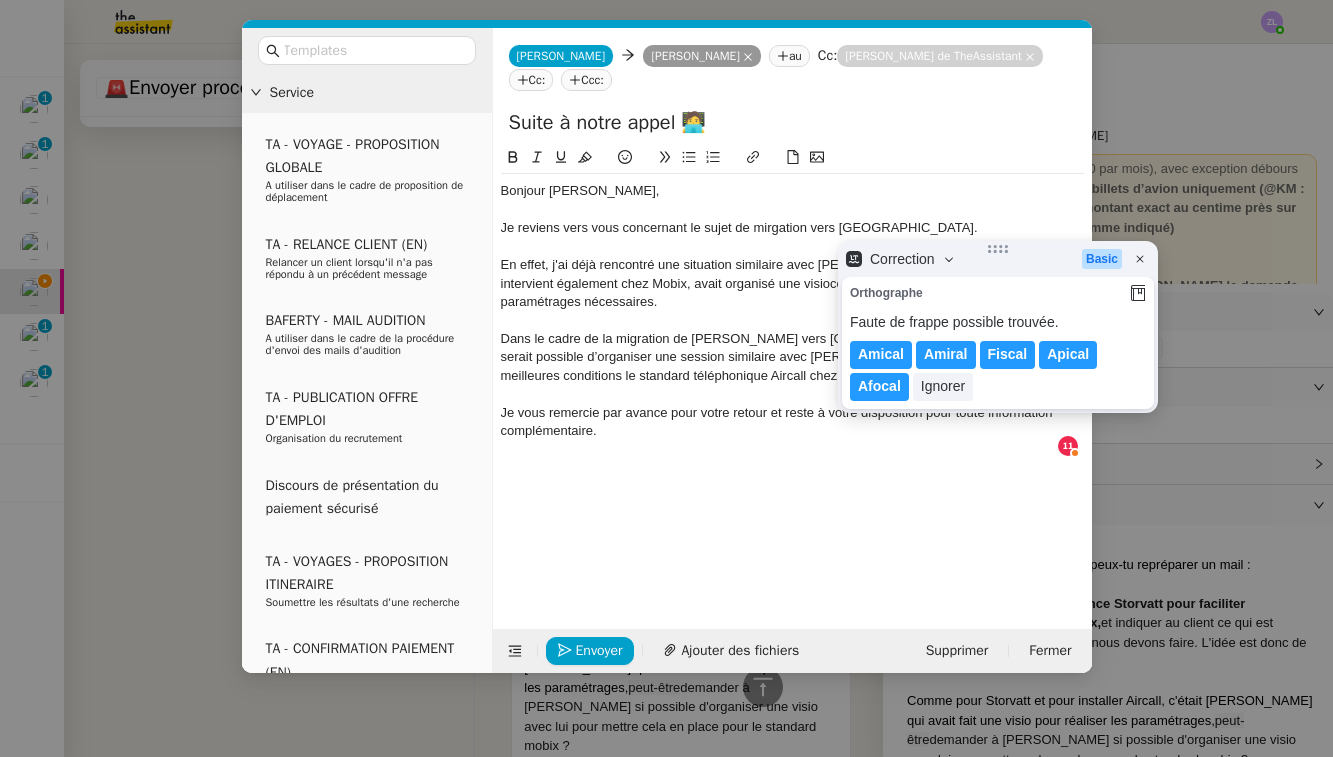 click on "Je reviens vers vous concernant le sujet de mirgation vers [GEOGRAPHIC_DATA]." 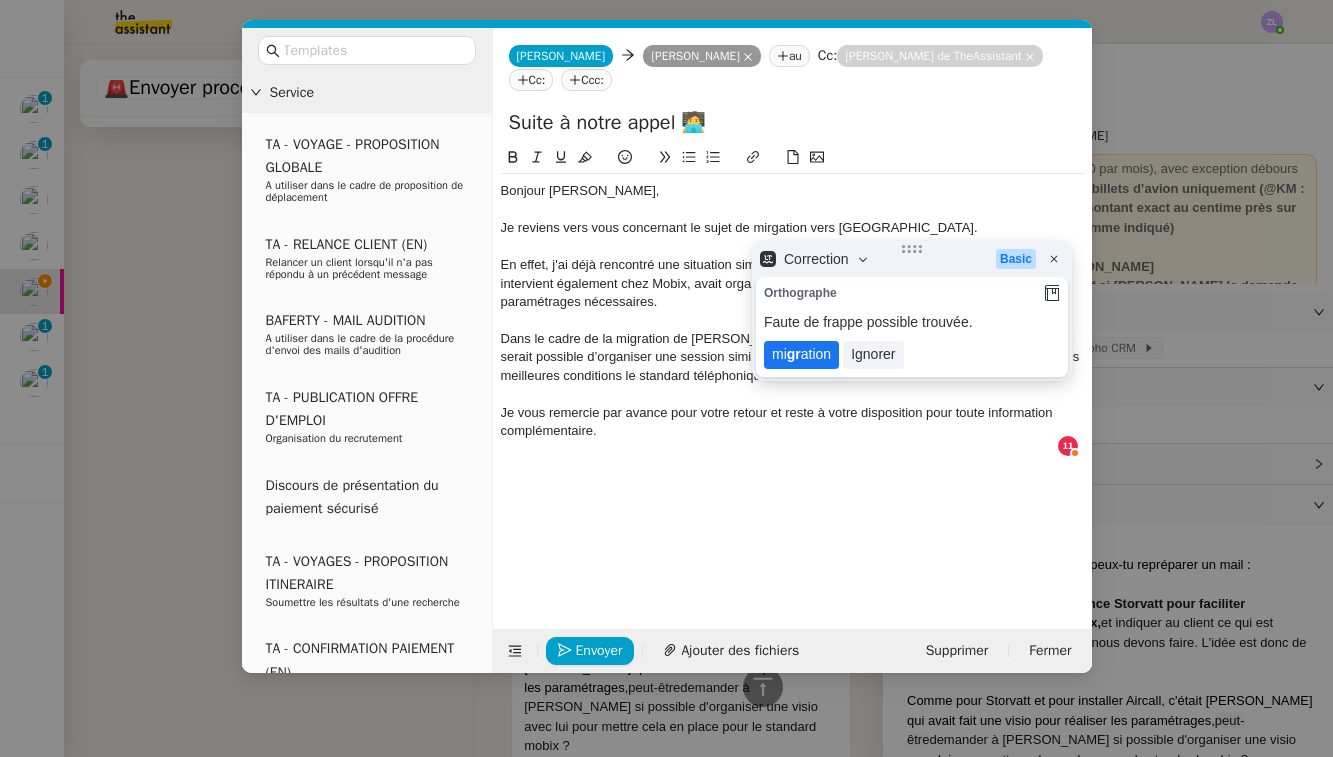 click on "mi gr ation" 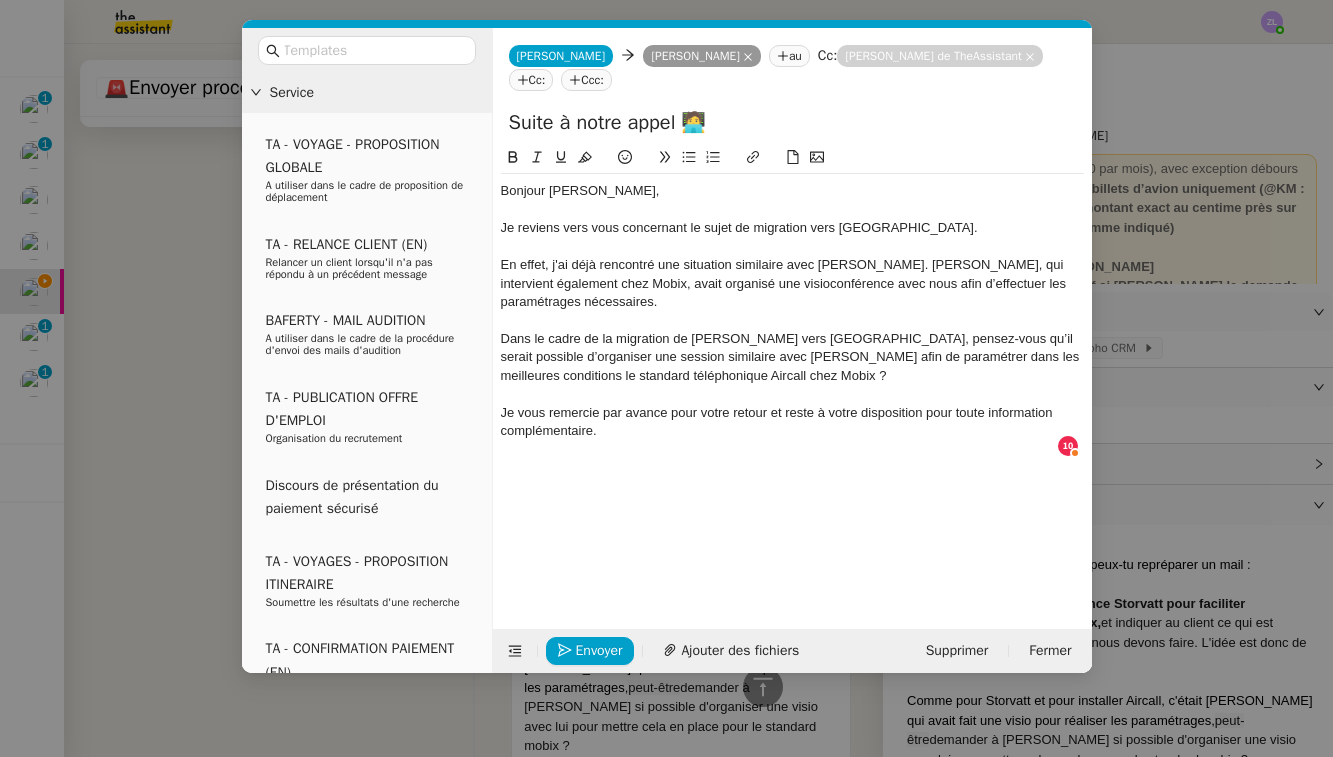 click on "En effet, j'ai déjà rencontré une situation similaire avec [PERSON_NAME]. [PERSON_NAME], qui intervient également chez Mobix, avait organisé une visioconférence avec nous afin d’effectuer les paramétrages nécessaires." 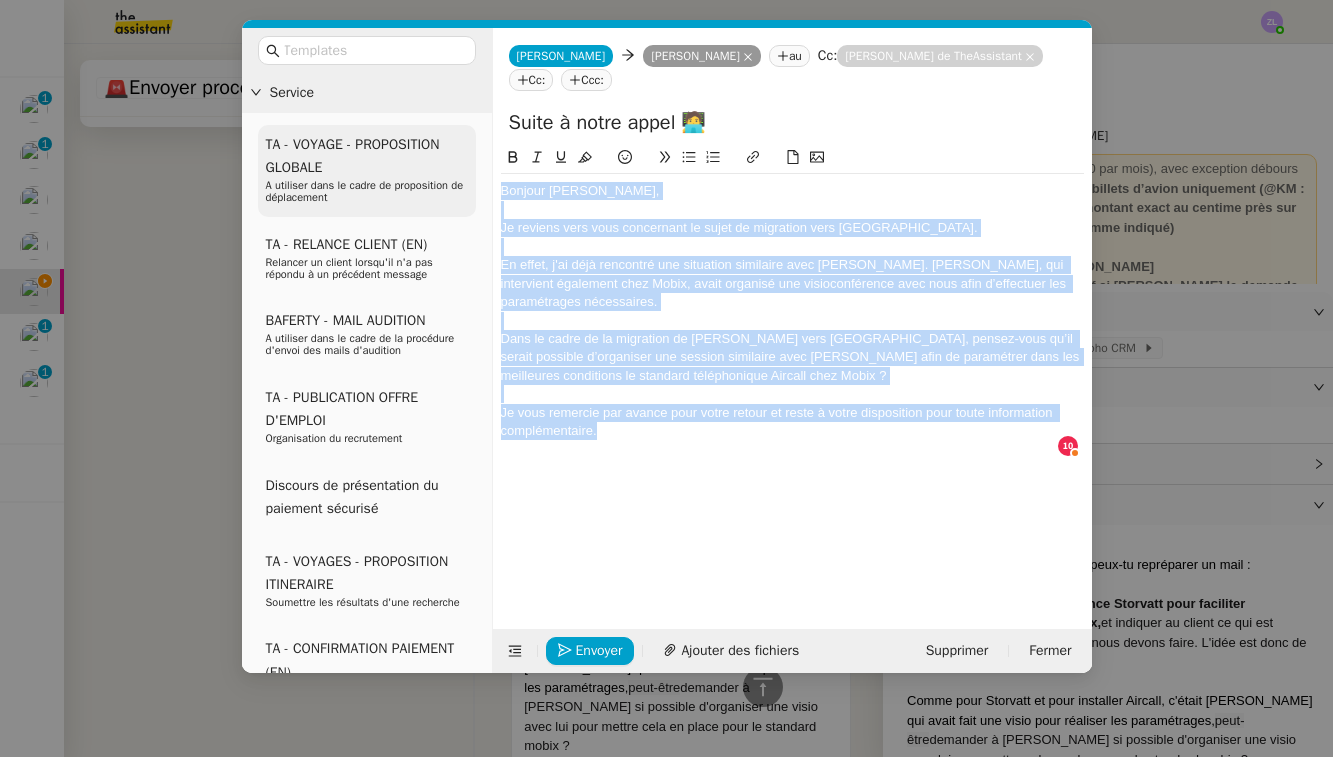 drag, startPoint x: 693, startPoint y: 431, endPoint x: 406, endPoint y: 168, distance: 389.2788 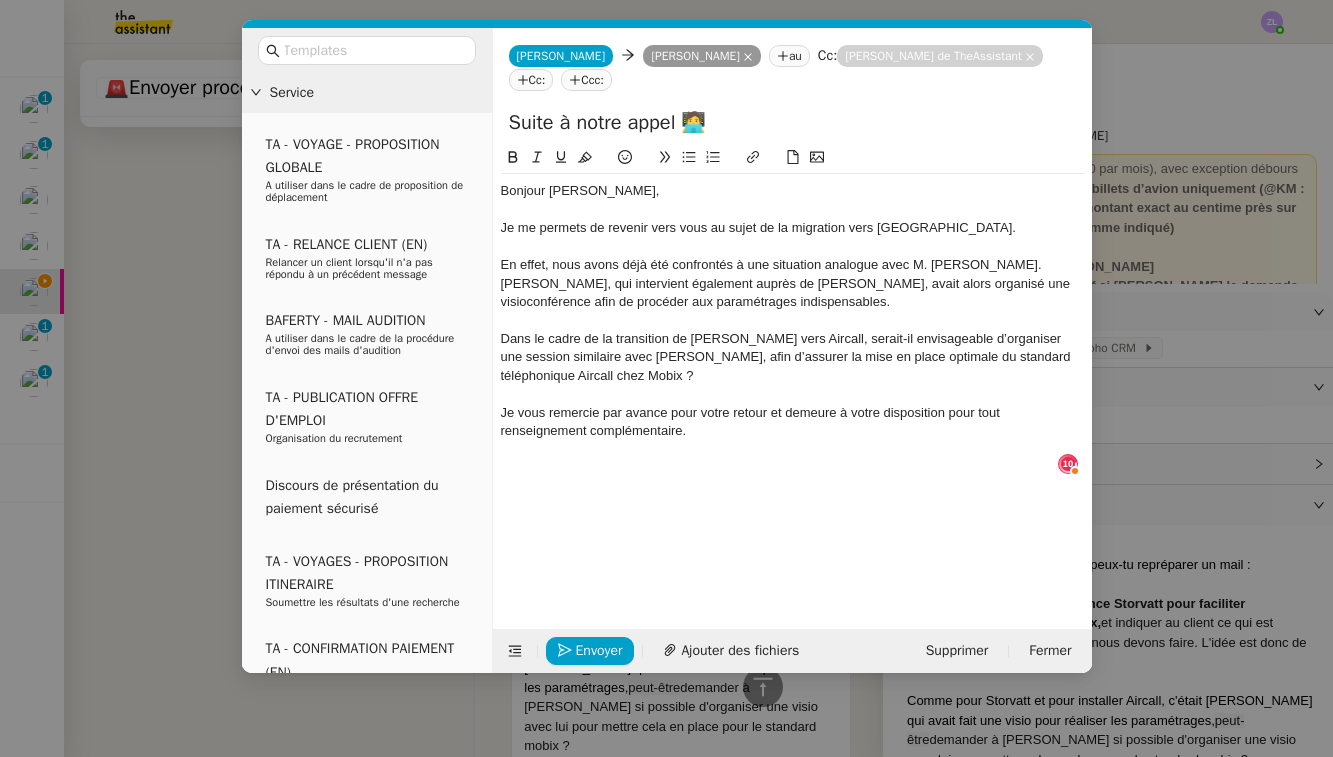 scroll, scrollTop: 21, scrollLeft: 0, axis: vertical 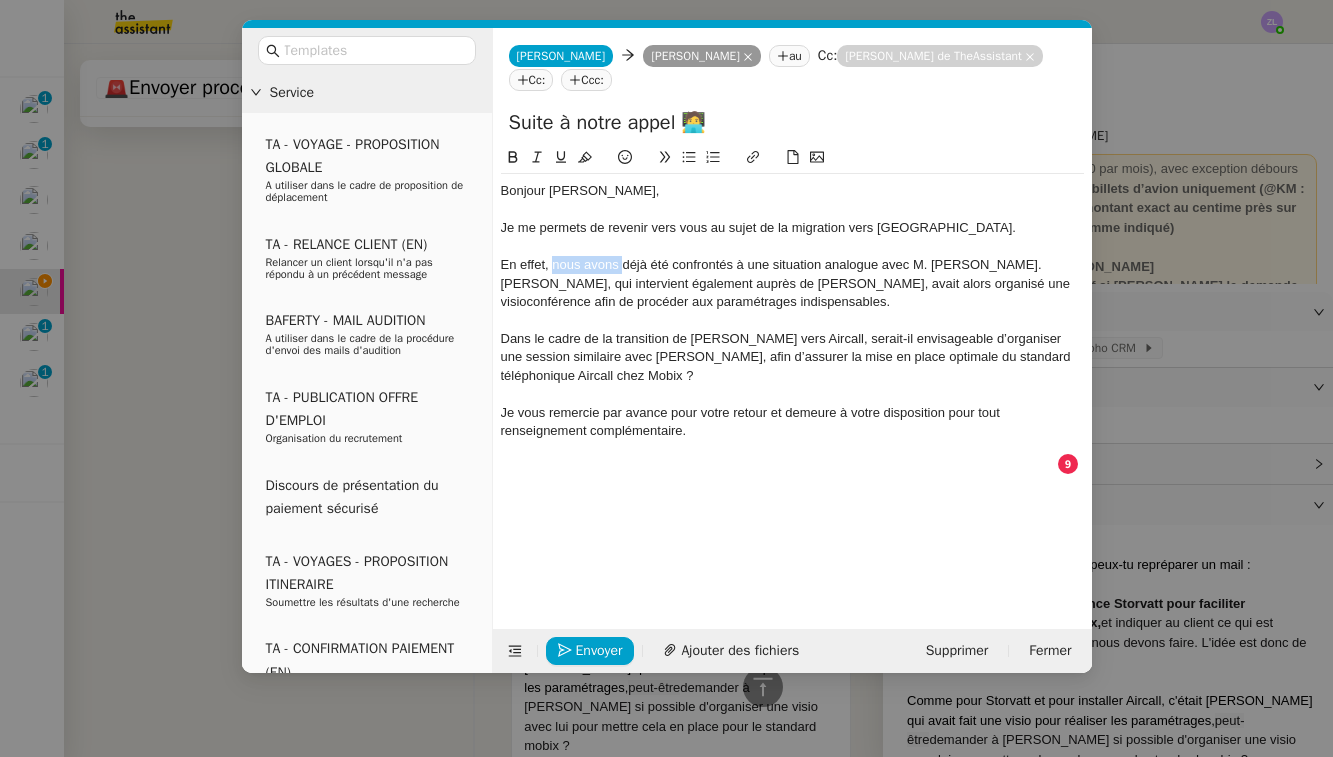 drag, startPoint x: 623, startPoint y: 265, endPoint x: 554, endPoint y: 262, distance: 69.065186 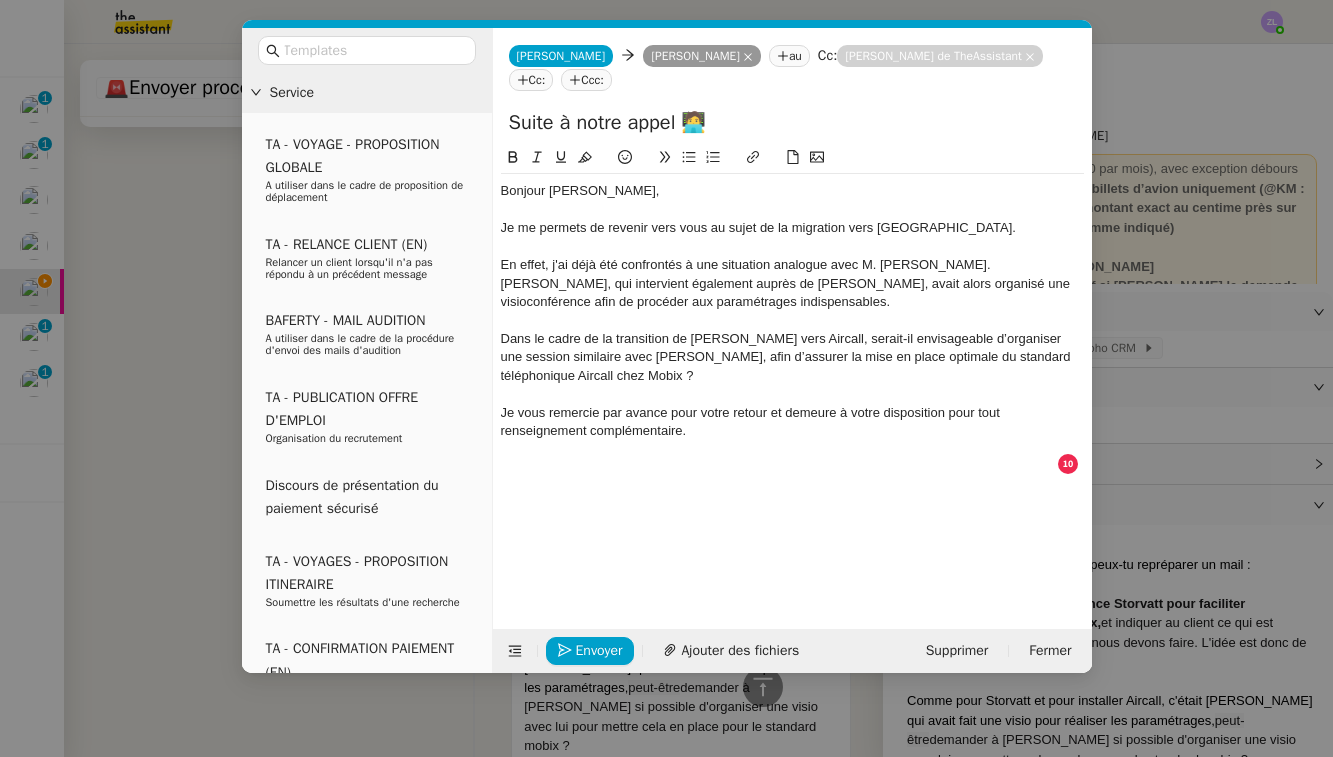 click on "En effet, j'ai déjà été confrontés à une situation analogue avec M. [PERSON_NAME]. [PERSON_NAME], qui intervient également auprès de [PERSON_NAME], avait alors organisé une visioconférence afin de procéder aux paramétrages indispensables." 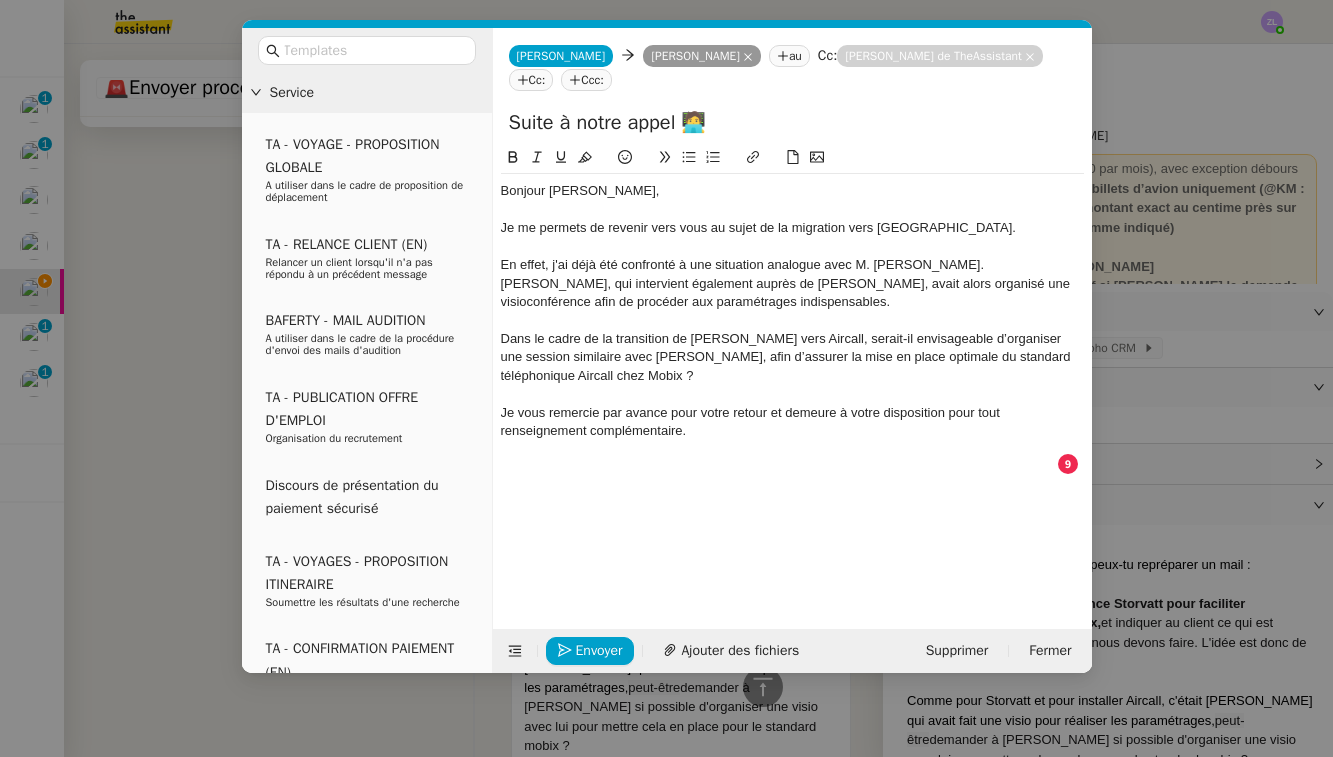 click on "En effet, j'ai déjà été confronté à une situation analogue avec M. [PERSON_NAME]. [PERSON_NAME], qui intervient également auprès de [PERSON_NAME], avait alors organisé une visioconférence afin de procéder aux paramétrages indispensables." 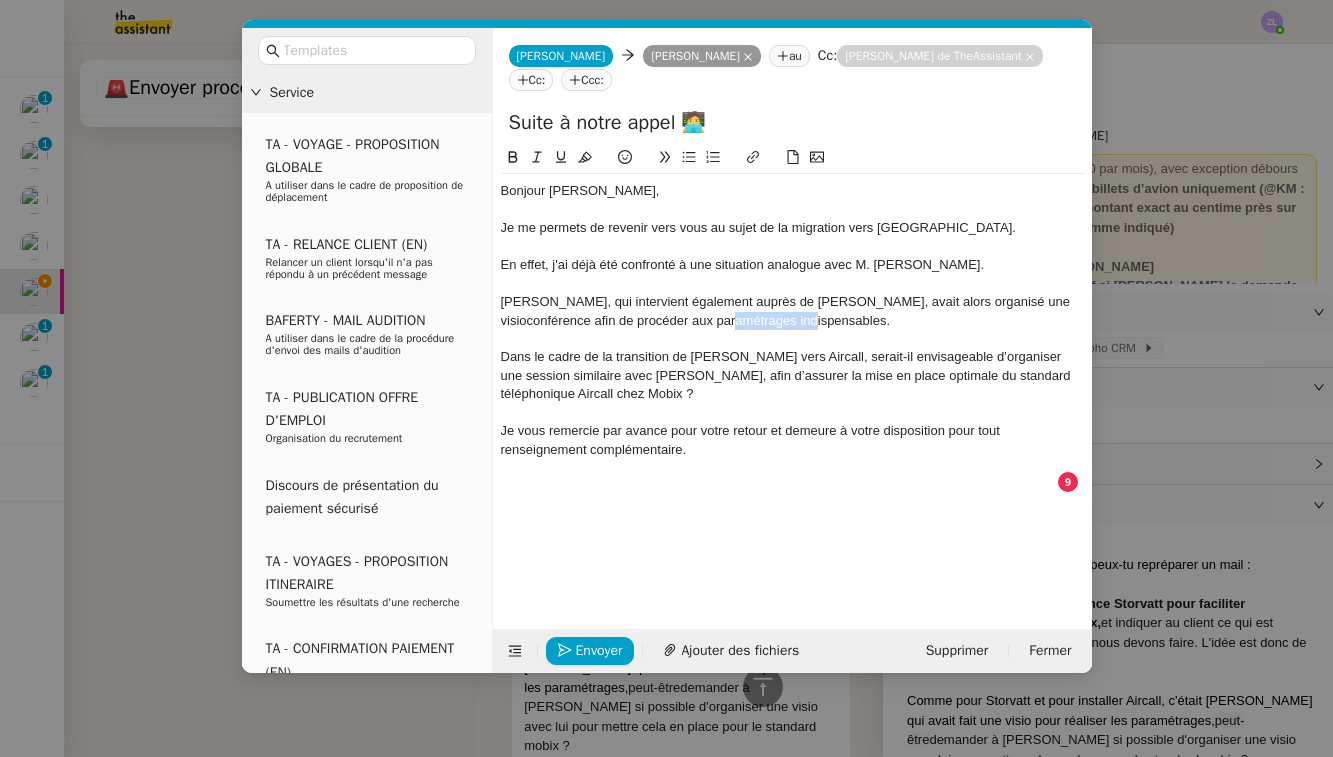 drag, startPoint x: 766, startPoint y: 317, endPoint x: 688, endPoint y: 317, distance: 78 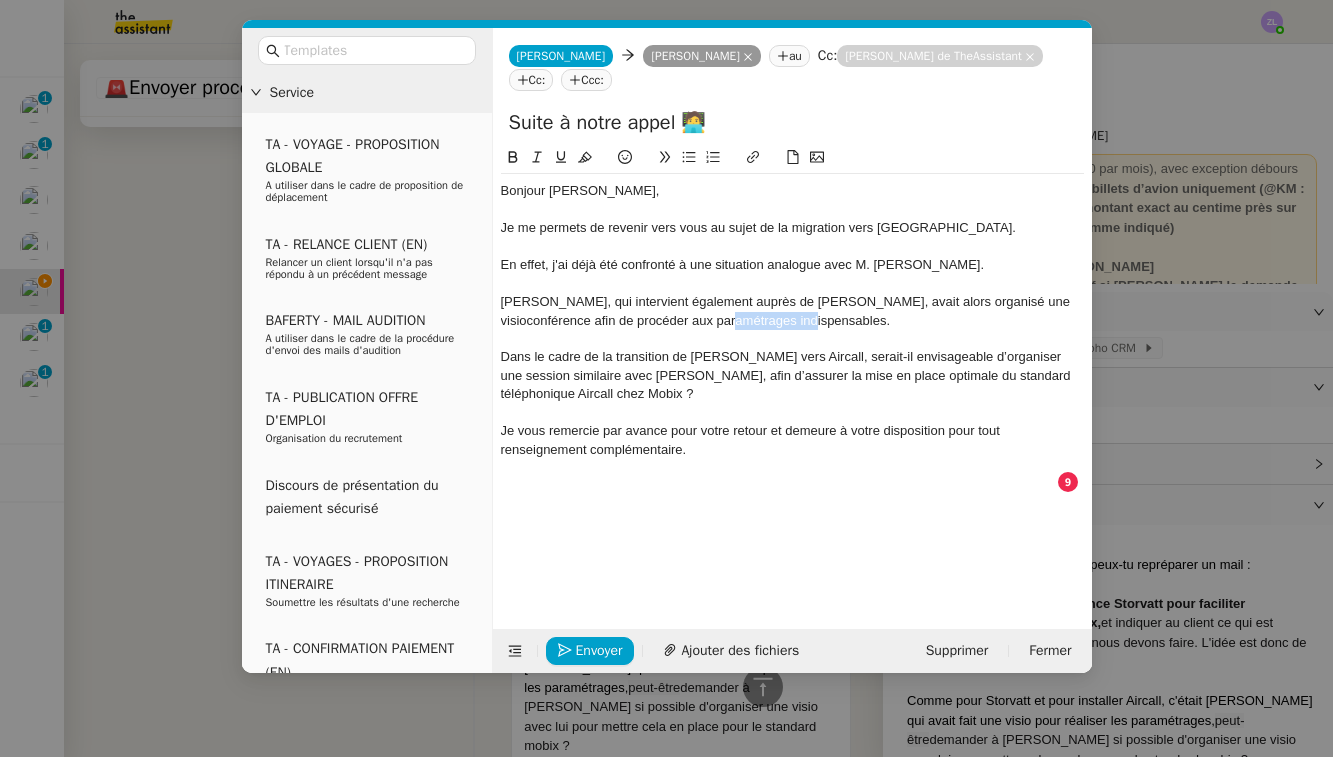 click on "[PERSON_NAME], qui intervient également auprès de [PERSON_NAME], avait alors organisé une visioconférence afin de procéder aux paramétrages indispensables." 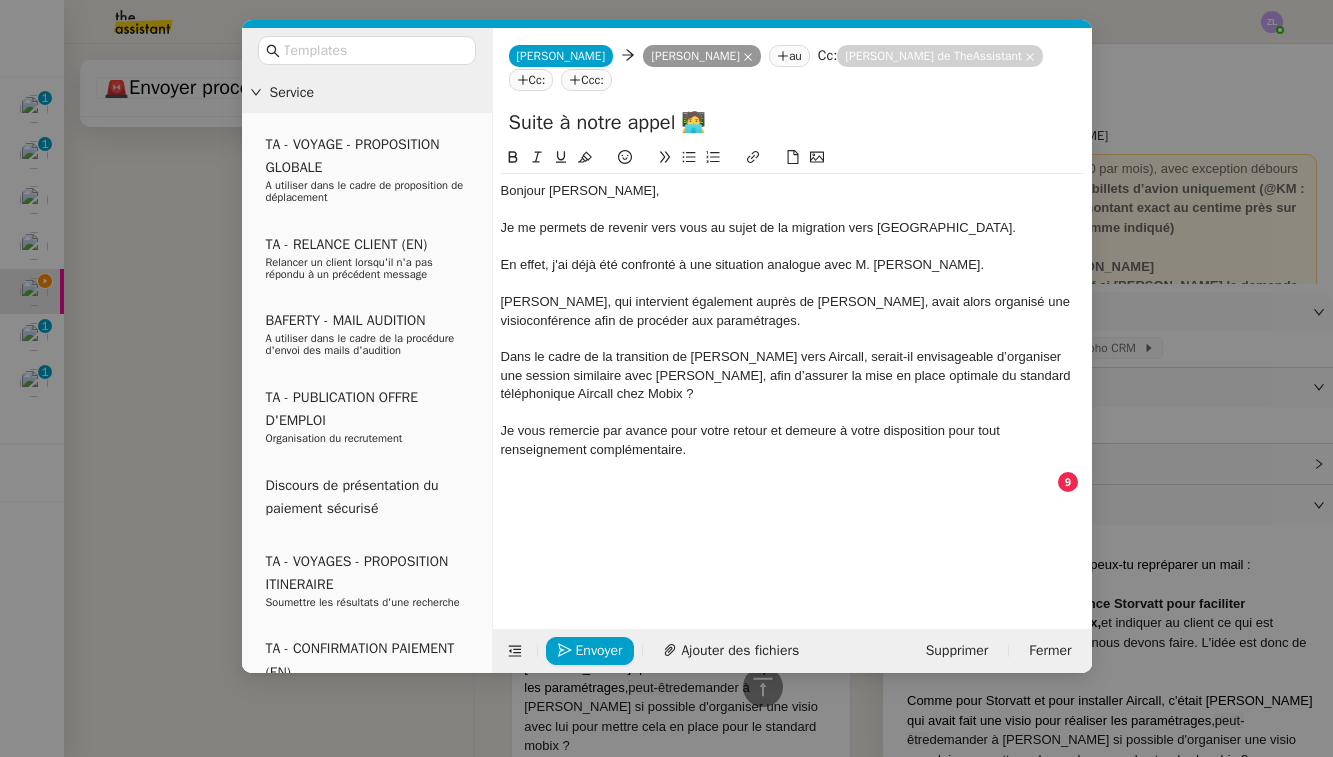 click on "Dans le cadre de la transition de [PERSON_NAME] vers Aircall, serait-il envisageable d’organiser une session similaire avec [PERSON_NAME], afin d’assurer la mise en place optimale du standard téléphonique Aircall chez Mobix ?" 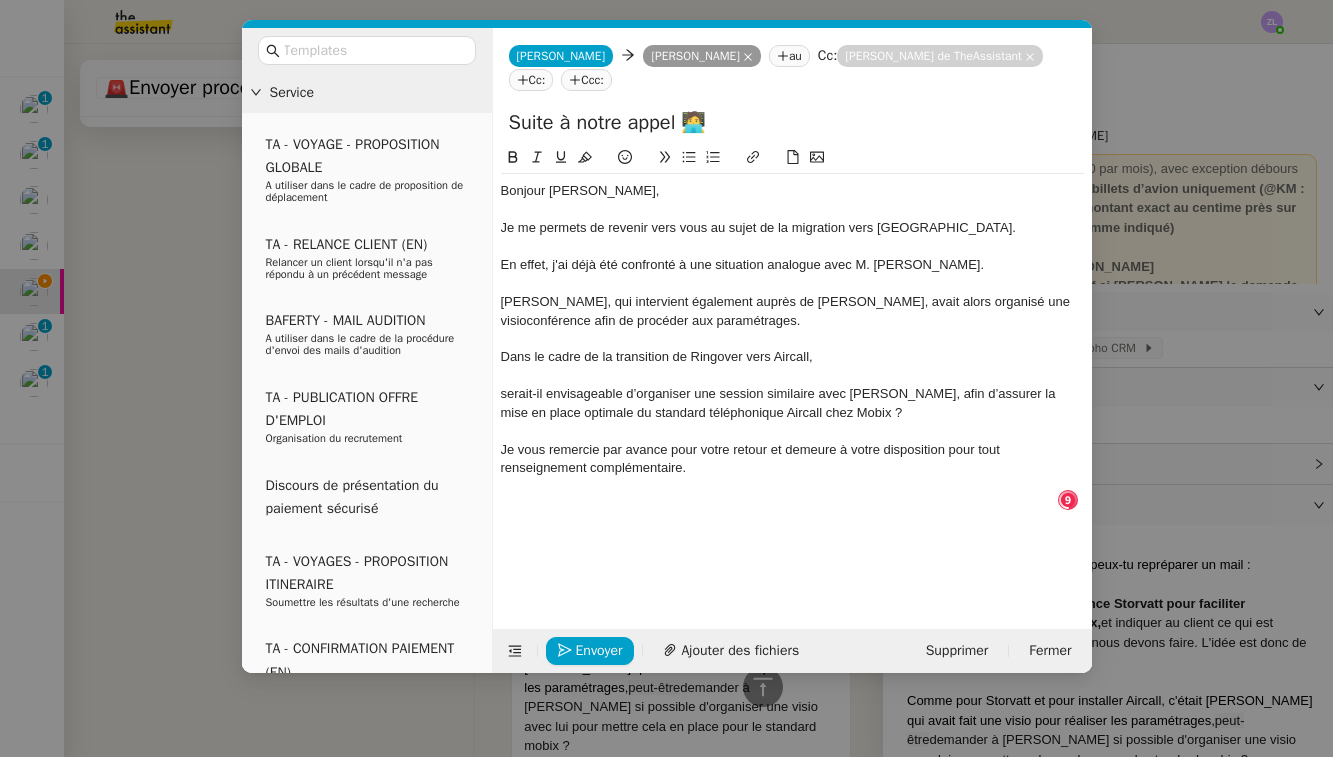 click 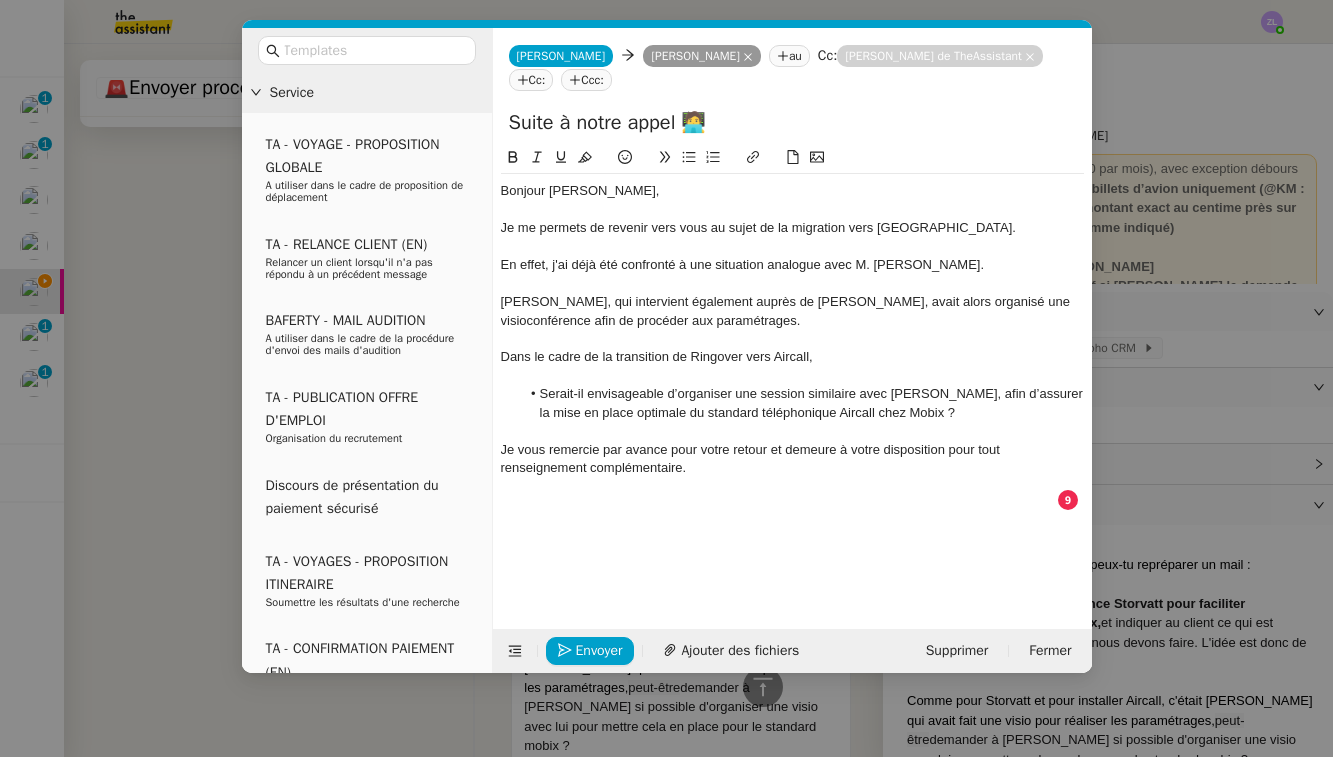 click on "Serait-il envisageable d’organiser une session similaire avec [PERSON_NAME], afin d’assurer la mise en place optimale du standard téléphonique Aircall chez Mobix ?" 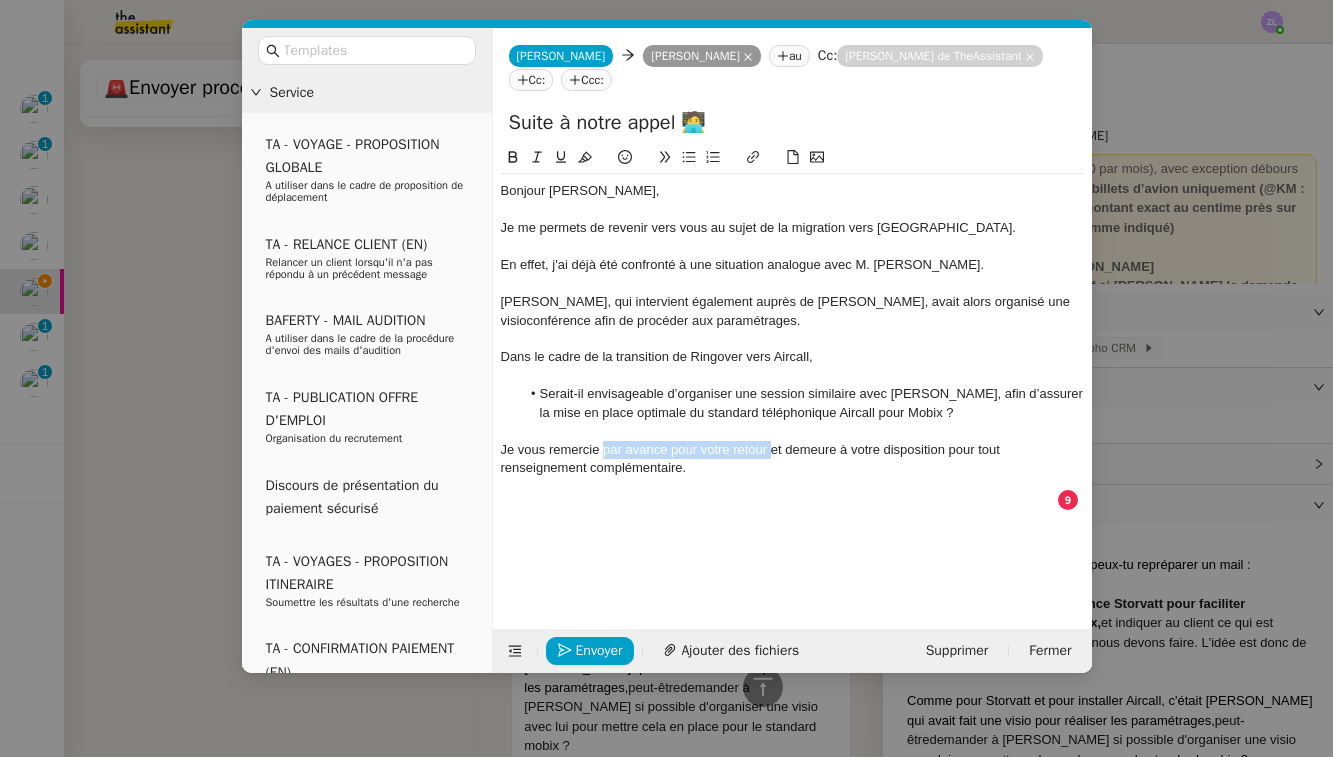 drag, startPoint x: 770, startPoint y: 446, endPoint x: 605, endPoint y: 446, distance: 165 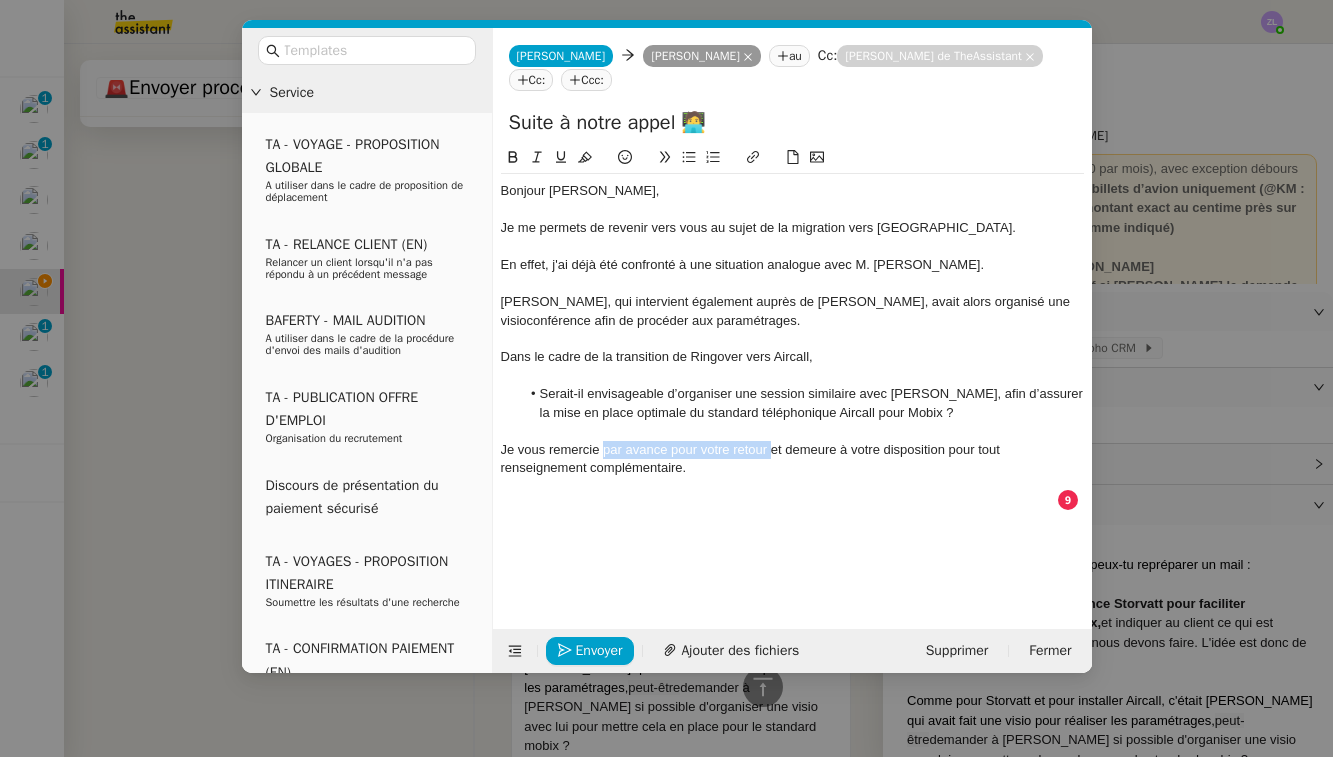 click on "Je vous remercie par avance pour votre retour et demeure à votre disposition pour tout renseignement complémentaire." 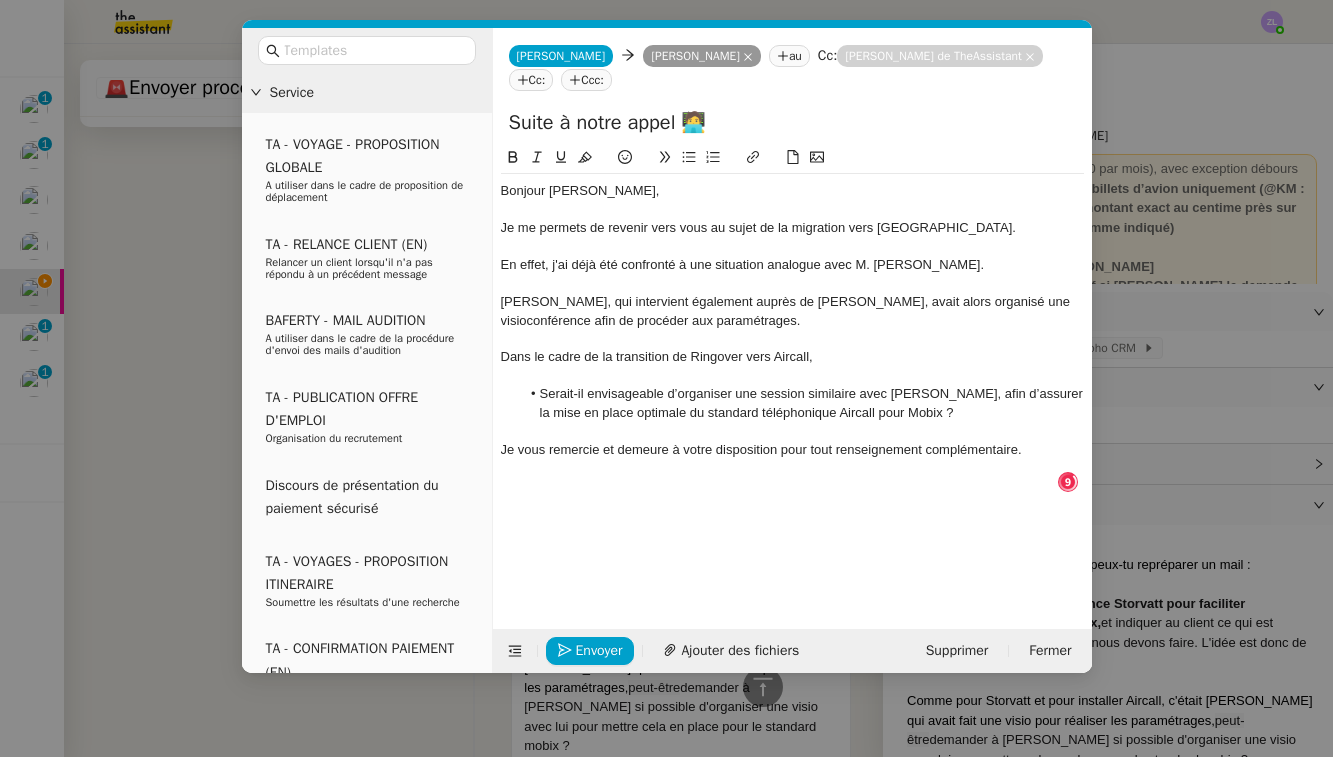click on "Je vous remercie et demeure à votre disposition pour tout renseignement complémentaire." 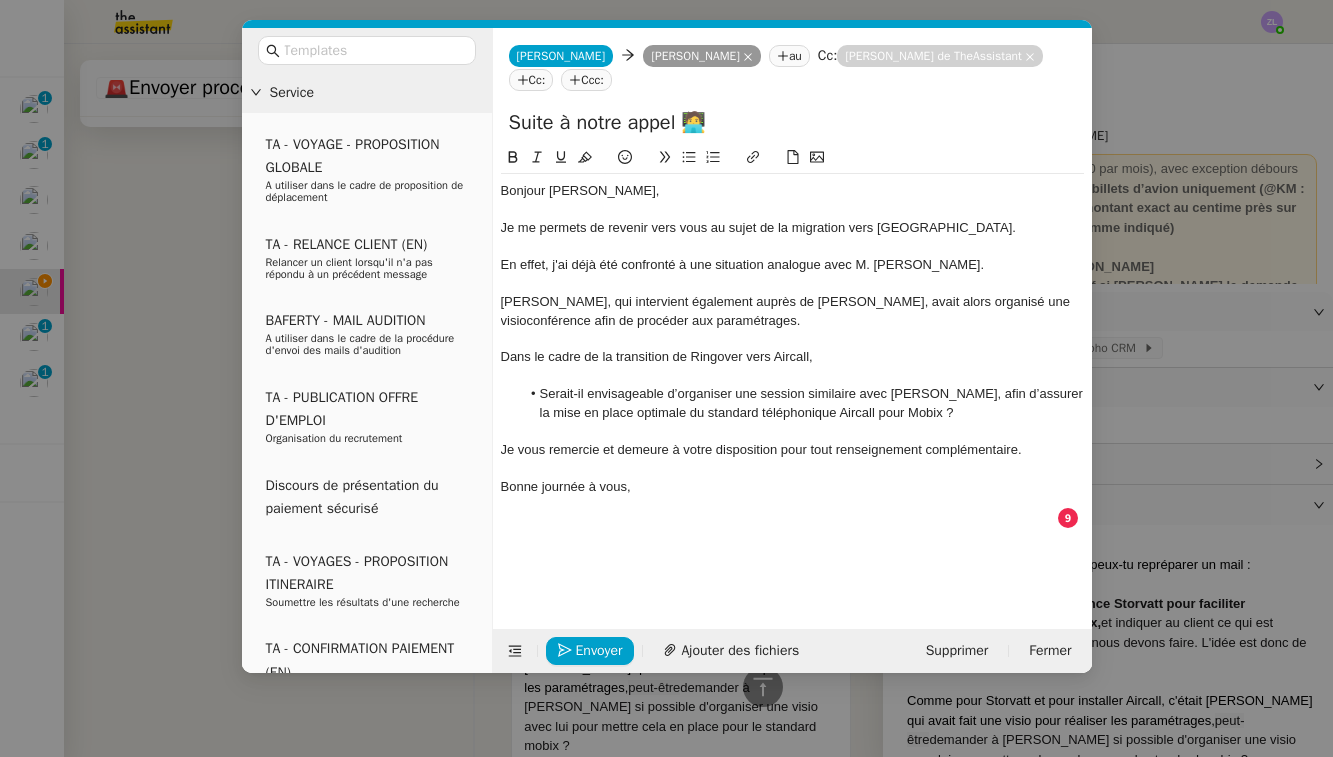 click on "Suite à notre appel 🧑‍💻" 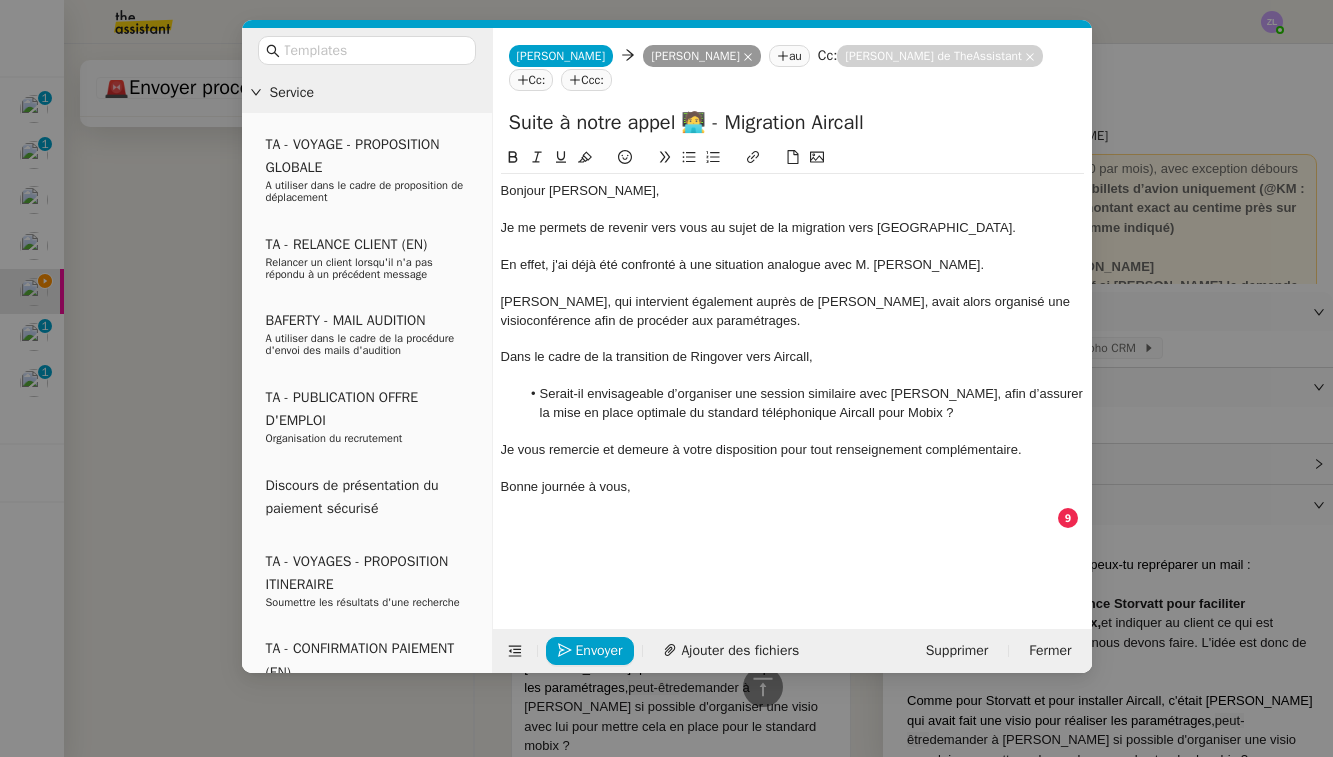 type on "Suite à notre appel 🧑‍💻 - Migration Aircall" 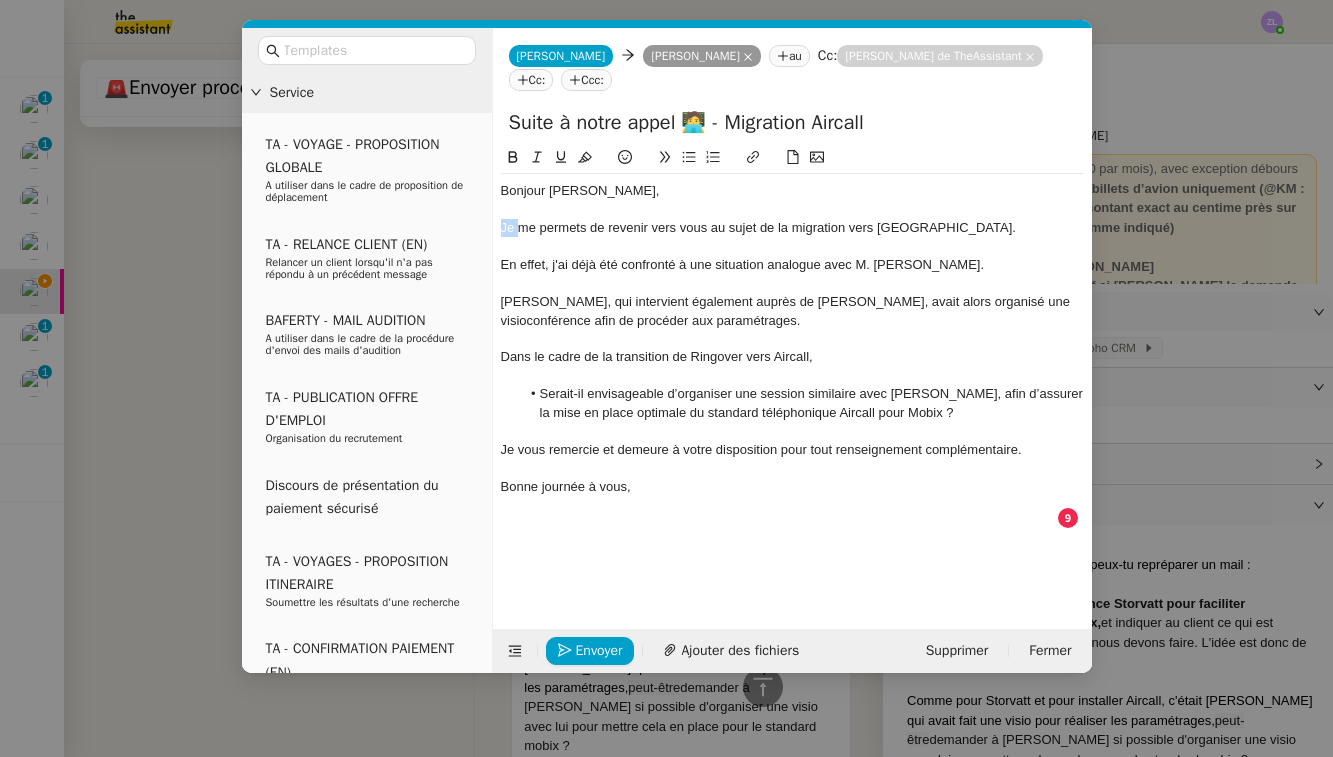 drag, startPoint x: 517, startPoint y: 227, endPoint x: 501, endPoint y: 227, distance: 16 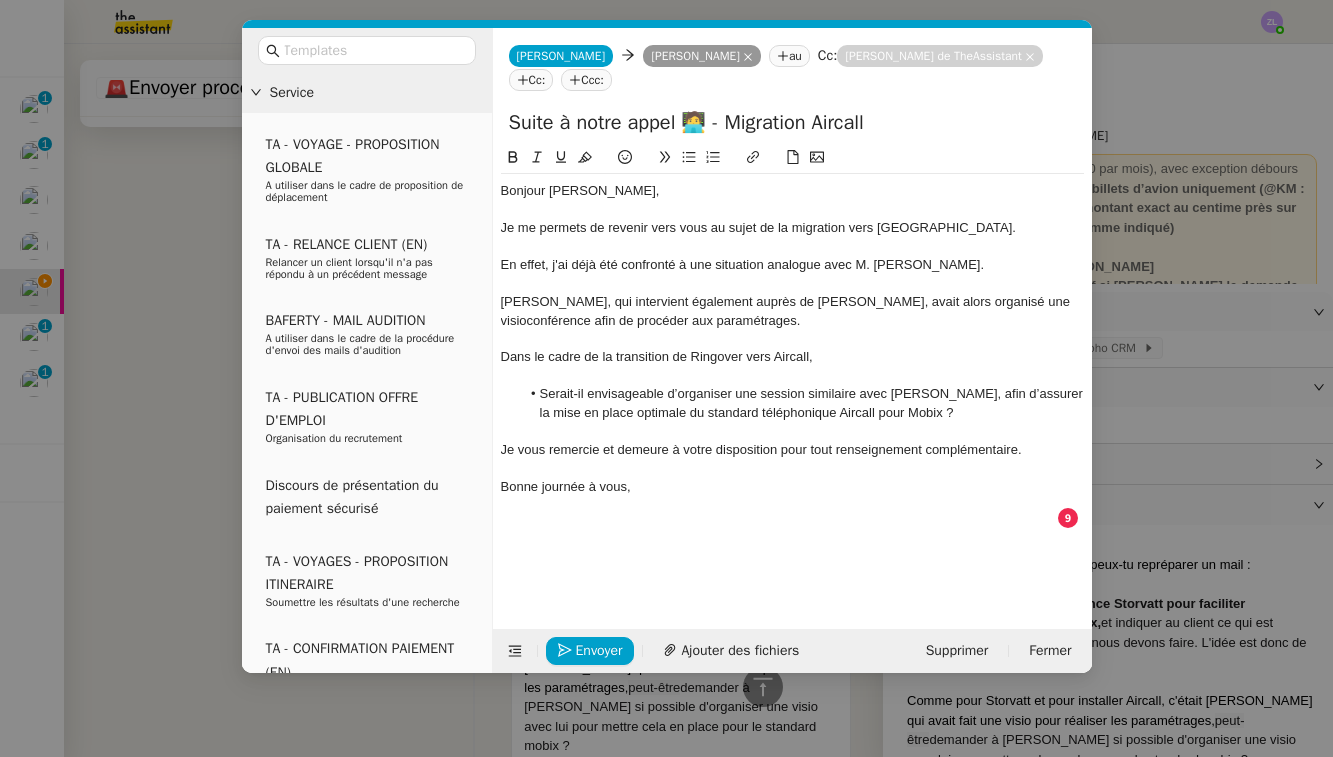 click 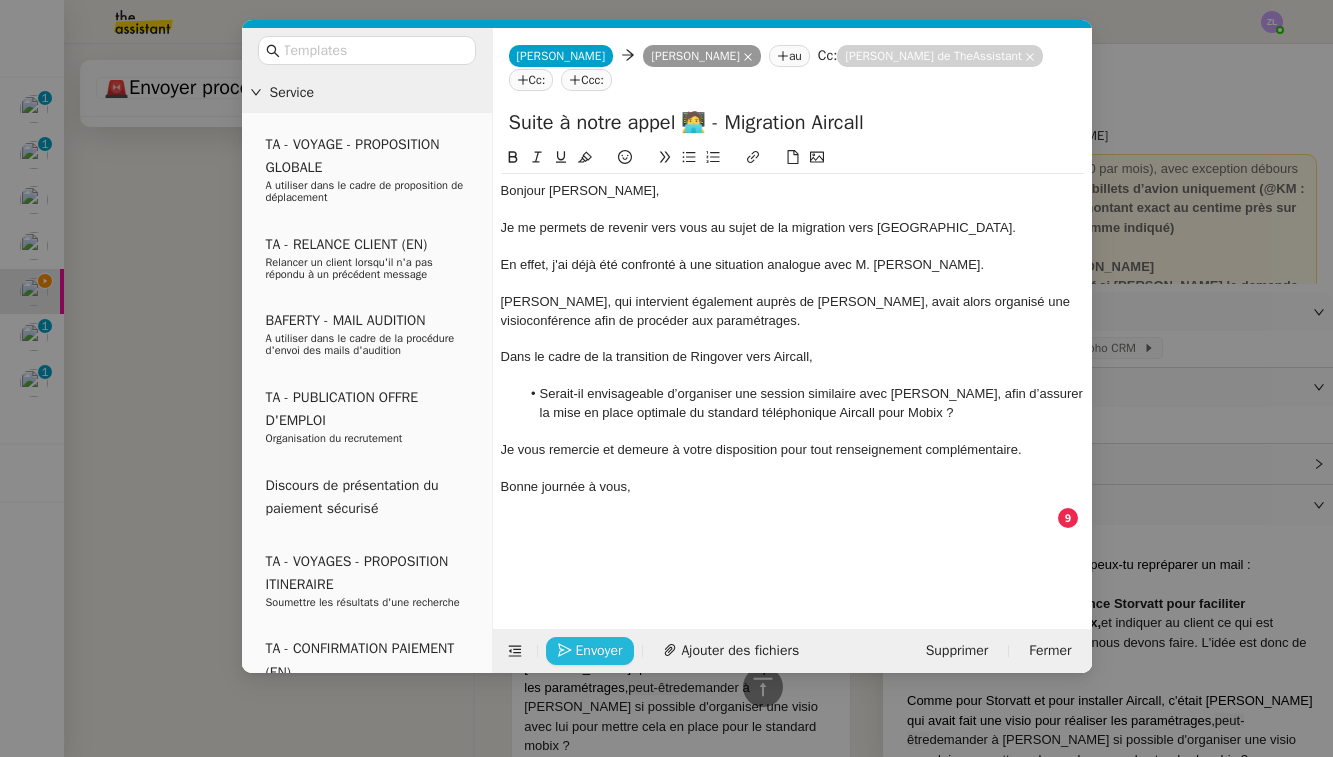 click on "Envoyer" 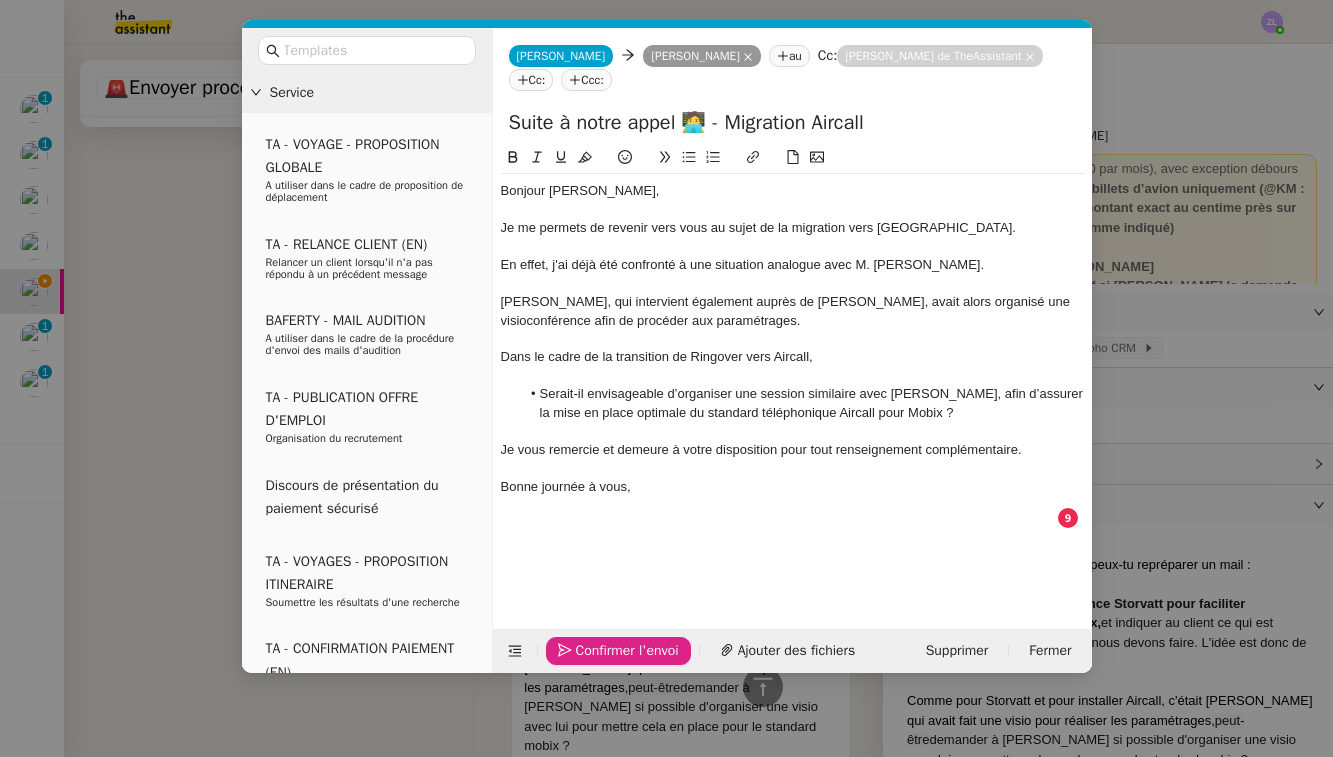 click on "Confirmer l'envoi" 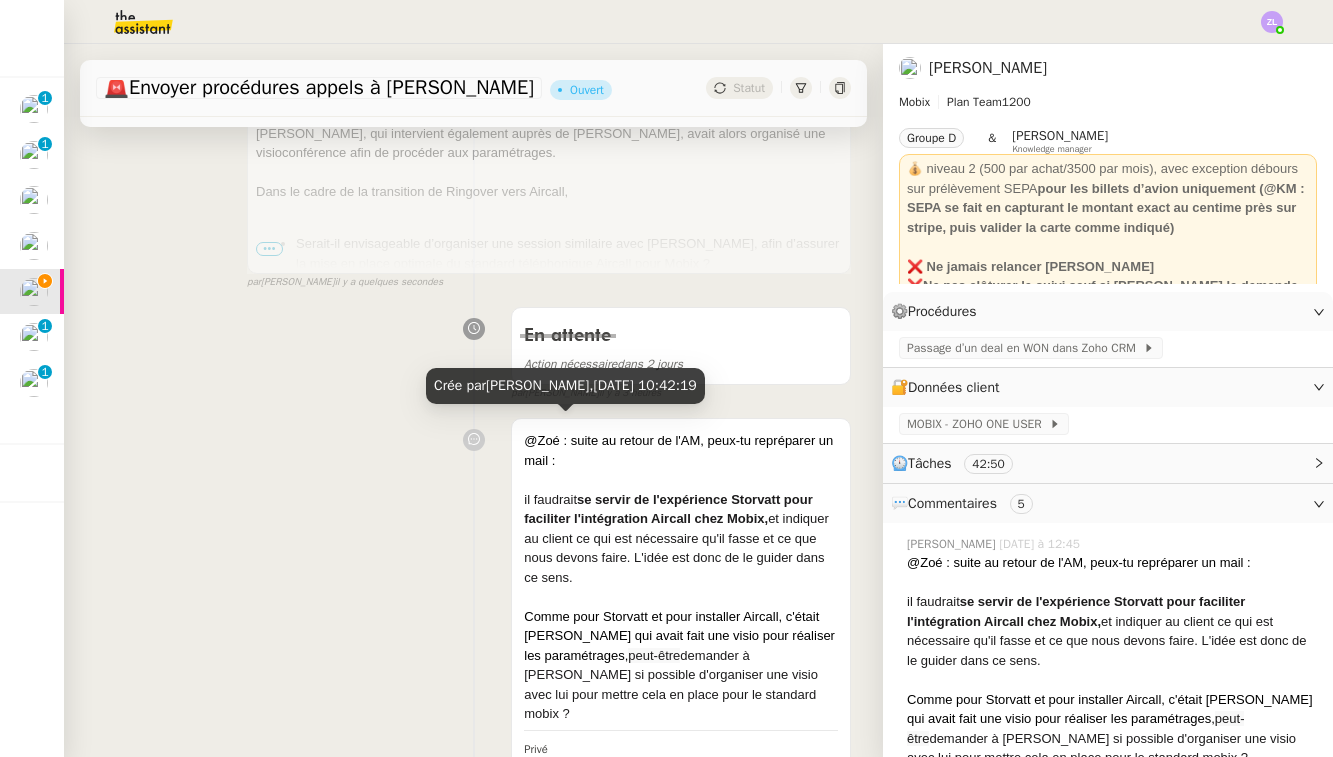 scroll, scrollTop: -5, scrollLeft: 0, axis: vertical 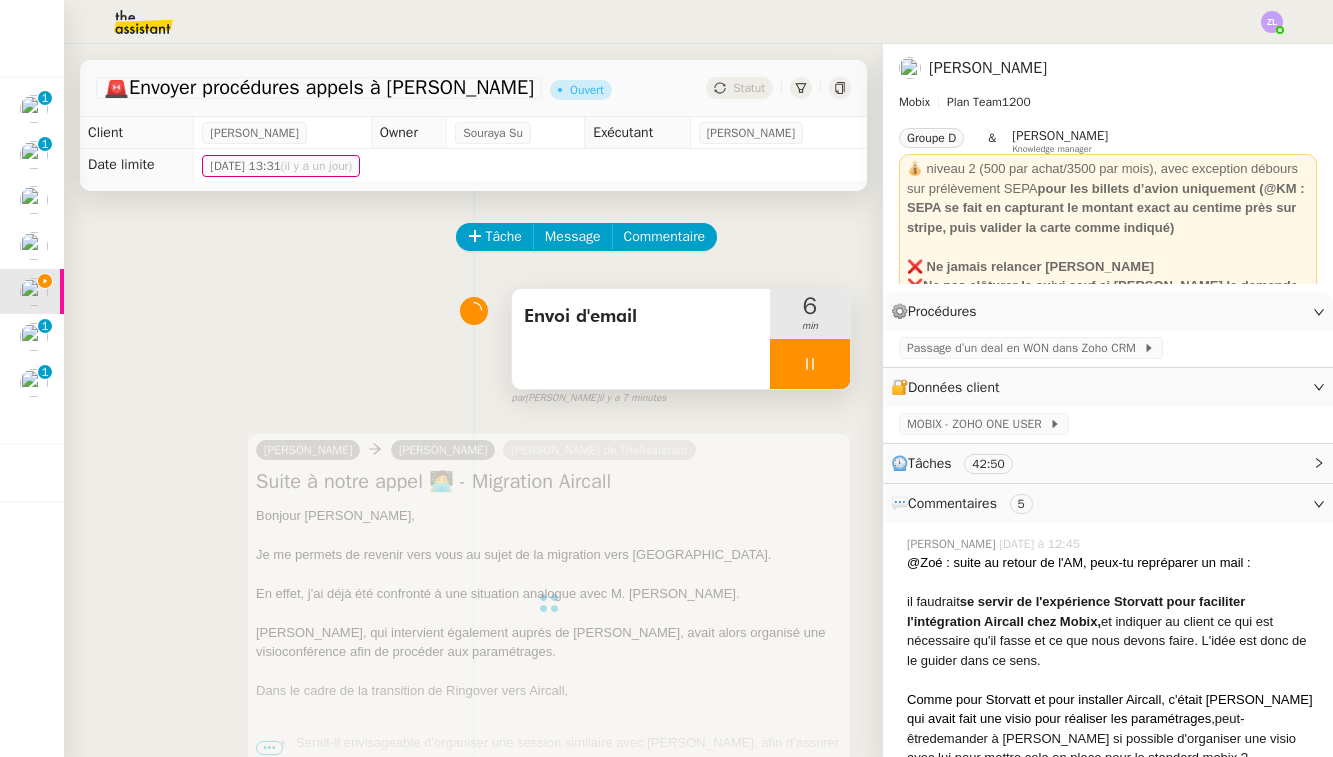 click at bounding box center (810, 364) 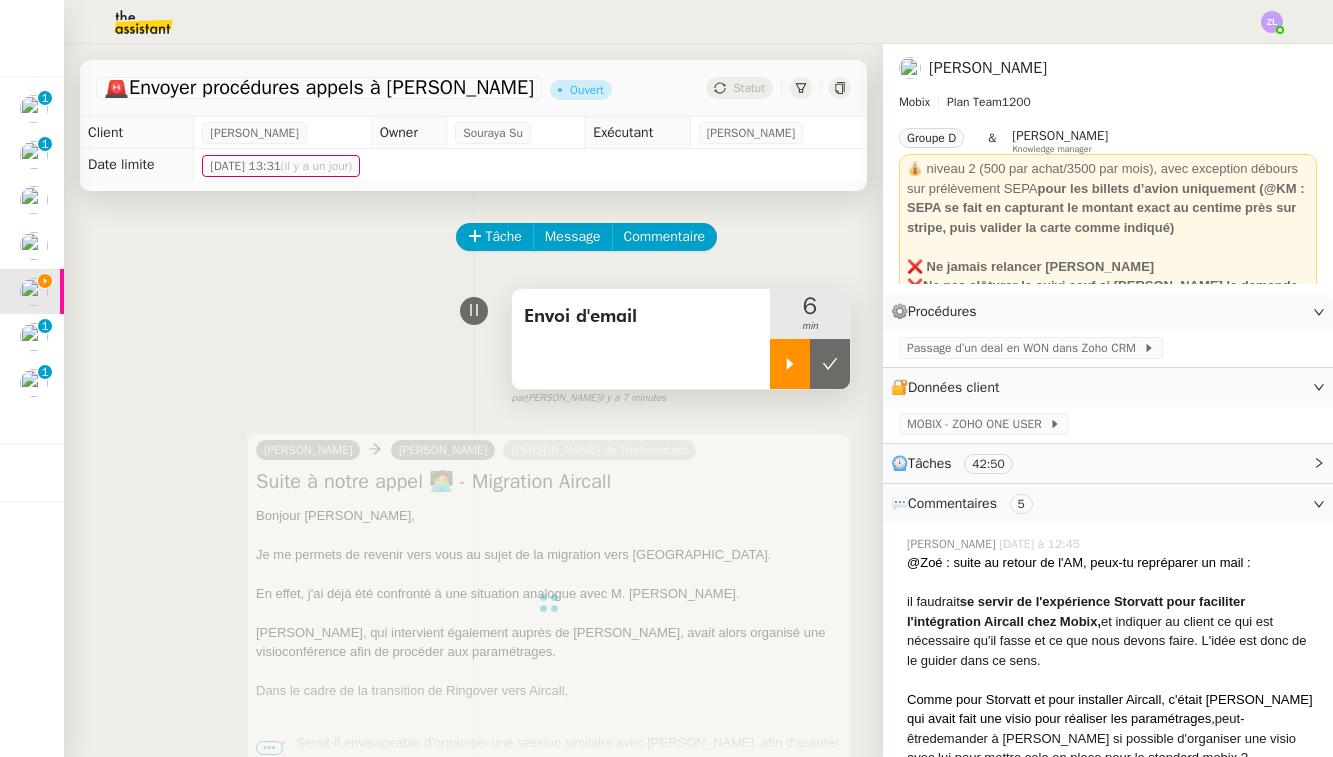 scroll, scrollTop: 0, scrollLeft: 0, axis: both 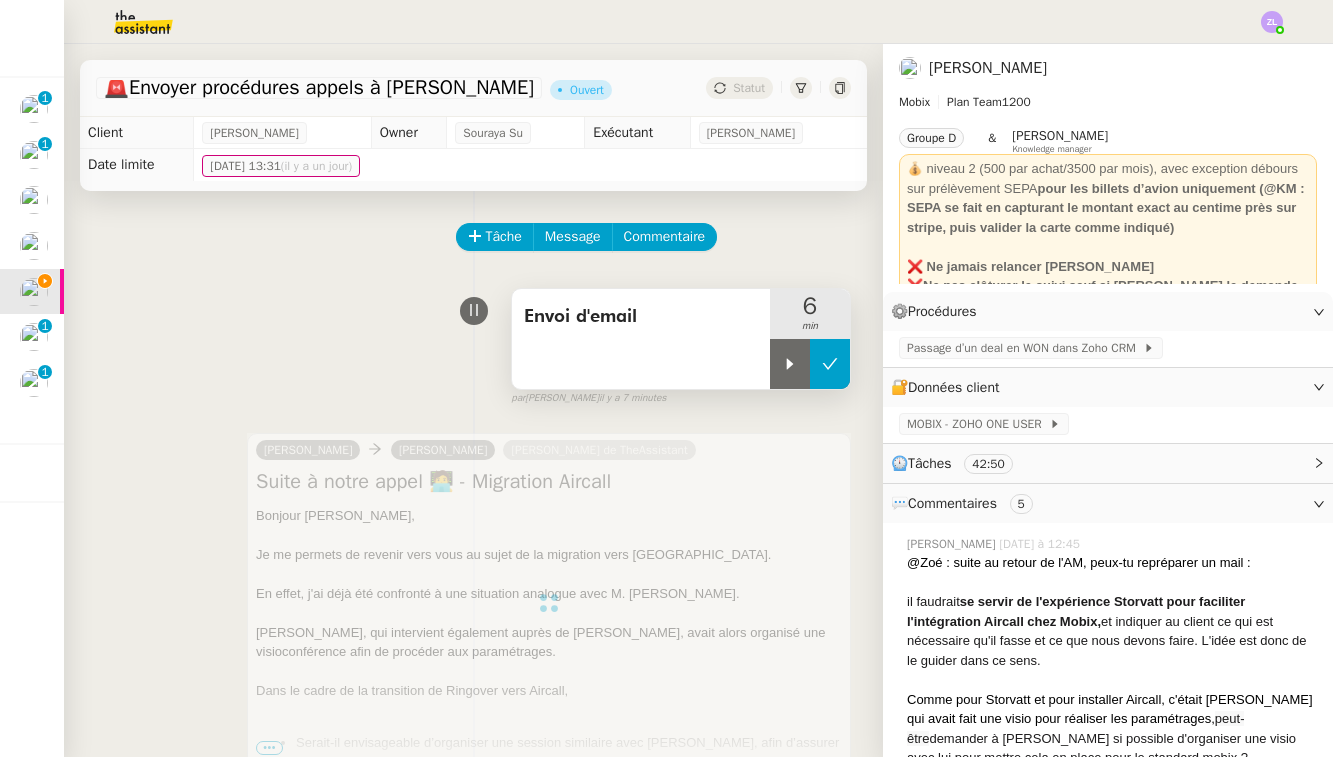 click 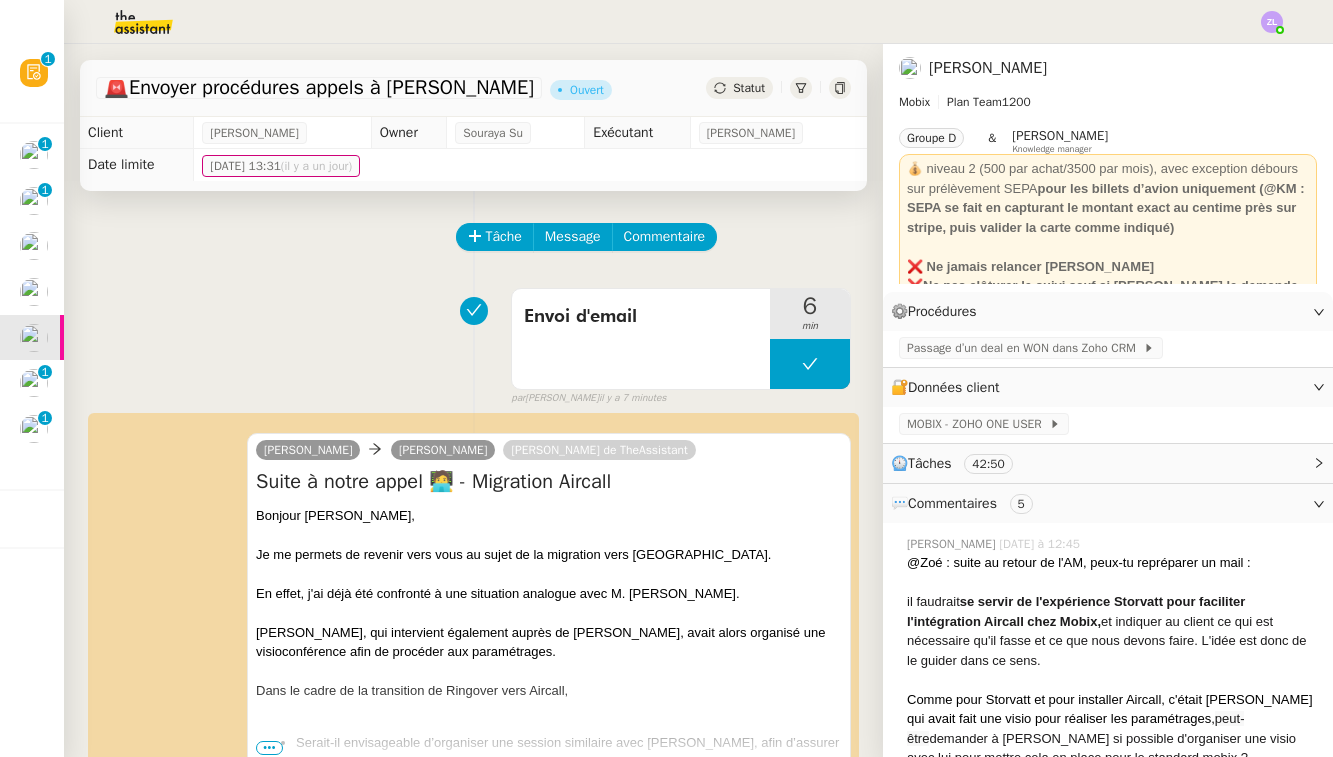 scroll, scrollTop: 0, scrollLeft: 0, axis: both 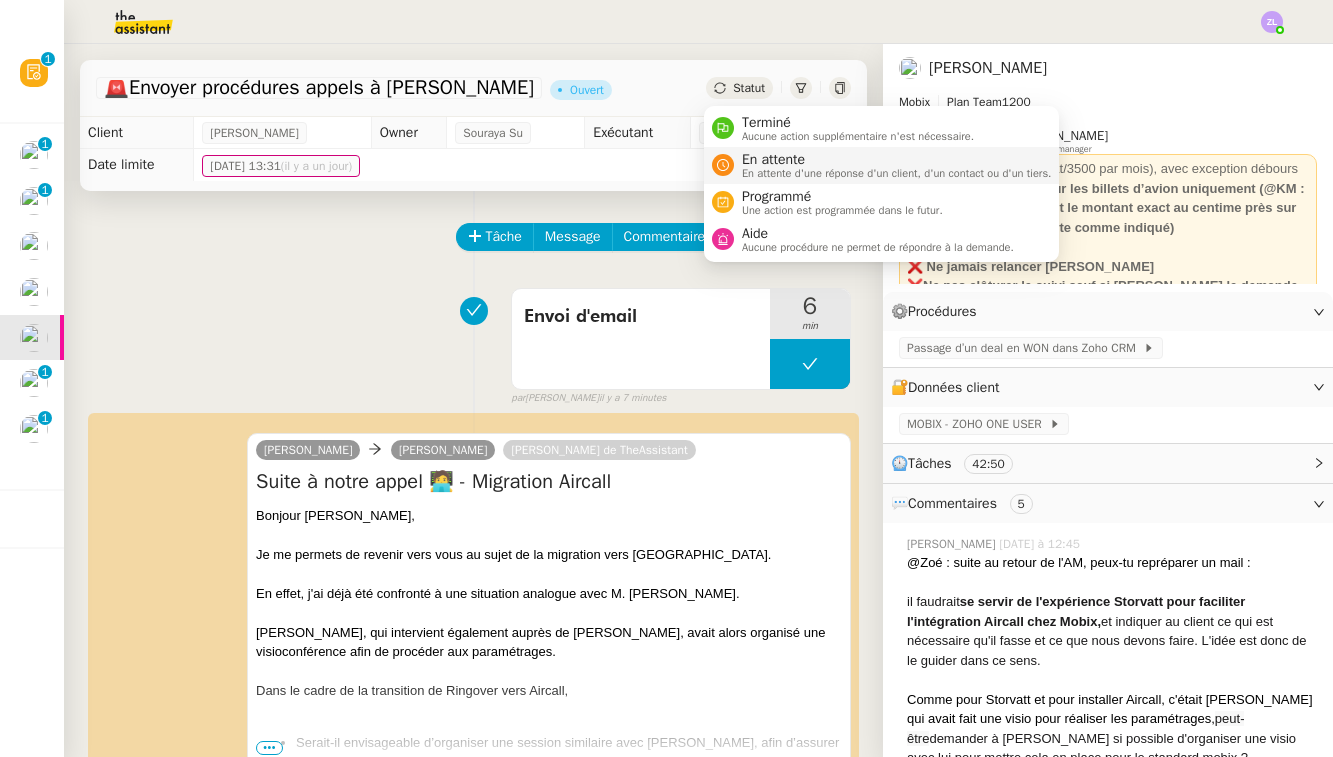 click on "En attente" at bounding box center [897, 160] 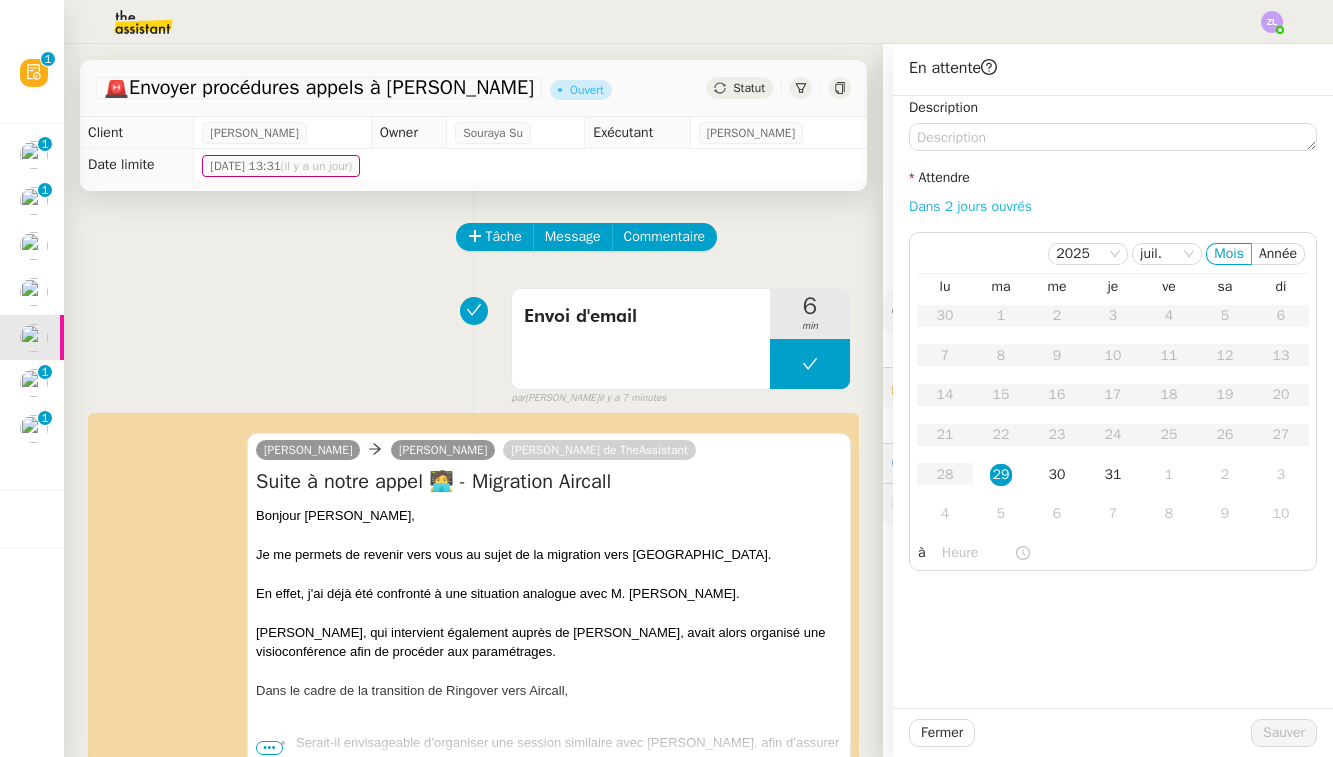 click on "Dans 2 jours ouvrés" 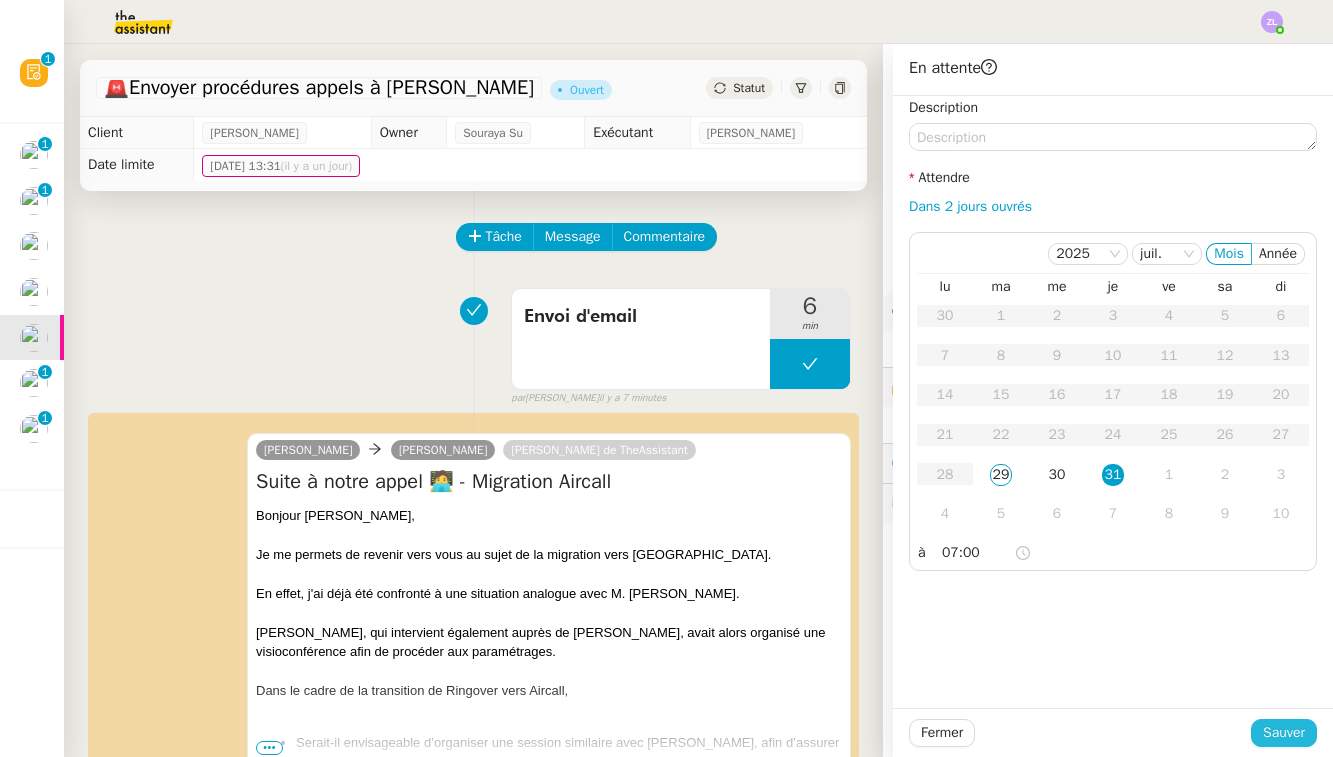 click on "Sauver" 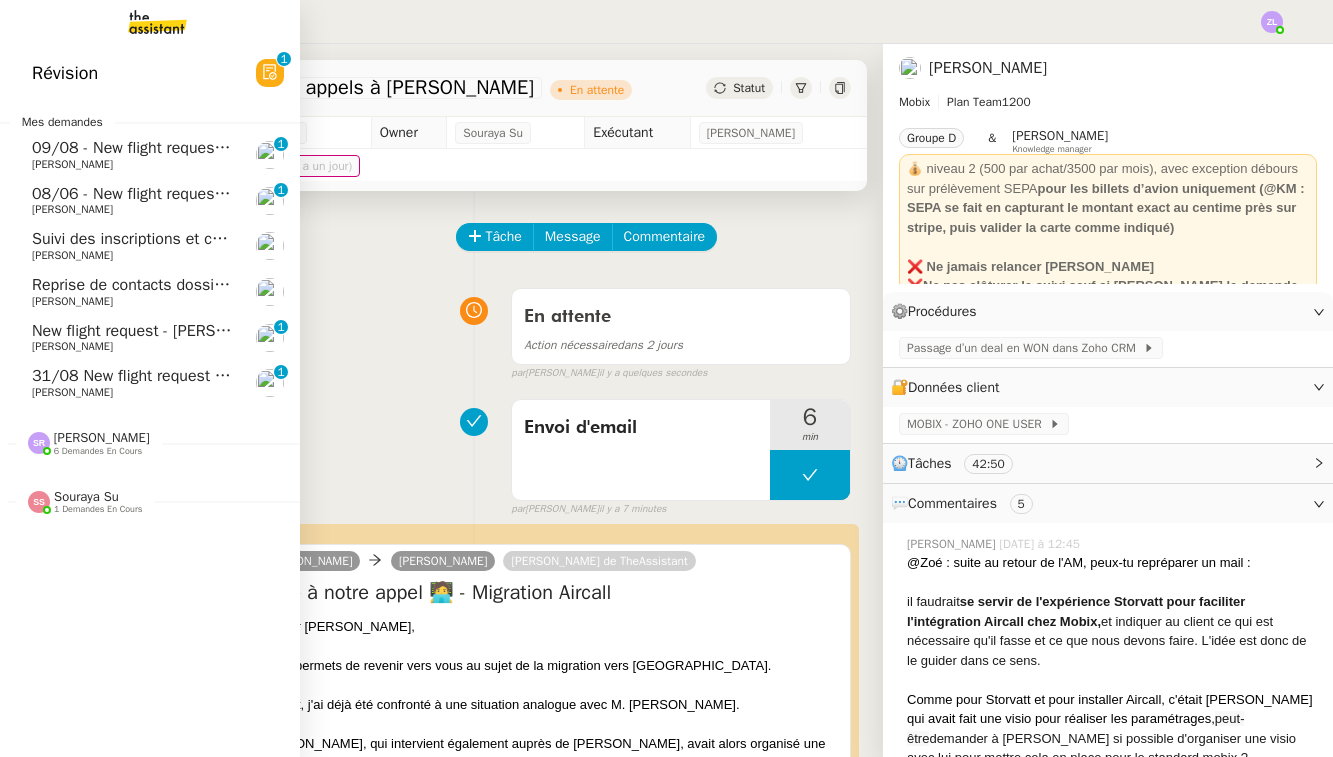 click on "New flight request - [PERSON_NAME]" 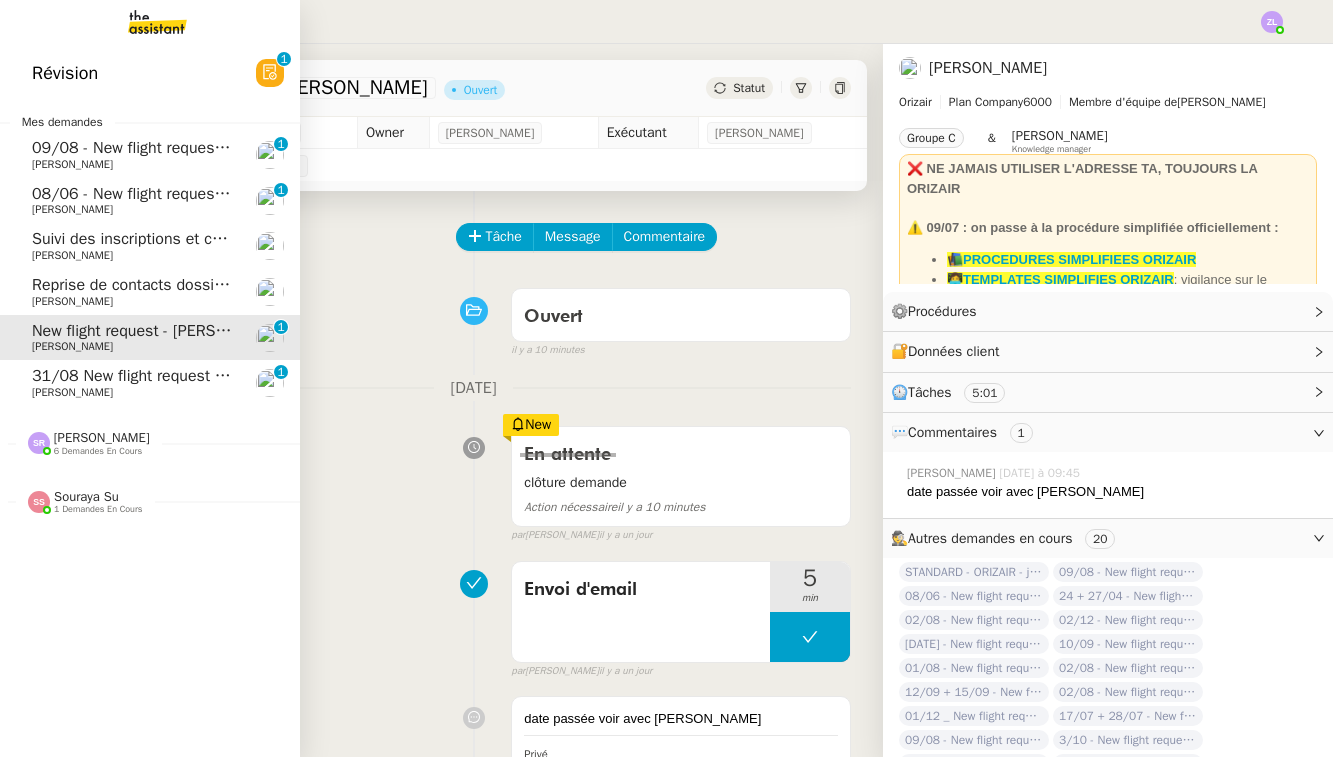 click on "31/08 New flight request - [PERSON_NAME]" 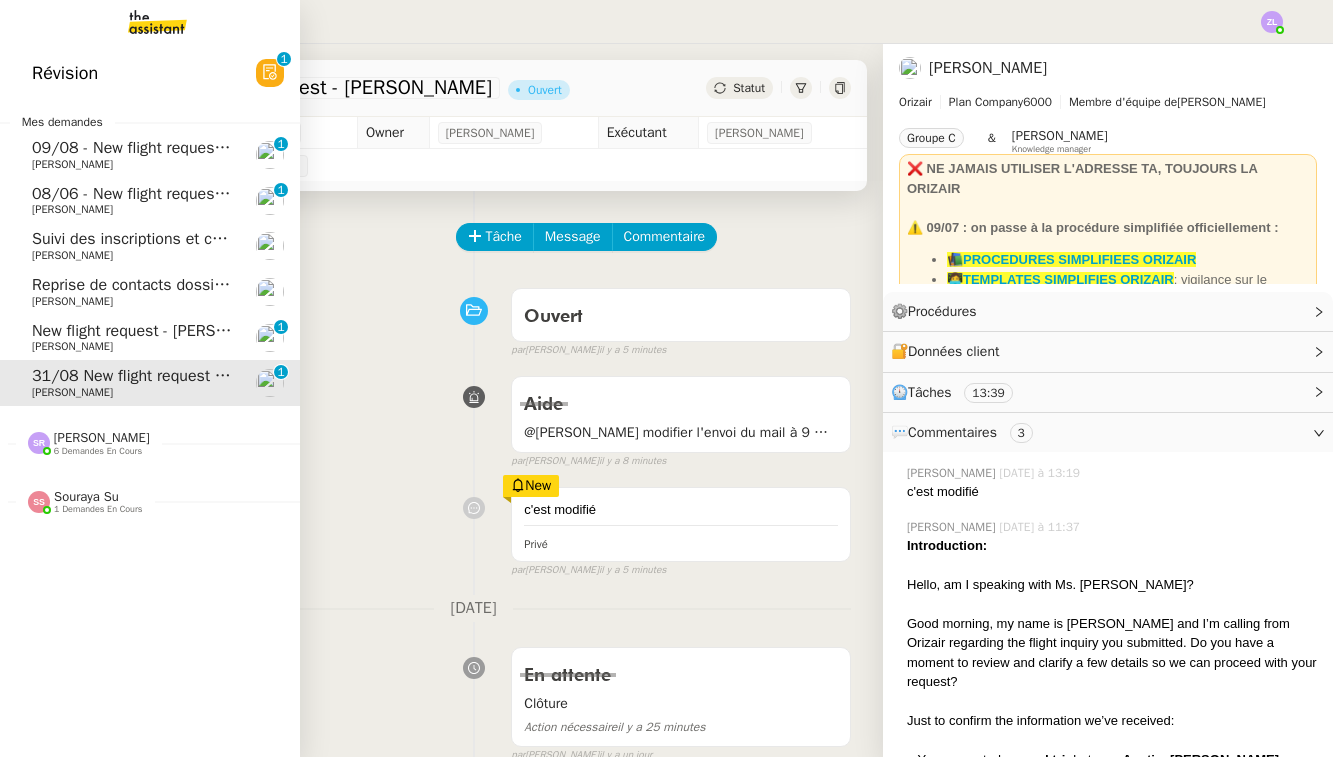 click on "[PERSON_NAME]" 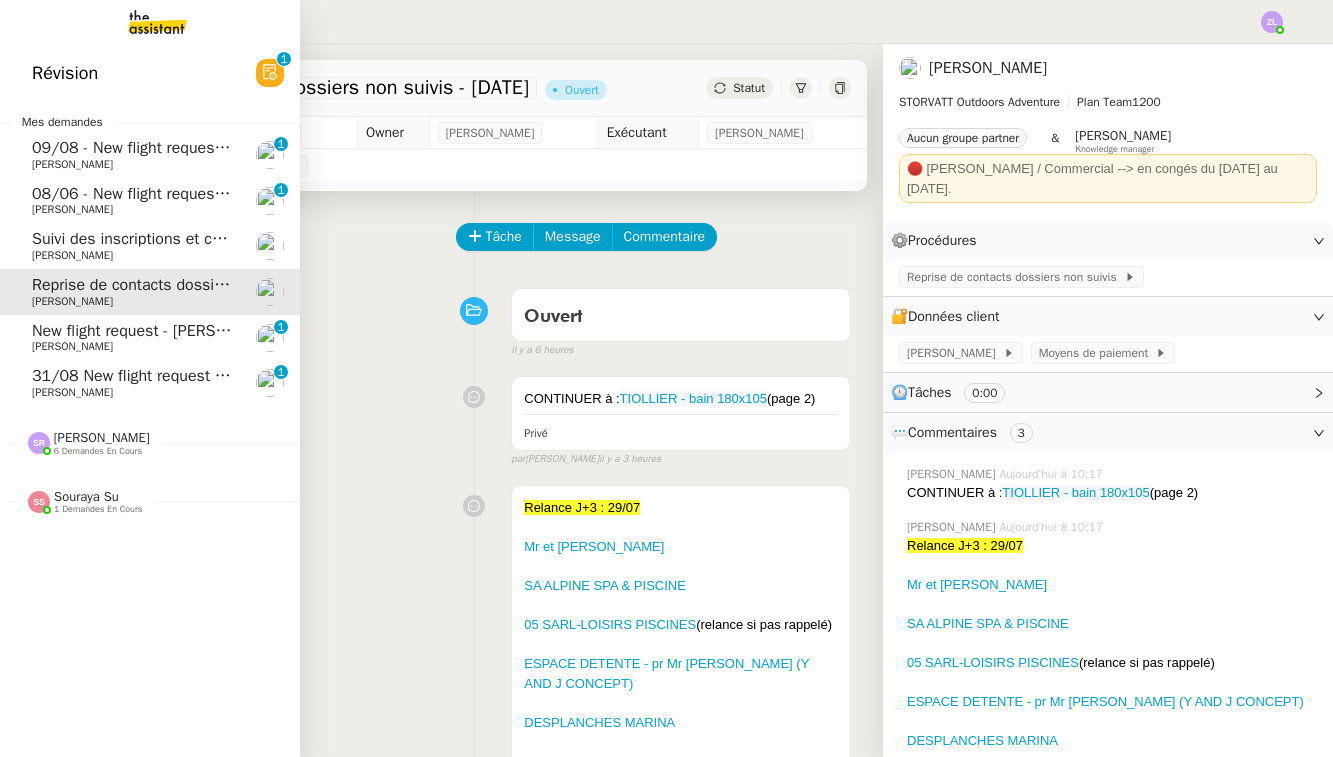 click on "Suivi des inscriptions et contrats de formation" 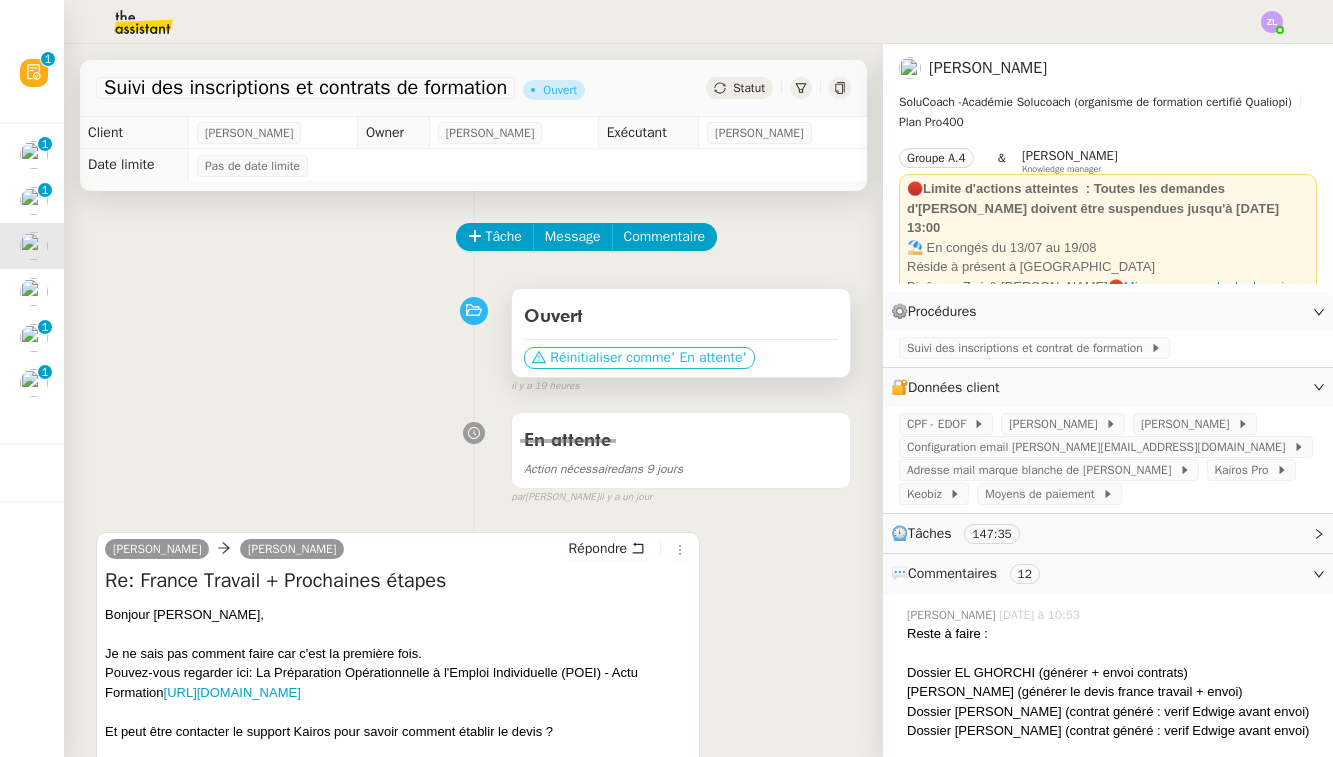 click on "Réinitialiser comme" at bounding box center [610, 358] 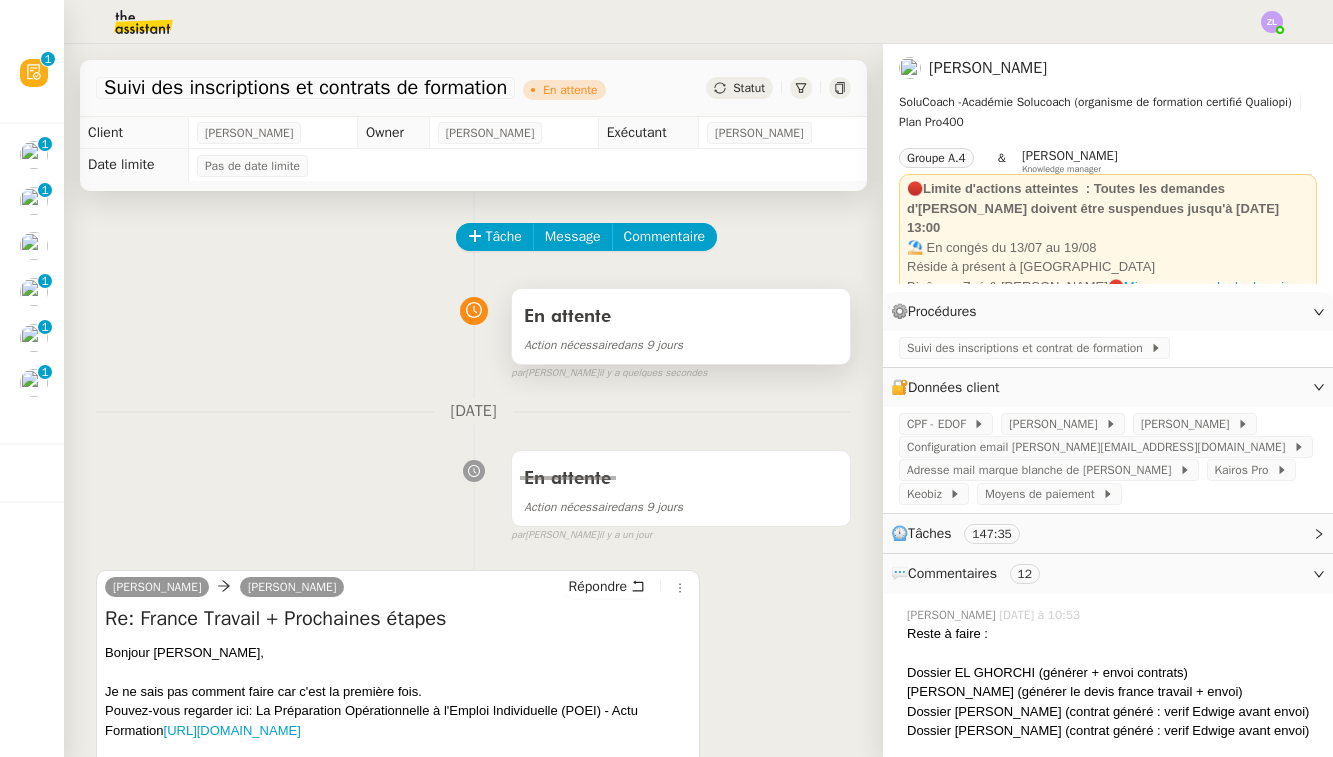 click on "Action nécessaire  dans 9 jours" at bounding box center (681, 344) 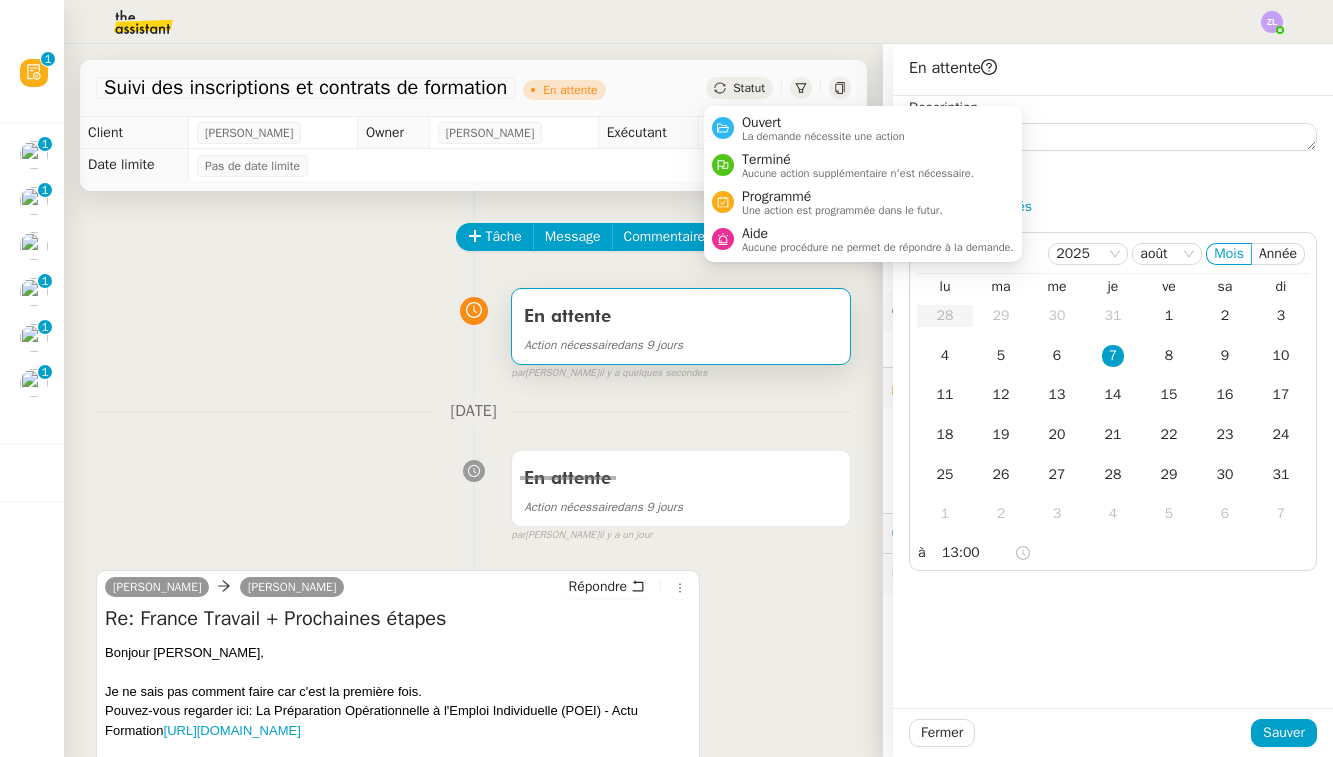 click on "Statut" 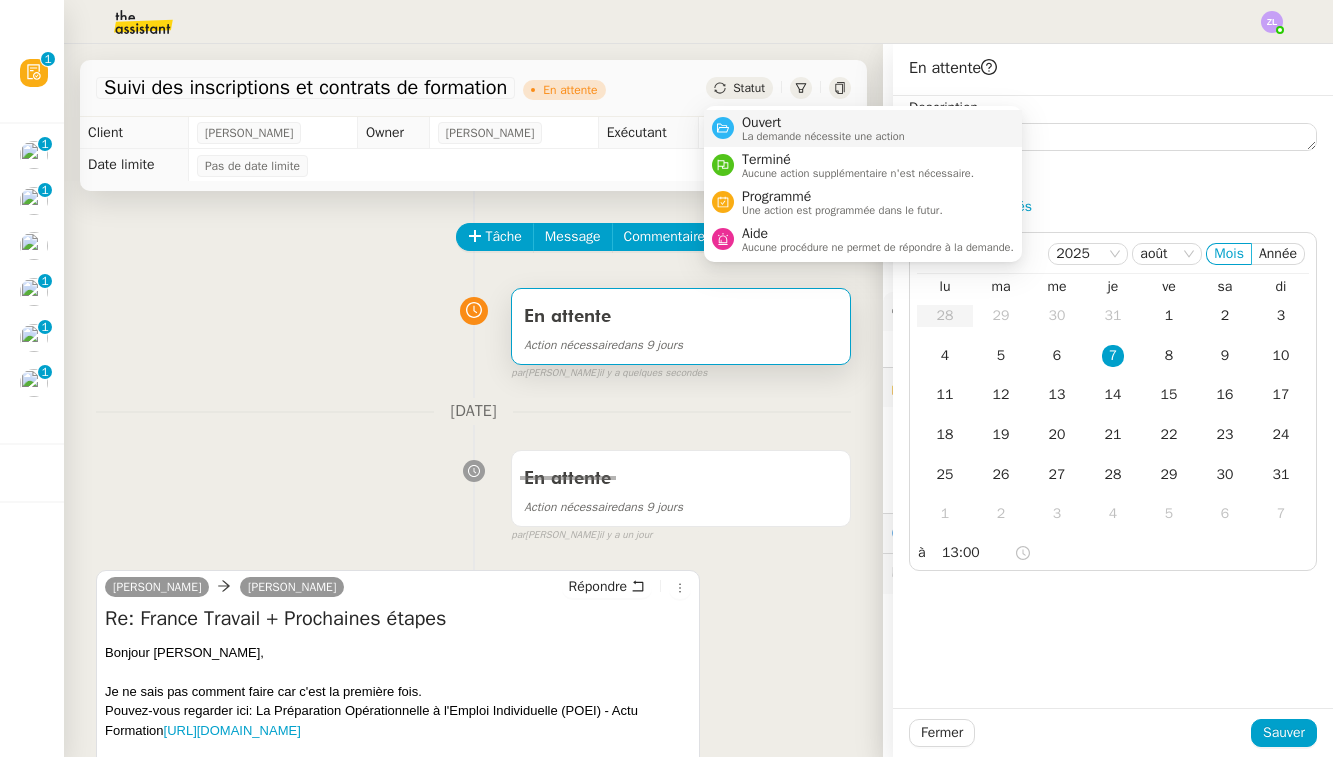 click on "Ouvert" at bounding box center (823, 123) 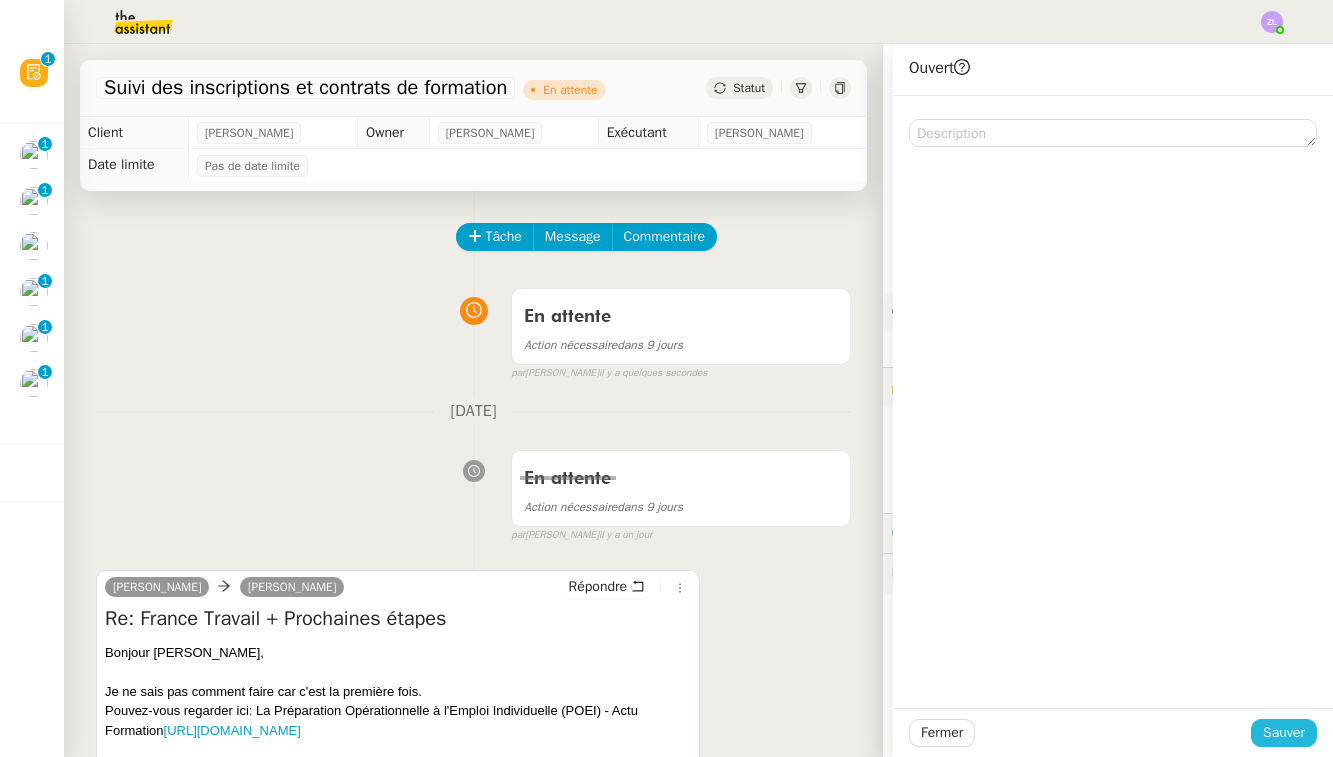 click on "Sauver" 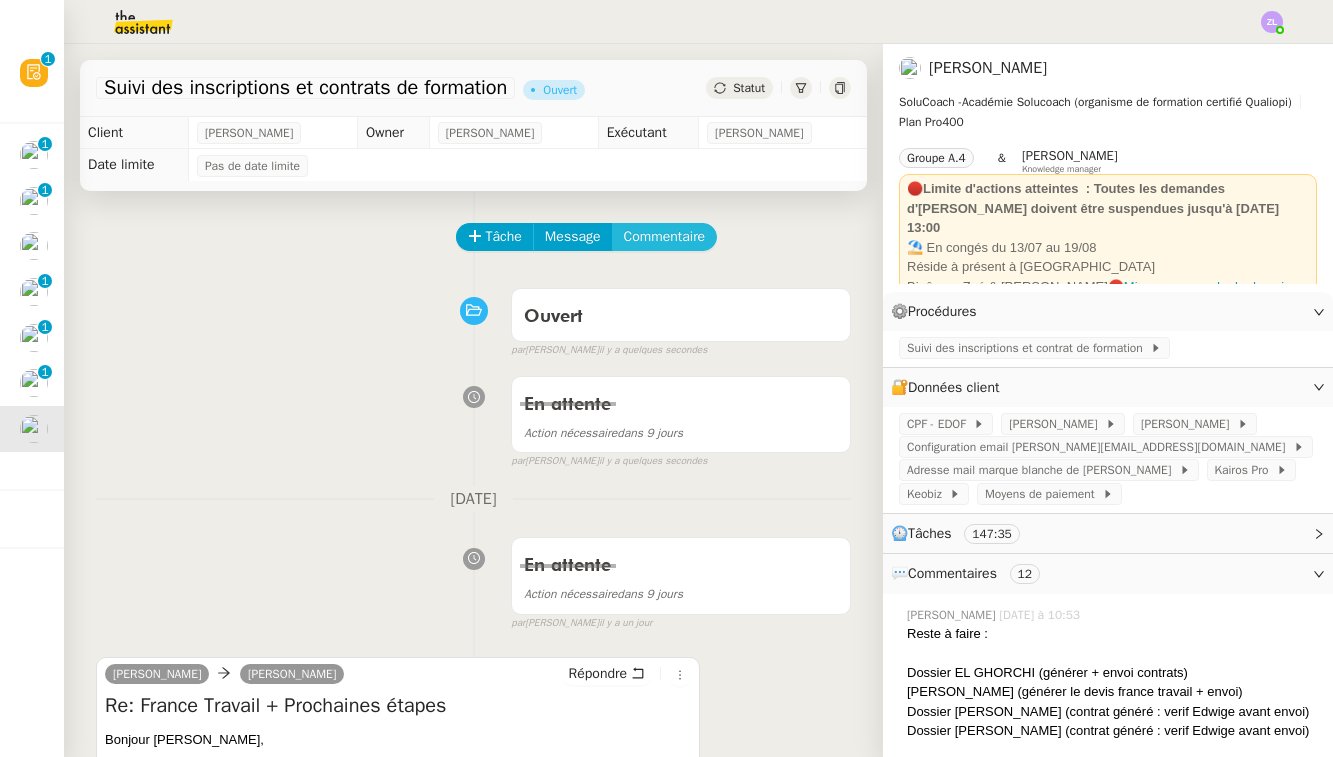 click on "Commentaire" 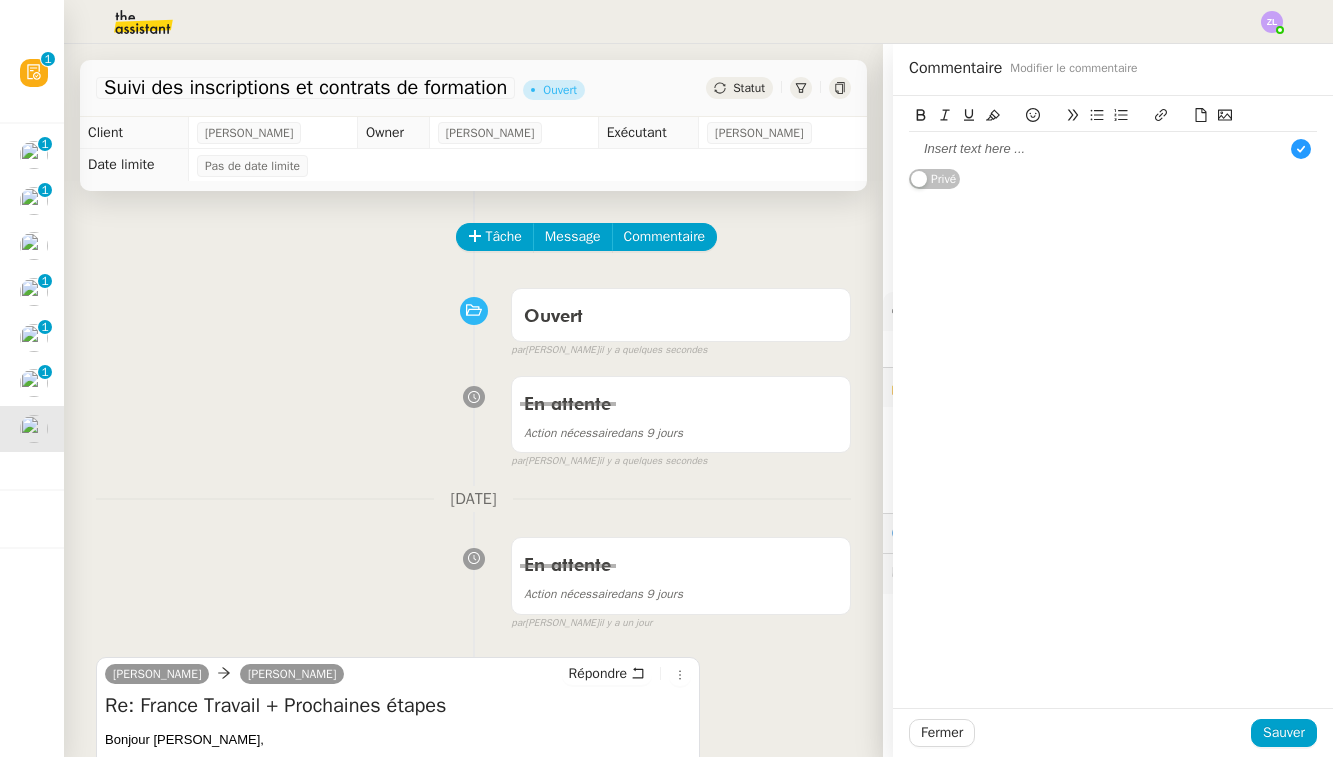 type 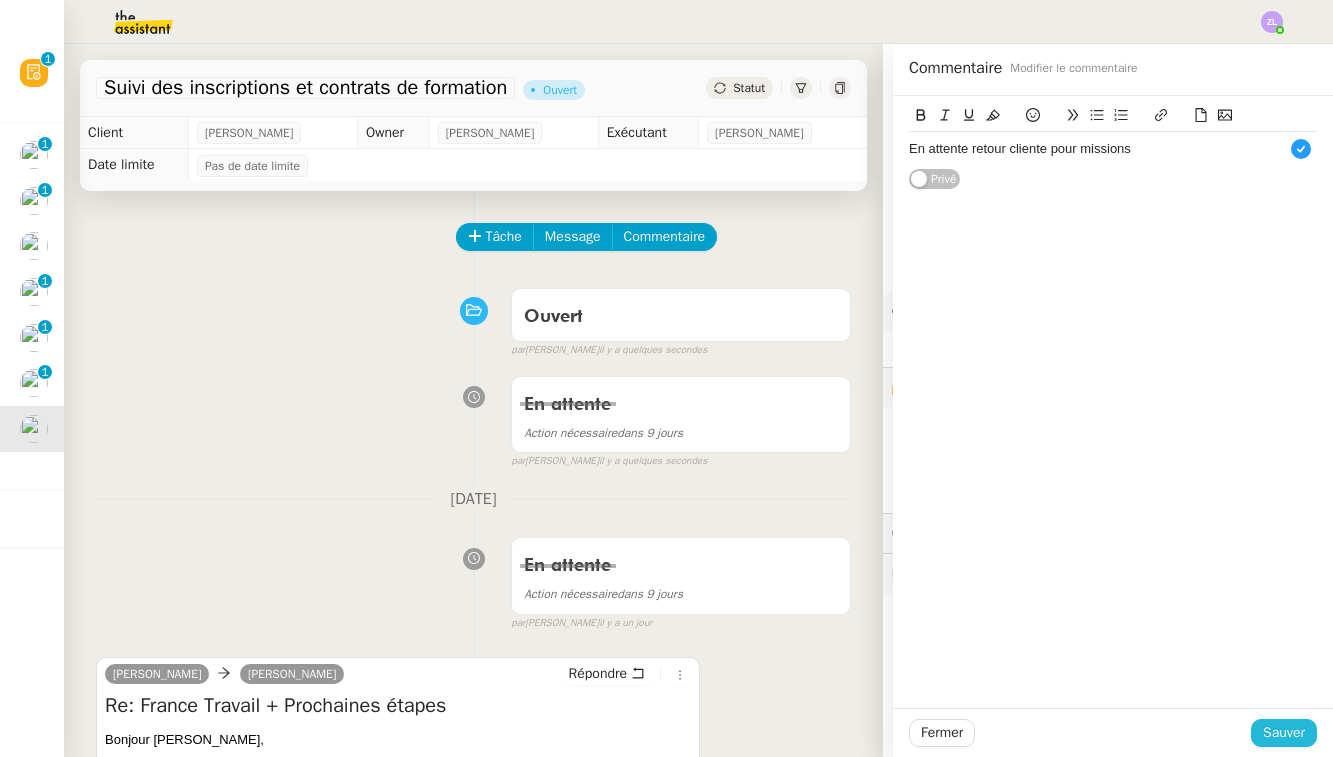 click on "Sauver" 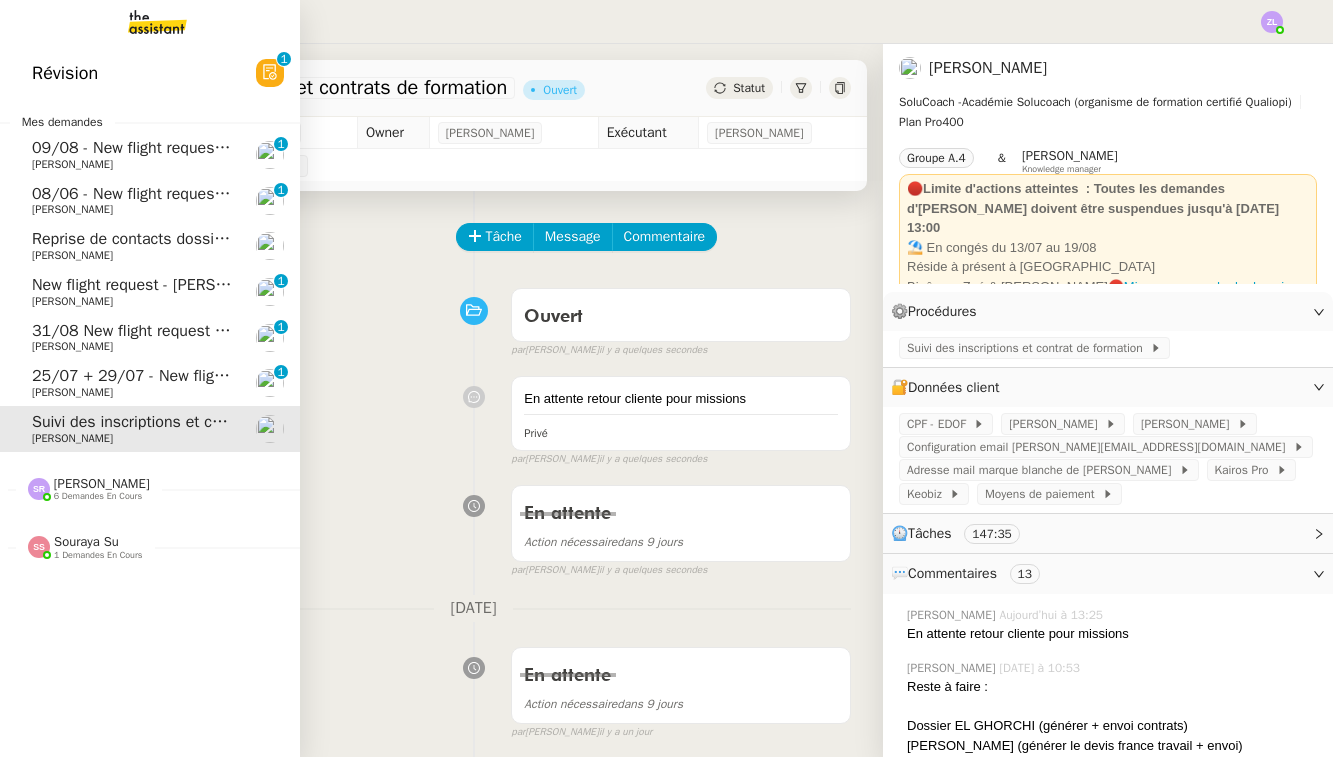 click on "25/07 + 29/07 - New flight request - [PERSON_NAME]" 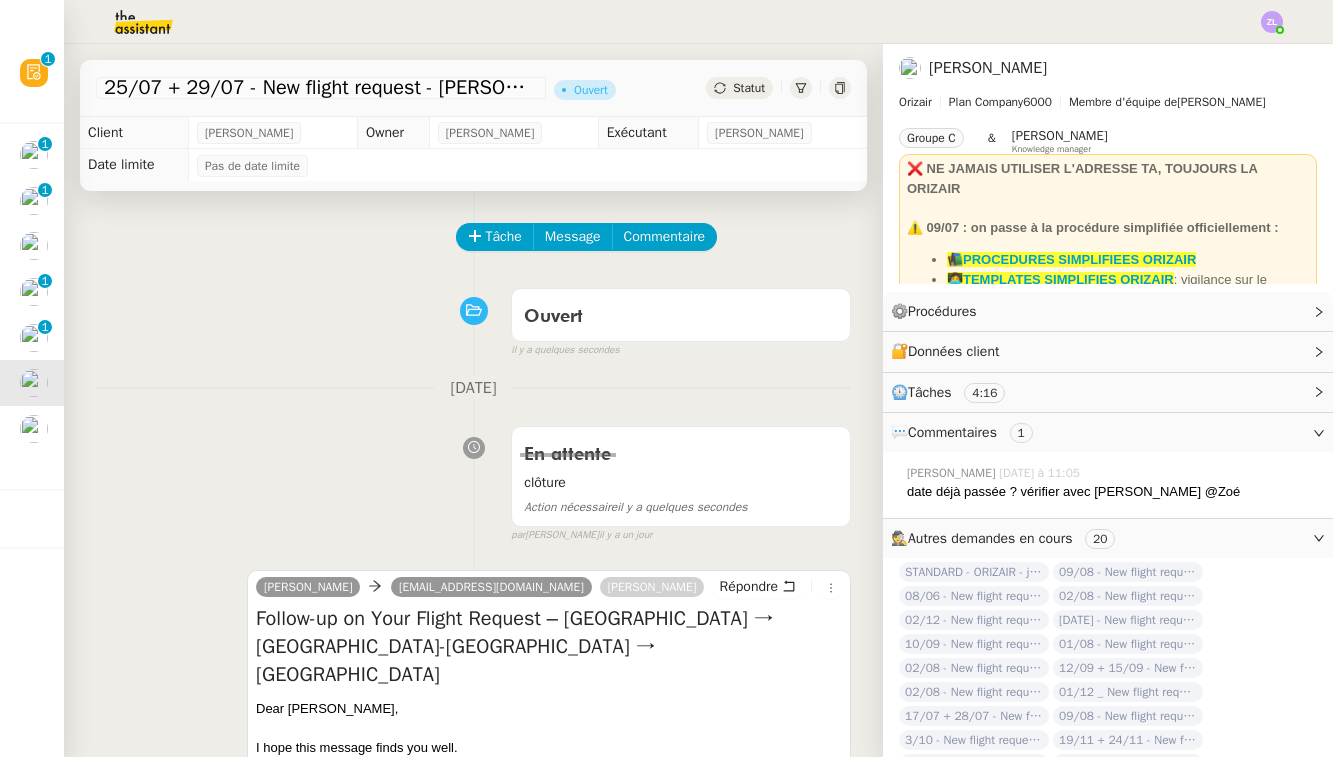 scroll, scrollTop: 0, scrollLeft: 0, axis: both 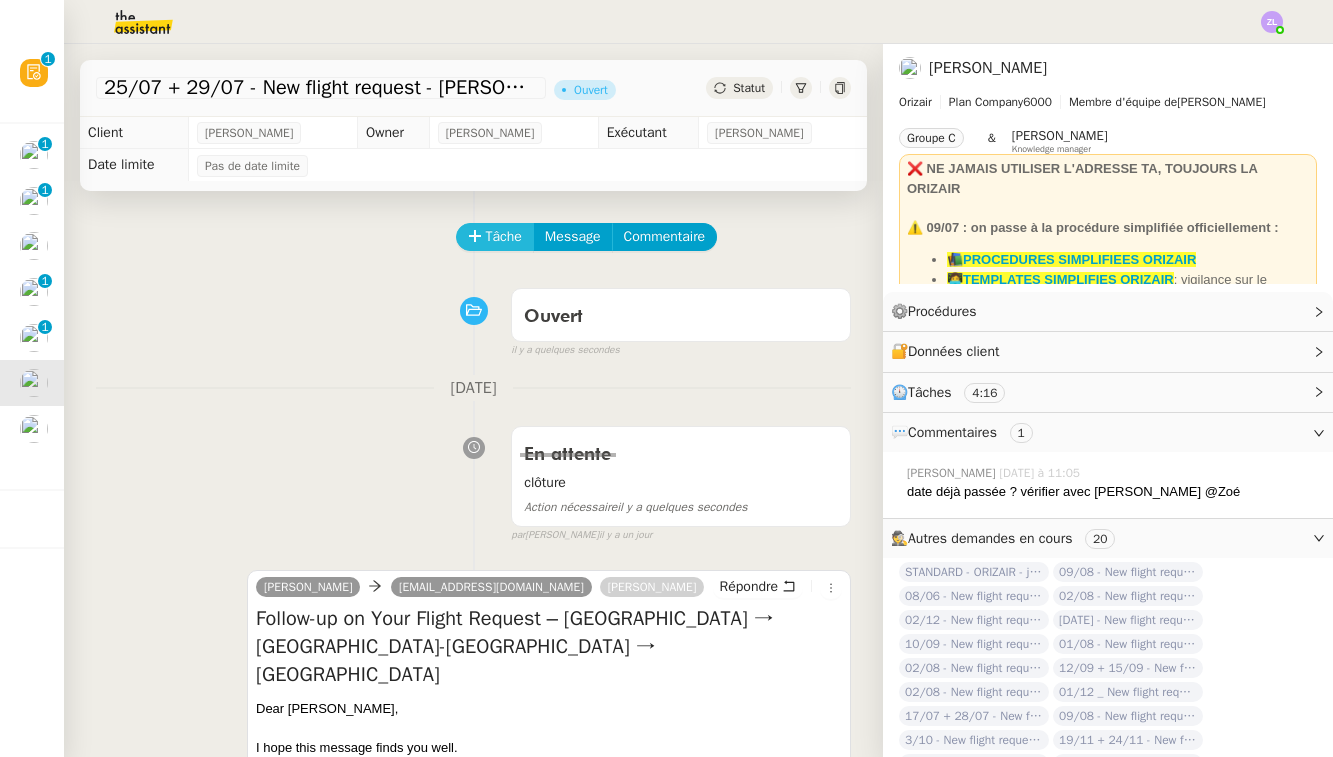 click on "Tâche" 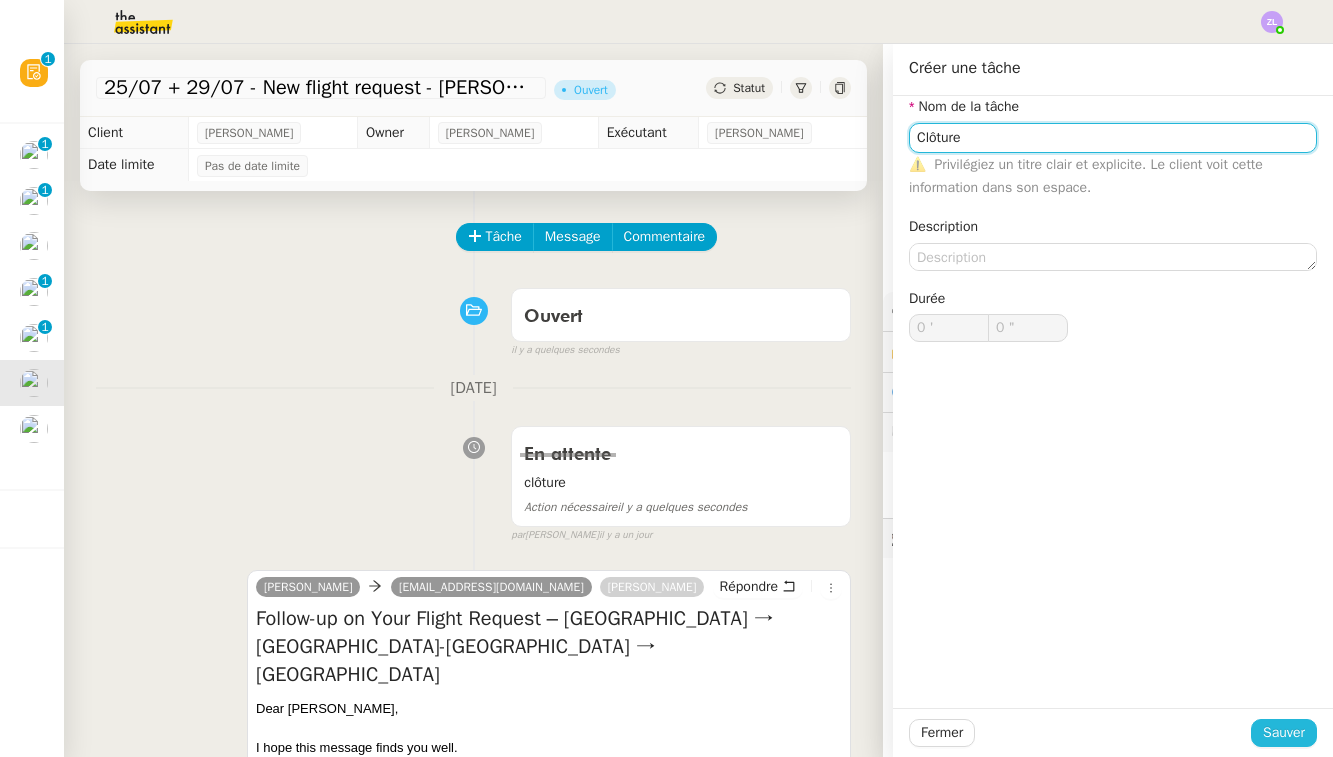 type on "Clôture" 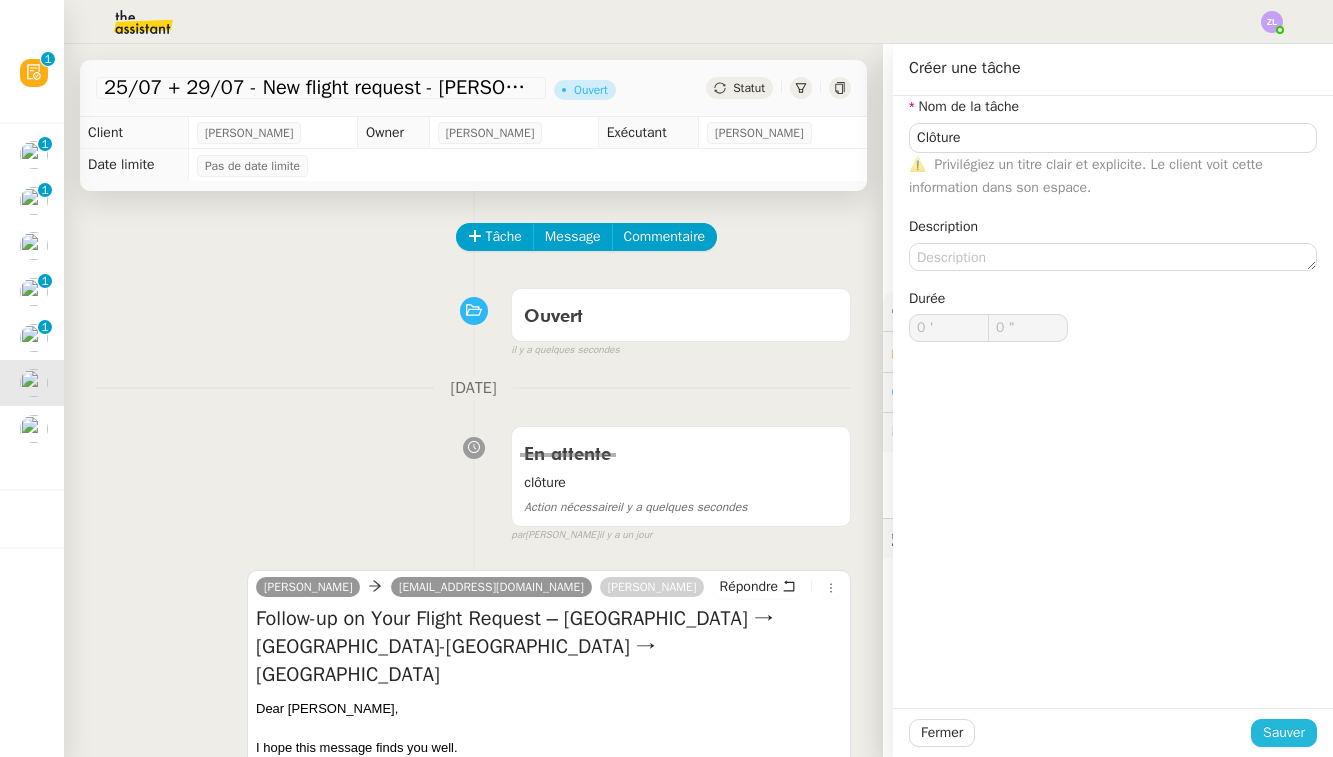 click on "Sauver" 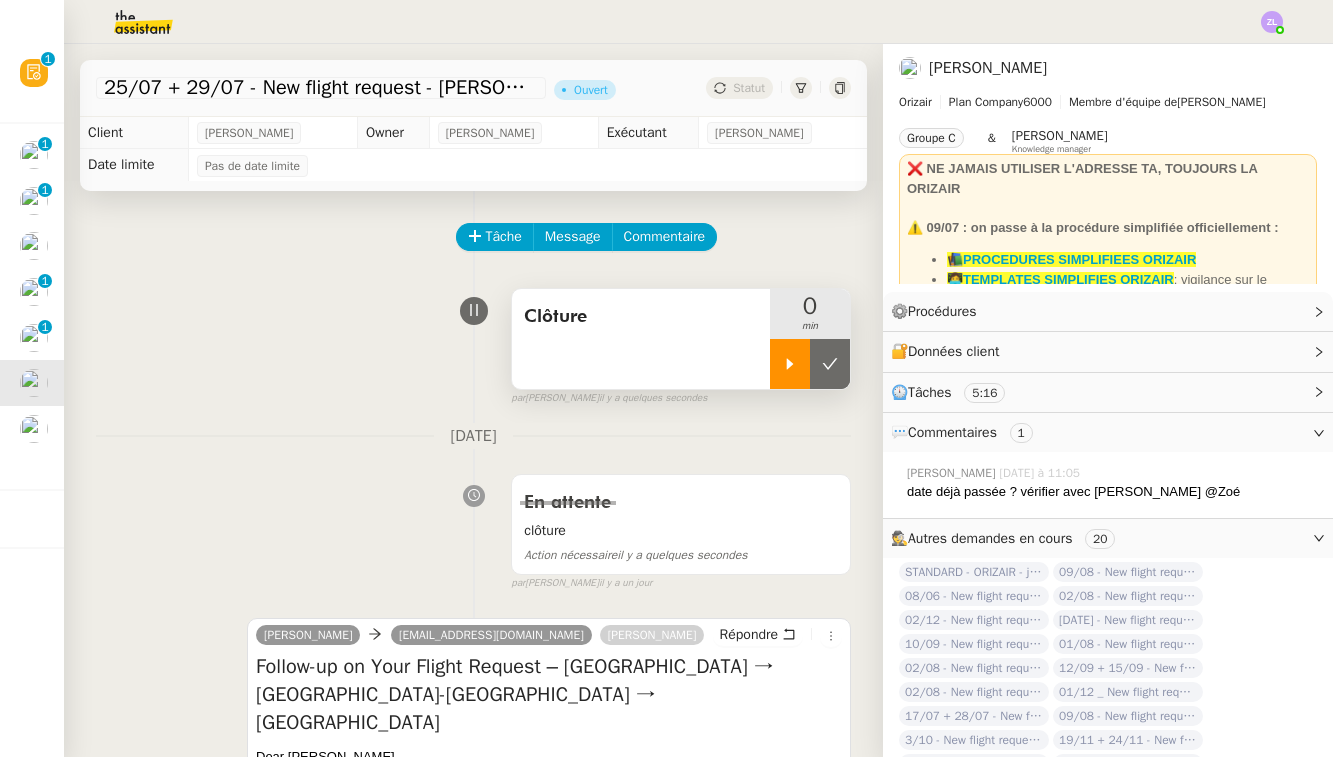click at bounding box center (790, 364) 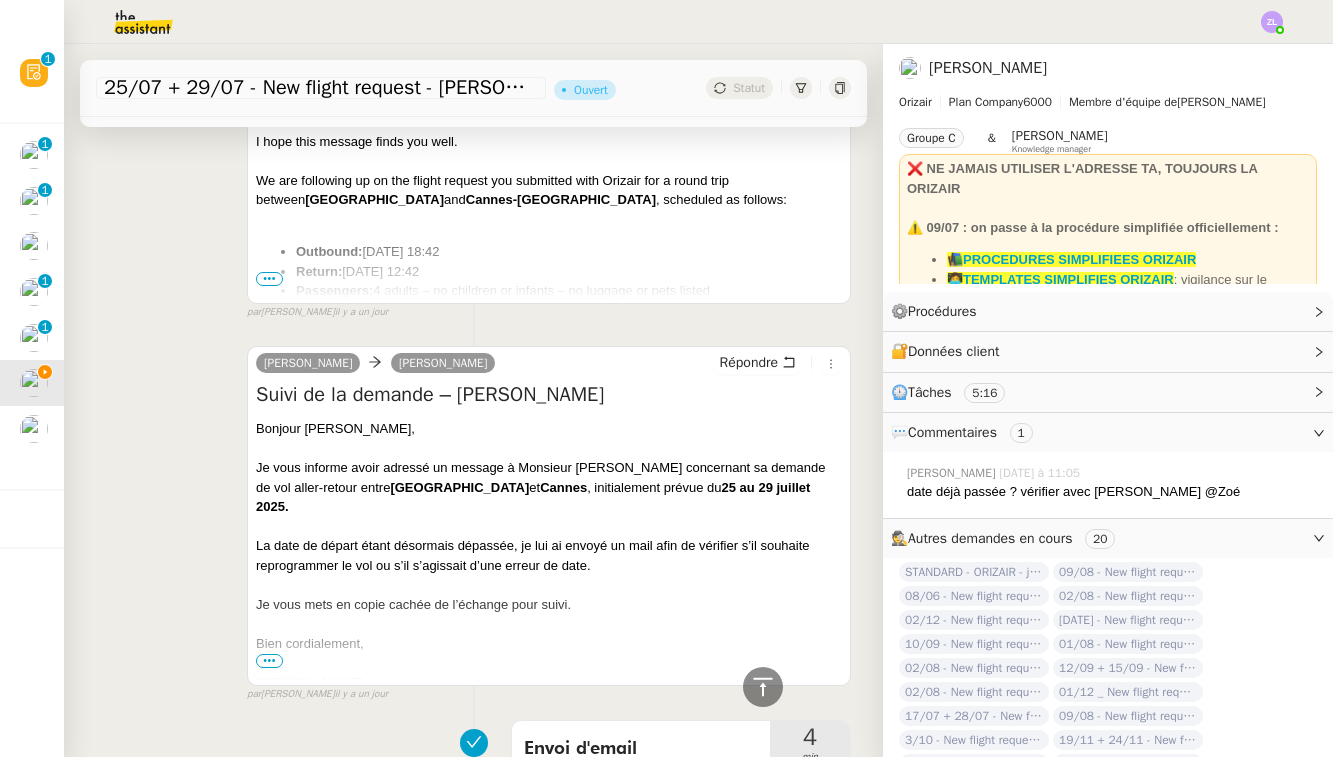 scroll, scrollTop: 661, scrollLeft: 0, axis: vertical 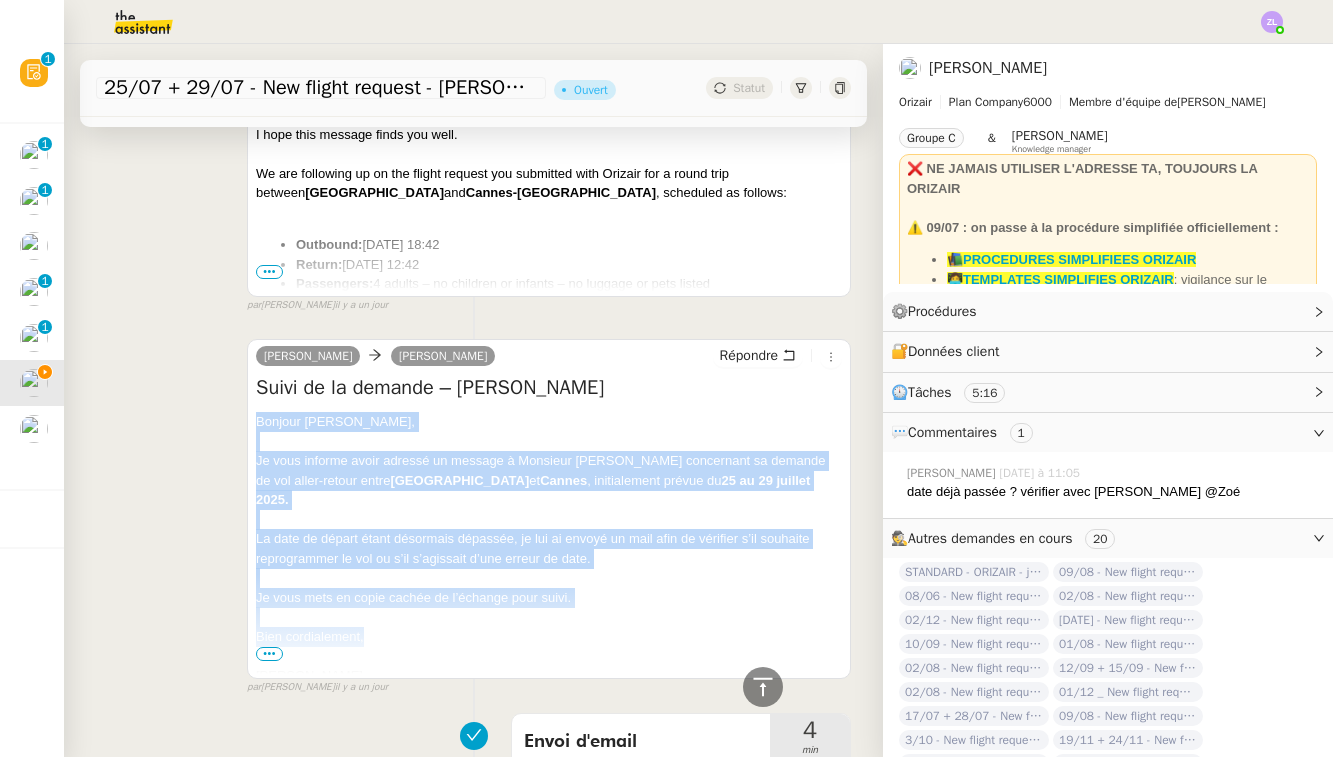 drag, startPoint x: 389, startPoint y: 619, endPoint x: 200, endPoint y: 410, distance: 281.7836 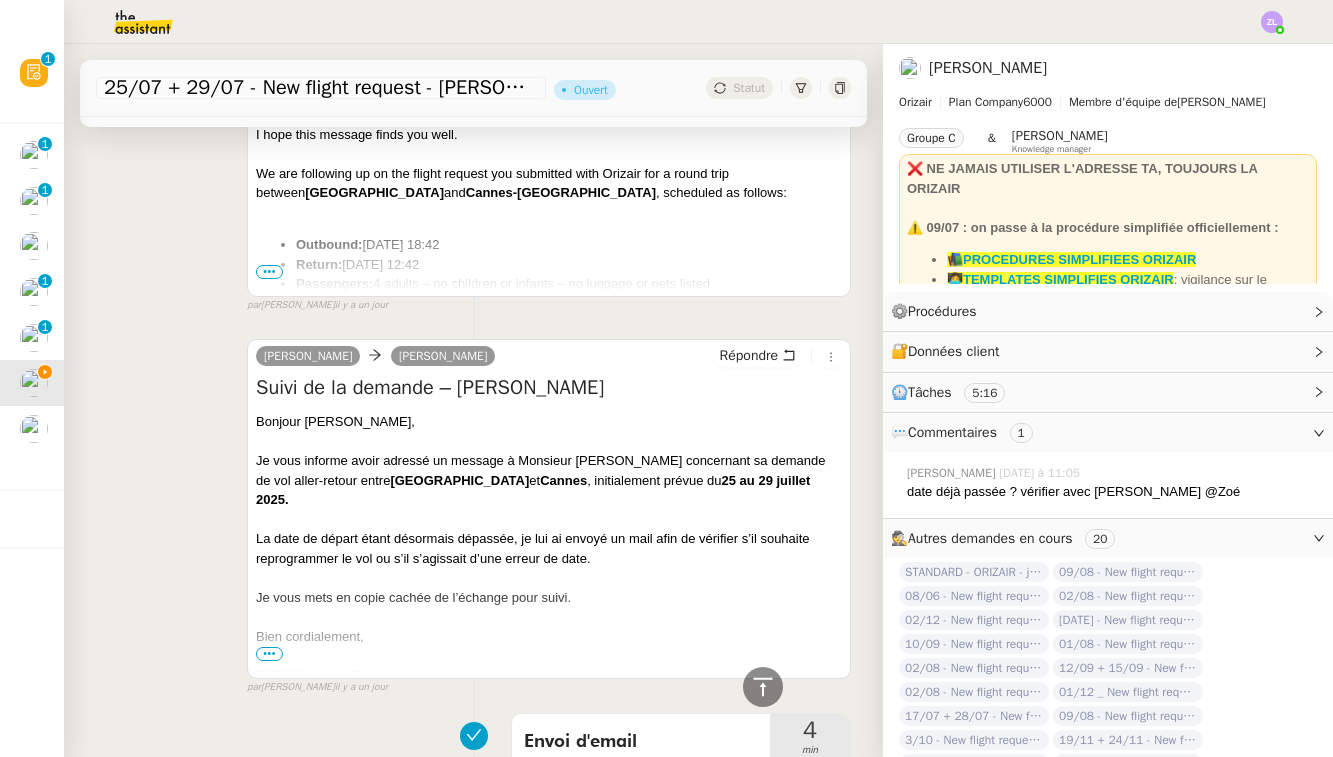 click on "Suivi de la demande – [PERSON_NAME]" at bounding box center (549, 388) 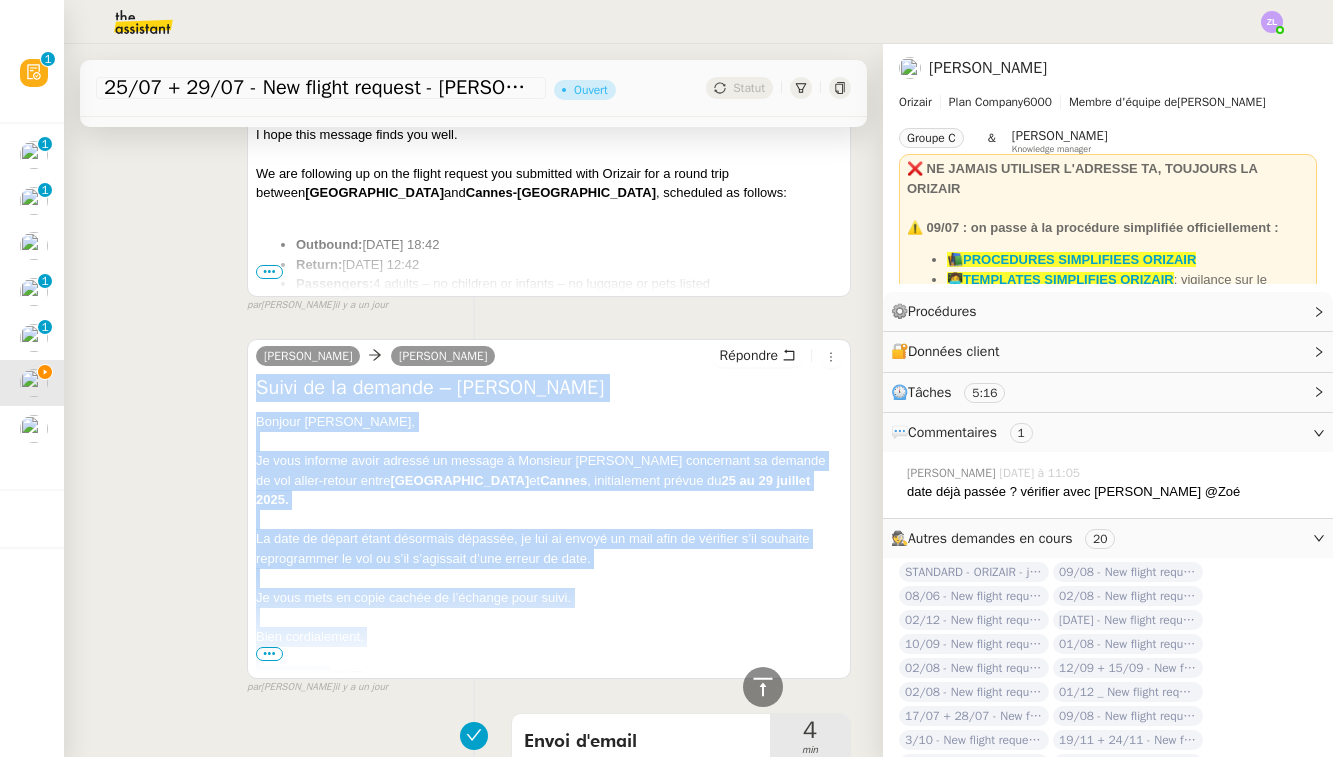 drag, startPoint x: 258, startPoint y: 390, endPoint x: 434, endPoint y: 646, distance: 310.66382 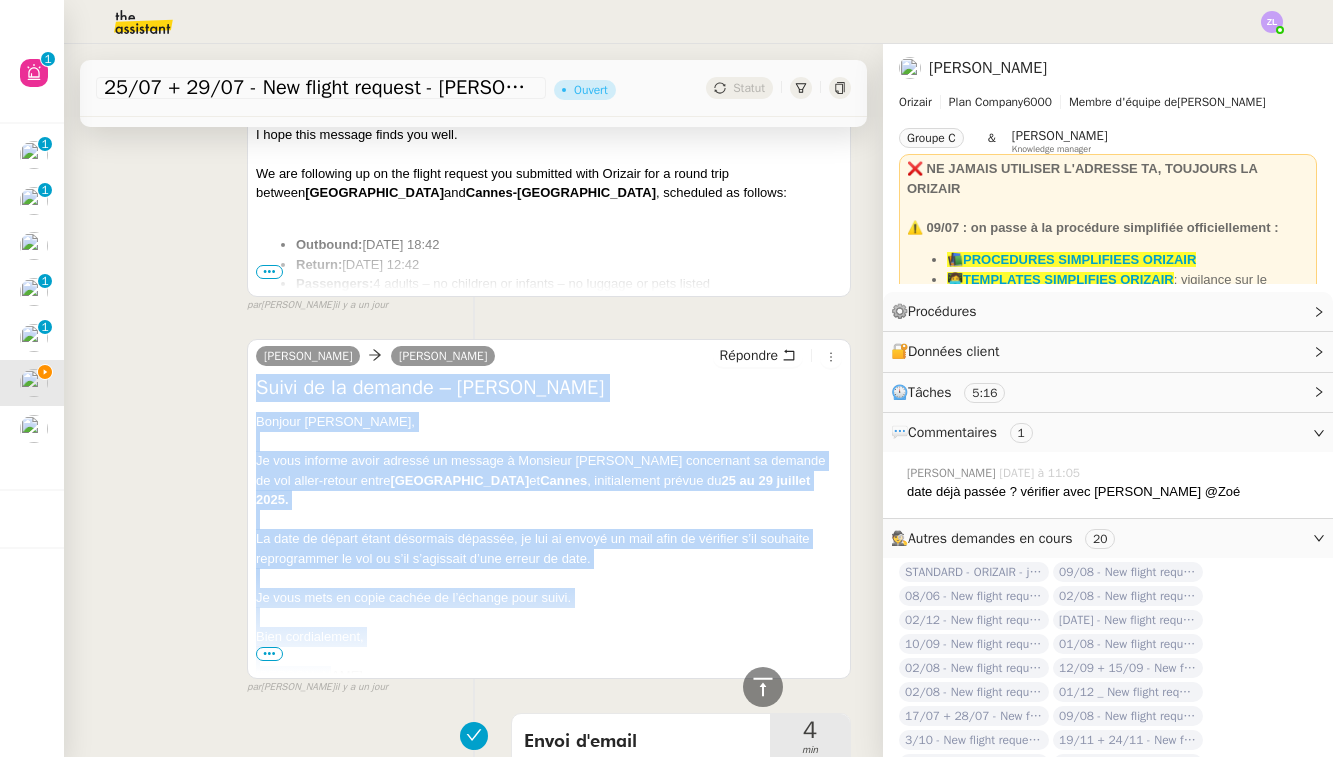 drag, startPoint x: 713, startPoint y: 746, endPoint x: 673, endPoint y: 545, distance: 204.94145 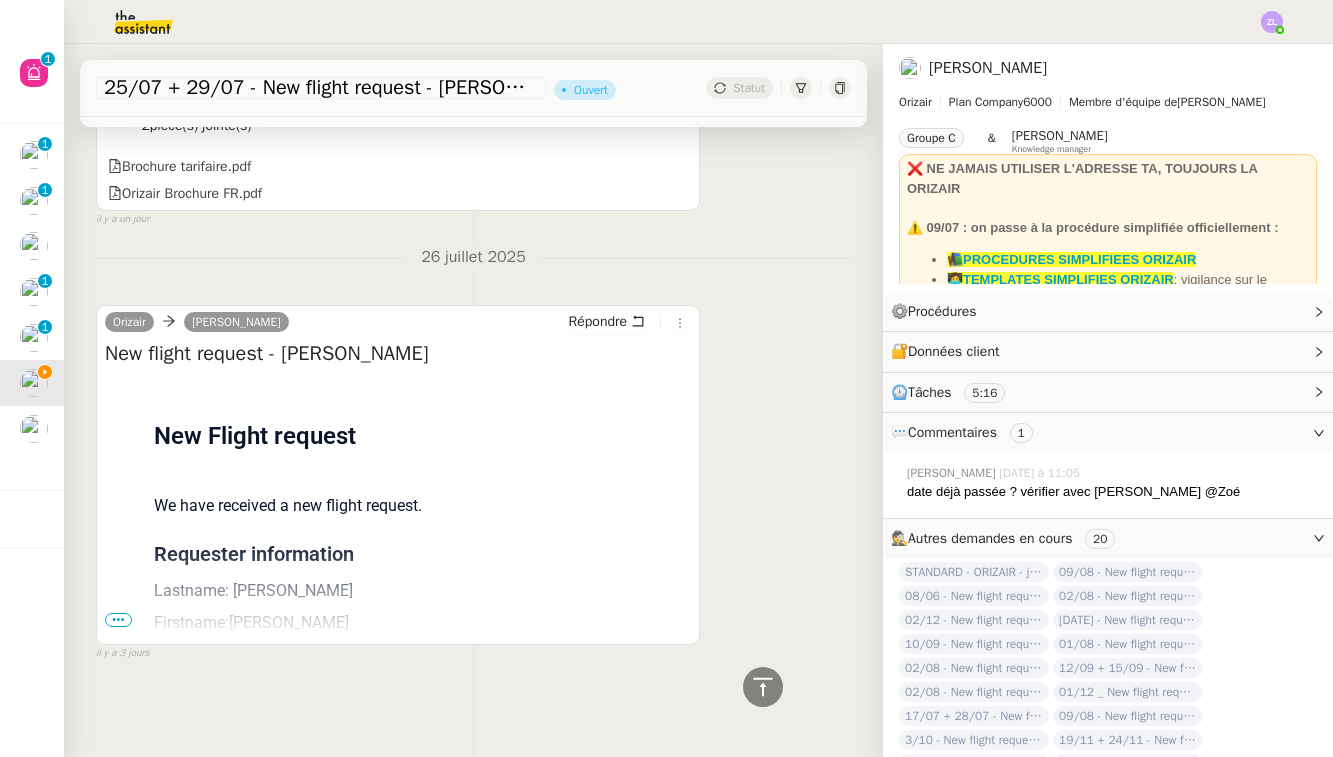 scroll, scrollTop: 1861, scrollLeft: 0, axis: vertical 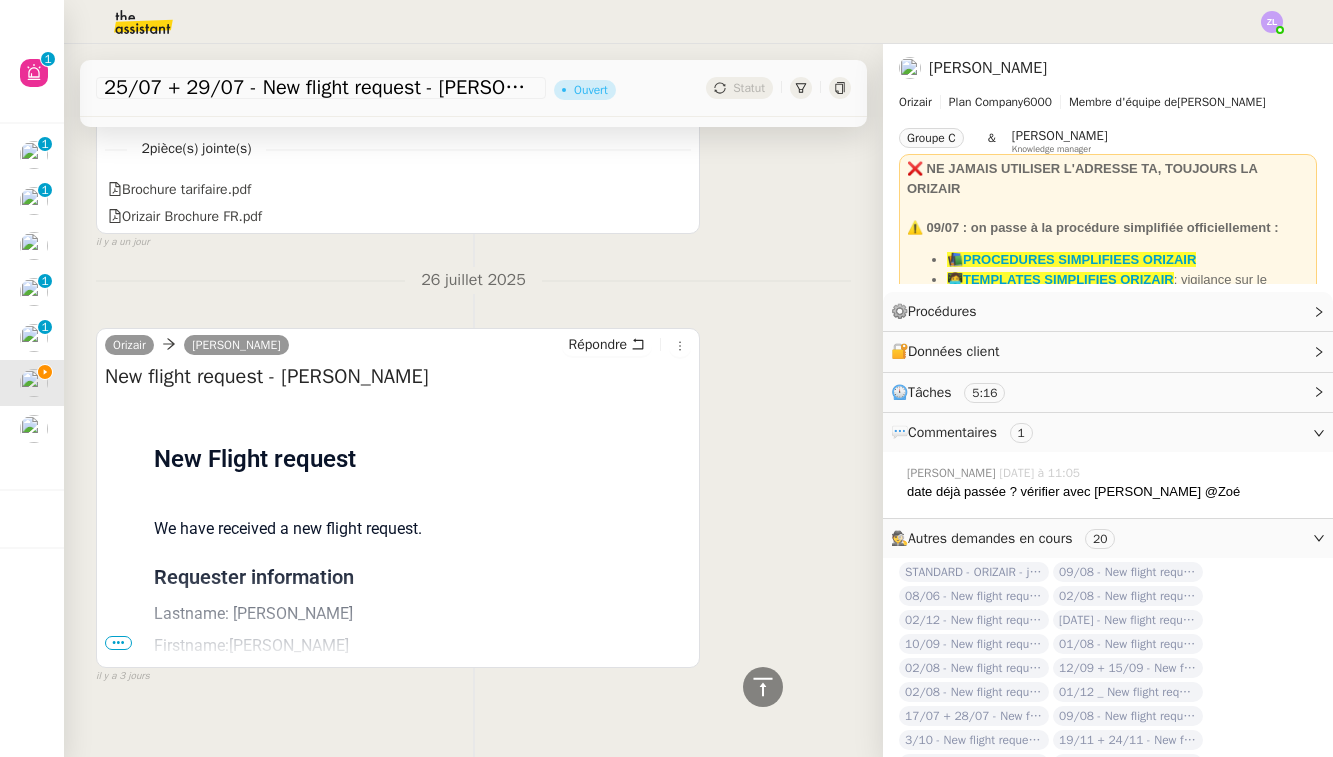 click on "•••" at bounding box center (118, 643) 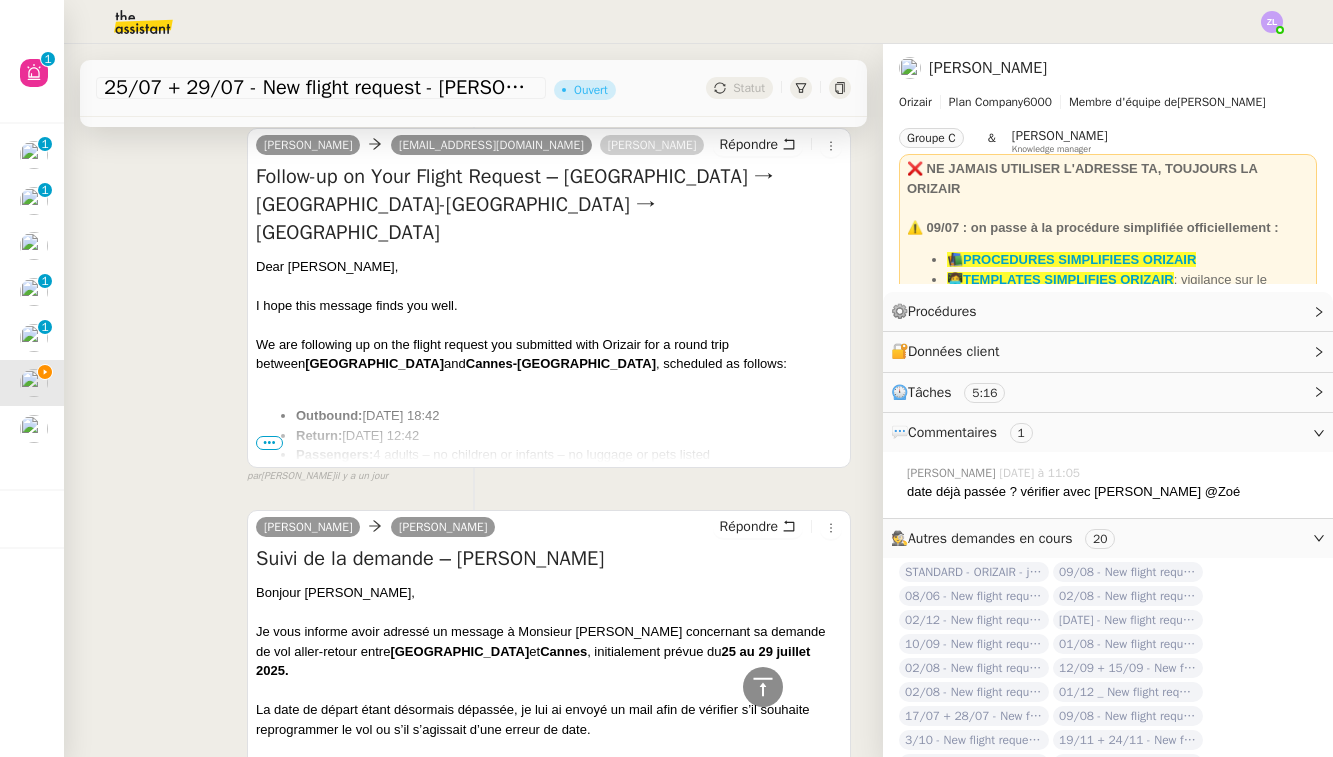 scroll, scrollTop: 529, scrollLeft: 0, axis: vertical 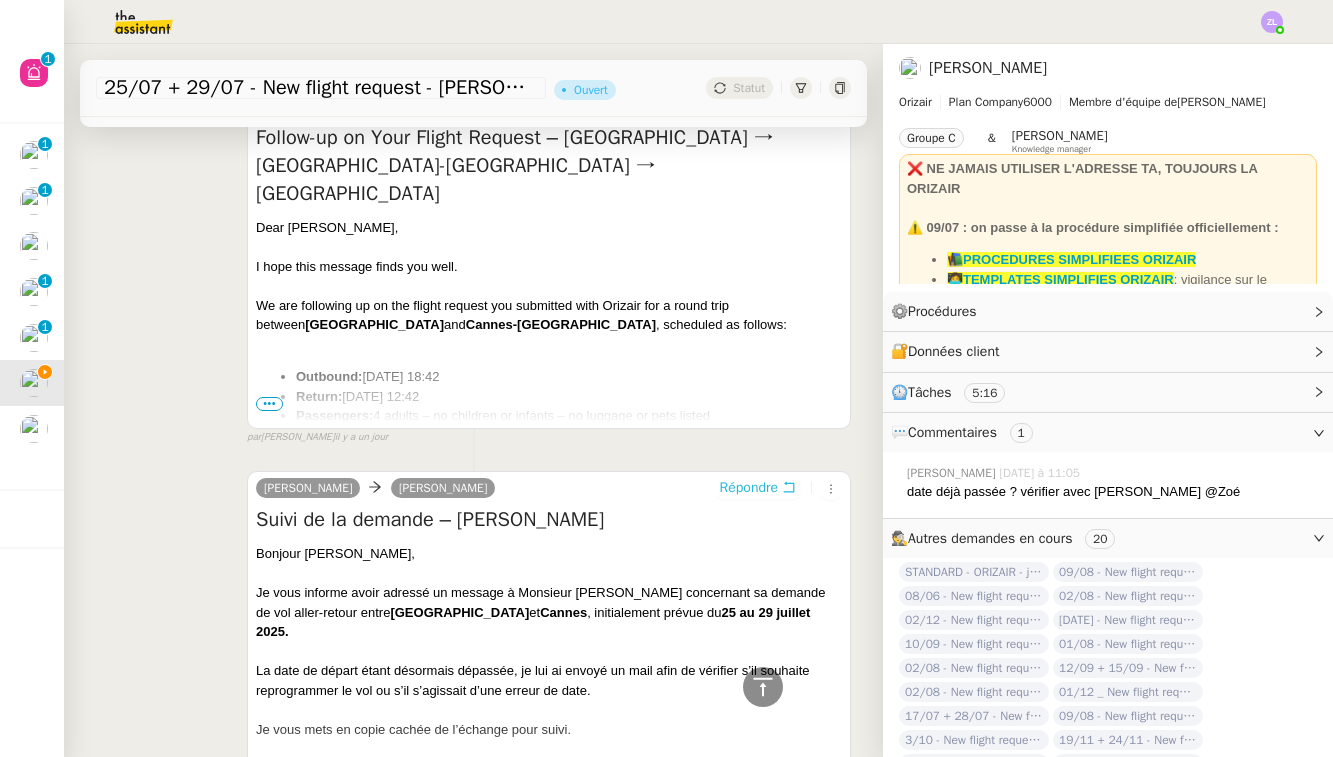 click on "Répondre" at bounding box center [749, 488] 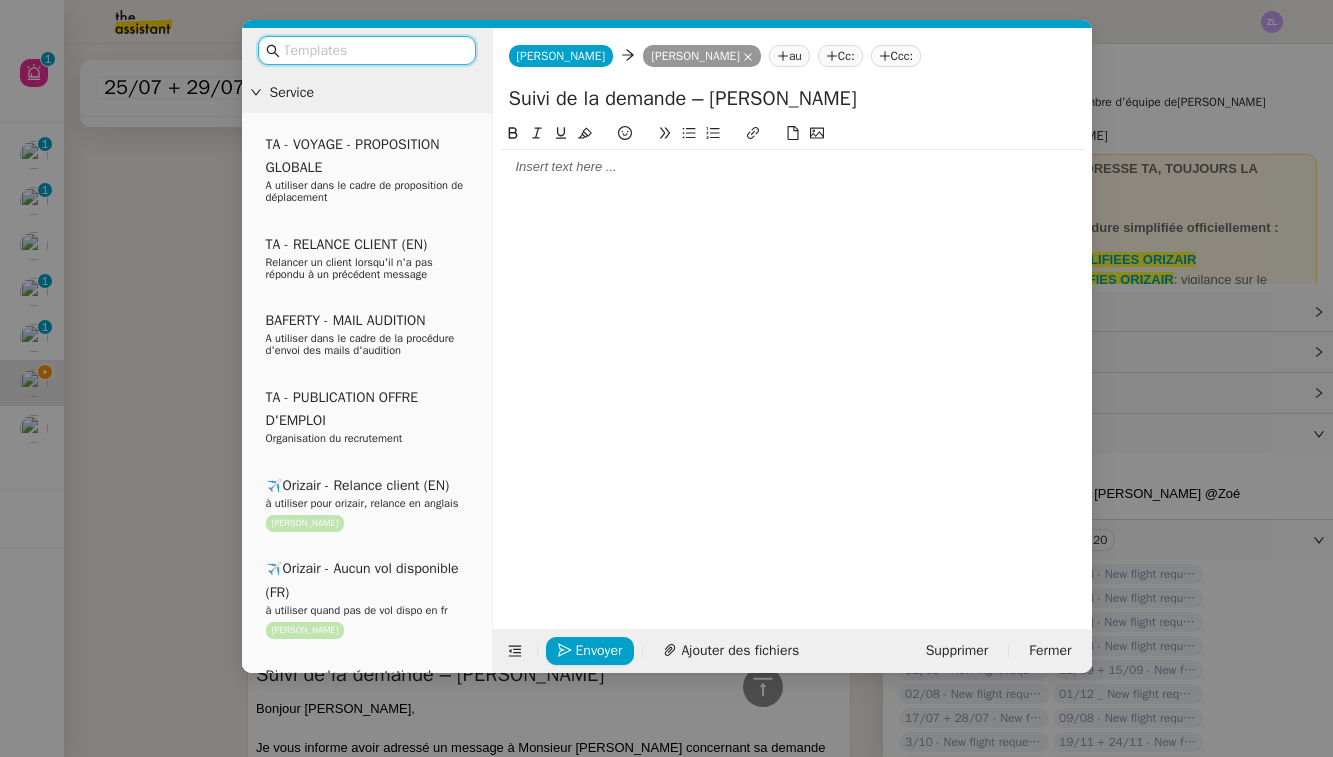 click 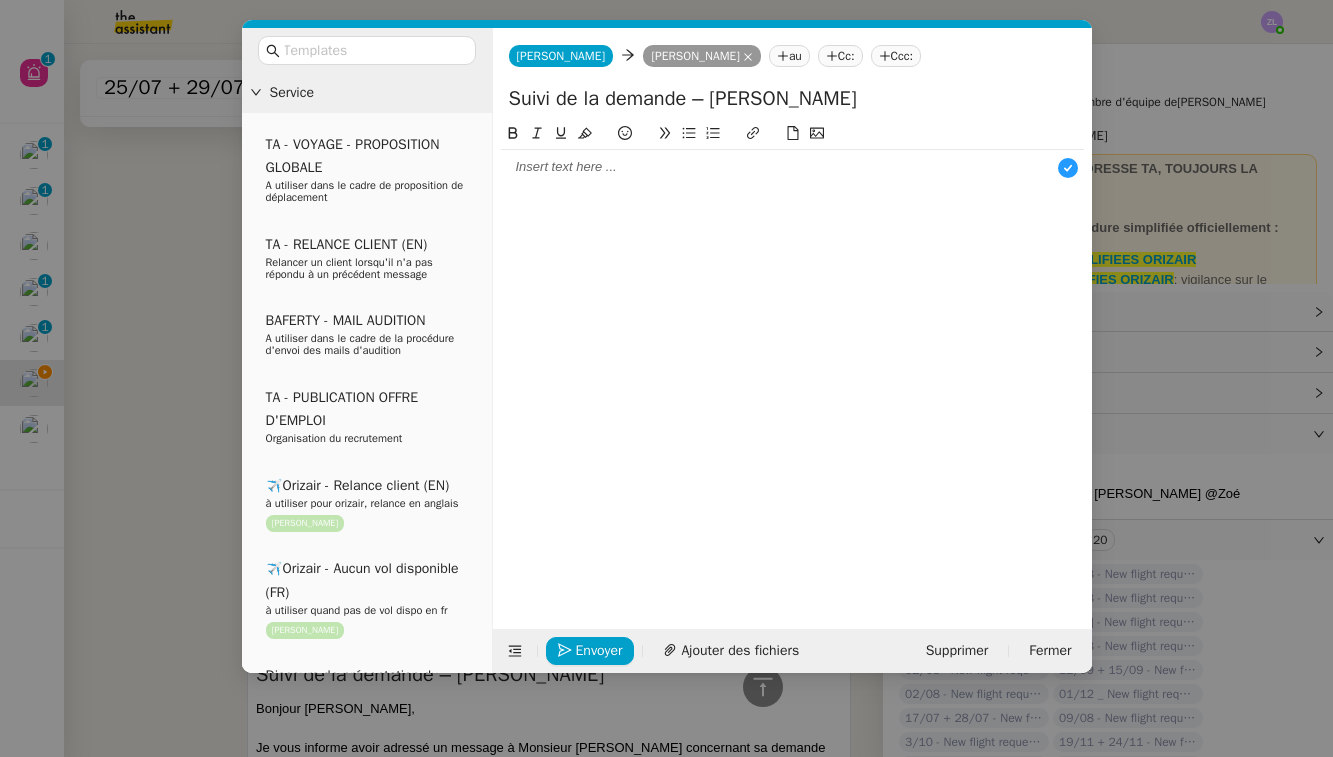 scroll, scrollTop: 21, scrollLeft: 0, axis: vertical 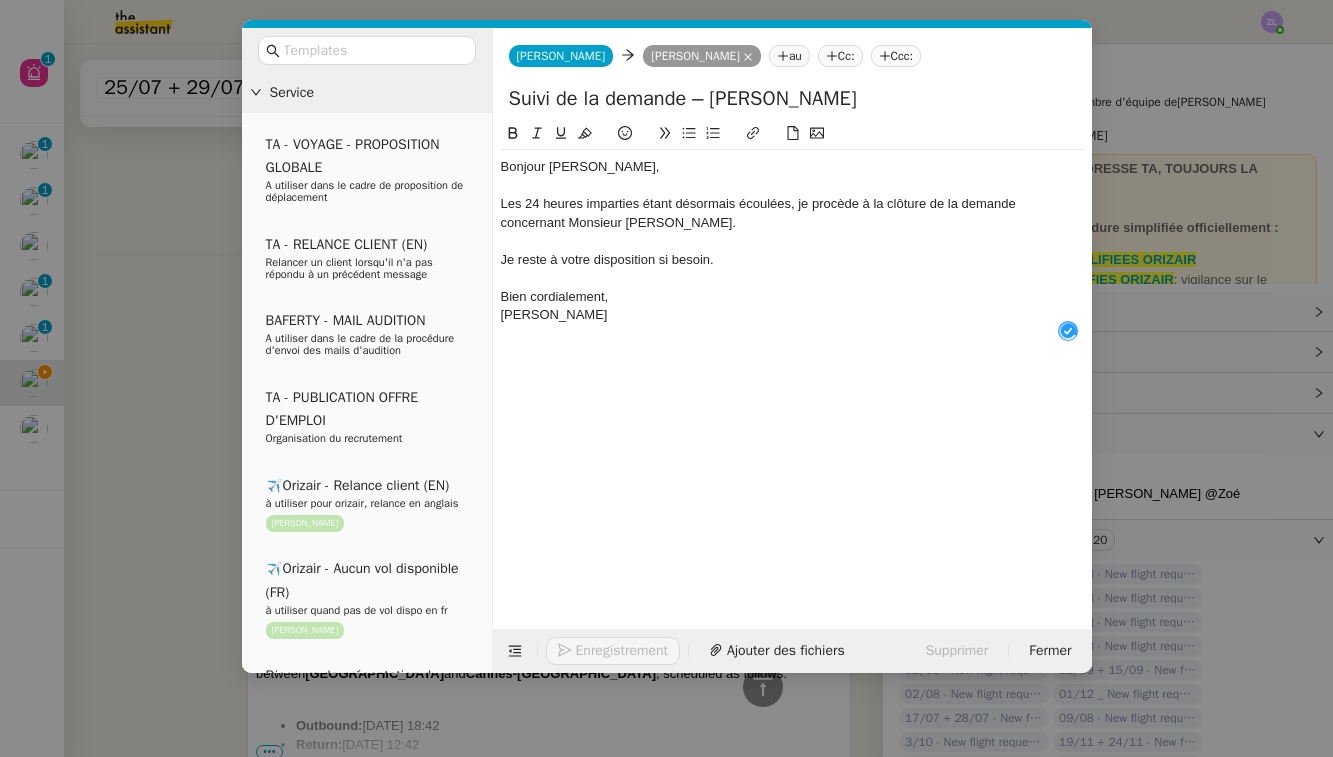 click on "Bien cordialement," 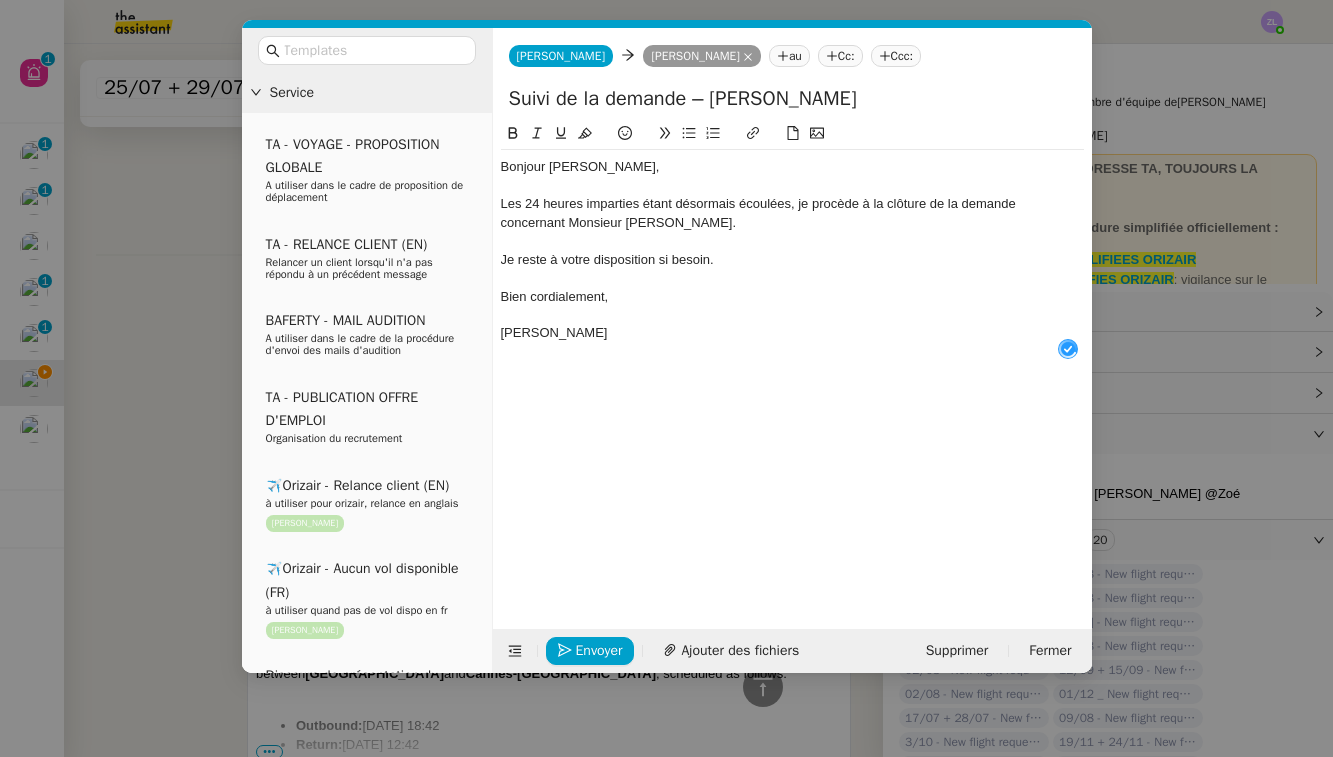 click on "[PERSON_NAME]" 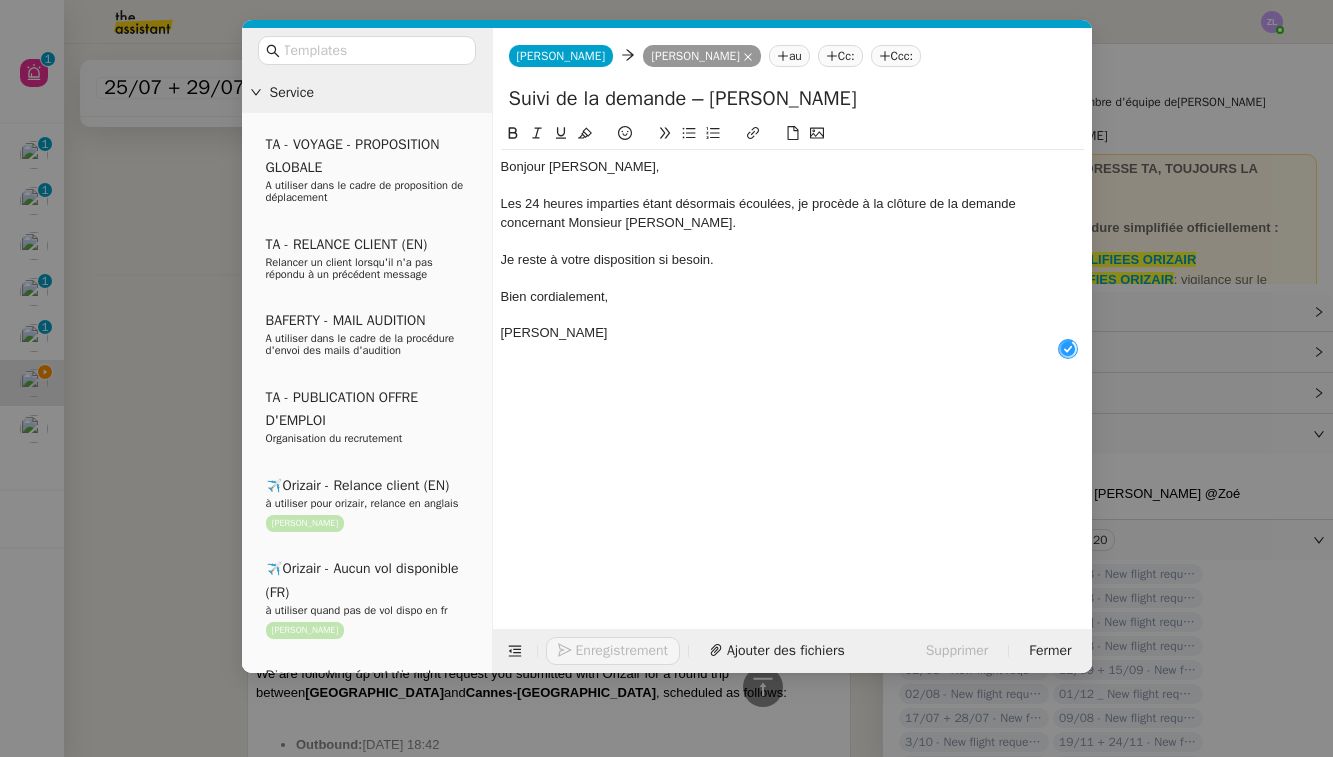 type 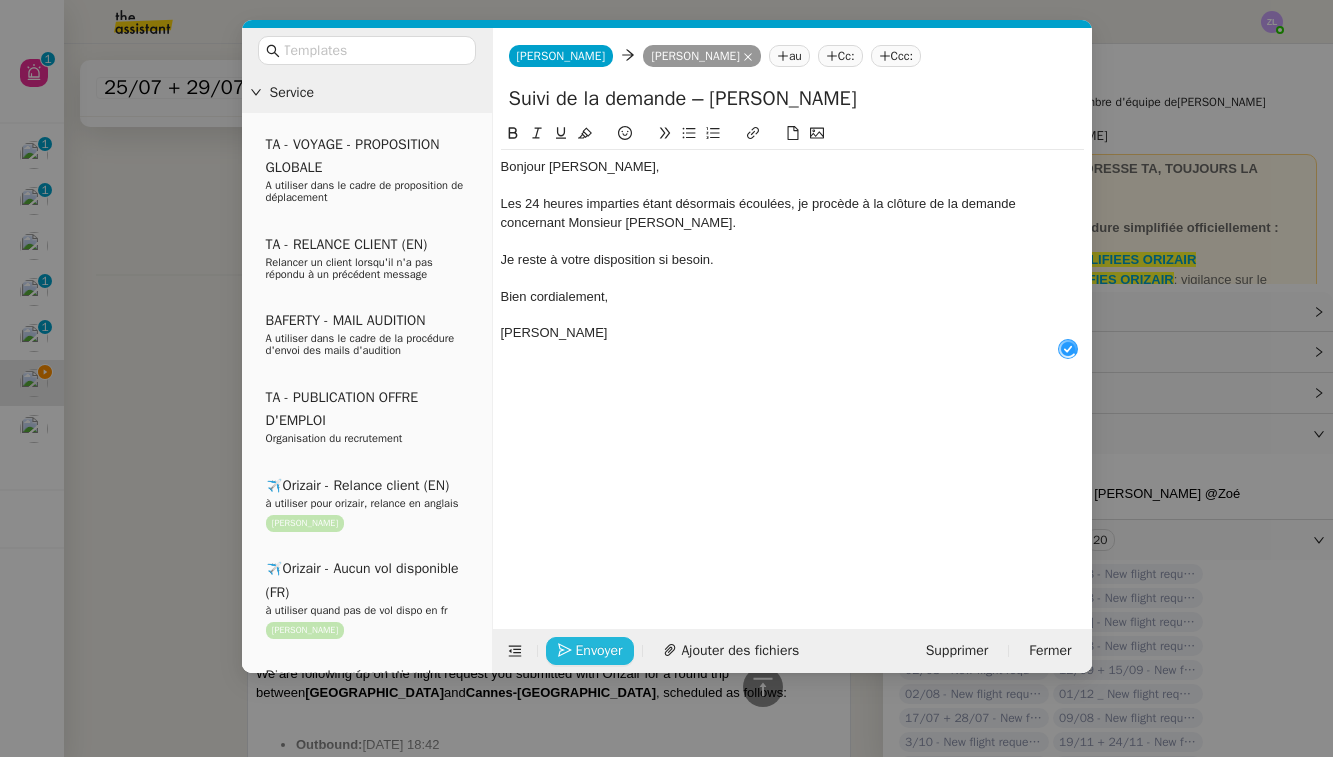 click on "Envoyer" 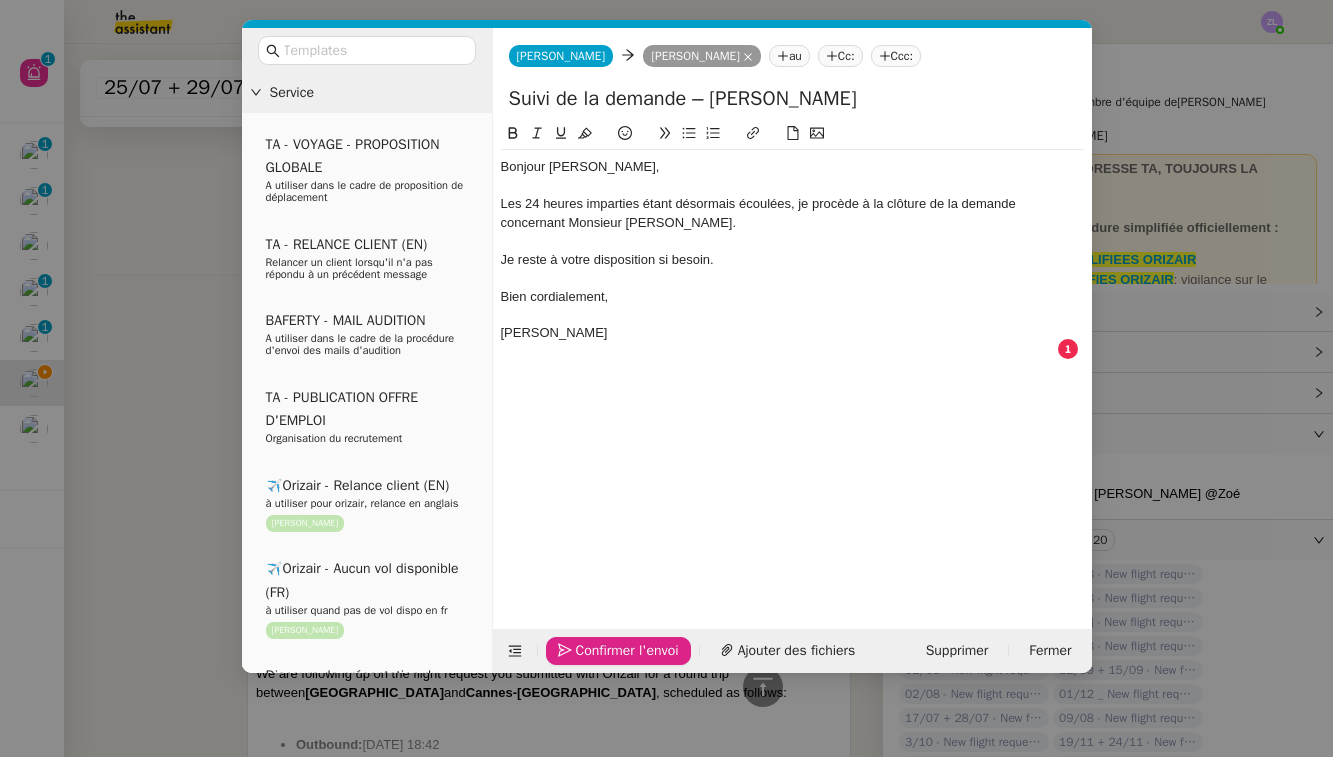 click on "Confirmer l'envoi" 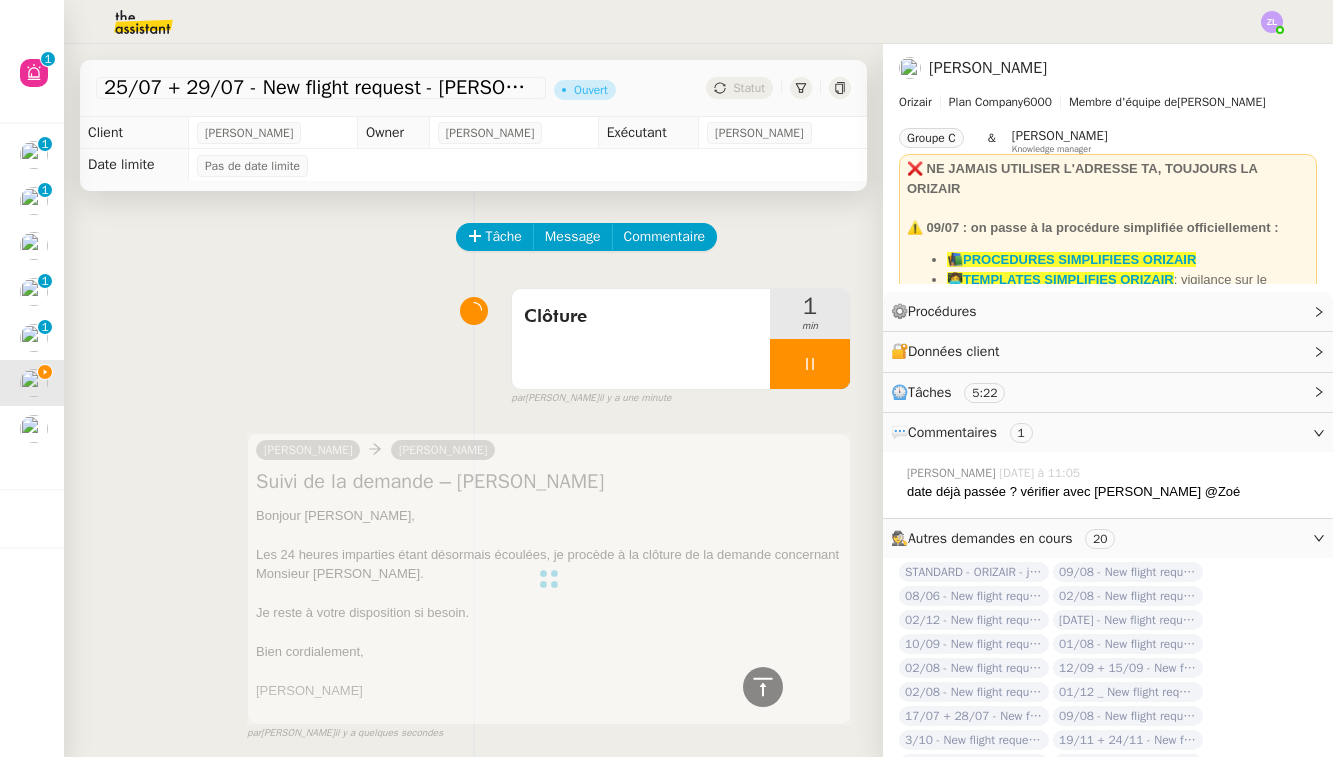 scroll, scrollTop: 0, scrollLeft: 0, axis: both 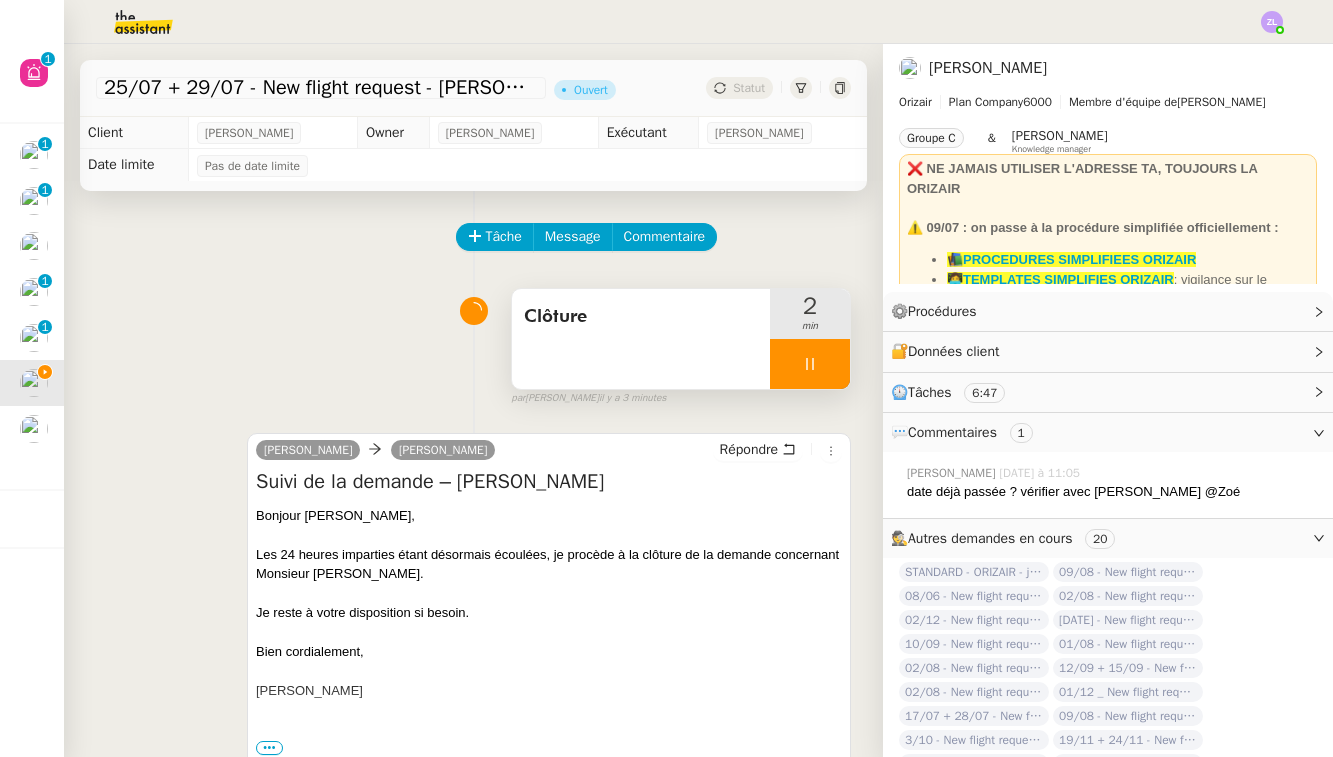 click at bounding box center (810, 364) 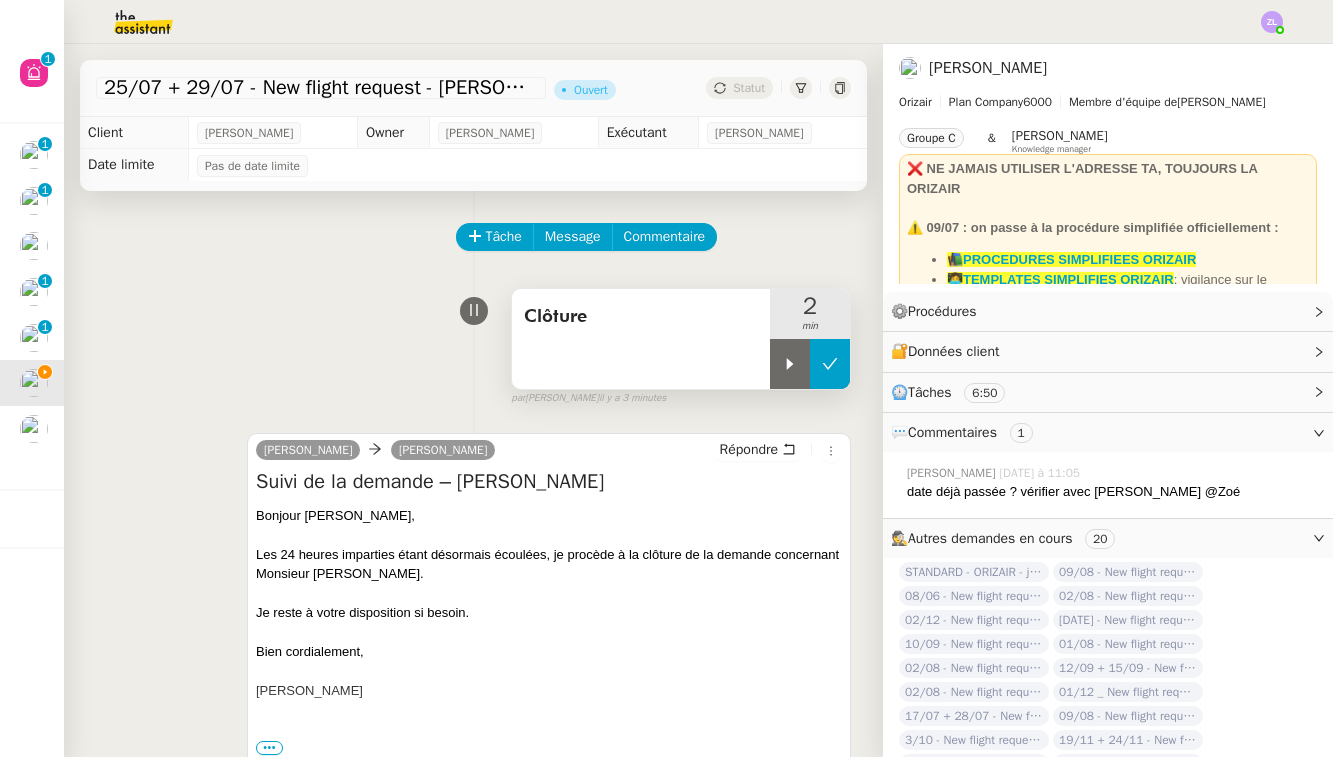 click at bounding box center (830, 364) 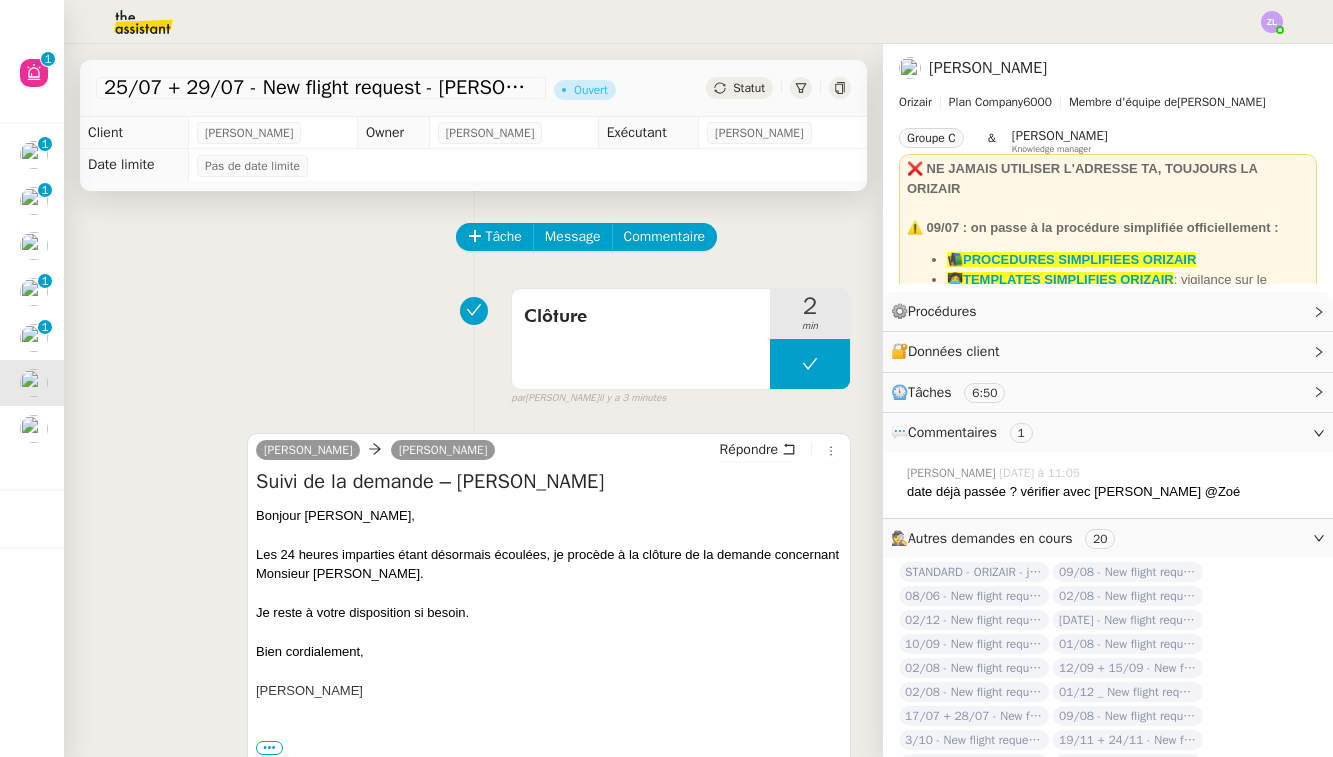 click on "Statut" 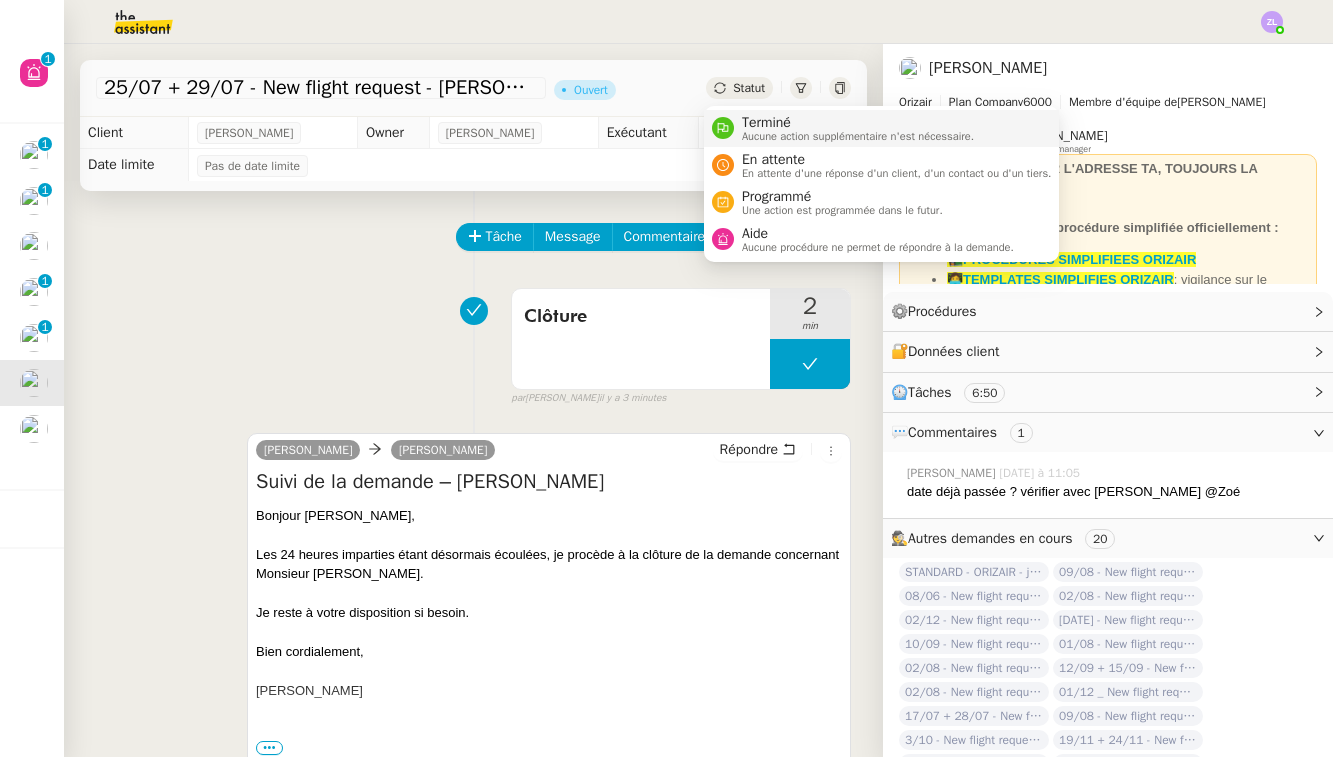 click on "Terminé" at bounding box center (858, 123) 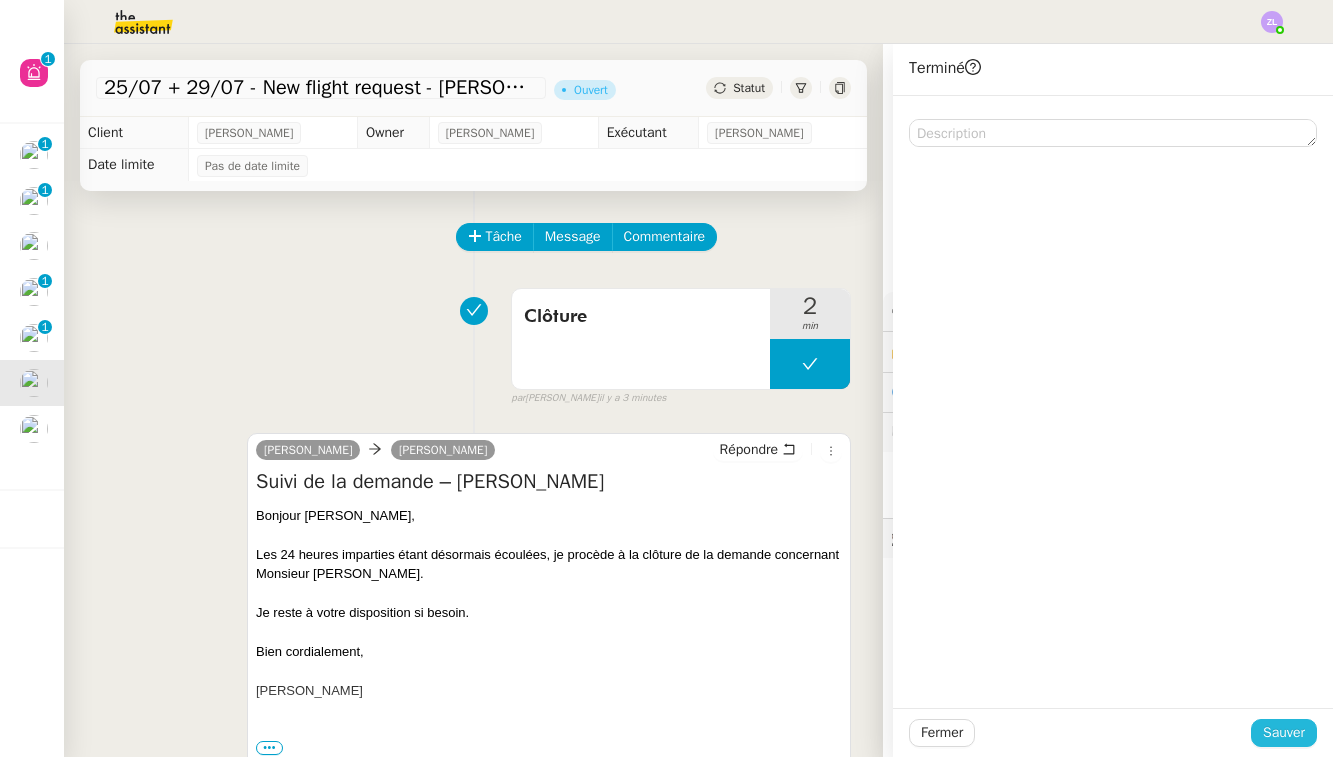 click on "Sauver" 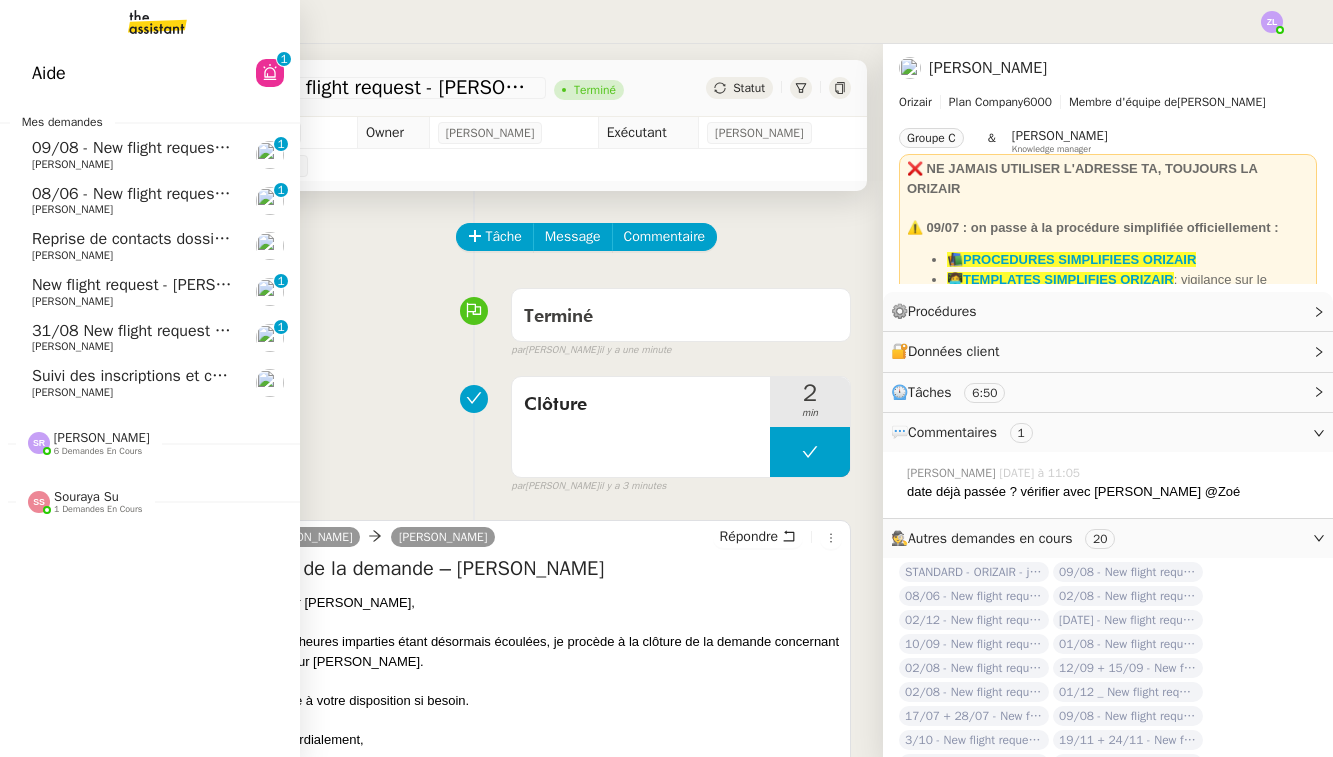 click on "[PERSON_NAME]" 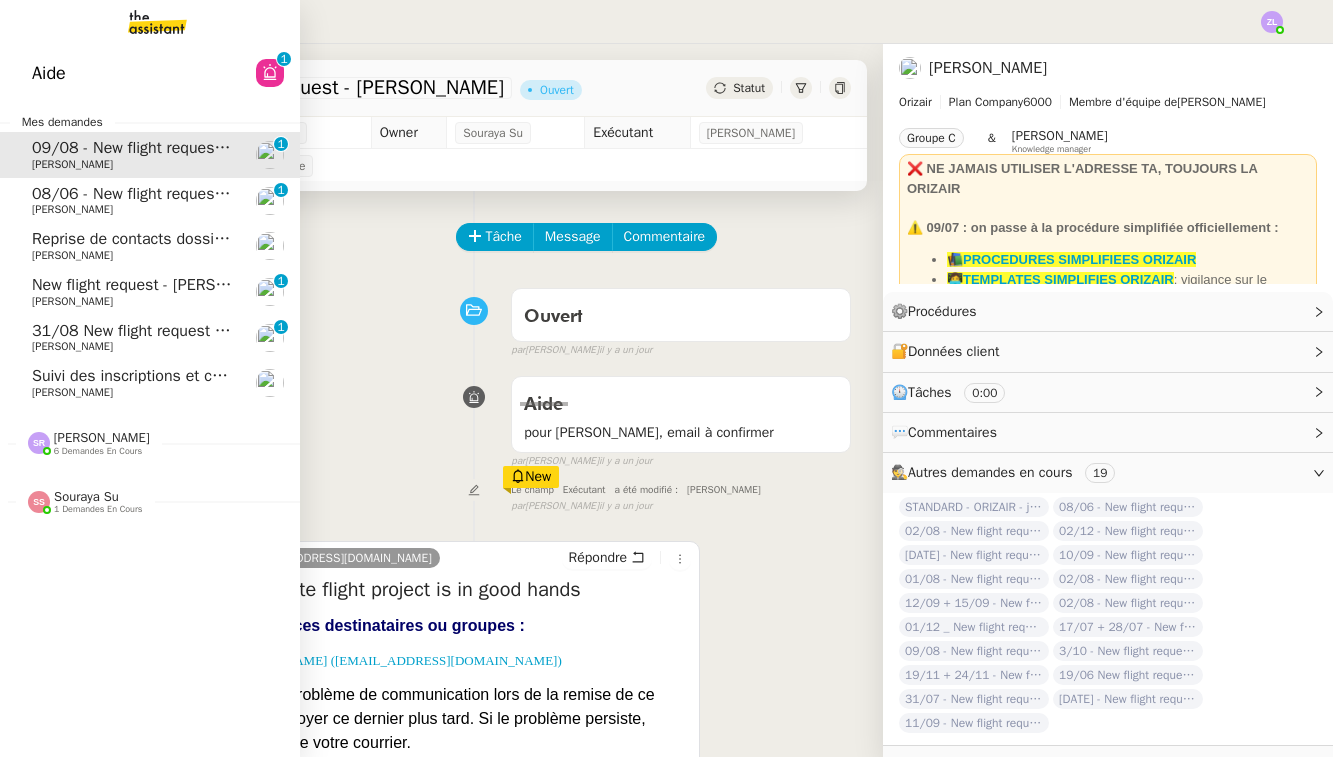 click on "[PERSON_NAME]" 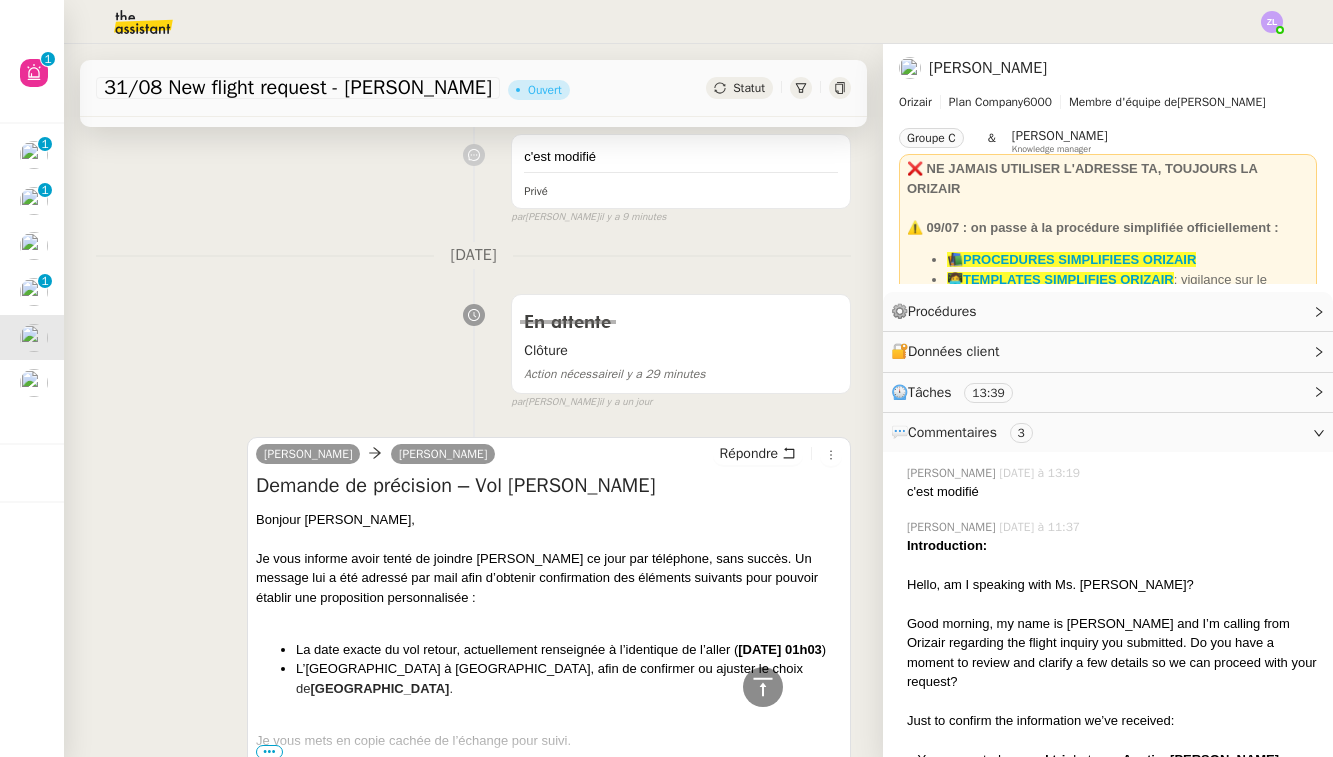 scroll, scrollTop: 20, scrollLeft: 0, axis: vertical 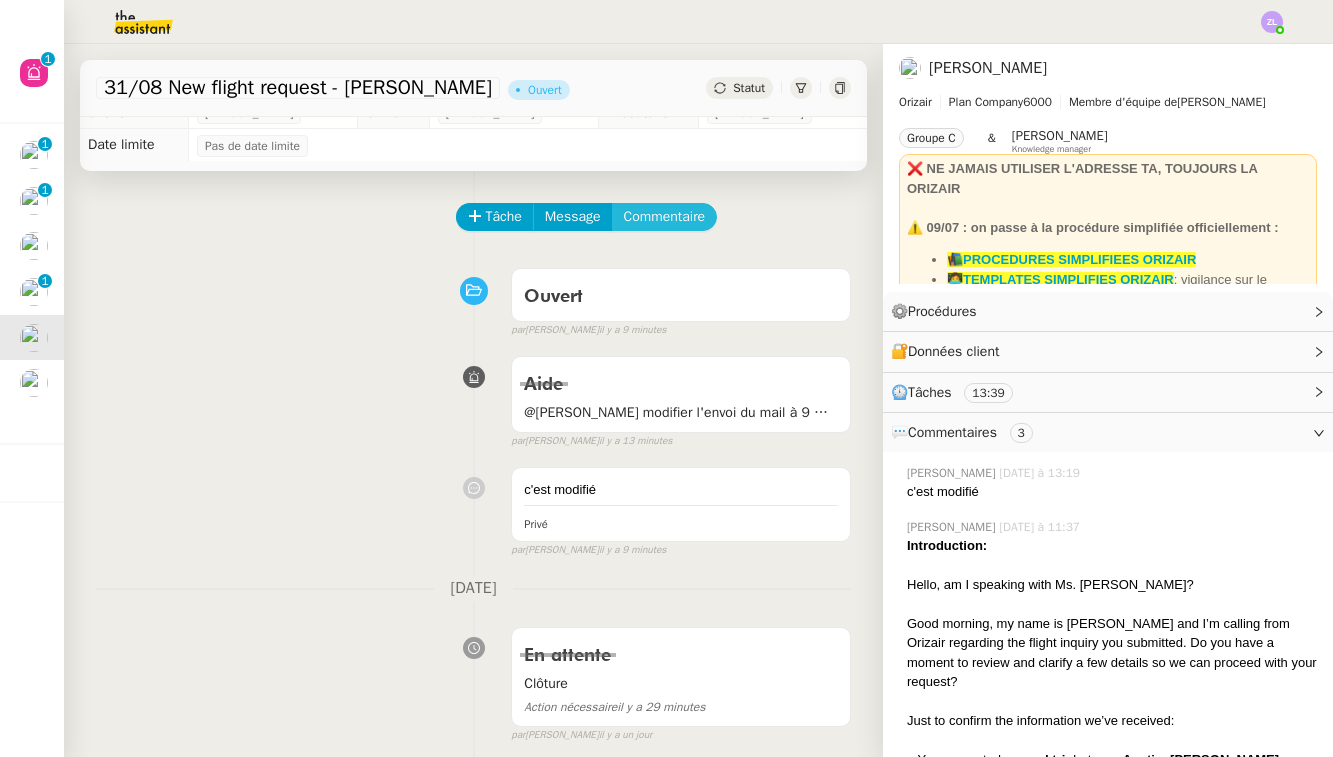 click on "Commentaire" 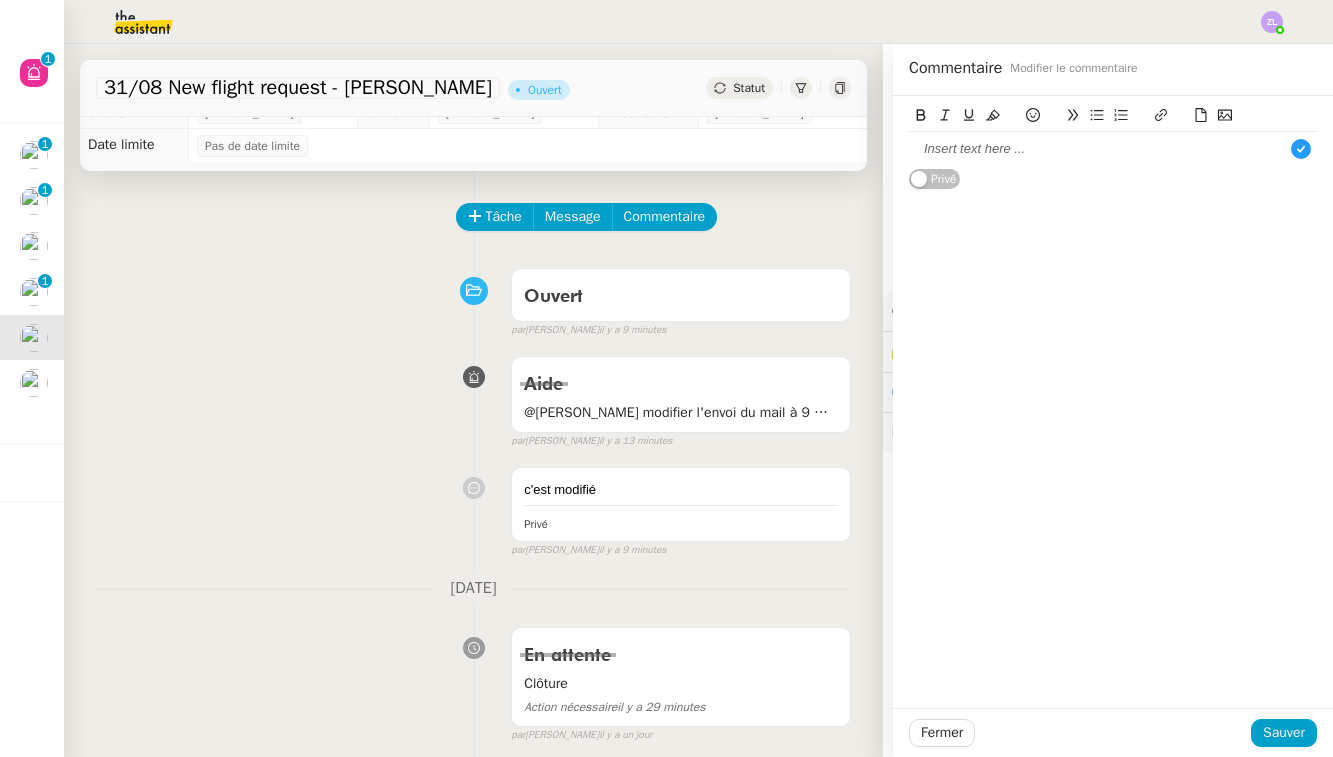 type 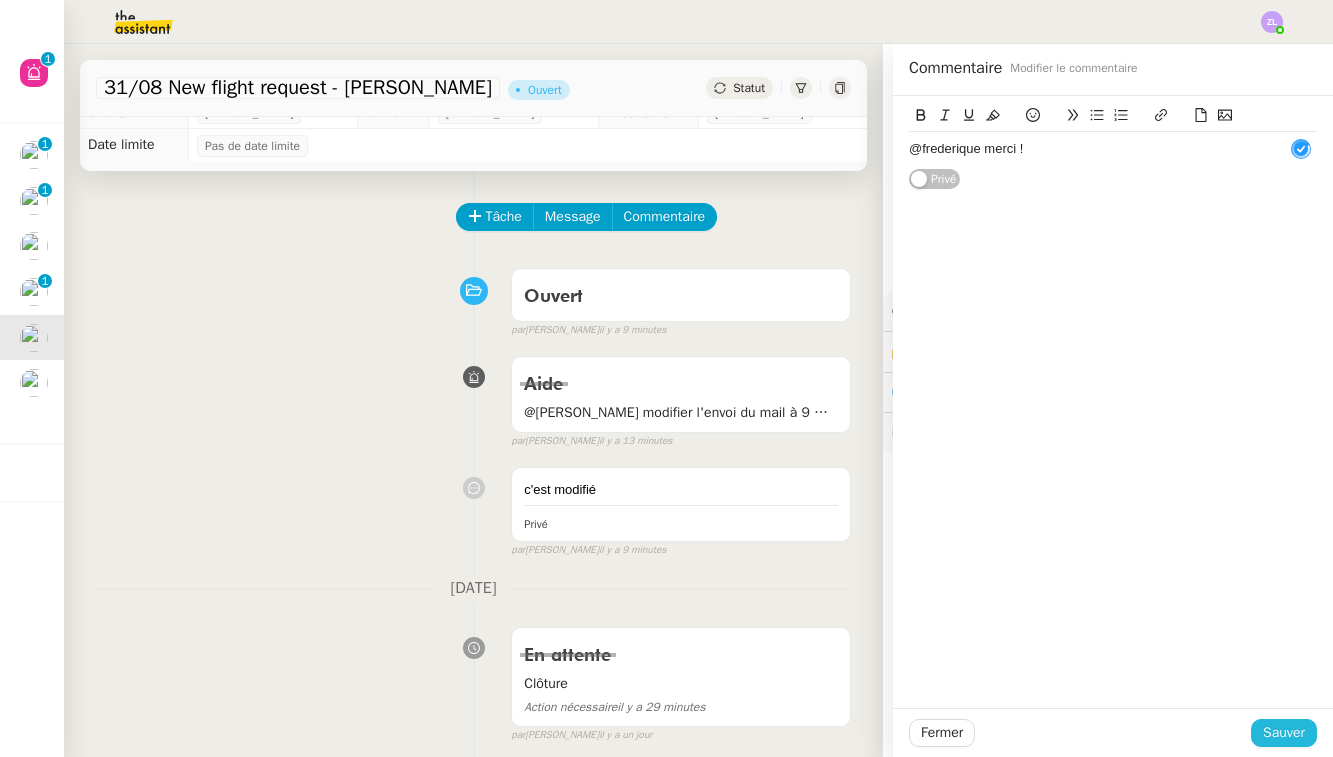 click on "Sauver" 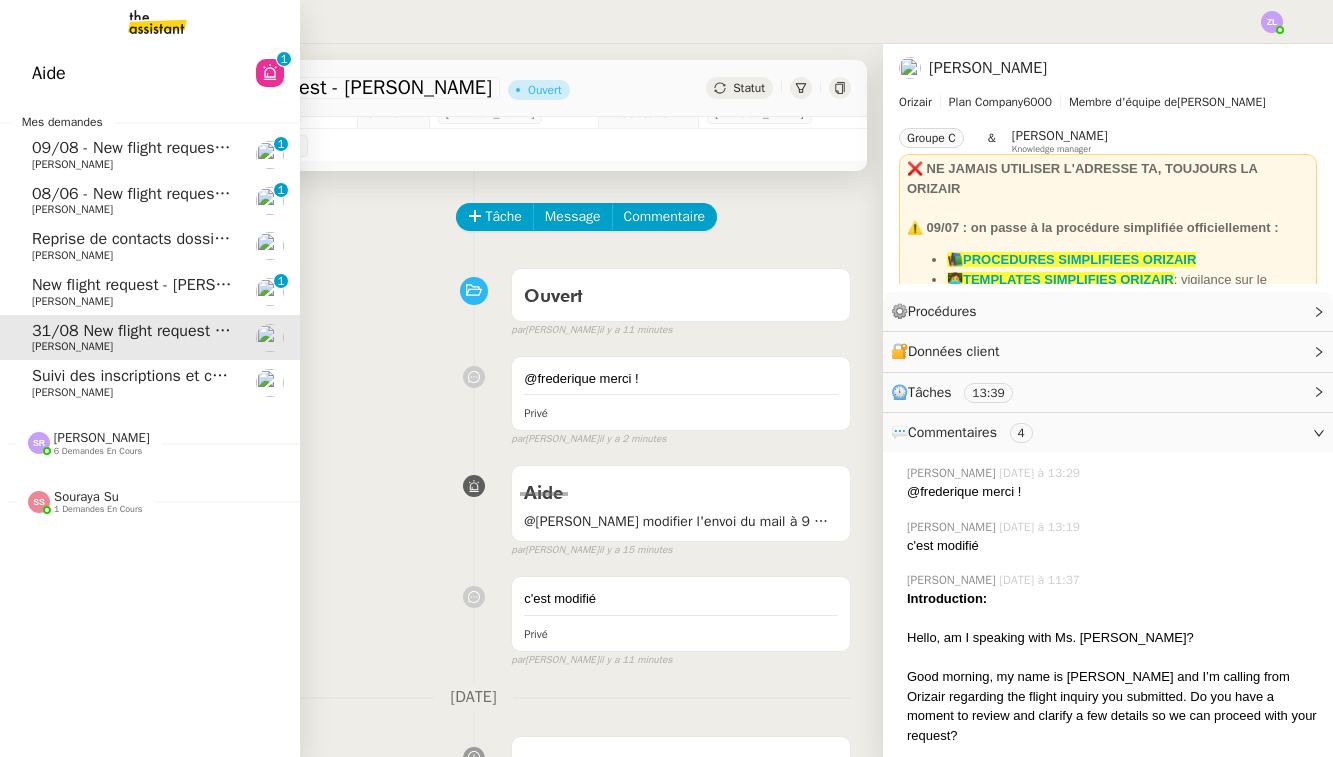 click on "[PERSON_NAME]" 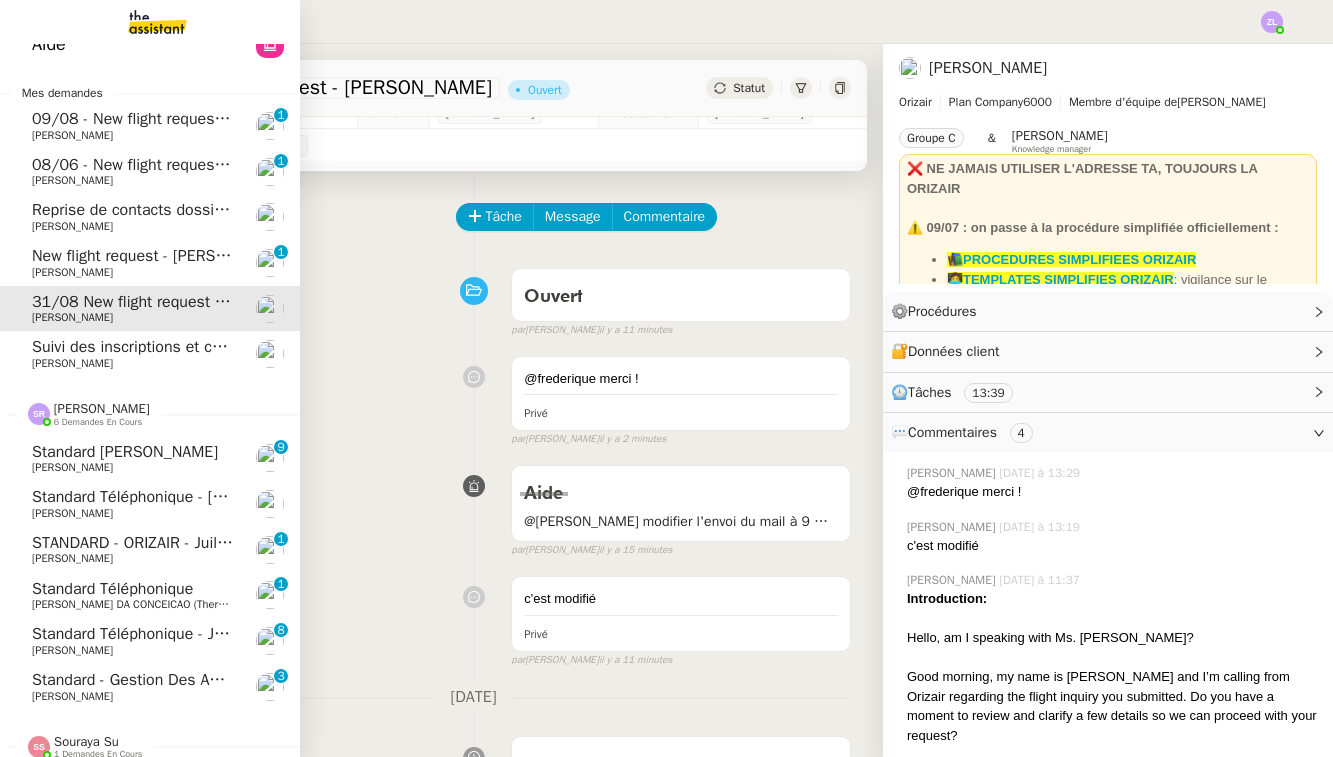 scroll, scrollTop: 29, scrollLeft: 2, axis: both 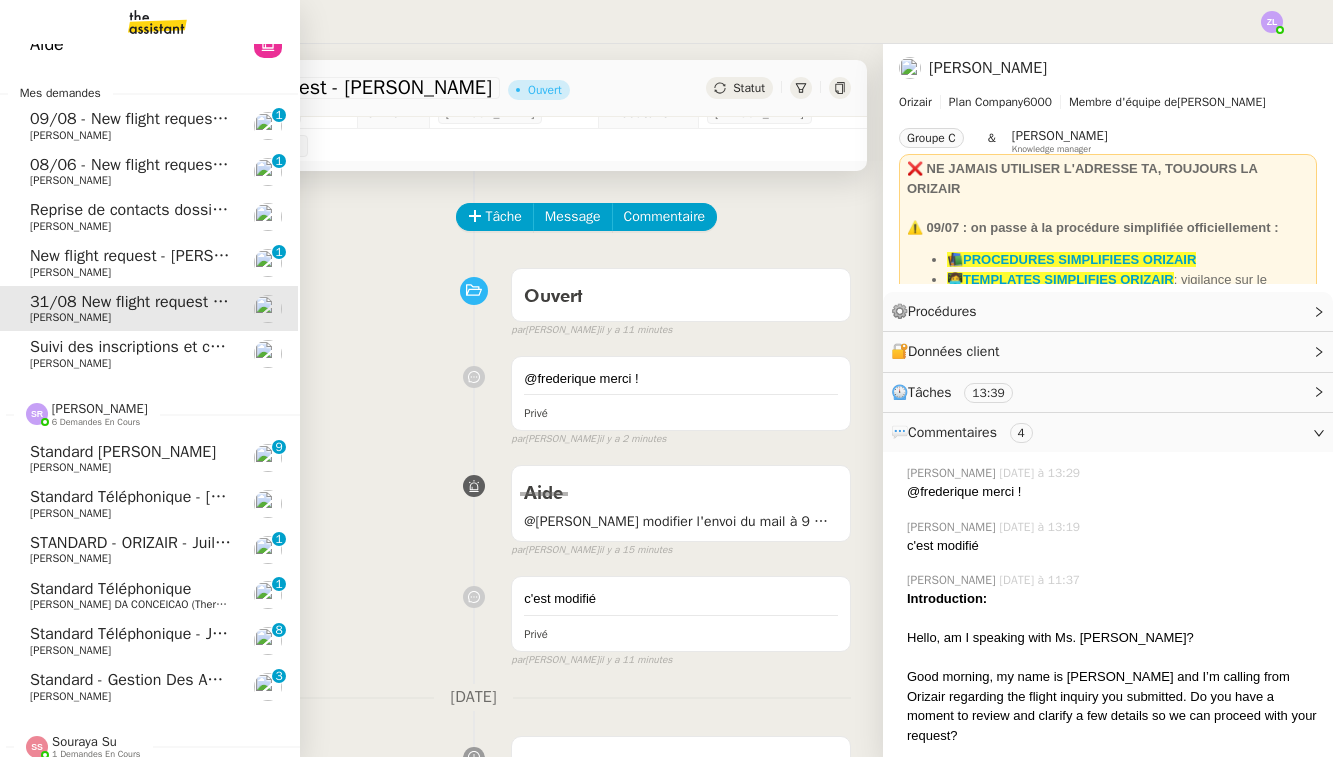 click on "[PERSON_NAME] DA CONCEICAO (thermisure)" 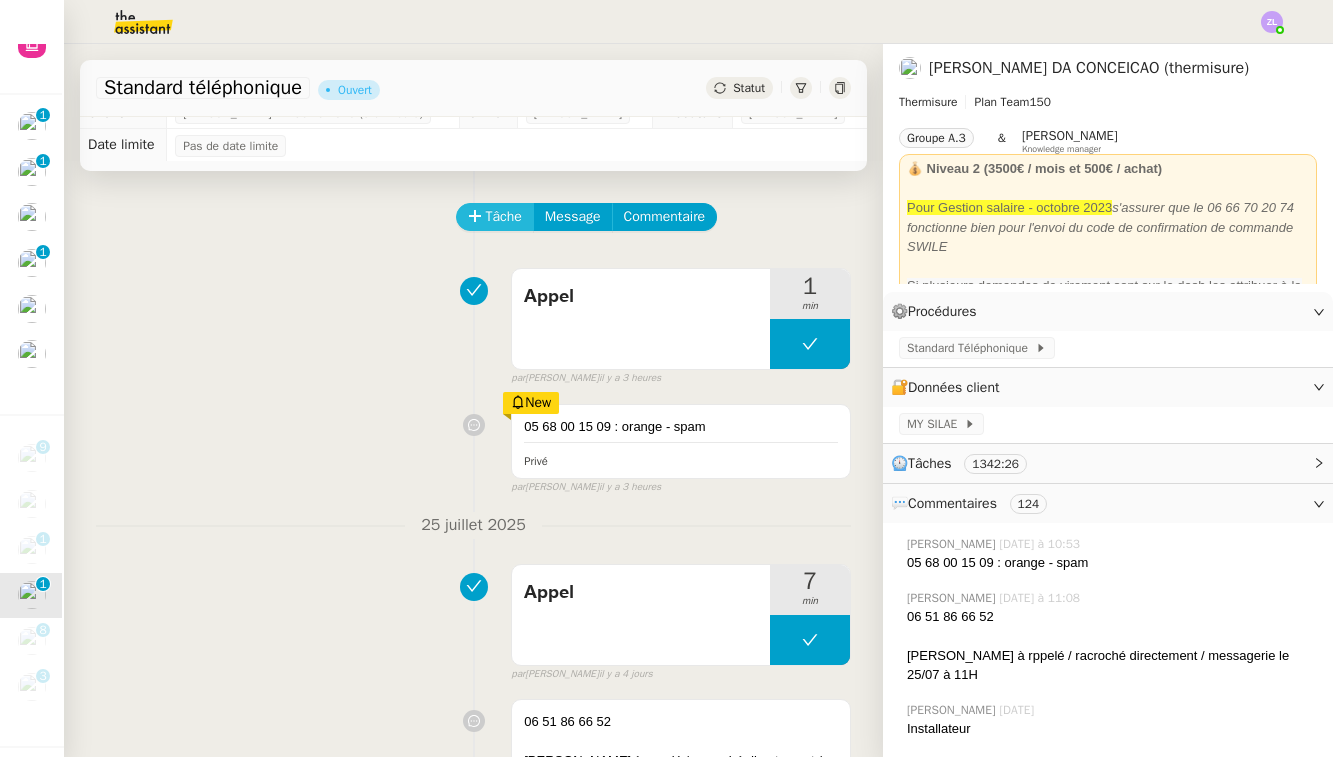 click on "Tâche" 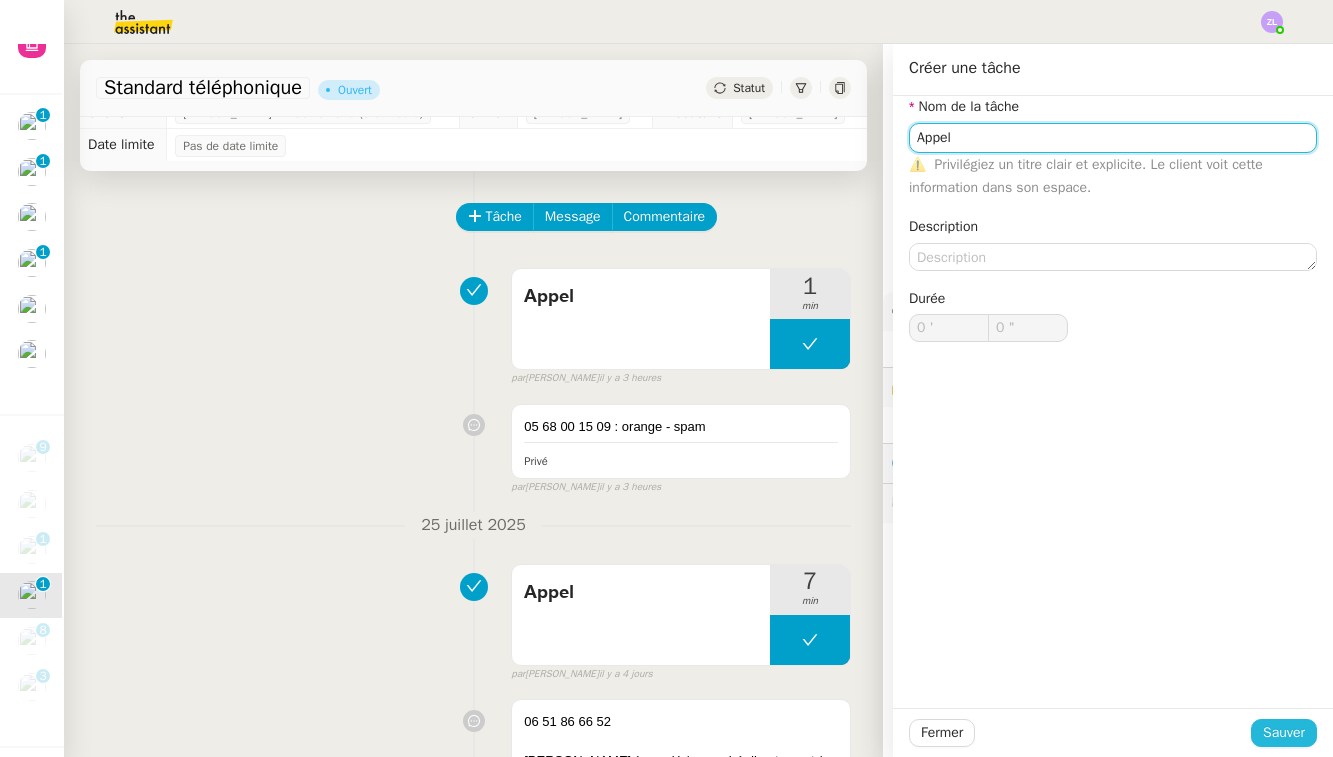 type on "Appel" 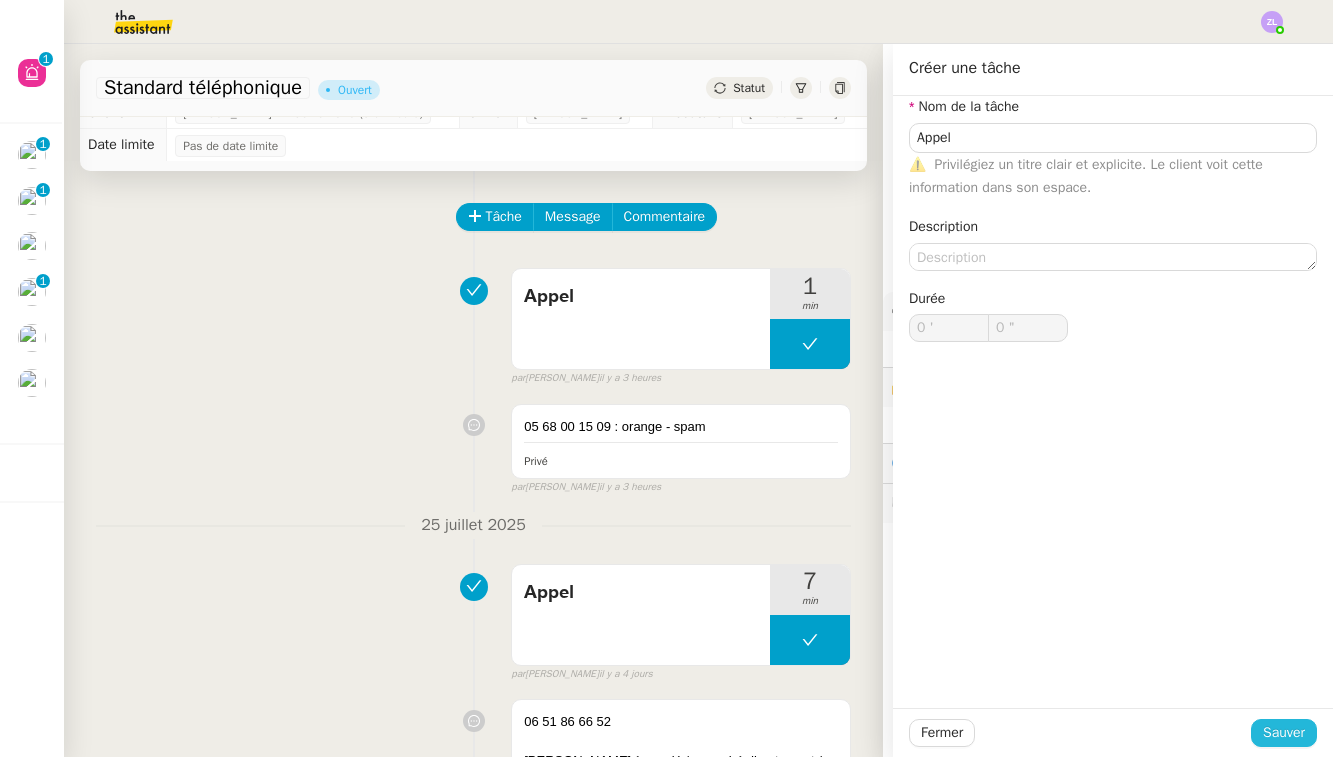 scroll, scrollTop: 0, scrollLeft: 2, axis: horizontal 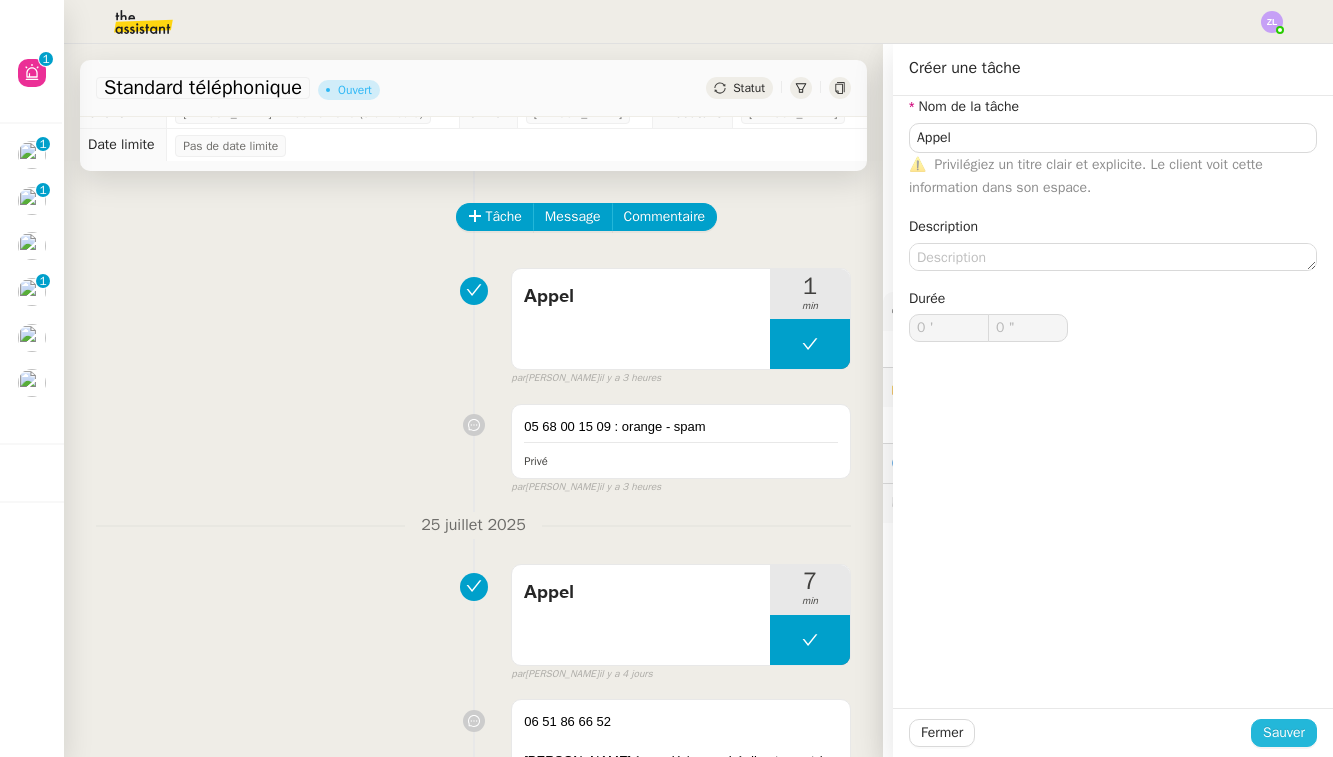 click on "Sauver" 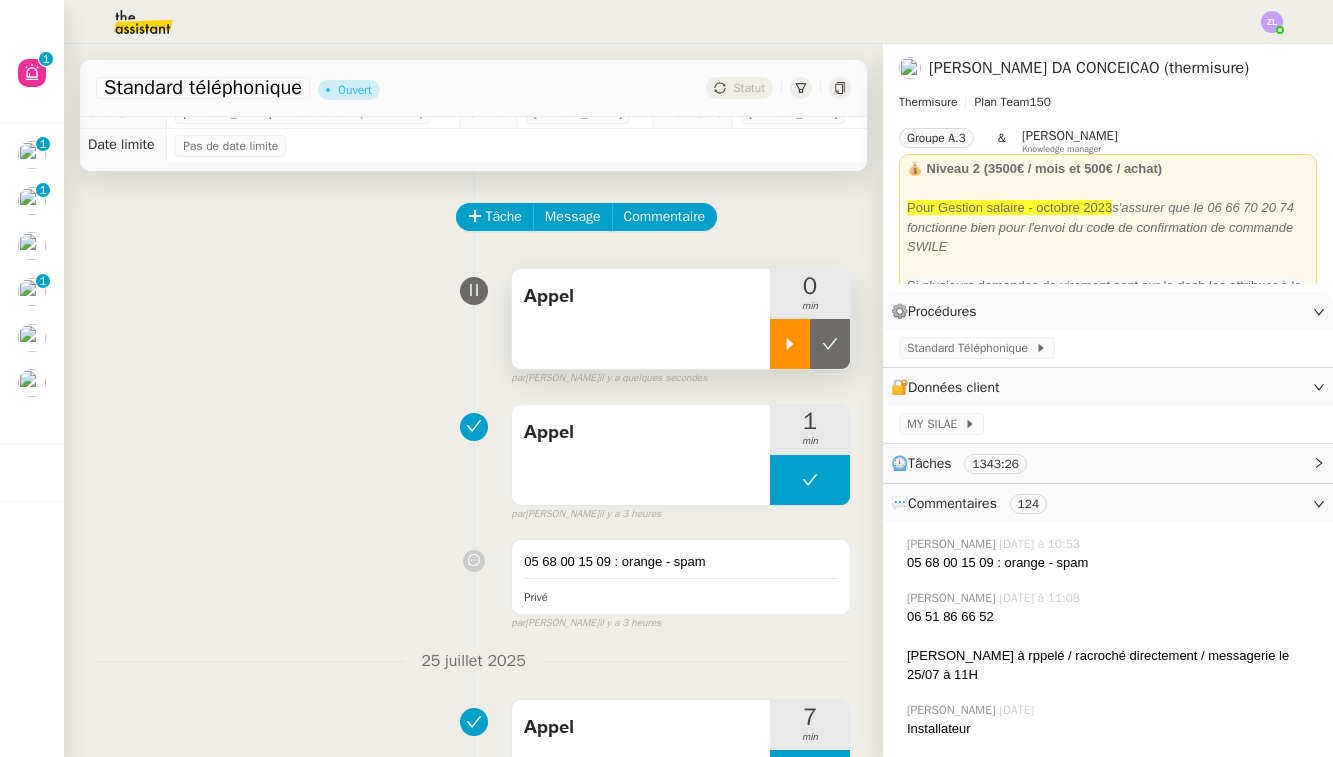 click at bounding box center [790, 344] 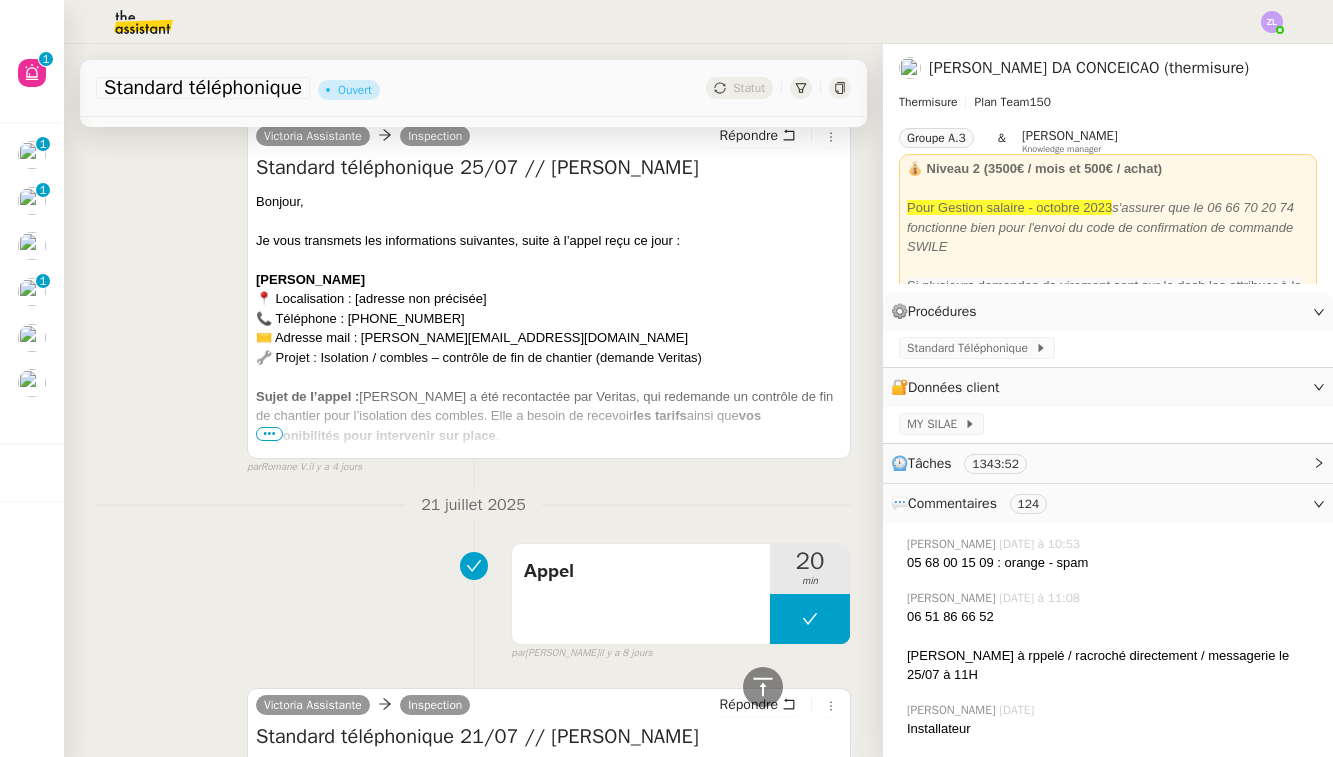 click on "•••" at bounding box center (269, 434) 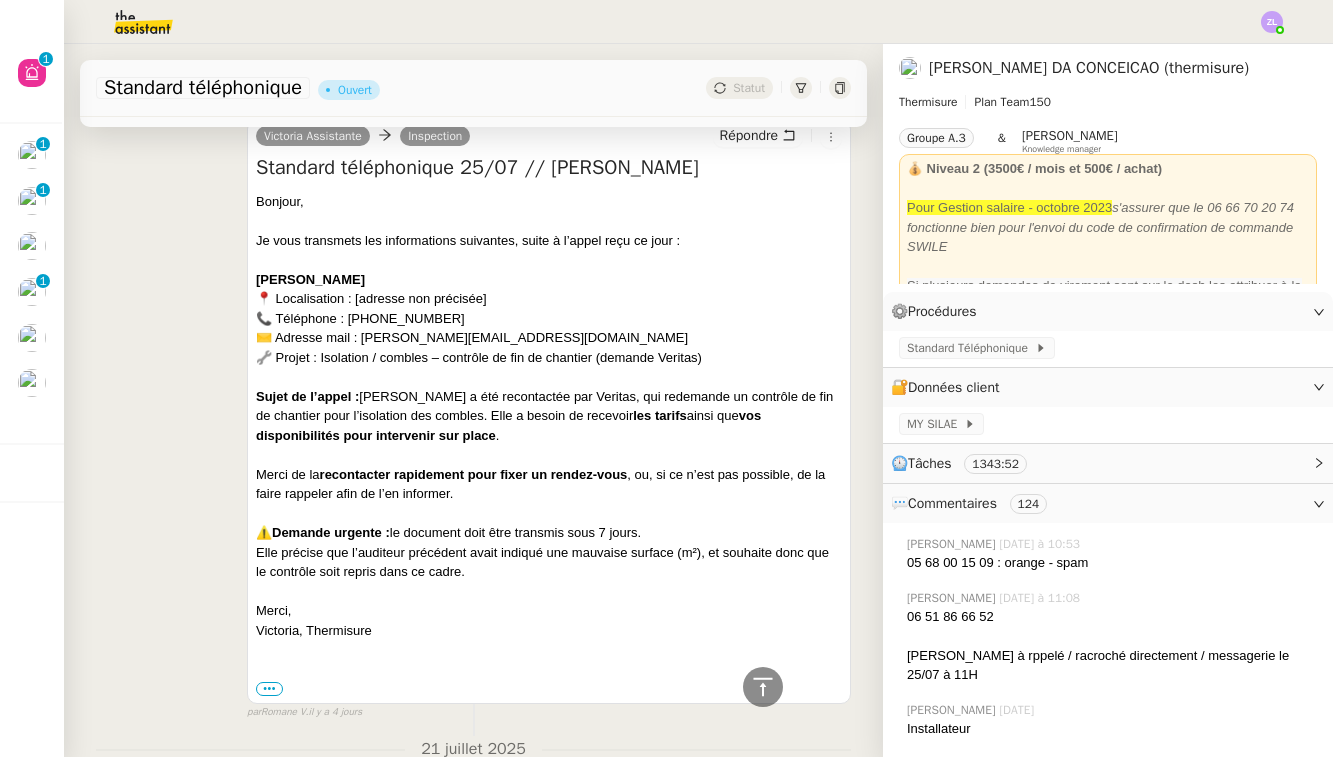 scroll, scrollTop: 886, scrollLeft: 0, axis: vertical 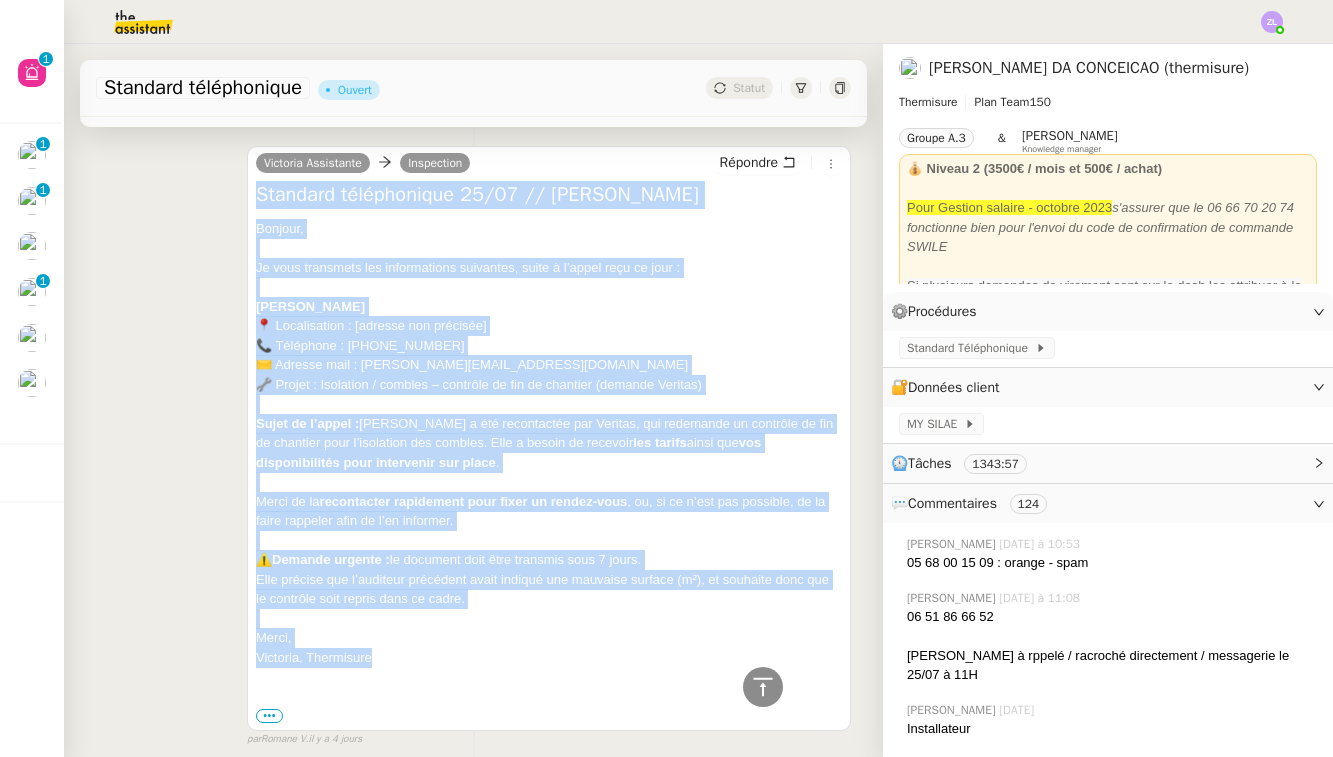 drag, startPoint x: 258, startPoint y: 184, endPoint x: 385, endPoint y: 647, distance: 480.10208 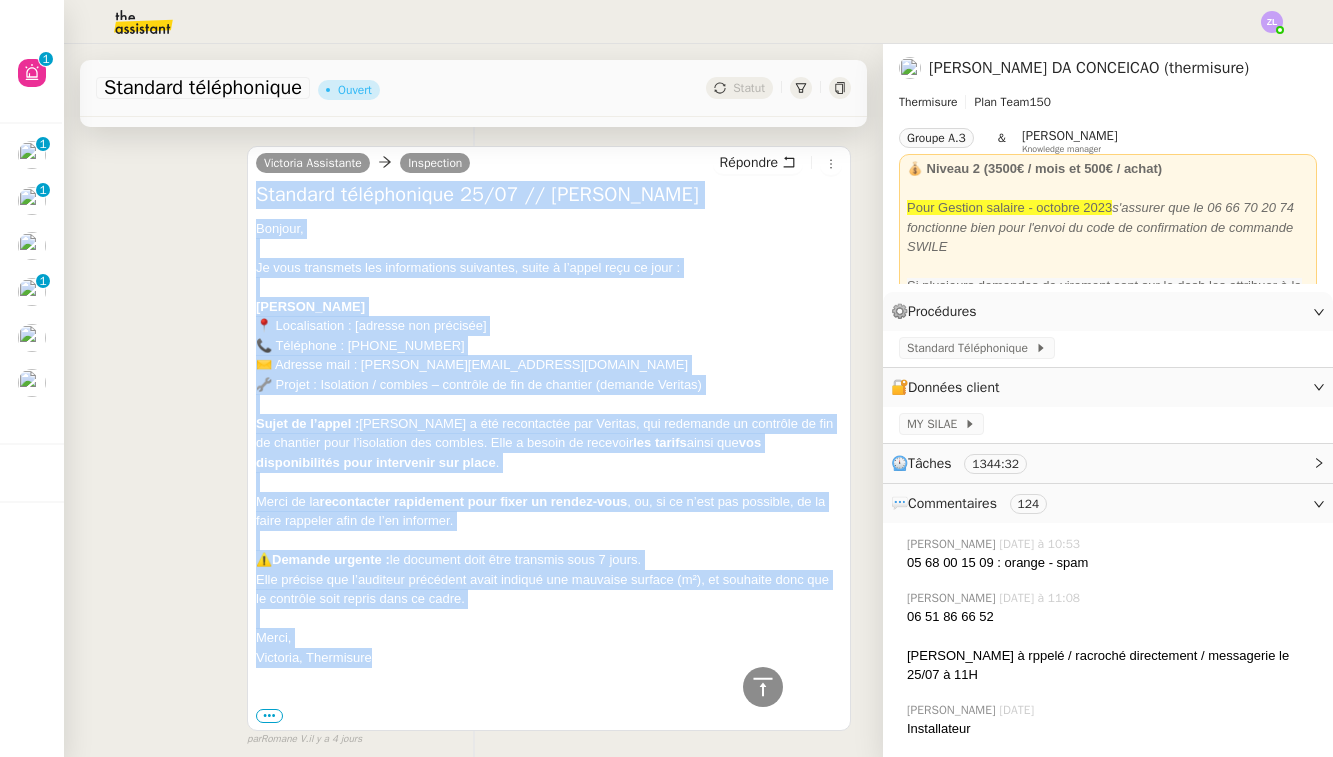drag, startPoint x: 529, startPoint y: 751, endPoint x: 299, endPoint y: 562, distance: 297.69278 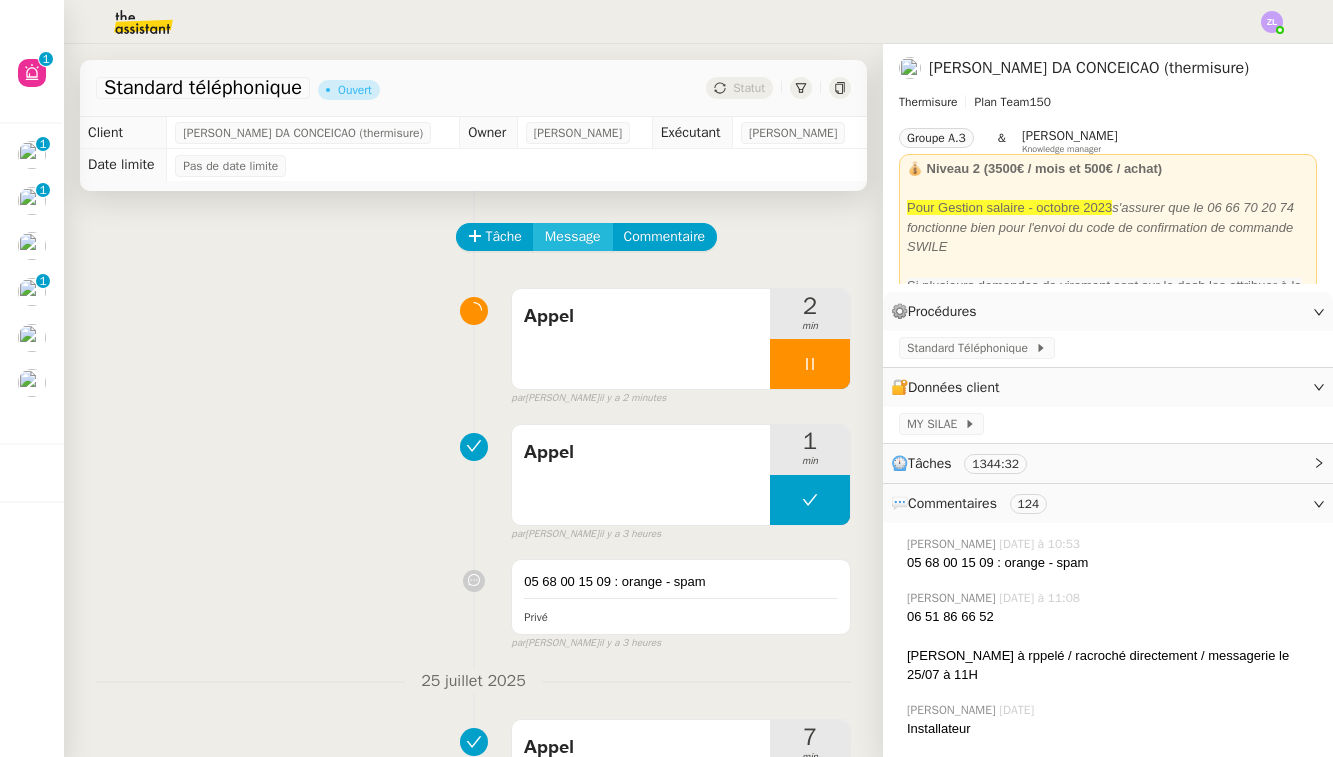 scroll, scrollTop: -1, scrollLeft: 0, axis: vertical 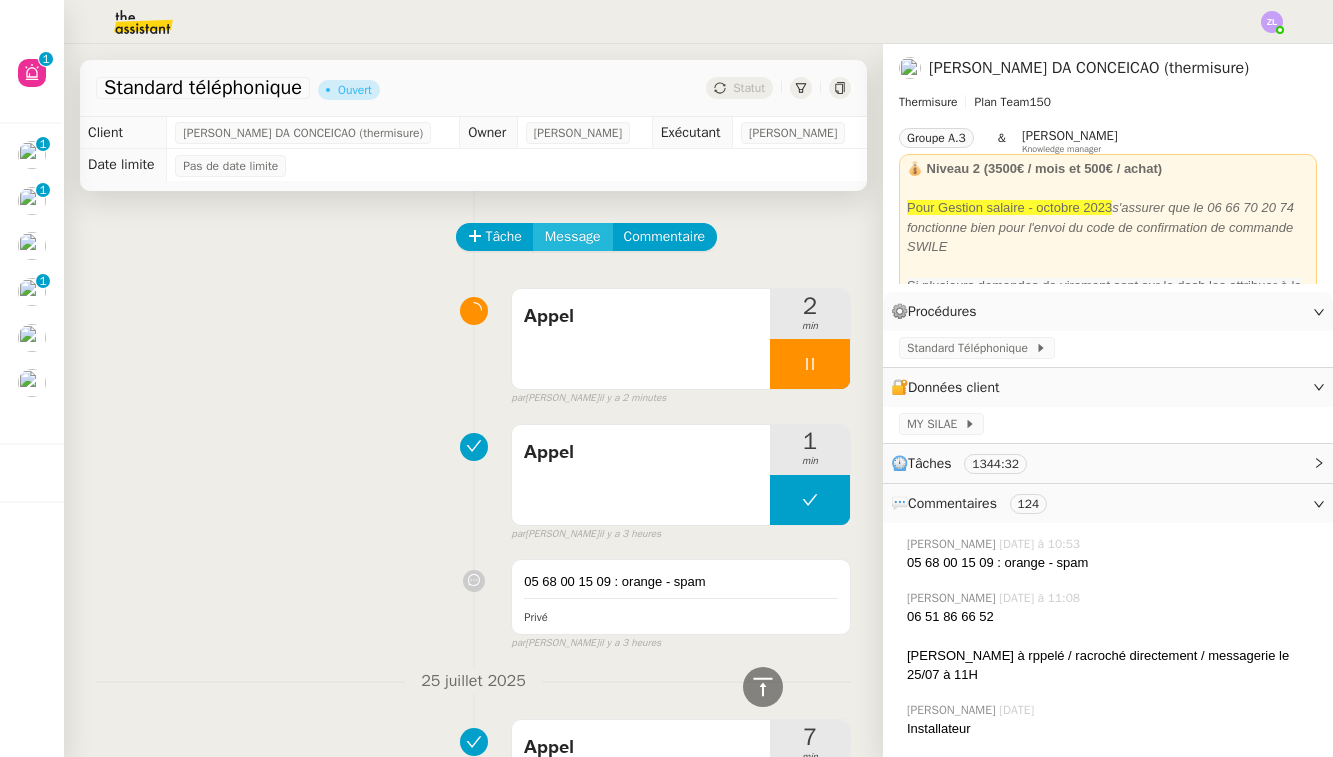click on "Message" 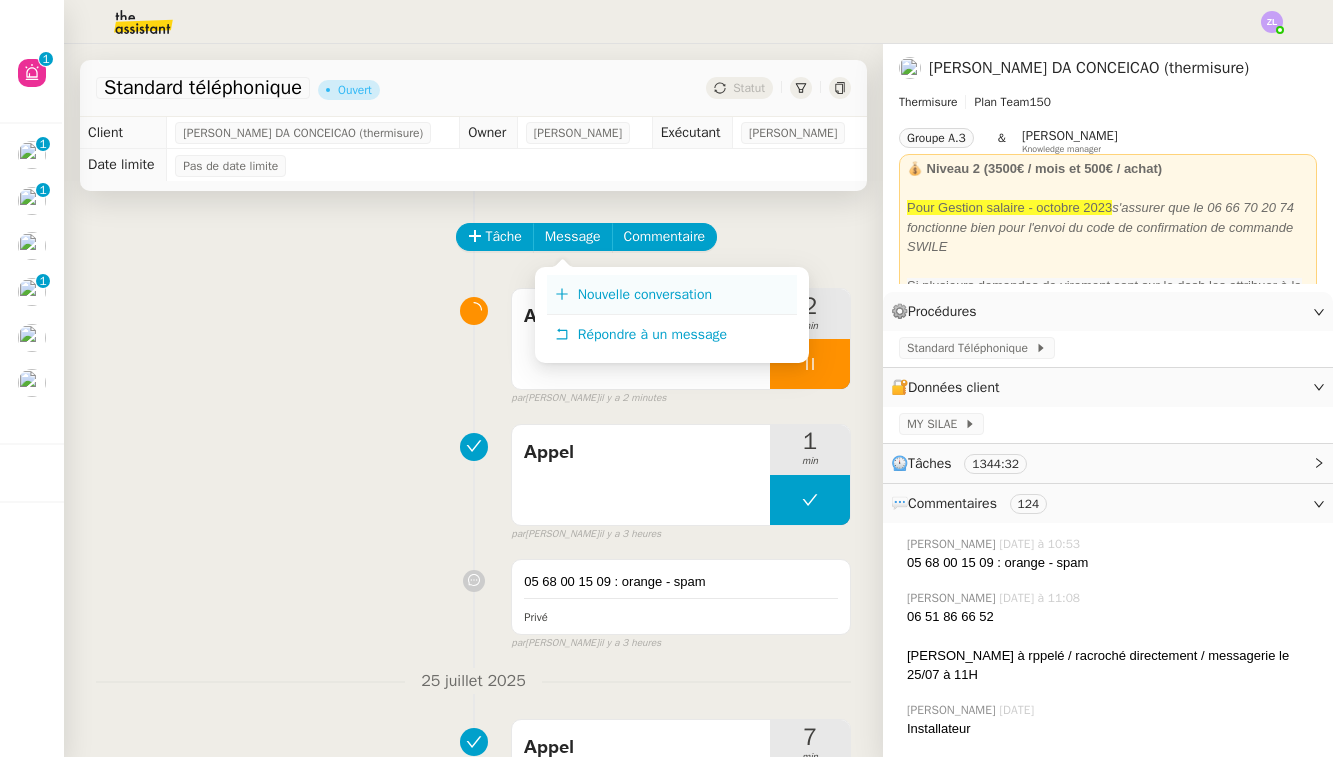 click on "Nouvelle conversation" at bounding box center (645, 294) 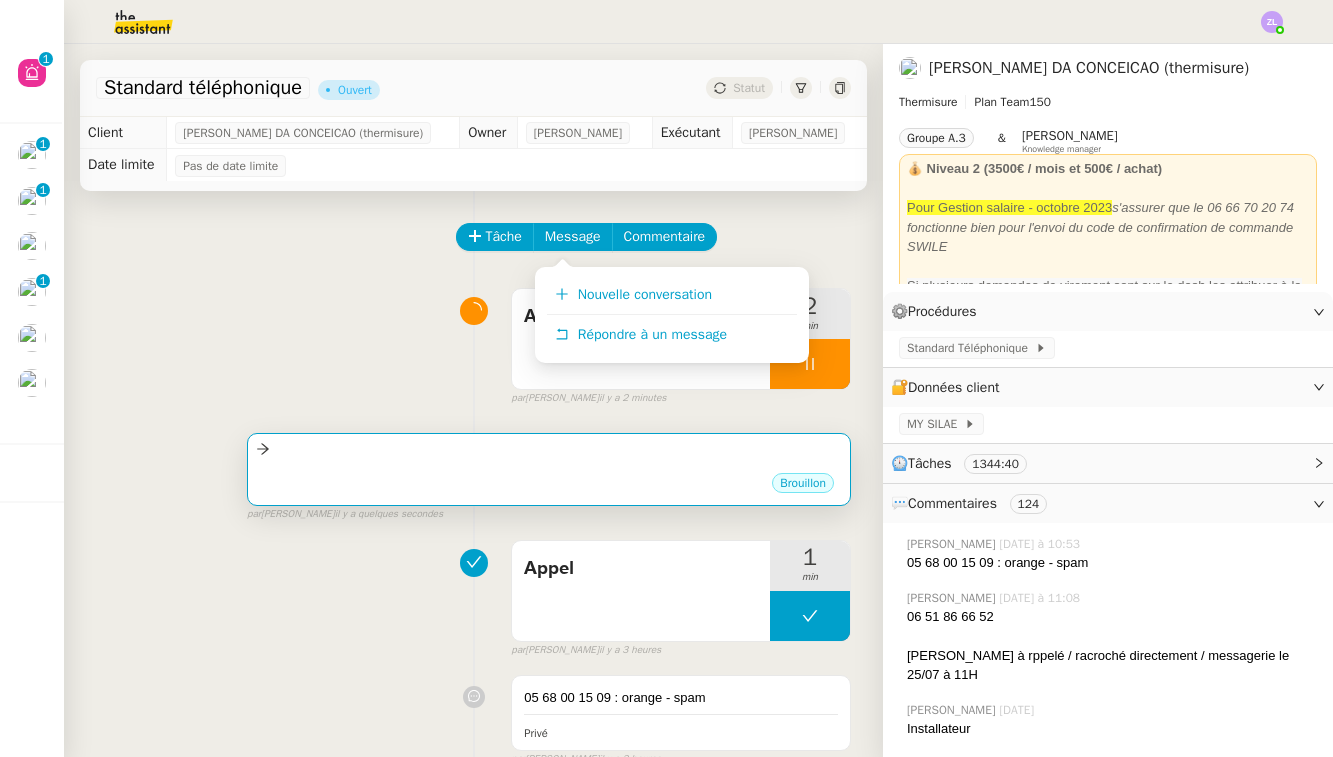 click on "•••" at bounding box center [549, 466] 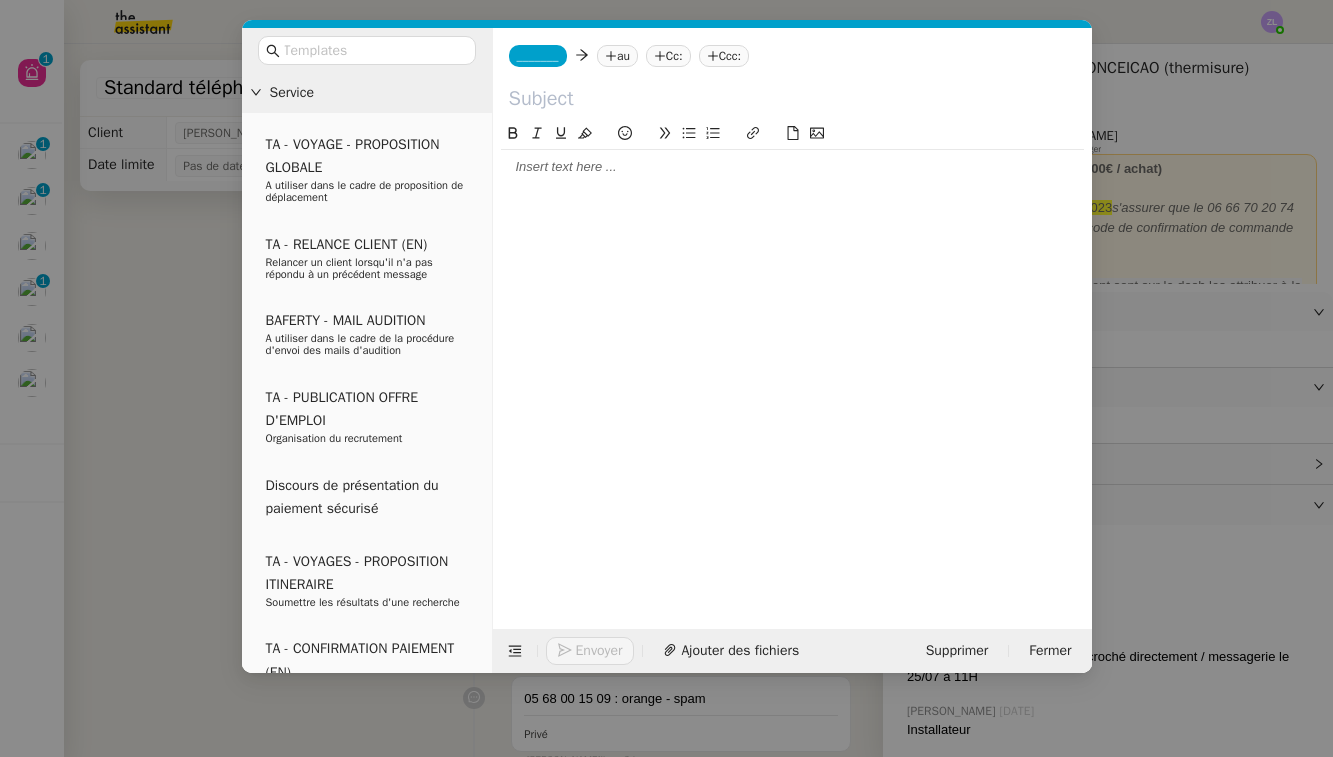 click on "_______" 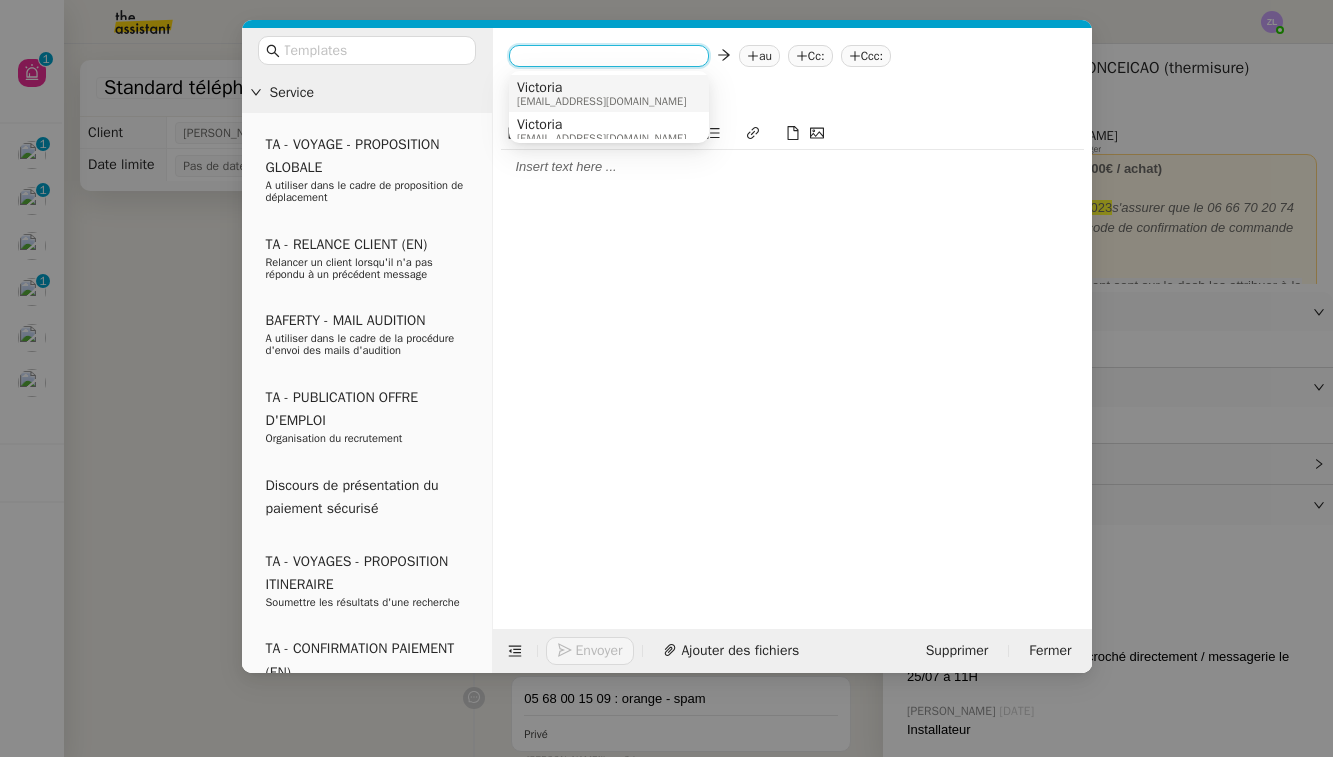 click on "Victoria" at bounding box center [601, 88] 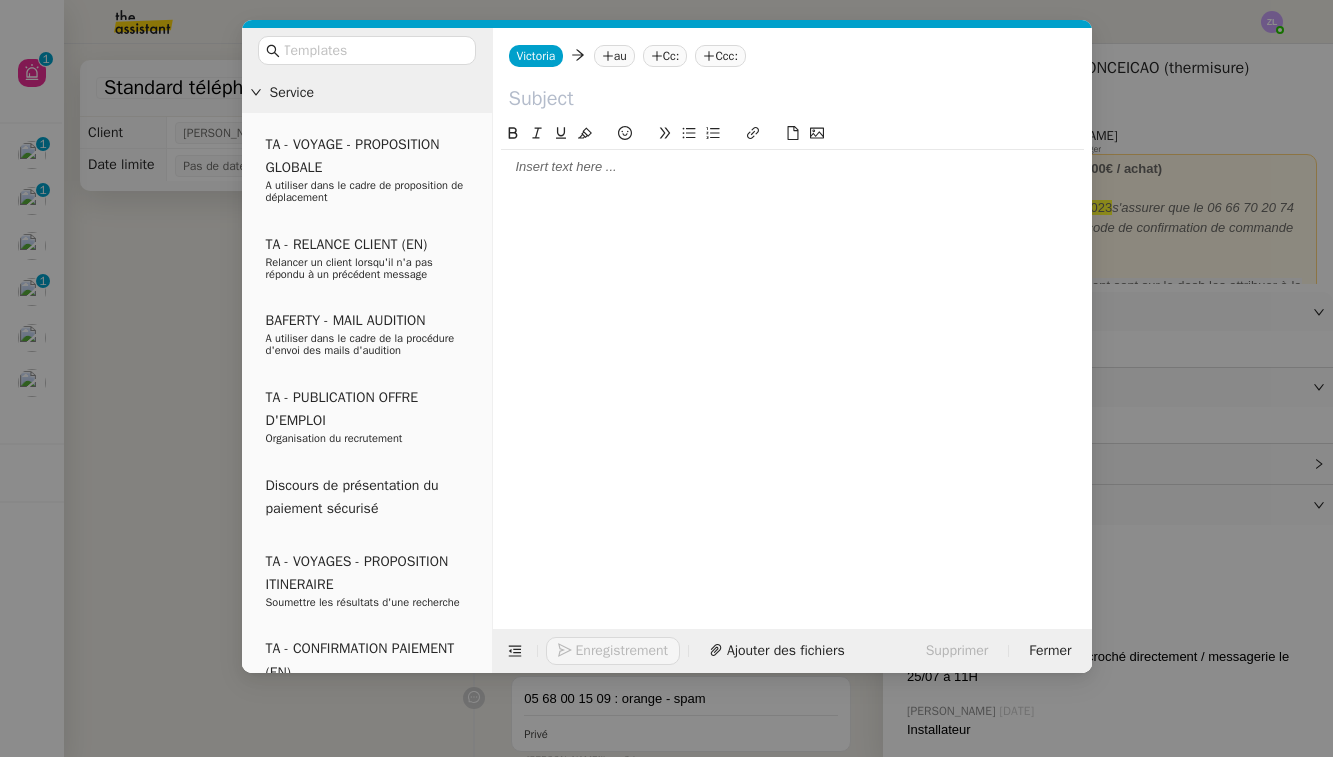 click on "au" 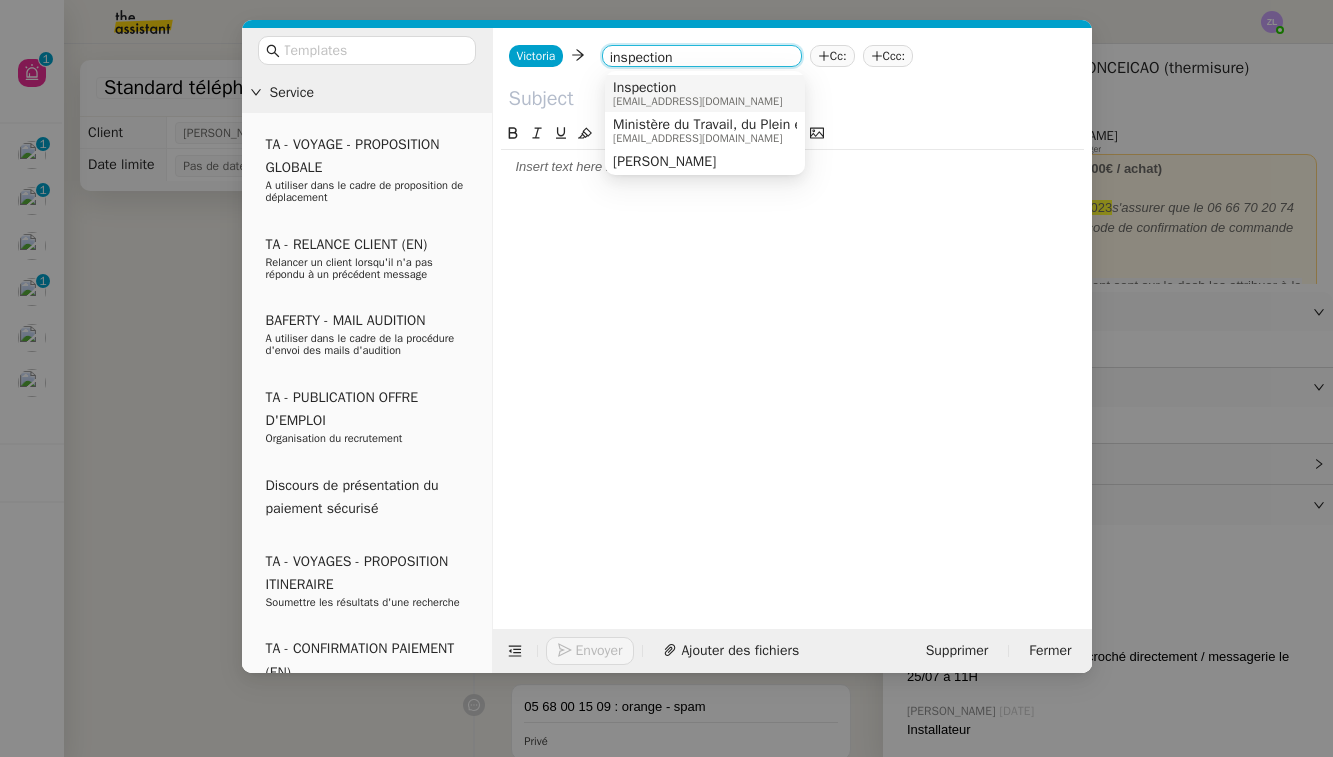 type on "inspection" 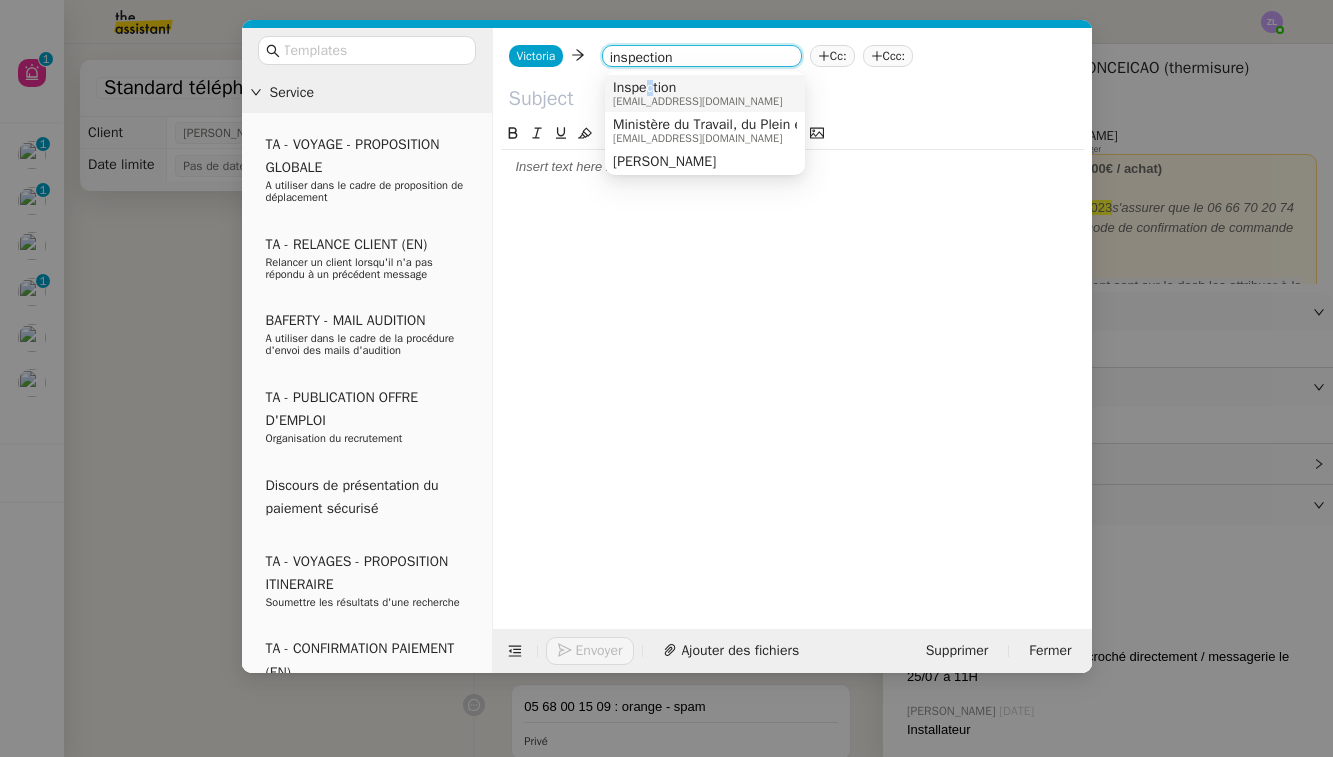 click on "Inspection" at bounding box center (697, 88) 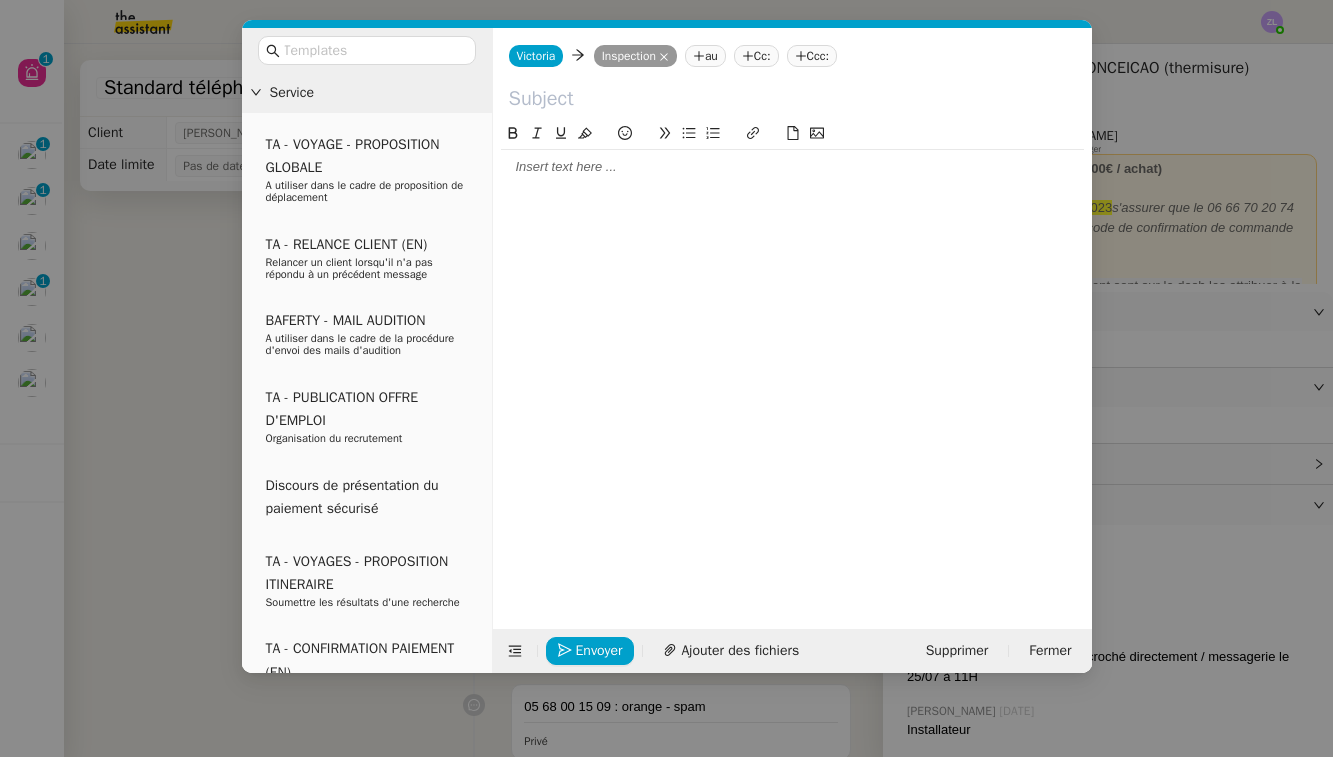 click on "Service TA - VOYAGE - PROPOSITION GLOBALE    A utiliser dans le cadre de proposition de déplacement TA - RELANCE CLIENT (EN)    Relancer un client lorsqu'il n'a pas répondu à un précédent message BAFERTY - MAIL AUDITION    A utiliser dans le cadre de la procédure d'envoi des mails d'audition TA - PUBLICATION OFFRE D'EMPLOI     Organisation du recrutement Discours de présentation du paiement sécurisé    TA - VOYAGES - PROPOSITION ITINERAIRE    Soumettre les résultats d'une recherche TA - CONFIRMATION PAIEMENT (EN)    Confirmer avec le client de modèle de transaction - Attention Plan Pro nécessaire. TA - COURRIER EXPEDIE (recommandé)    A utiliser dans le cadre de l'envoi d'un courrier recommandé TA - PARTAGE DE CALENDRIER (EN)    A utiliser pour demander au client de partager son calendrier afin de faciliter l'accès et la gestion PSPI - Appel de fonds MJL    A utiliser dans le cadre de la procédure d'appel de fonds MJL TA - RELANCE CLIENT    TA - AR PROCEDURES           21 YIELD" at bounding box center [666, 378] 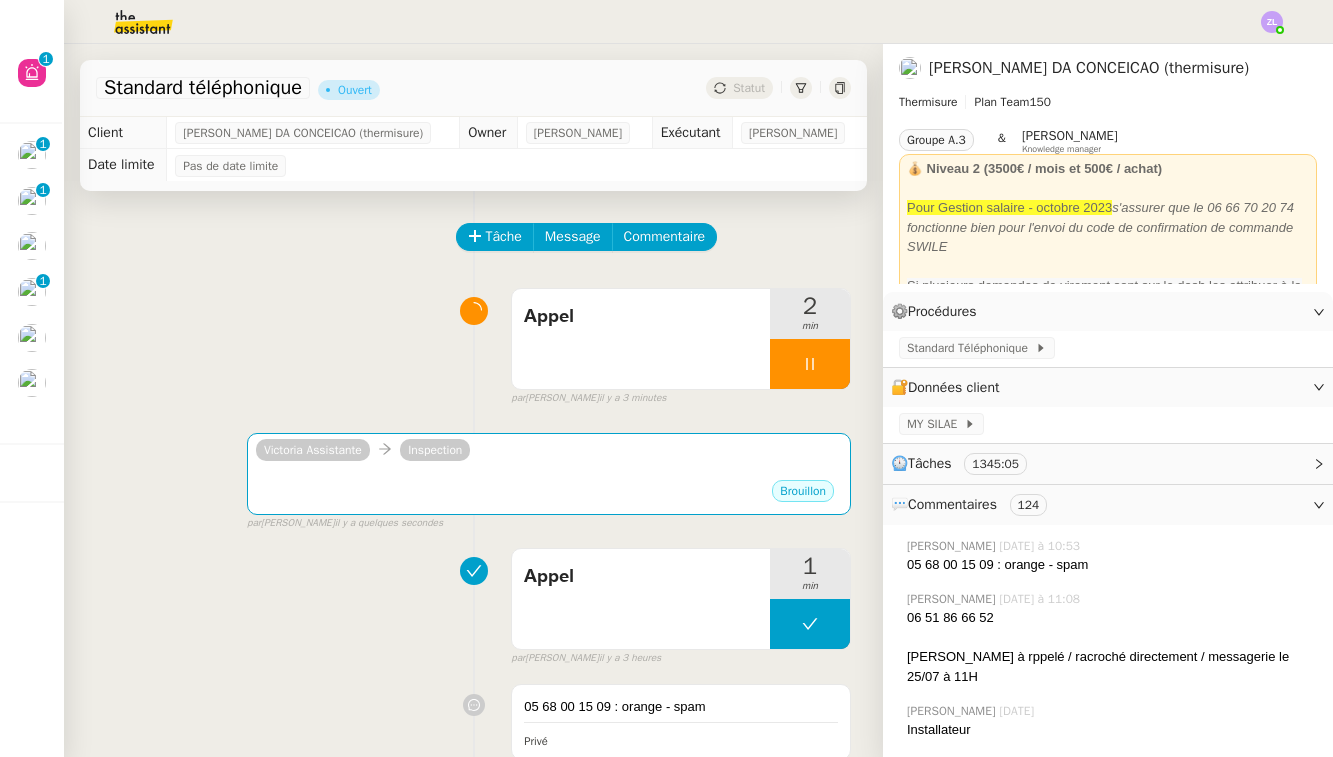 click on "Service TA - VOYAGE - PROPOSITION GLOBALE    A utiliser dans le cadre de proposition de déplacement TA - RELANCE CLIENT (EN)    Relancer un client lorsqu'il n'a pas répondu à un précédent message BAFERTY - MAIL AUDITION    A utiliser dans le cadre de la procédure d'envoi des mails d'audition TA - PUBLICATION OFFRE D'EMPLOI     Organisation du recrutement Discours de présentation du paiement sécurisé    TA - VOYAGES - PROPOSITION ITINERAIRE    Soumettre les résultats d'une recherche TA - CONFIRMATION PAIEMENT (EN)    Confirmer avec le client de modèle de transaction - Attention Plan Pro nécessaire. TA - COURRIER EXPEDIE (recommandé)    A utiliser dans le cadre de l'envoi d'un courrier recommandé TA - PARTAGE DE CALENDRIER (EN)    A utiliser pour demander au client de partager son calendrier afin de faciliter l'accès et la gestion PSPI - Appel de fonds MJL    A utiliser dans le cadre de la procédure d'appel de fonds MJL TA - RELANCE CLIENT    TA - AR PROCEDURES           21 YIELD" at bounding box center [666, 378] 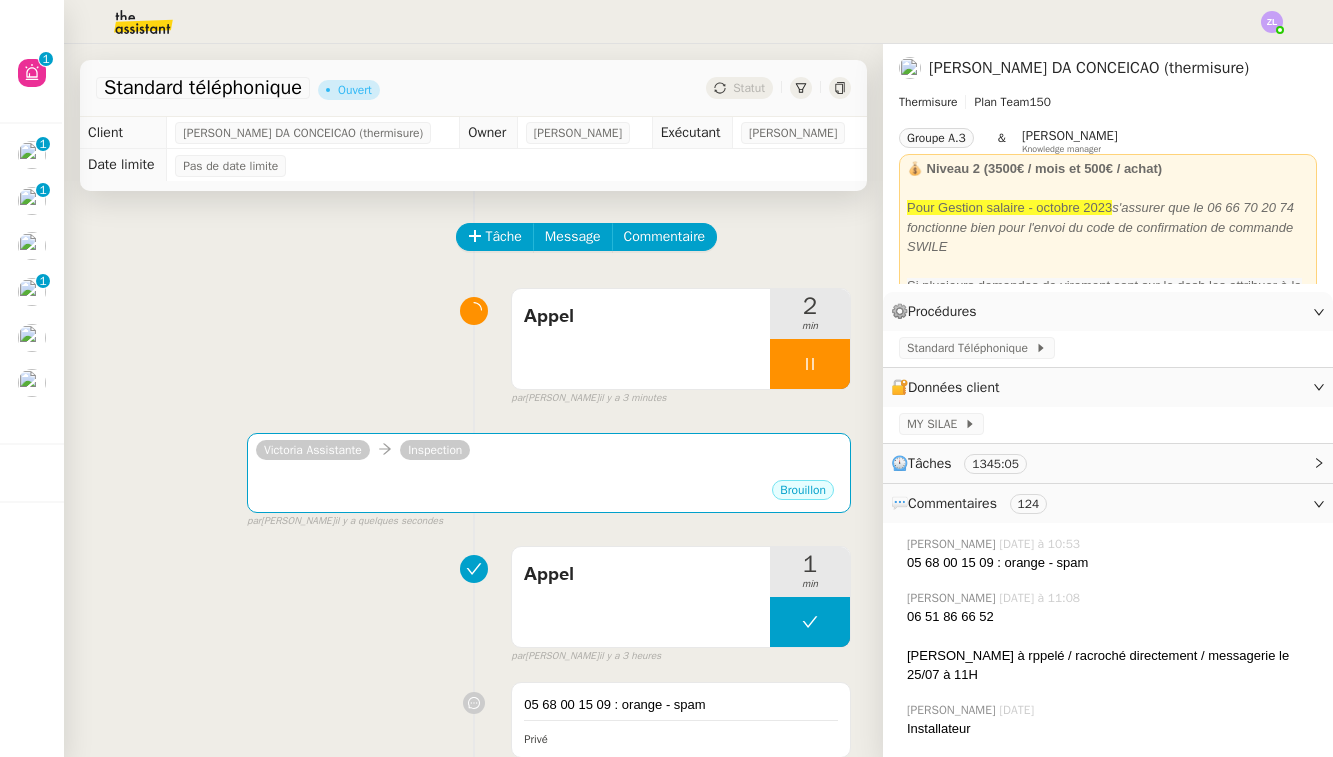 scroll, scrollTop: 0, scrollLeft: 0, axis: both 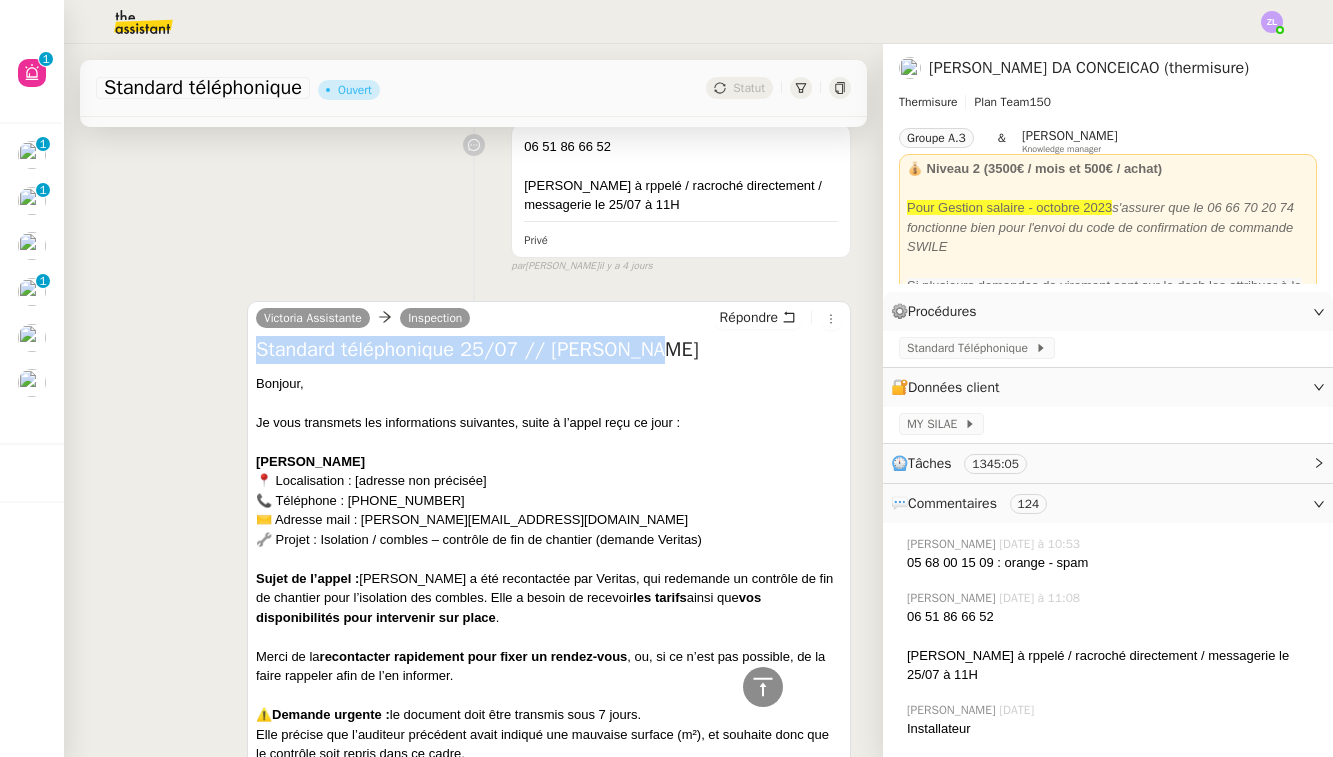 drag, startPoint x: 734, startPoint y: 350, endPoint x: 228, endPoint y: 346, distance: 506.0158 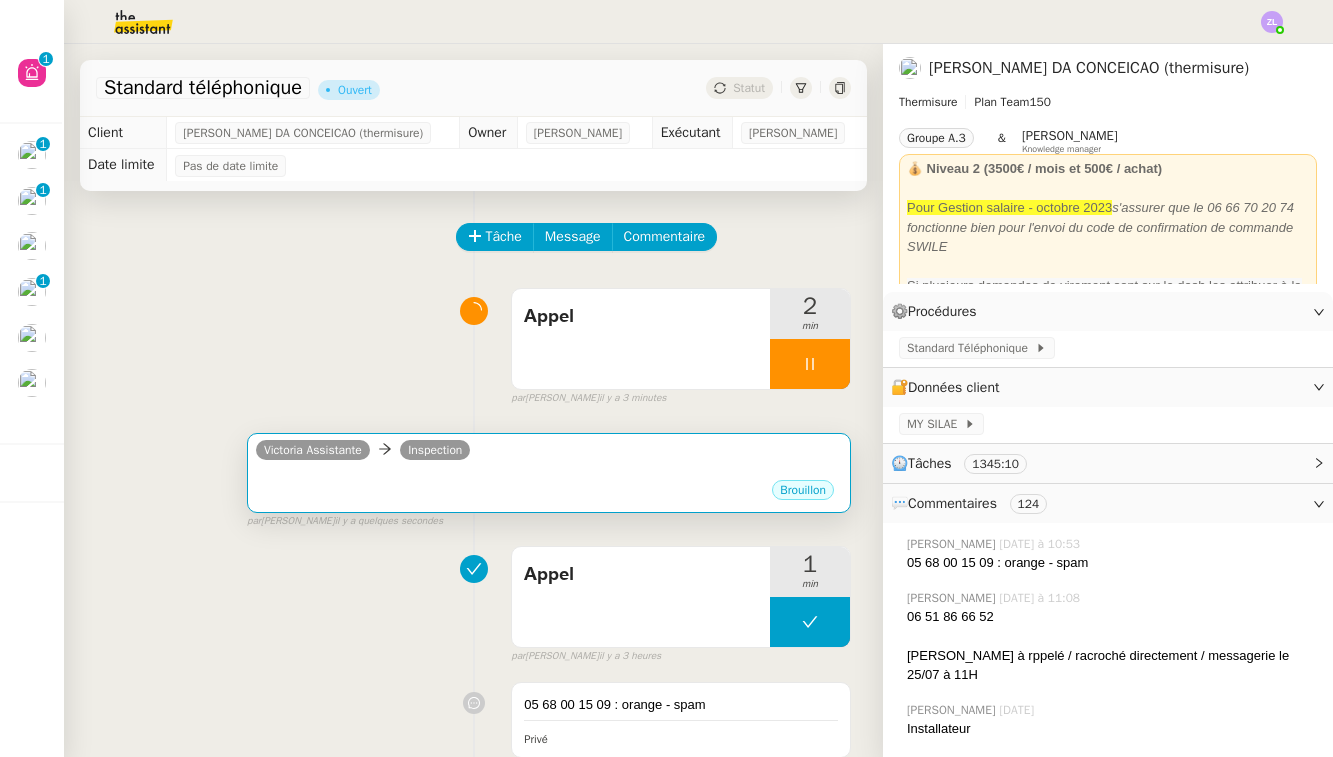 scroll, scrollTop: 0, scrollLeft: 0, axis: both 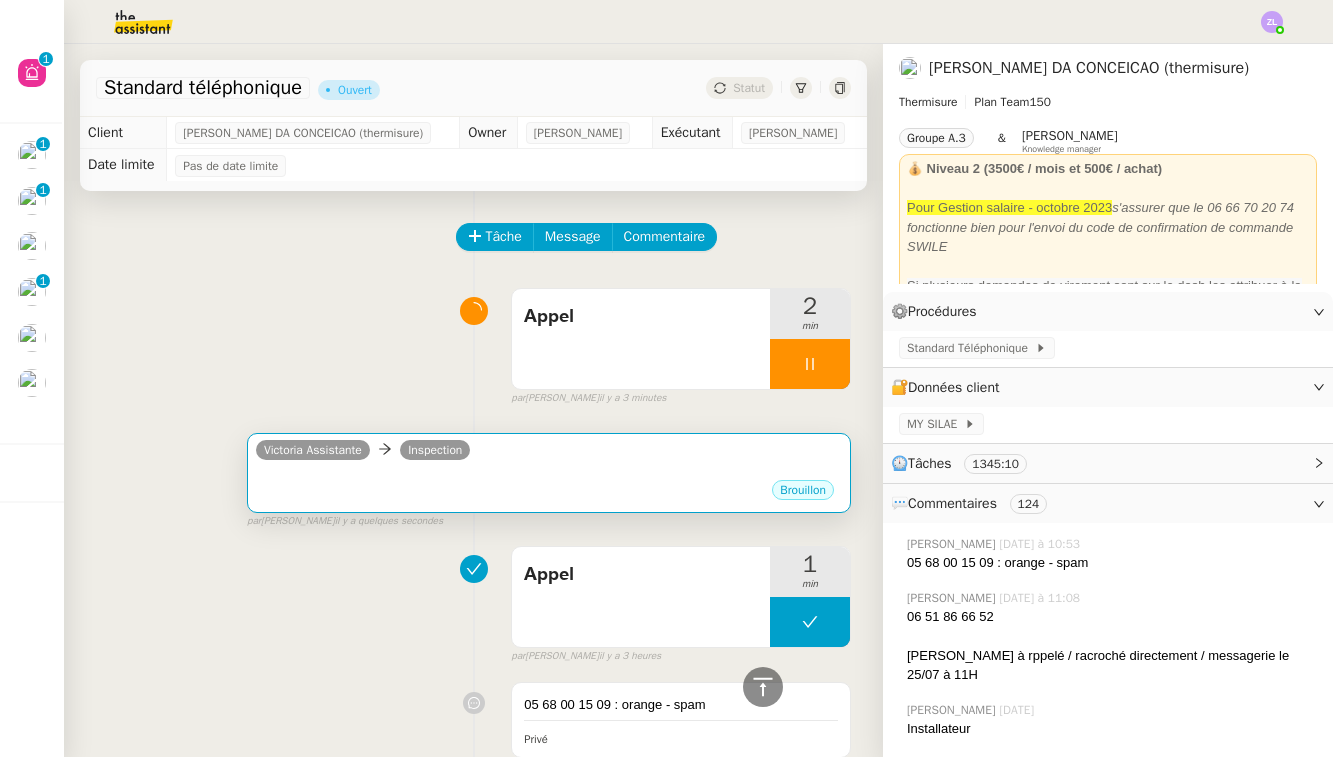 click on "Victoria Assistante      Inspection" at bounding box center [367, 453] 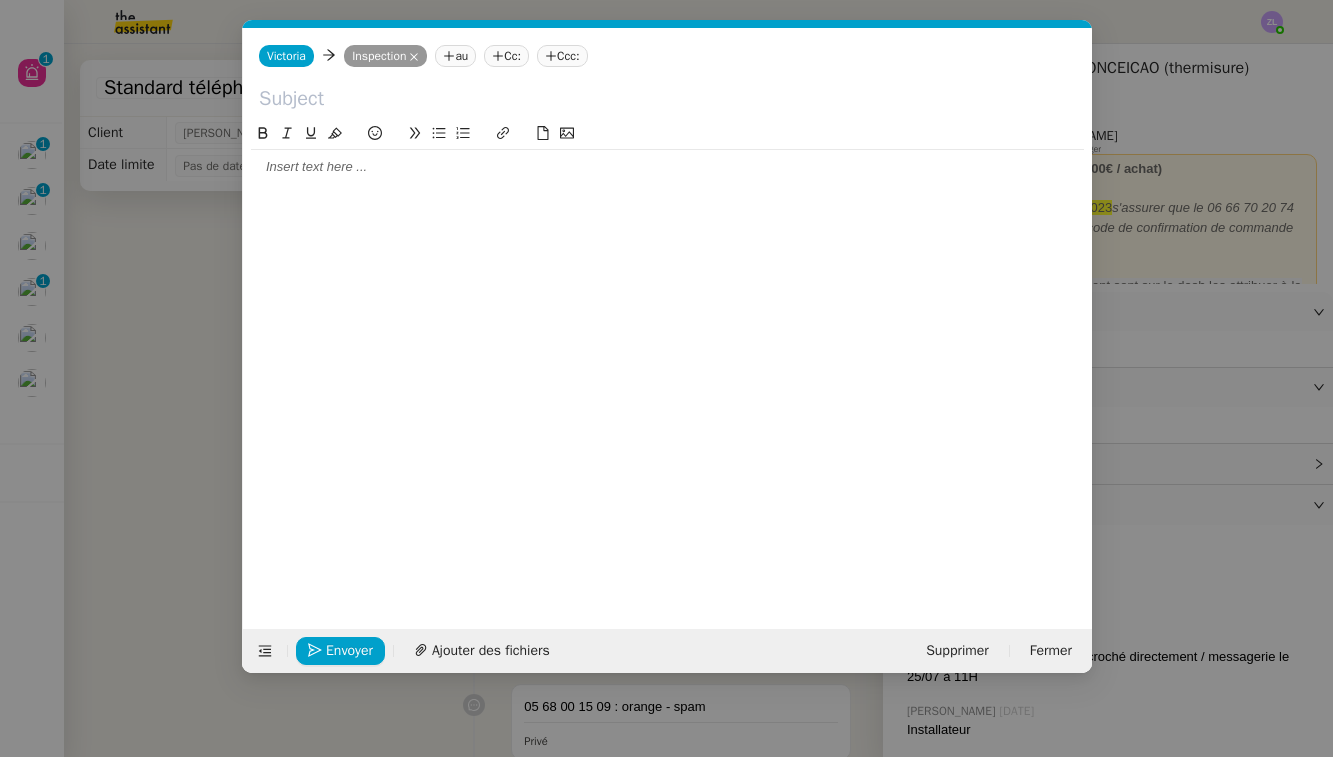scroll, scrollTop: 0, scrollLeft: 43, axis: horizontal 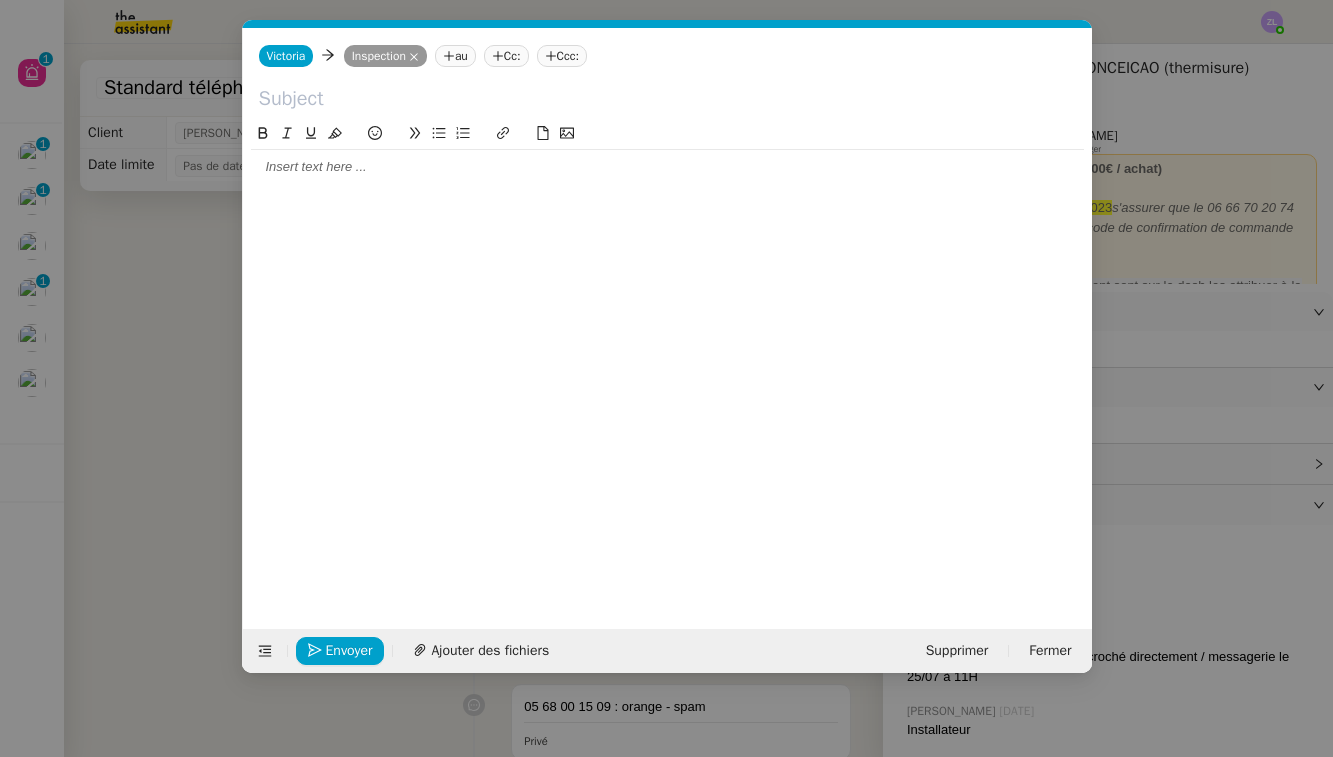click 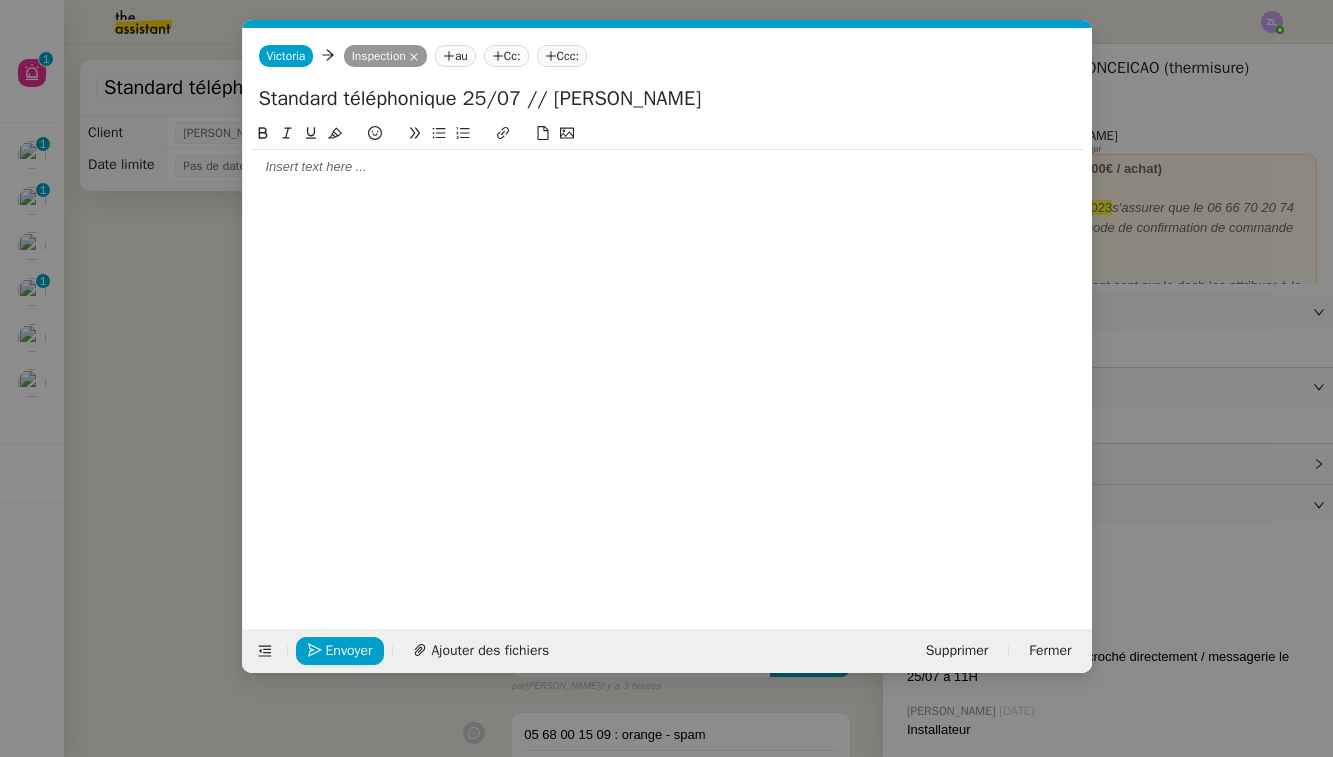 click on "Standard téléphonique 25/07 // [PERSON_NAME]" 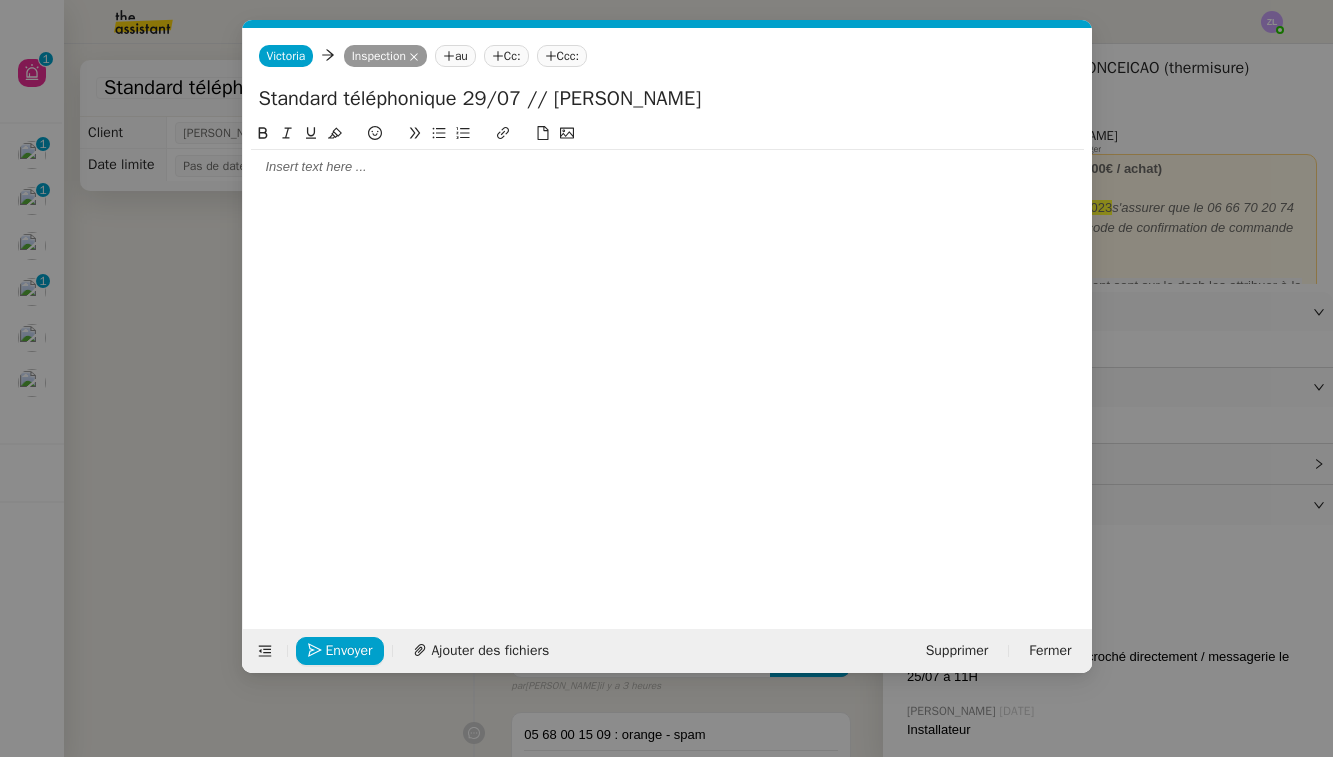 drag, startPoint x: 708, startPoint y: 95, endPoint x: 579, endPoint y: 95, distance: 129 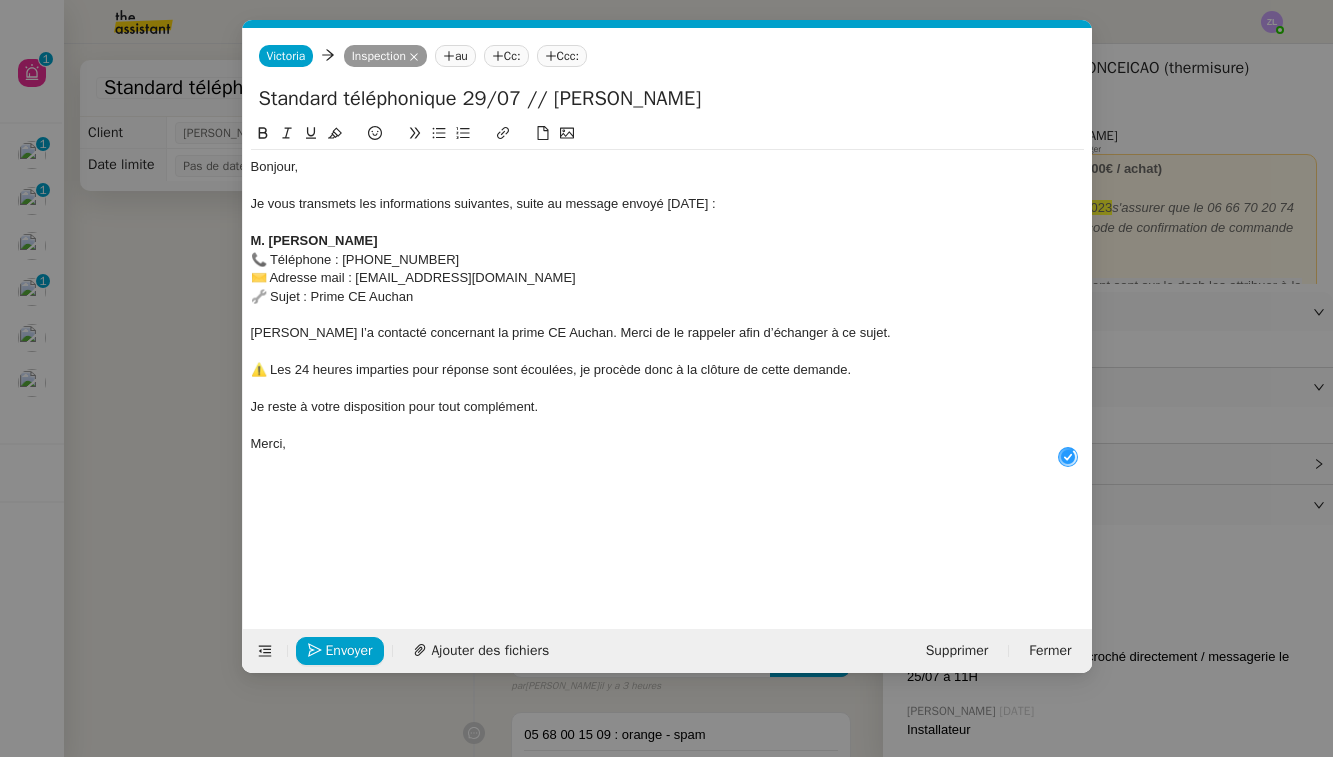 scroll, scrollTop: 21, scrollLeft: 0, axis: vertical 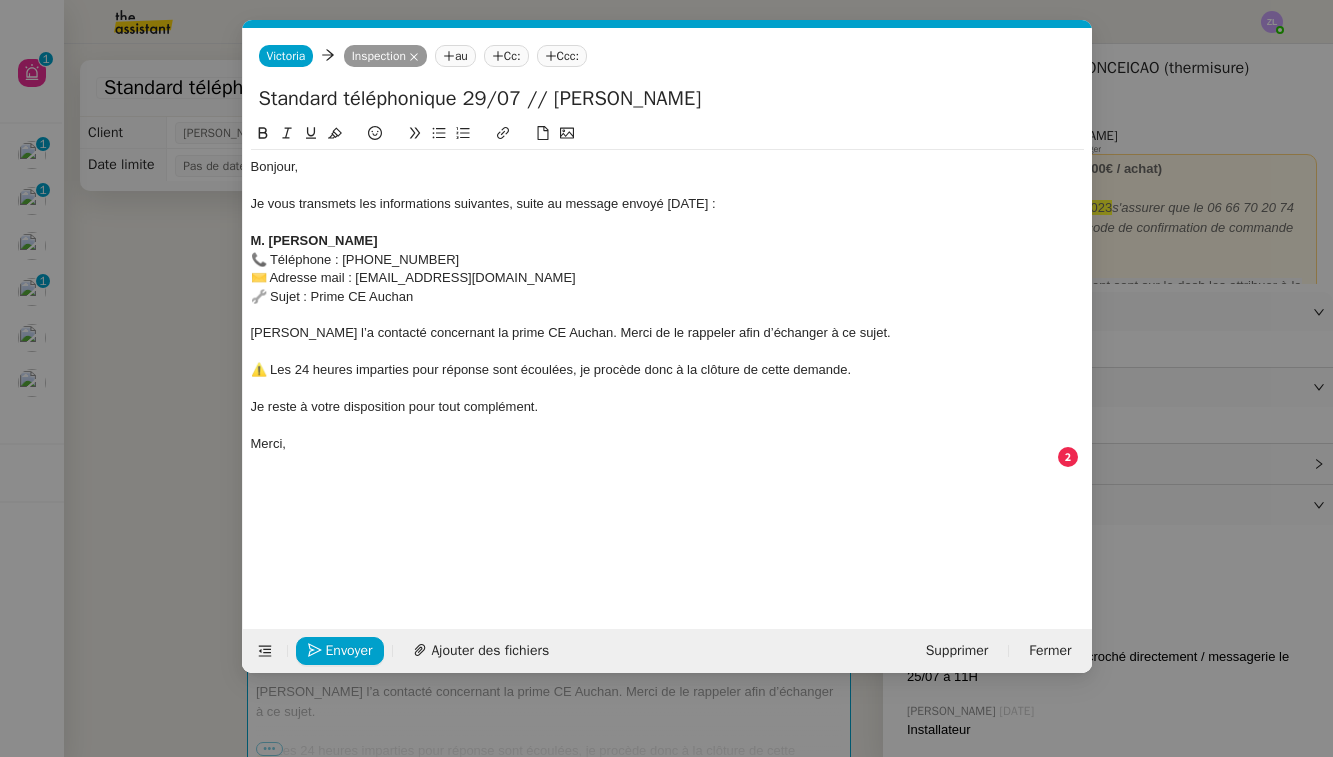 click on "M. [PERSON_NAME]" 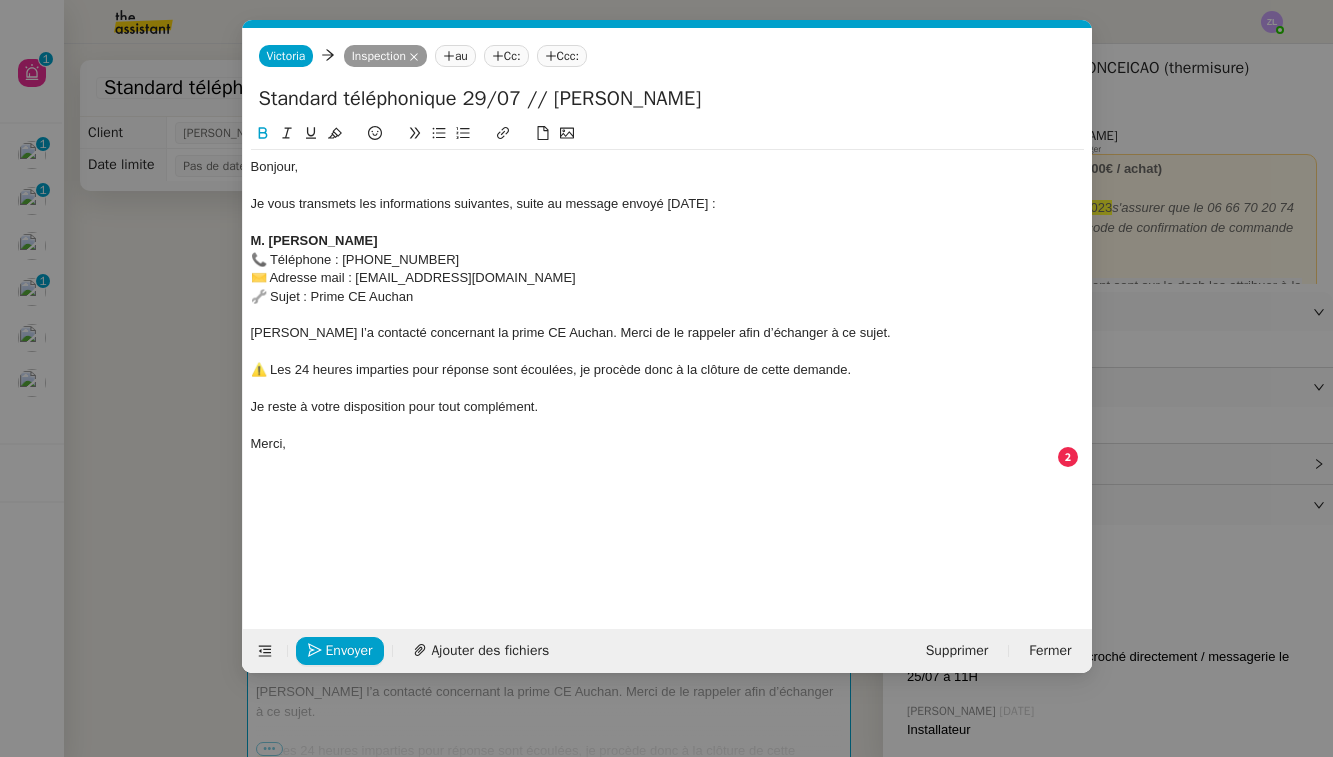click on "M. [PERSON_NAME]" 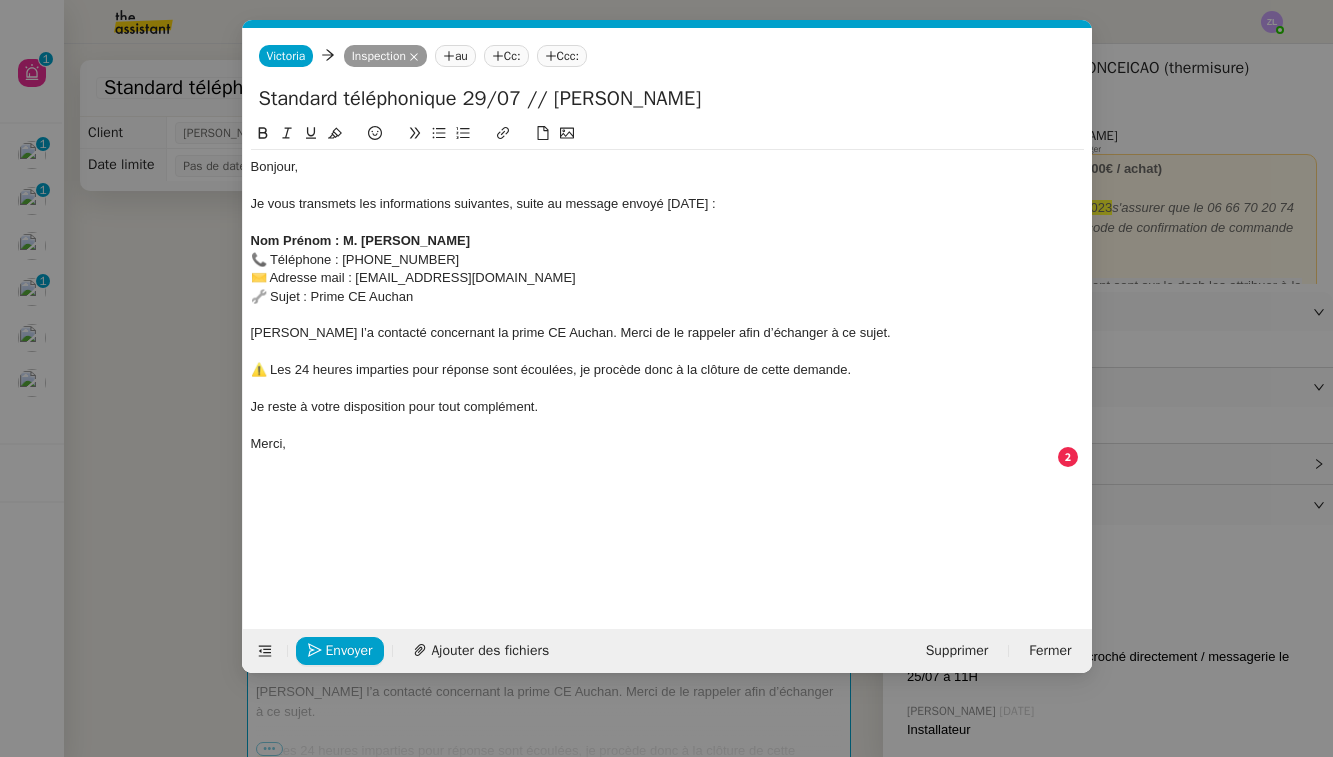 drag, startPoint x: 329, startPoint y: 237, endPoint x: 258, endPoint y: 202, distance: 79.15807 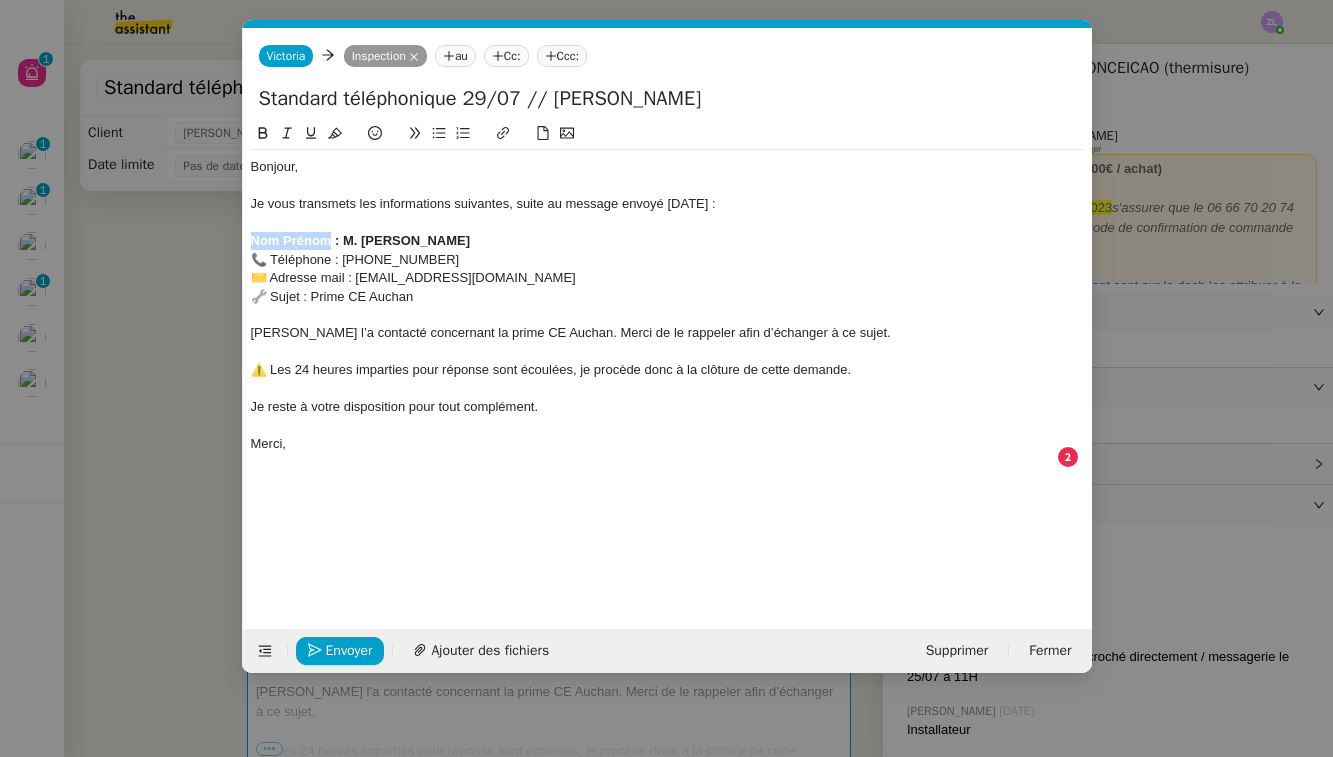 click on "Service TA - VOYAGE - PROPOSITION GLOBALE    A utiliser dans le cadre de proposition de déplacement TA - RELANCE CLIENT (EN)    Relancer un client lorsqu'il n'a pas répondu à un précédent message BAFERTY - MAIL AUDITION    A utiliser dans le cadre de la procédure d'envoi des mails d'audition TA - PUBLICATION OFFRE D'EMPLOI     Organisation du recrutement Discours de présentation du paiement sécurisé    TA - VOYAGES - PROPOSITION ITINERAIRE    Soumettre les résultats d'une recherche TA - CONFIRMATION PAIEMENT (EN)    Confirmer avec le client de modèle de transaction - Attention Plan Pro nécessaire. TA - COURRIER EXPEDIE (recommandé)    A utiliser dans le cadre de l'envoi d'un courrier recommandé TA - PARTAGE DE CALENDRIER (EN)    A utiliser pour demander au client de partager son calendrier afin de faciliter l'accès et la gestion PSPI - Appel de fonds MJL    A utiliser dans le cadre de la procédure d'appel de fonds MJL TA - RELANCE CLIENT    TA - AR PROCEDURES           21 YIELD" at bounding box center [666, 378] 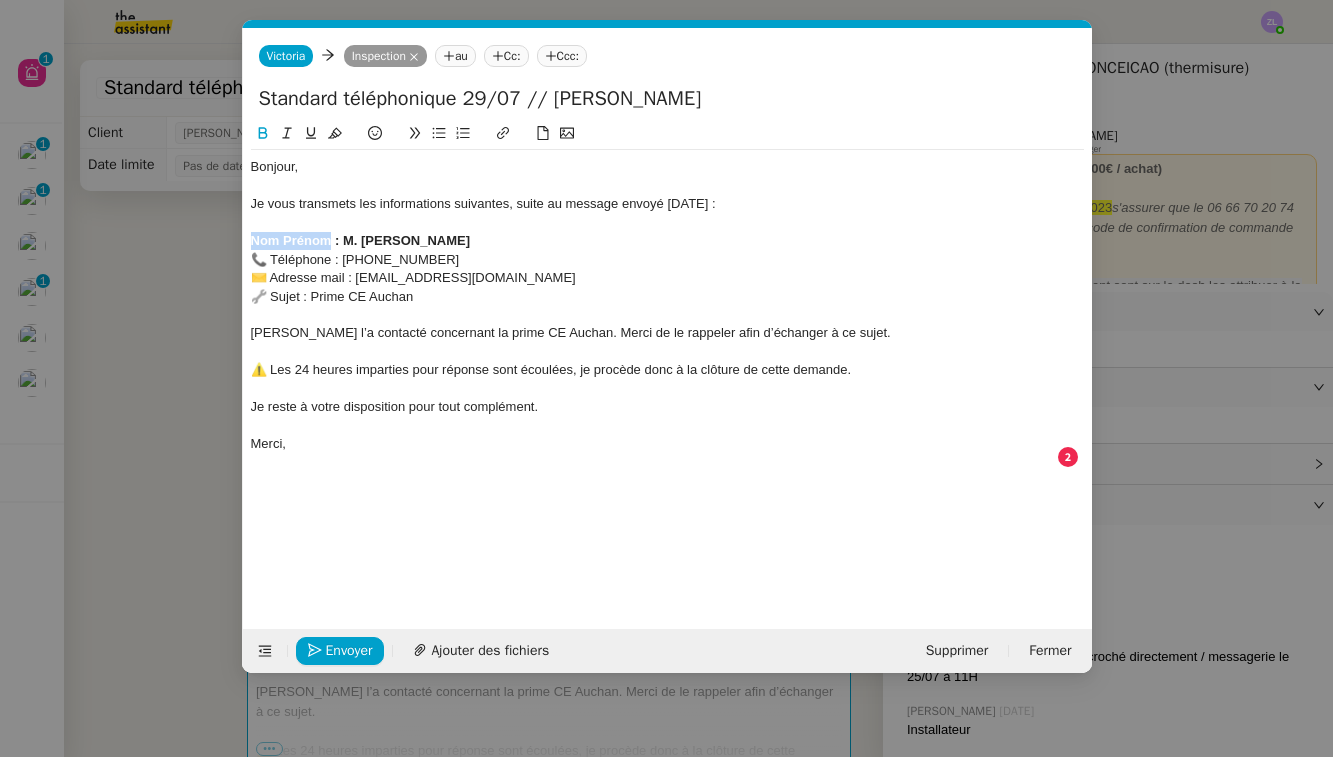 click 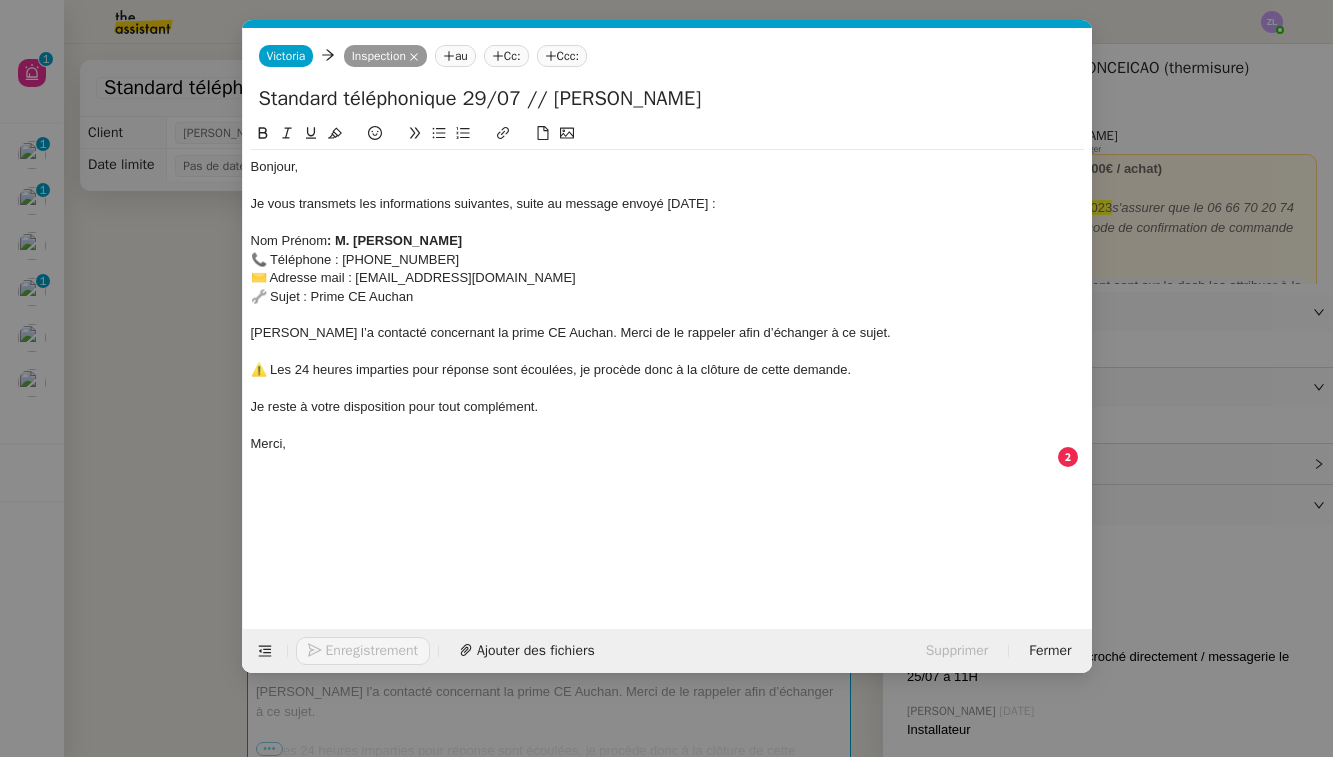 click on "Nom Prénom  : M. [PERSON_NAME]" 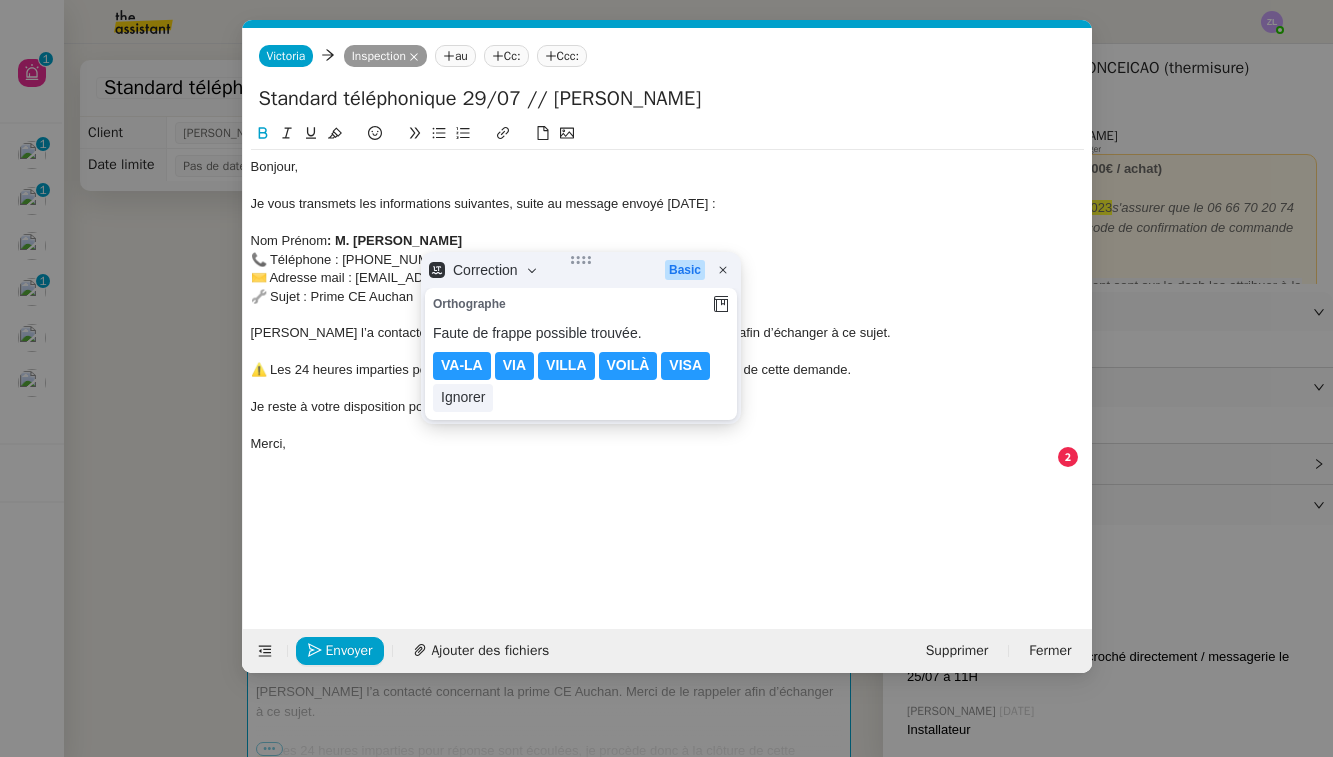 click on ": M. [PERSON_NAME]" 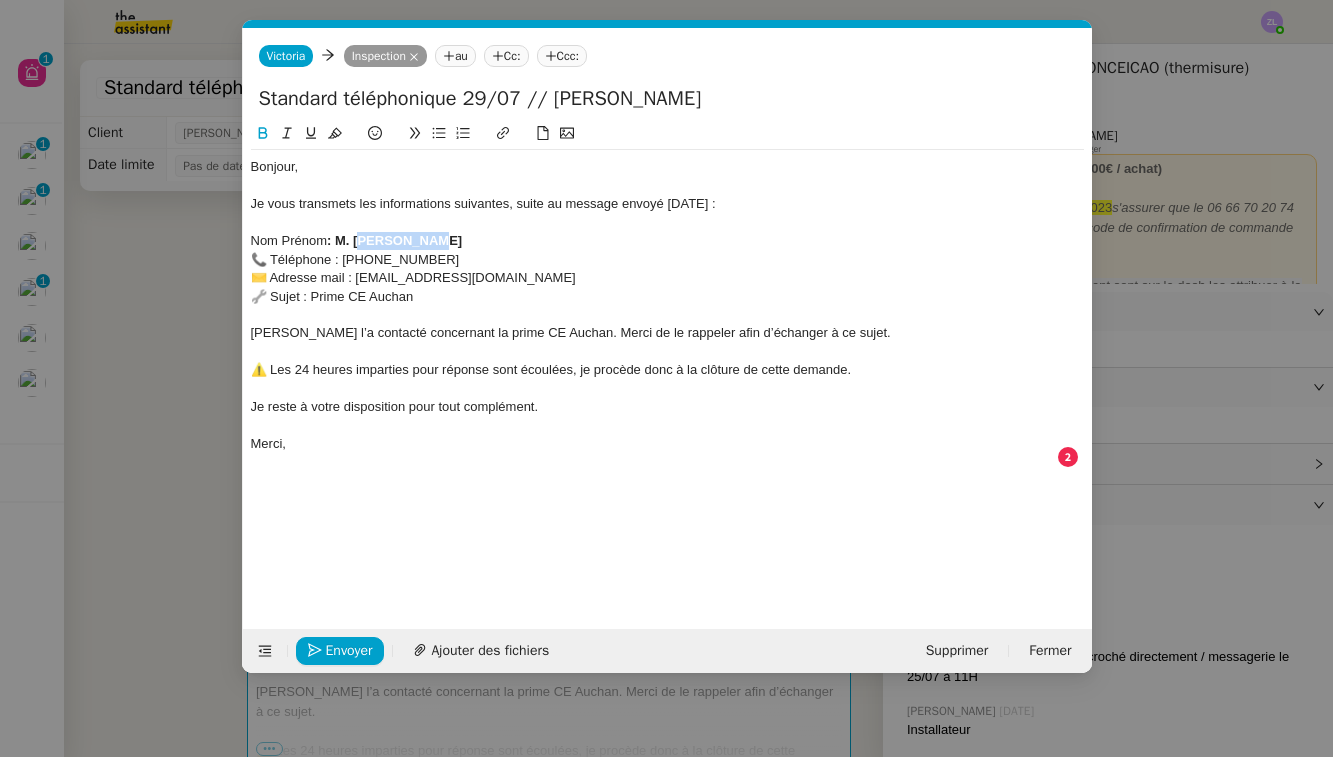 drag, startPoint x: 418, startPoint y: 239, endPoint x: 376, endPoint y: 239, distance: 42 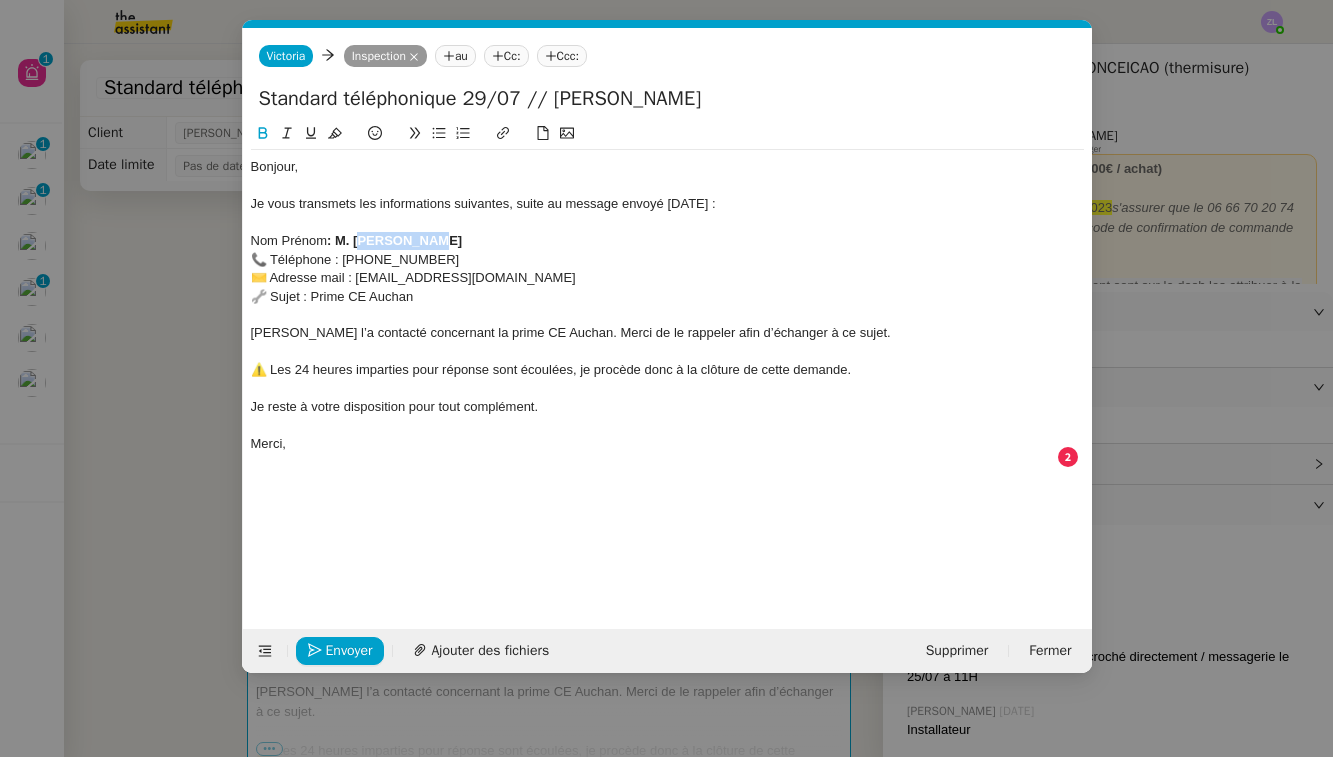copy on "[PERSON_NAME]" 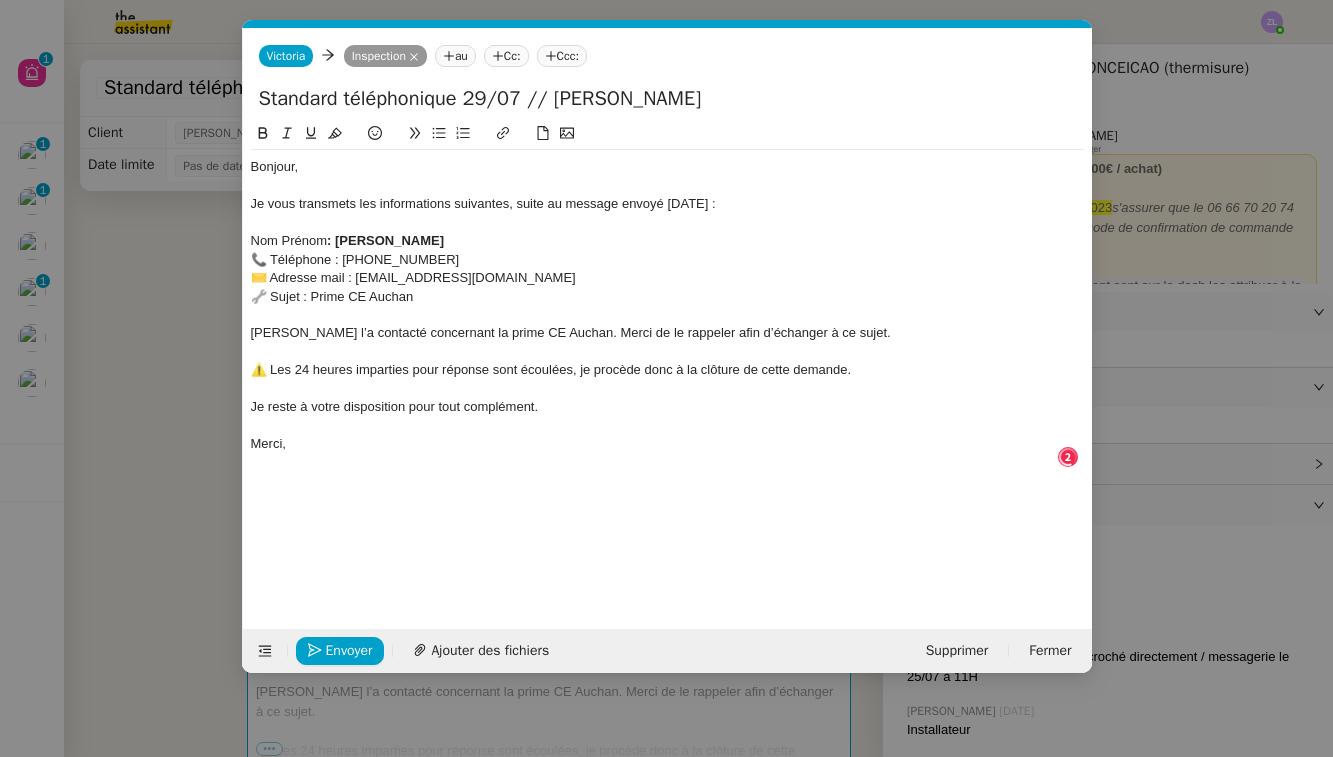 click on "Nom Prénom  : [PERSON_NAME]" 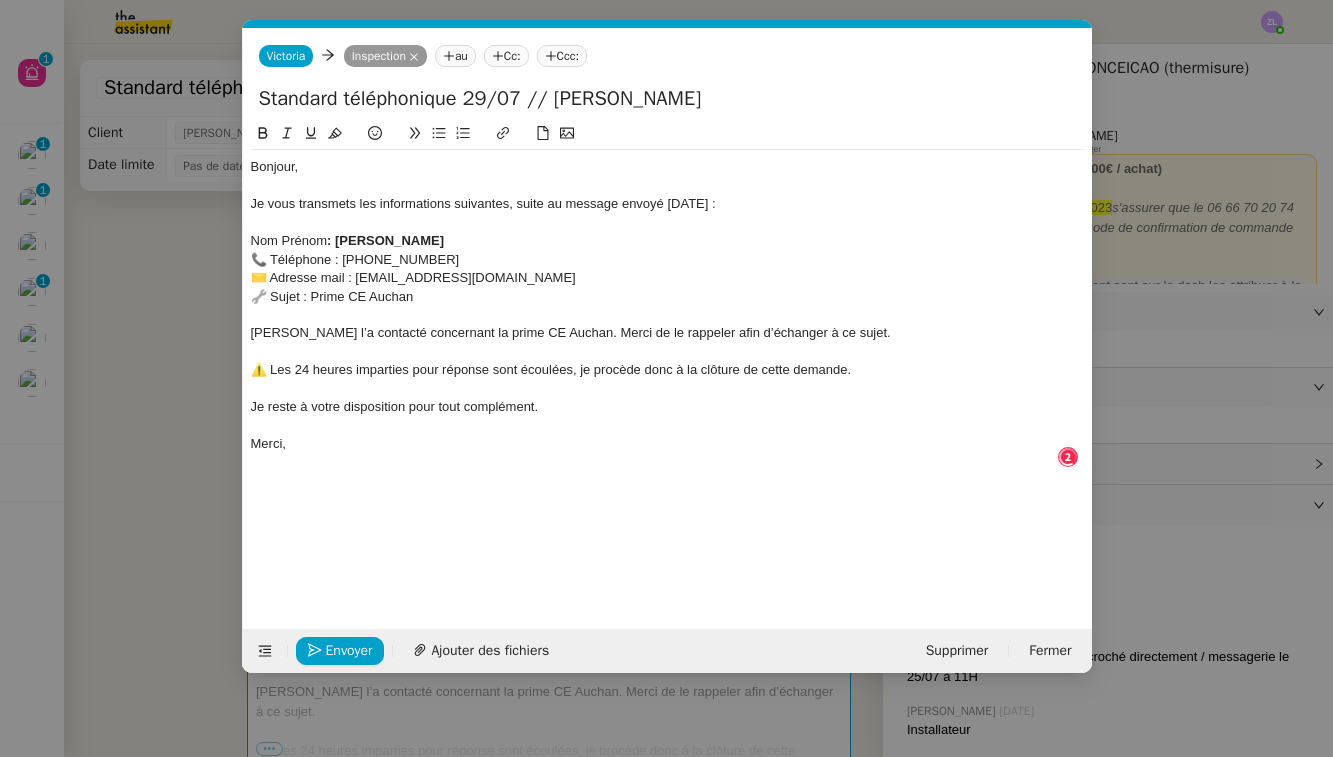 scroll, scrollTop: 10, scrollLeft: 1, axis: both 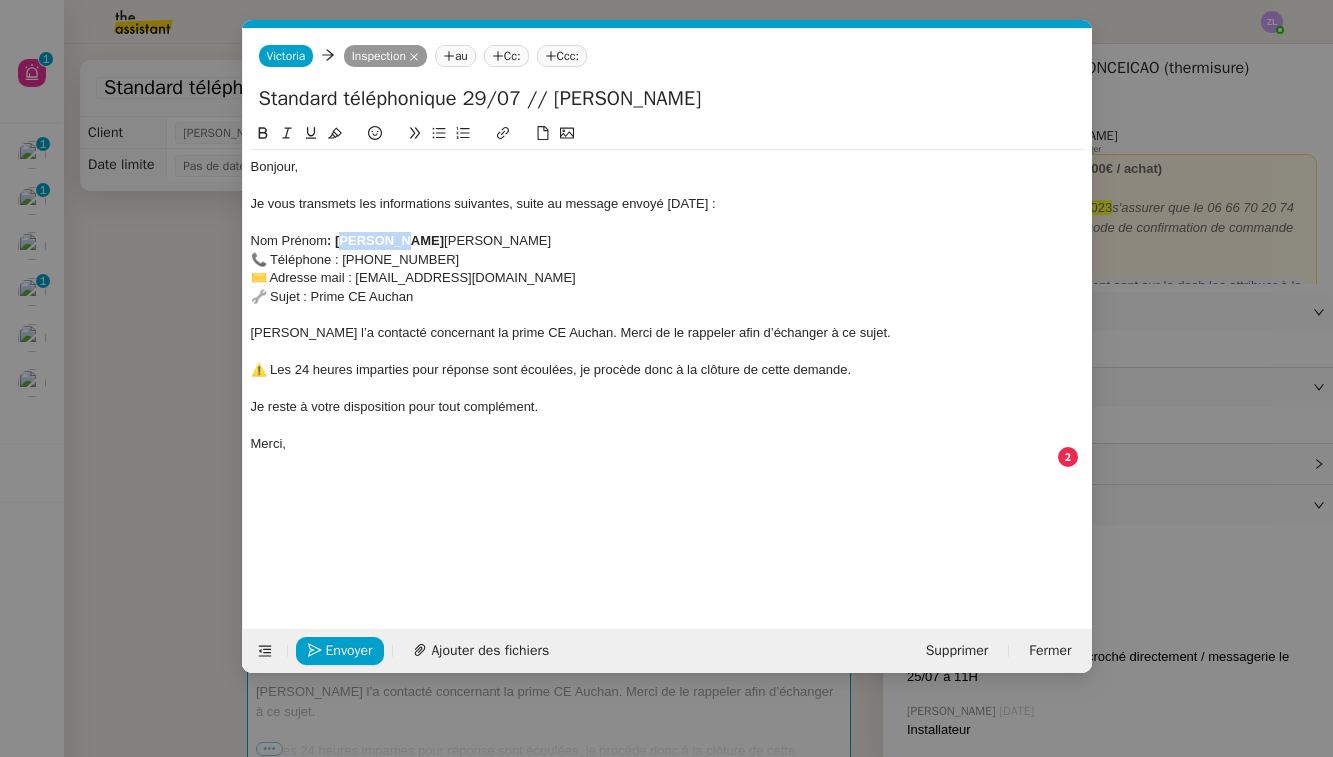 drag, startPoint x: 341, startPoint y: 235, endPoint x: 388, endPoint y: 238, distance: 47.095646 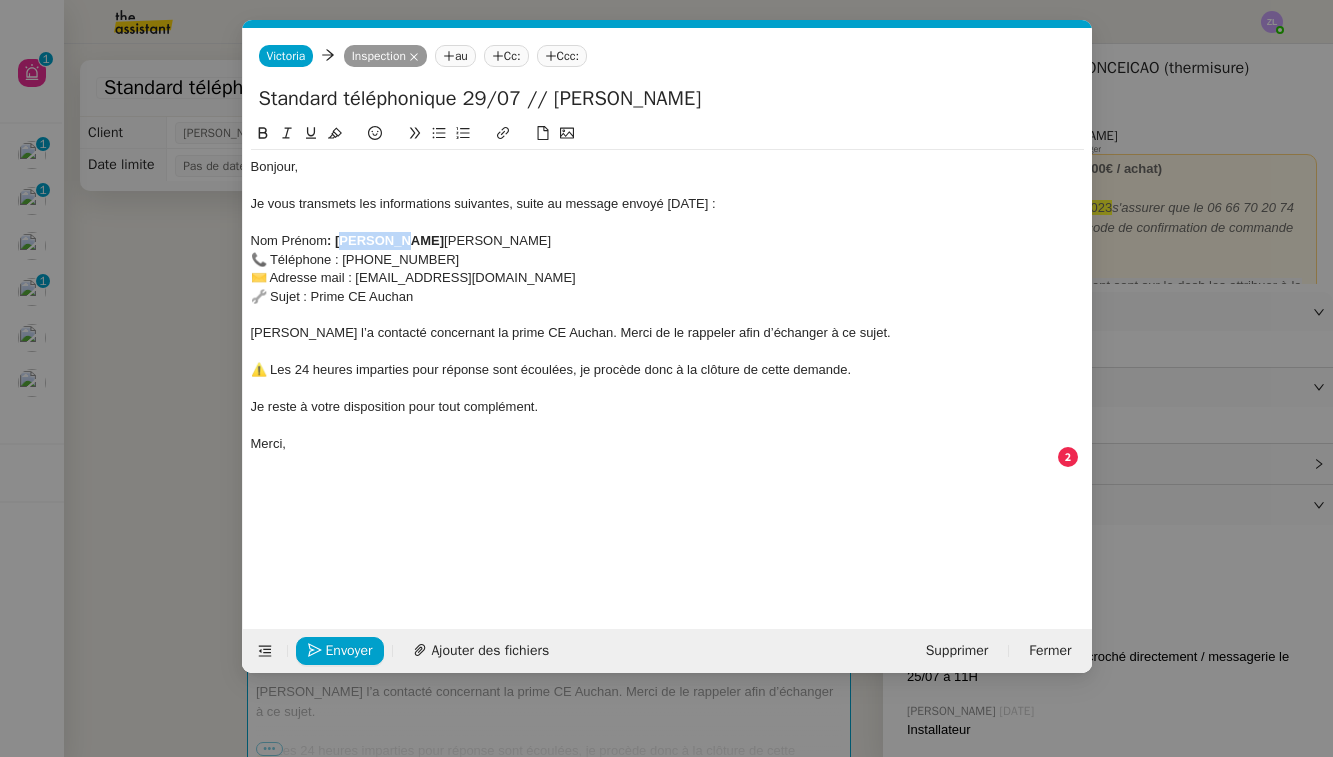 click on ": [PERSON_NAME]" 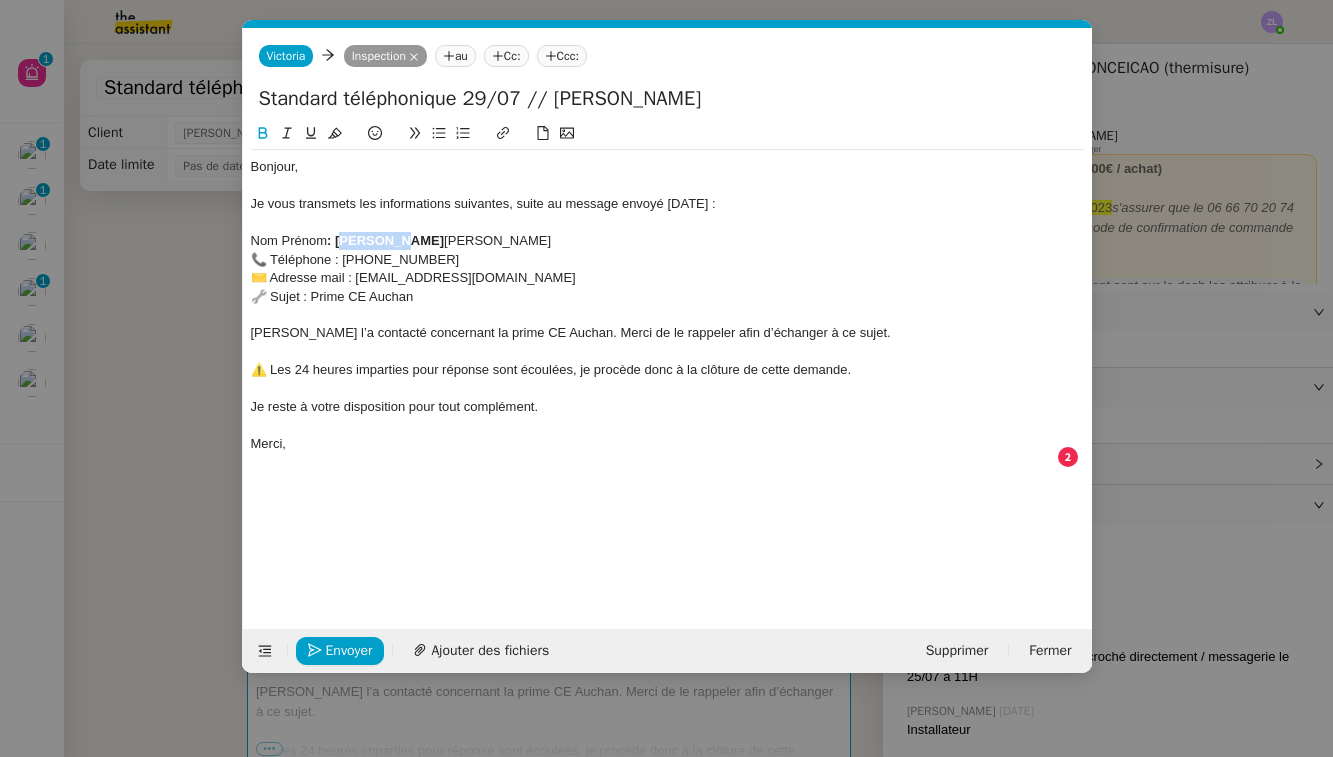 click 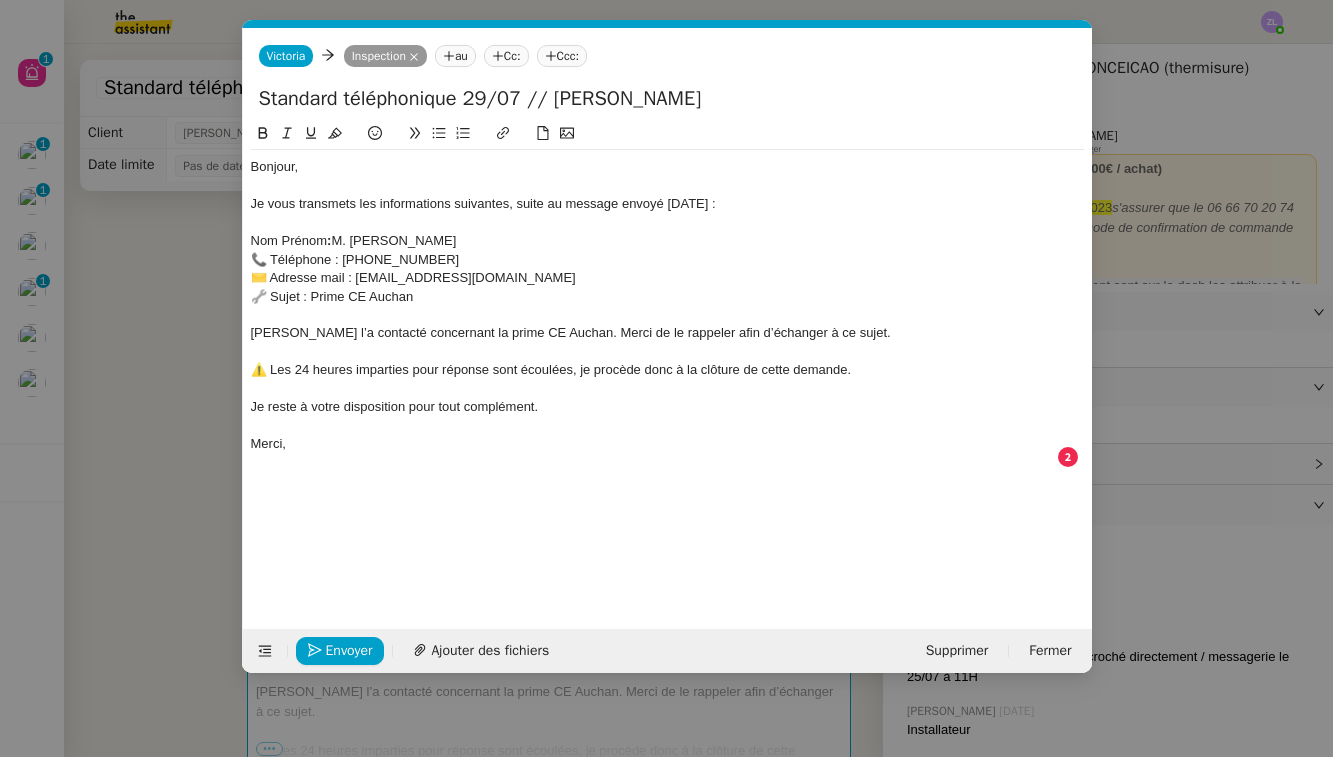 click on "[PERSON_NAME] l’a contacté concernant la prime CE Auchan. Merci de le rappeler afin d’échanger à ce sujet." 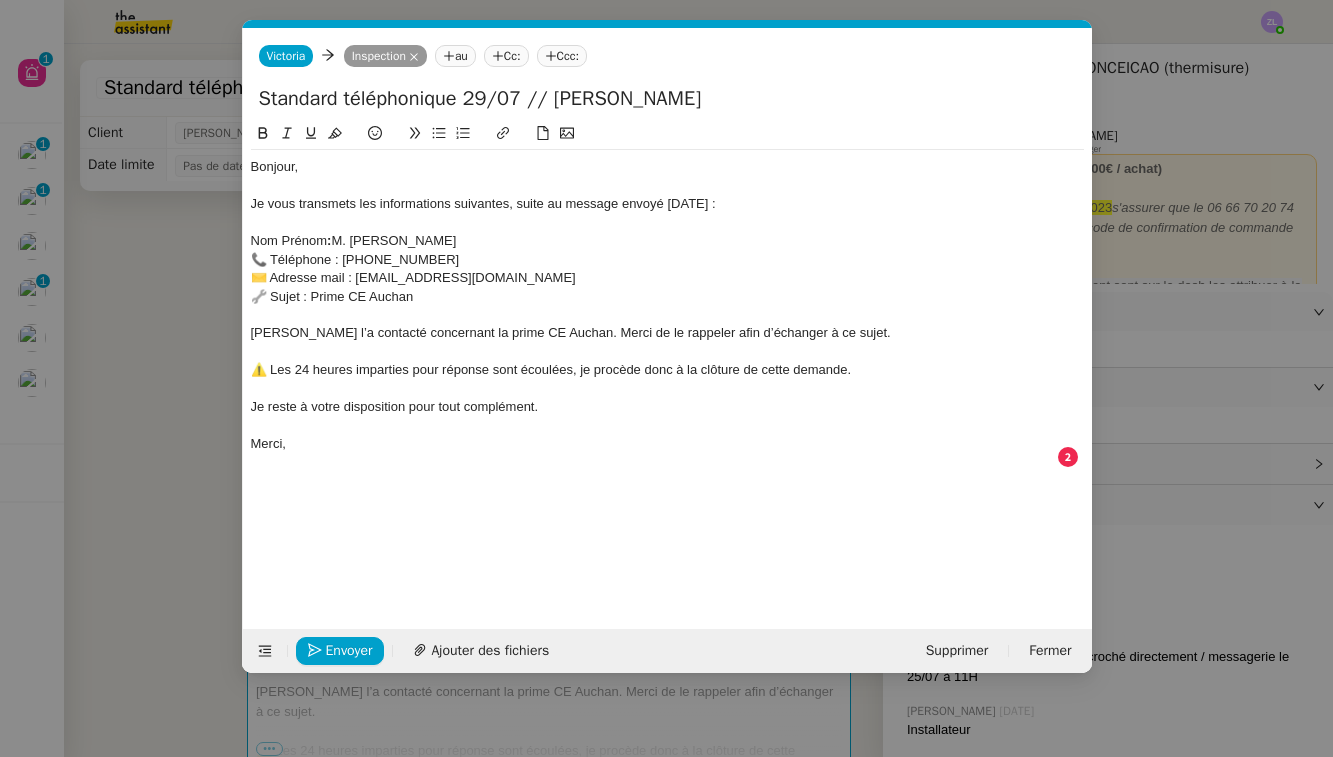 click on "🔧 Sujet : Prime CE Auchan" 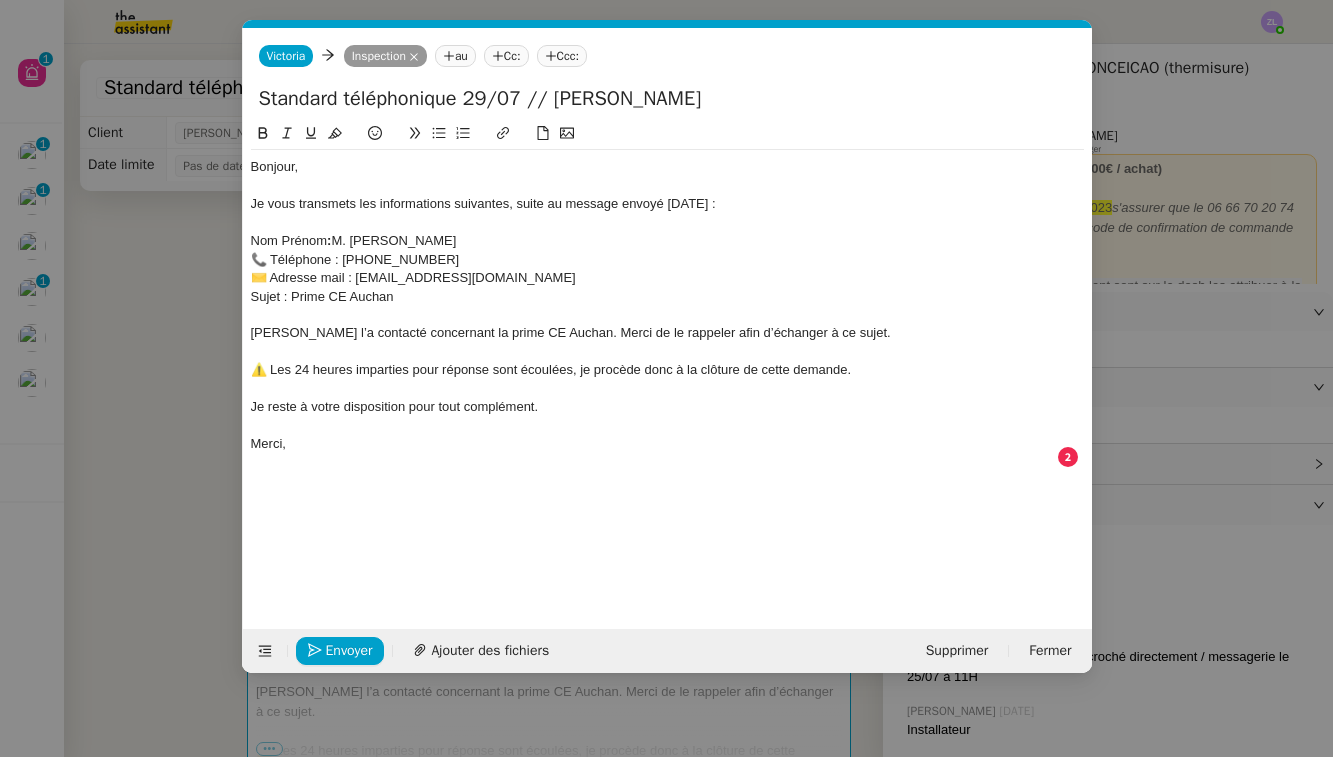 click on "[PERSON_NAME] l’a contacté concernant la prime CE Auchan. Merci de le rappeler afin d’échanger à ce sujet." 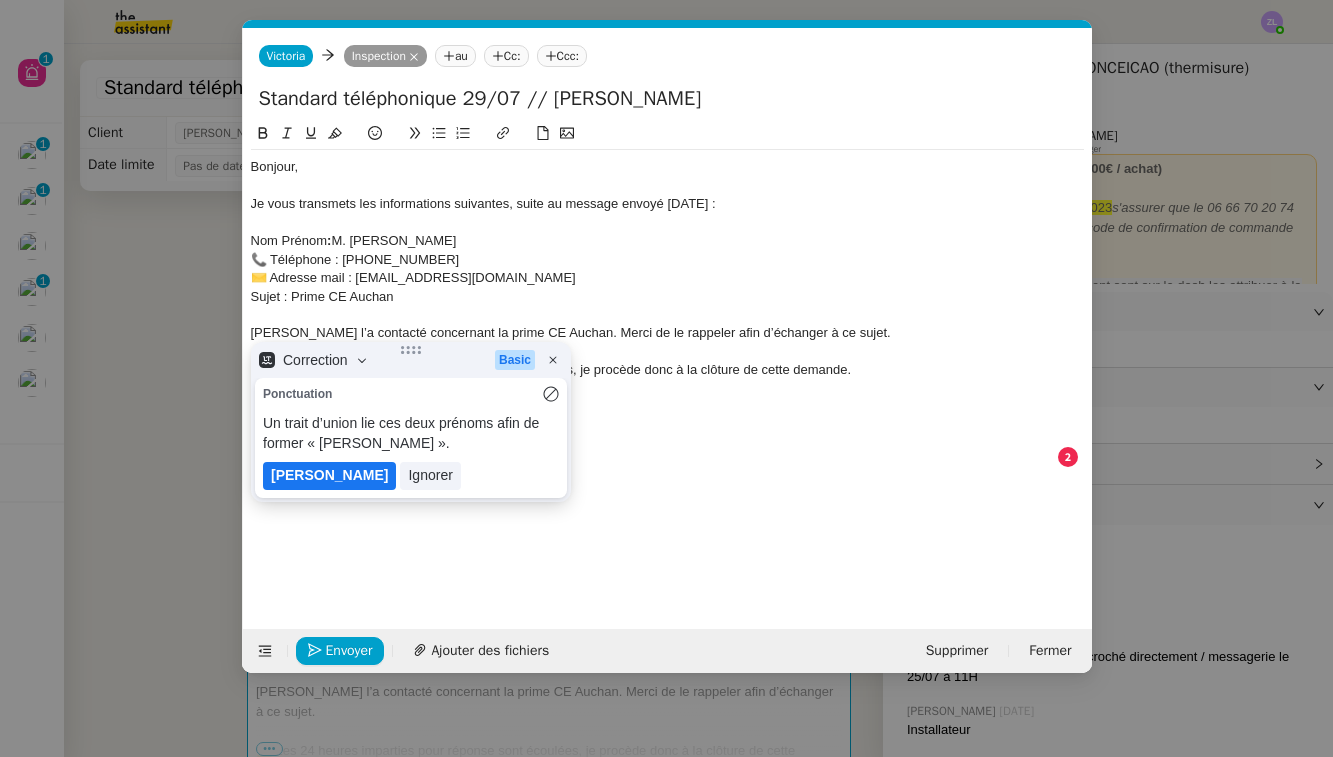 click on "[PERSON_NAME]" 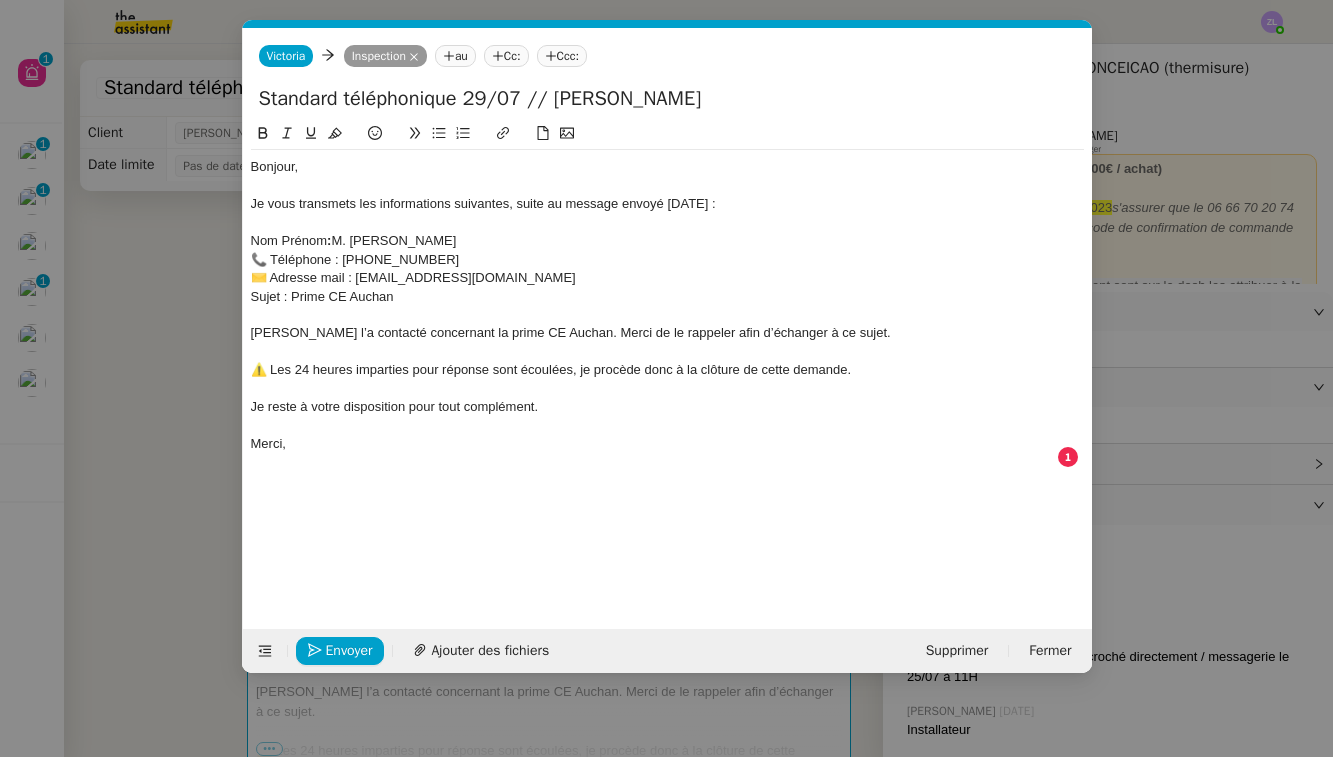 click on "[PERSON_NAME] l’a contacté concernant la prime CE Auchan. Merci de le rappeler afin d’échanger à ce sujet." 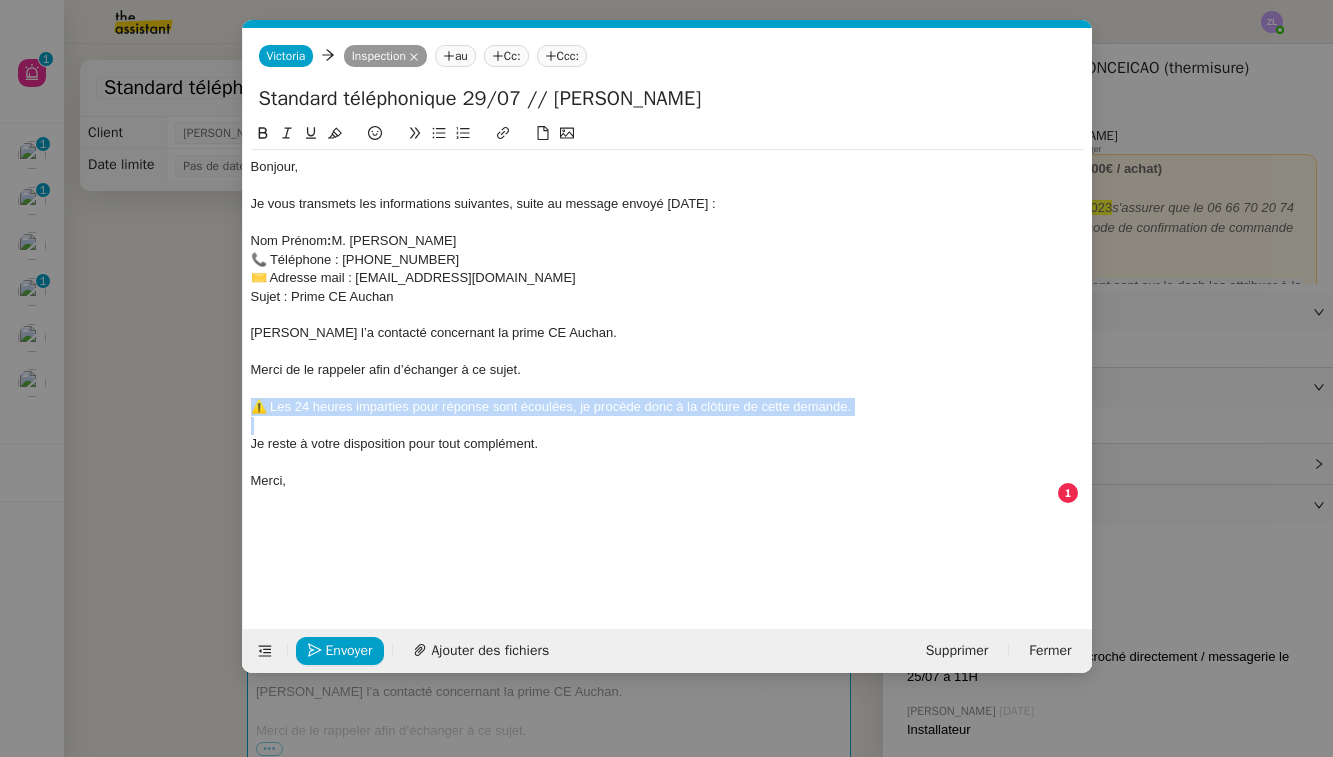 drag, startPoint x: 580, startPoint y: 420, endPoint x: 233, endPoint y: 398, distance: 347.69672 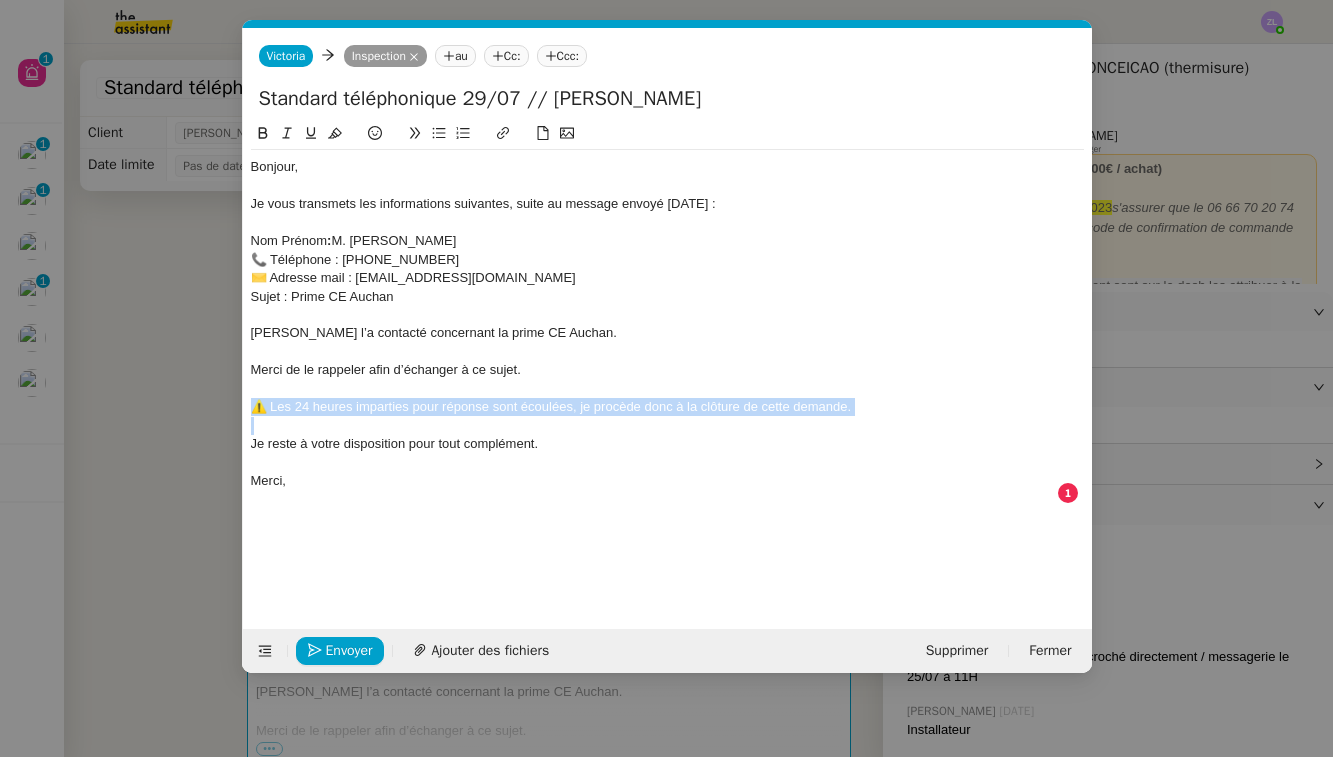 click on "Service TA - VOYAGE - PROPOSITION GLOBALE    A utiliser dans le cadre de proposition de déplacement TA - RELANCE CLIENT (EN)    Relancer un client lorsqu'il n'a pas répondu à un précédent message BAFERTY - MAIL AUDITION    A utiliser dans le cadre de la procédure d'envoi des mails d'audition TA - PUBLICATION OFFRE D'EMPLOI     Organisation du recrutement Discours de présentation du paiement sécurisé    TA - VOYAGES - PROPOSITION ITINERAIRE    Soumettre les résultats d'une recherche TA - CONFIRMATION PAIEMENT (EN)    Confirmer avec le client de modèle de transaction - Attention Plan Pro nécessaire. TA - COURRIER EXPEDIE (recommandé)    A utiliser dans le cadre de l'envoi d'un courrier recommandé TA - PARTAGE DE CALENDRIER (EN)    A utiliser pour demander au client de partager son calendrier afin de faciliter l'accès et la gestion PSPI - Appel de fonds MJL    A utiliser dans le cadre de la procédure d'appel de fonds MJL TA - RELANCE CLIENT    TA - AR PROCEDURES           21 YIELD" at bounding box center [666, 378] 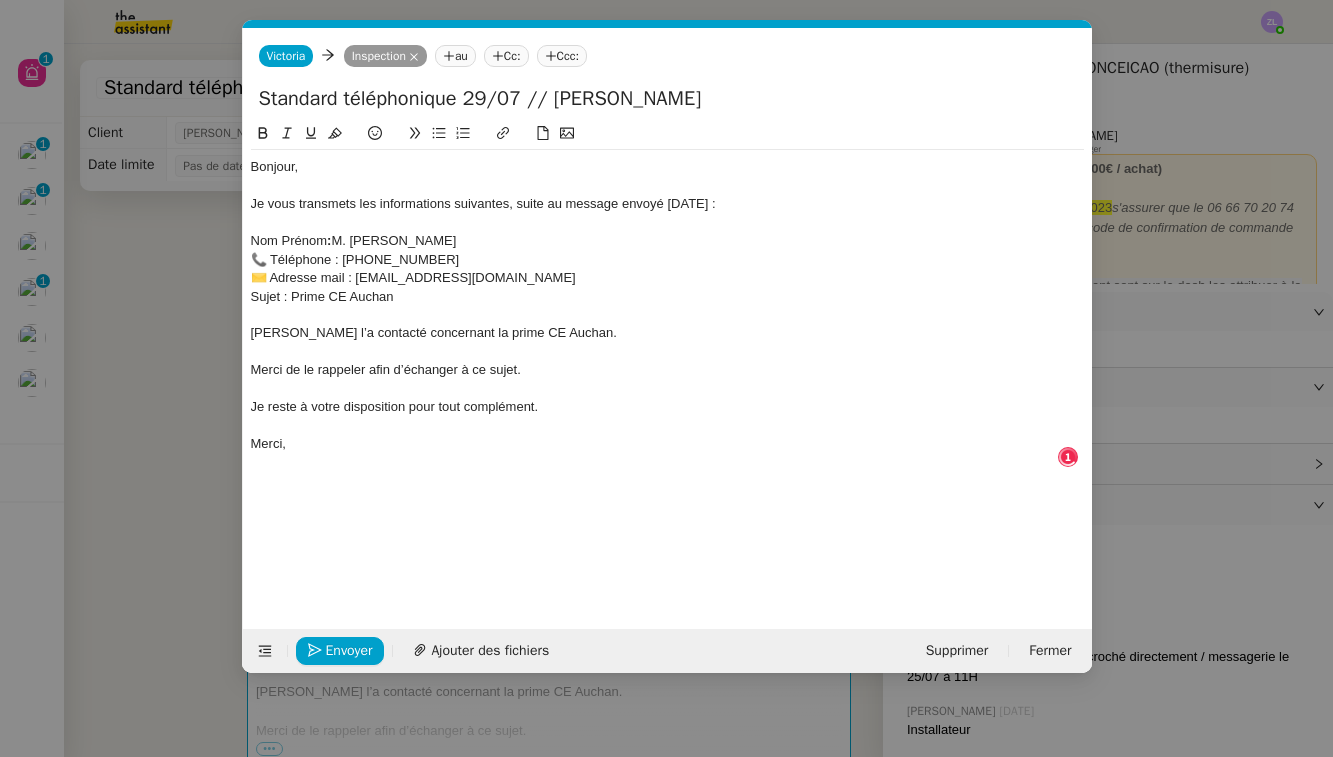 click on "Merci," 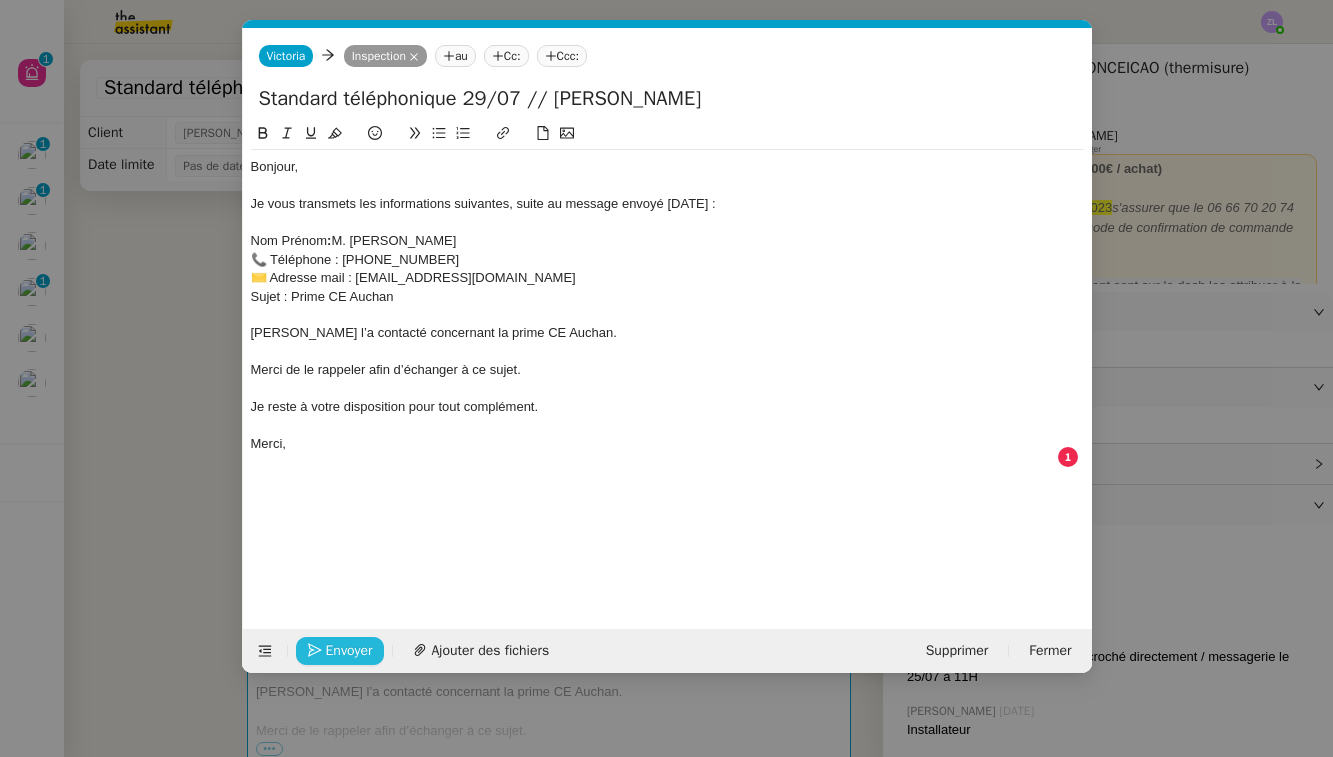 click on "Envoyer" 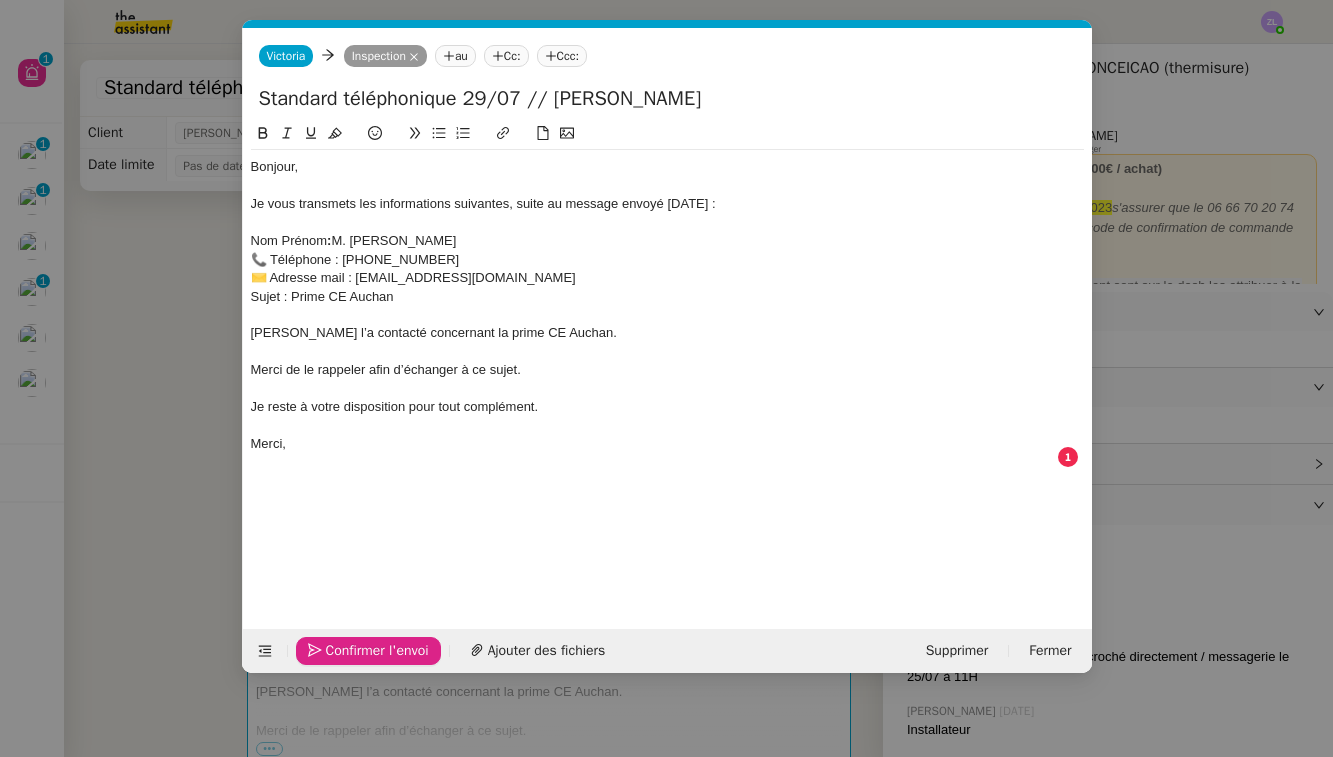 click on "Confirmer l'envoi" 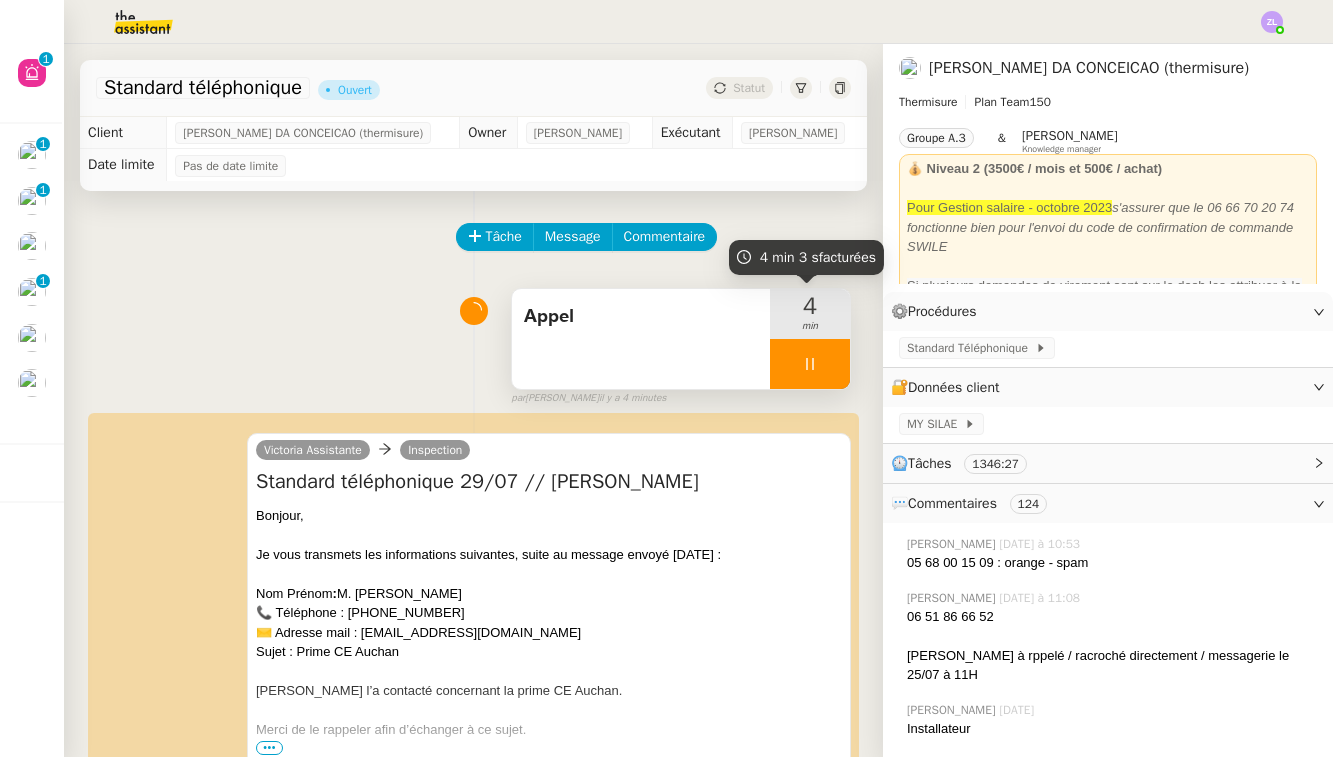 click at bounding box center [810, 364] 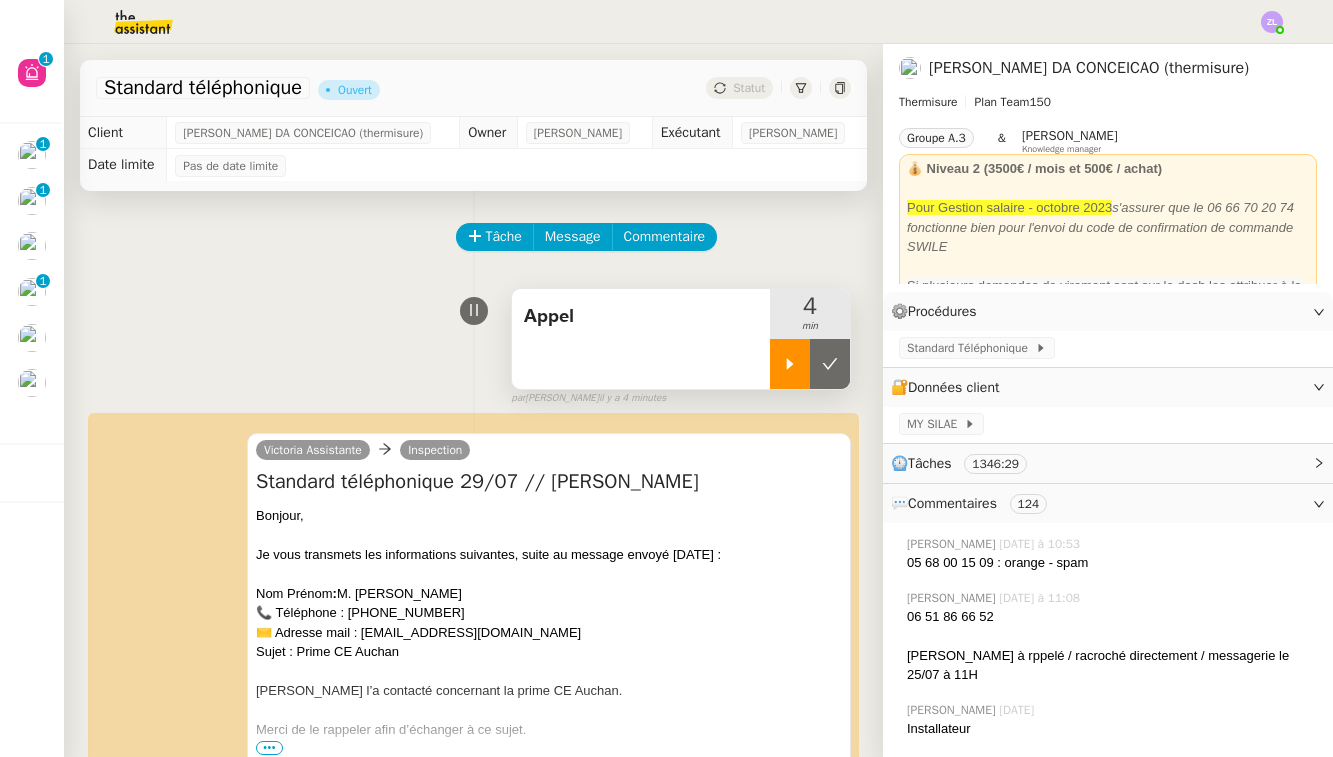 click at bounding box center (810, 364) 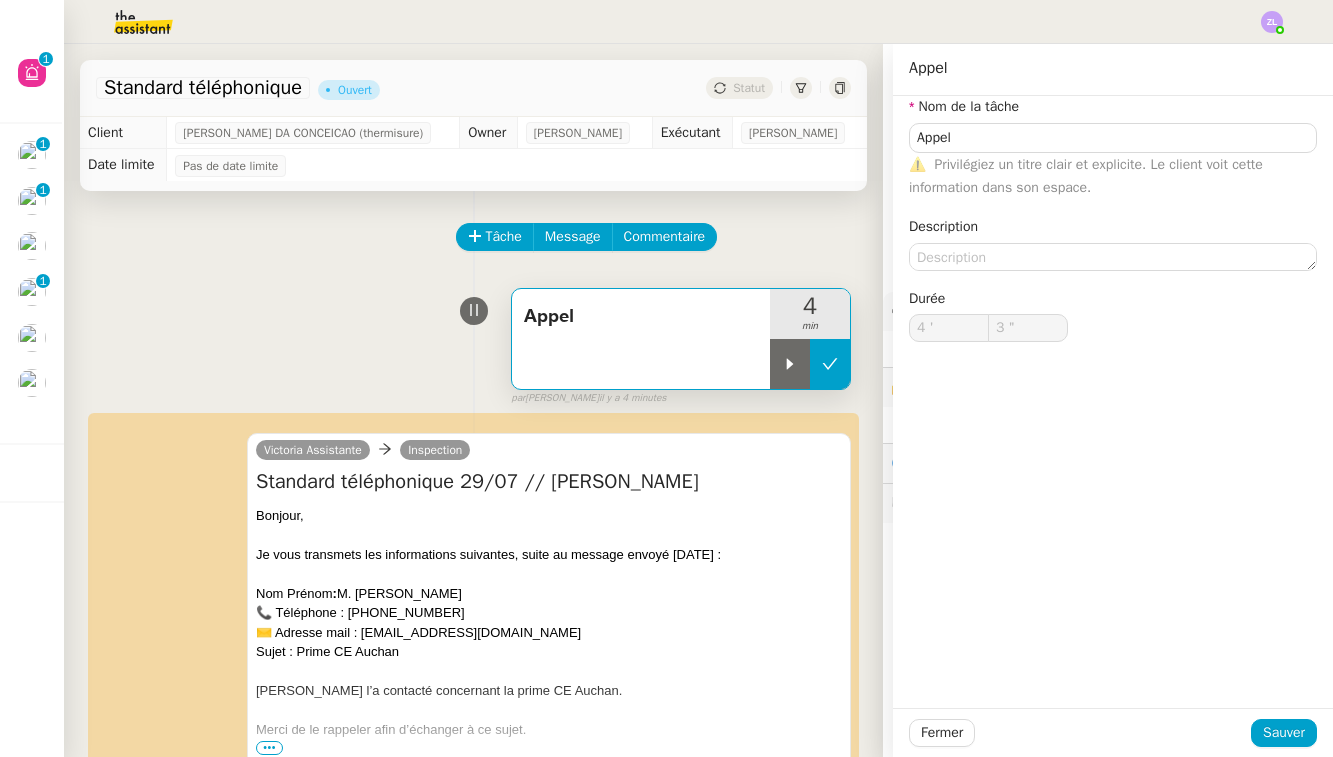 click 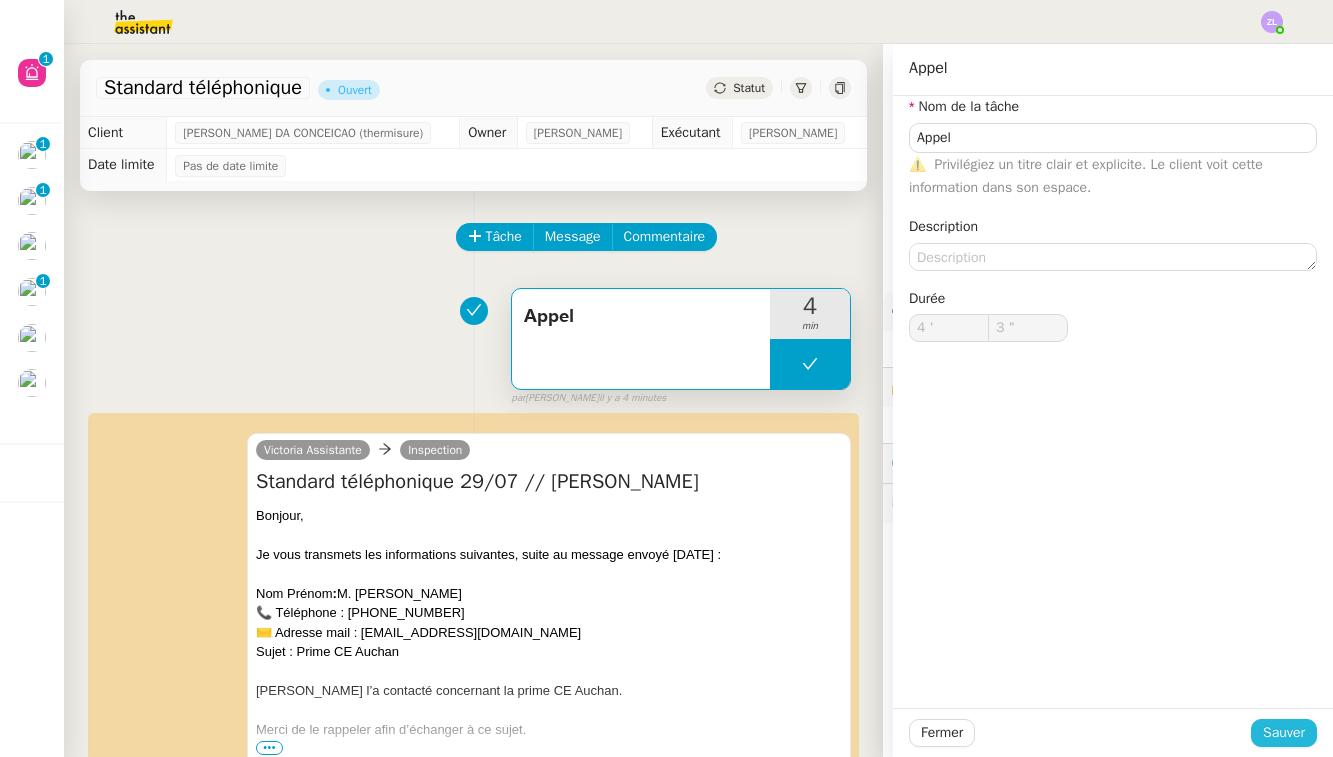 type on "Appel" 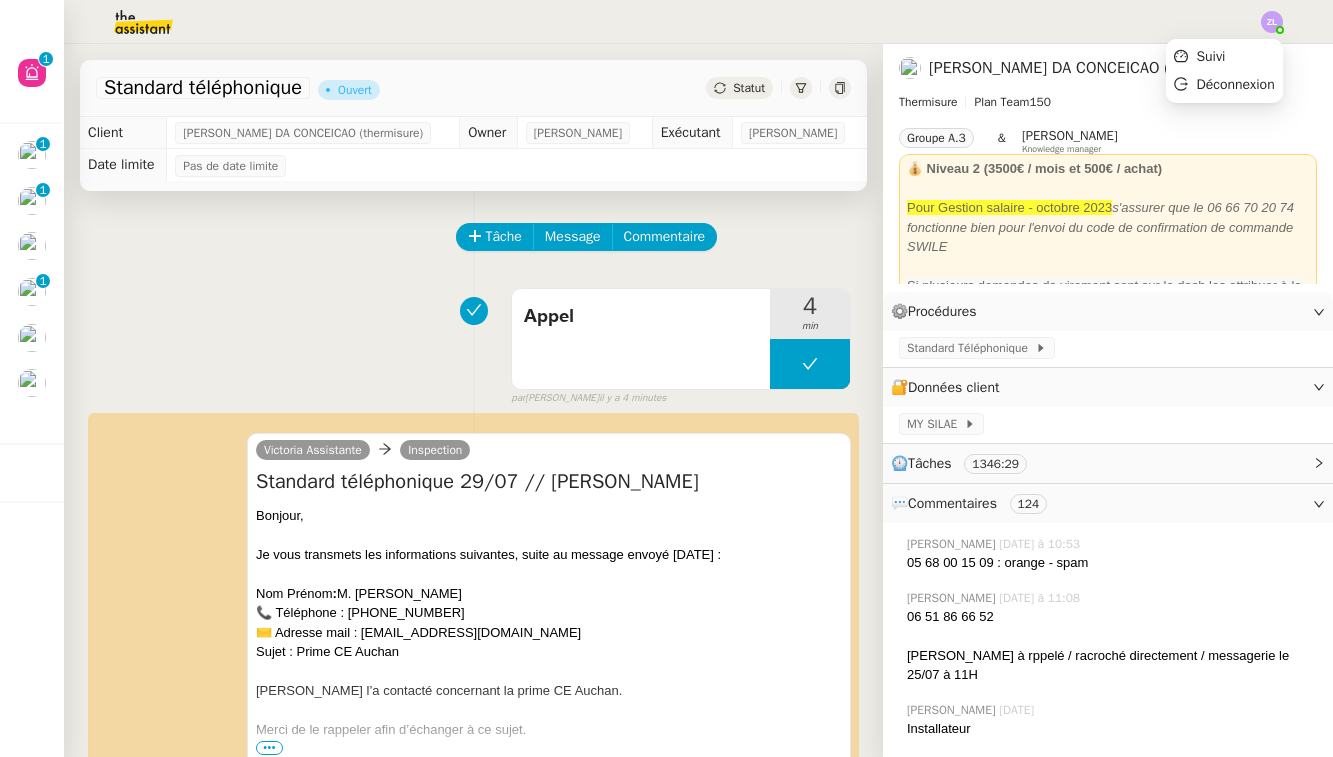 click 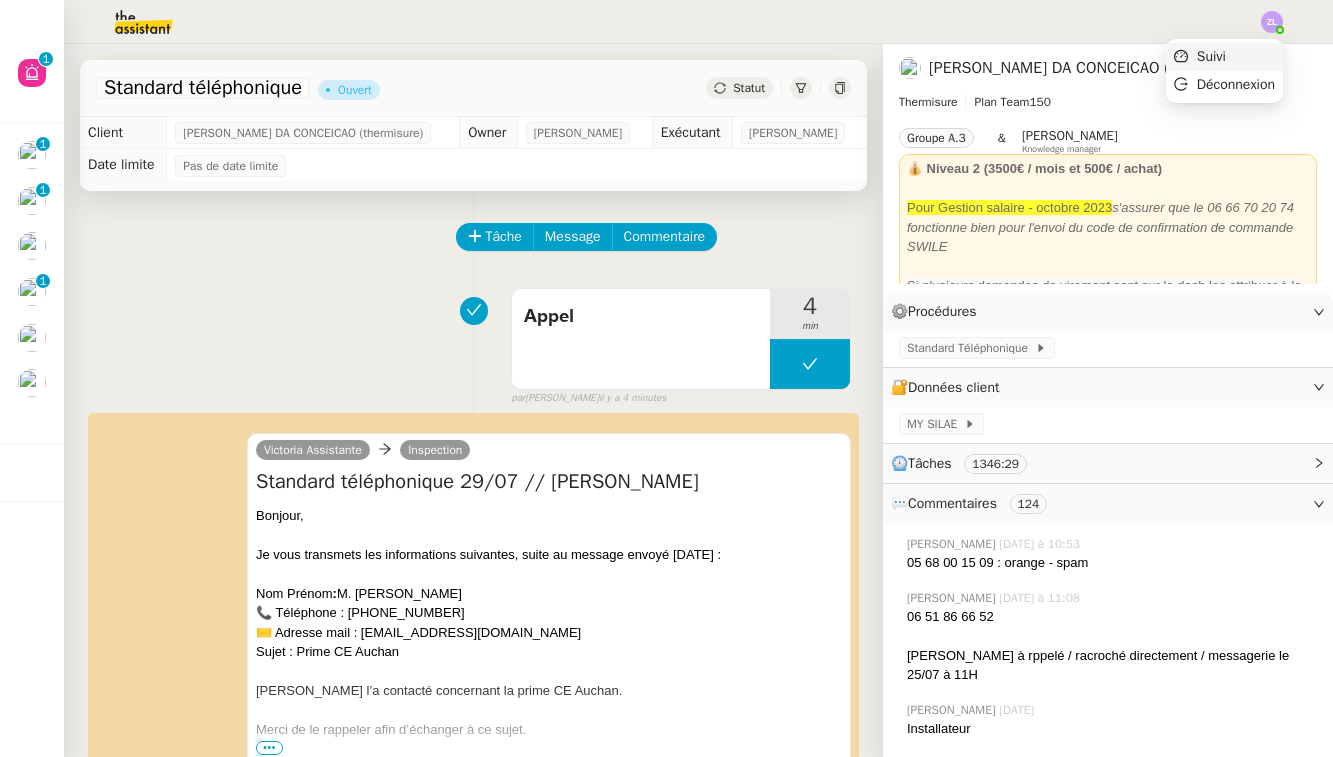 click on "Suivi" at bounding box center (1224, 57) 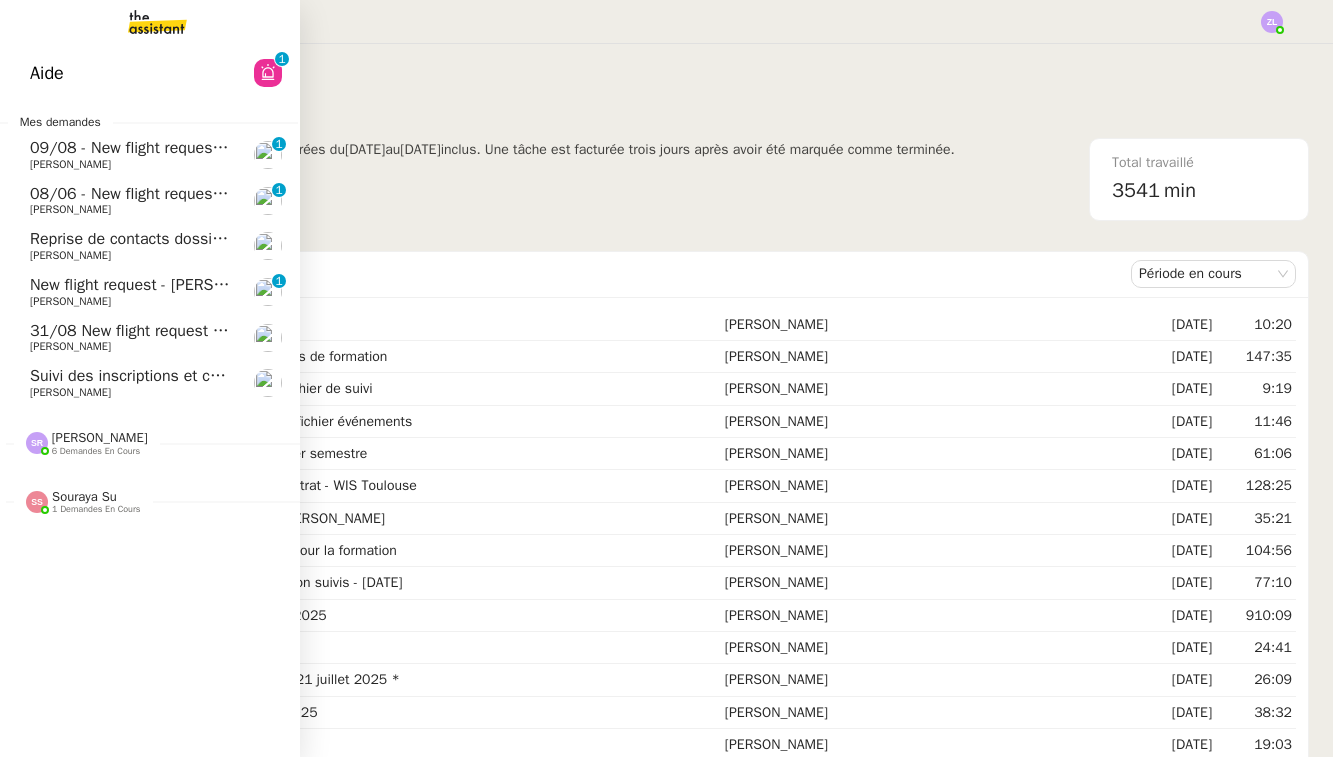 click on "Suivi des inscriptions et contrats de formation" 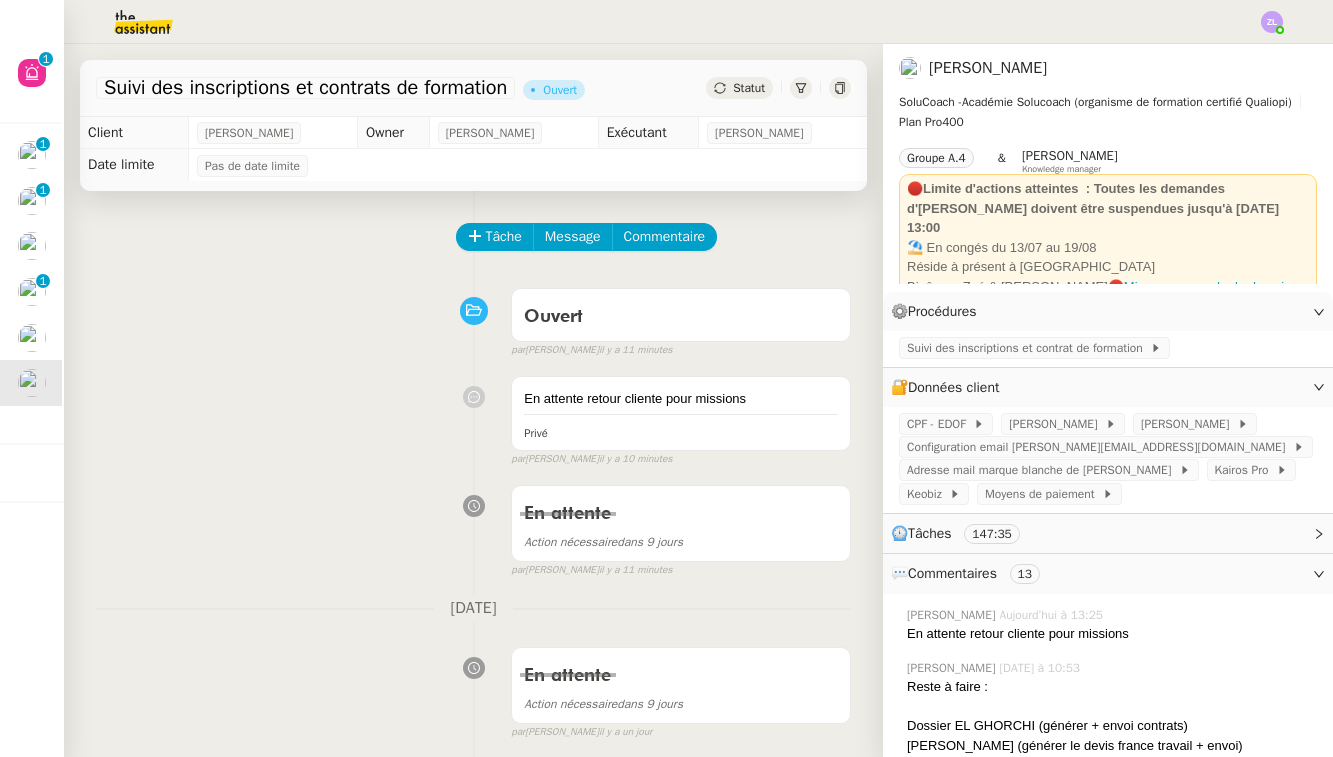 scroll, scrollTop: 0, scrollLeft: 0, axis: both 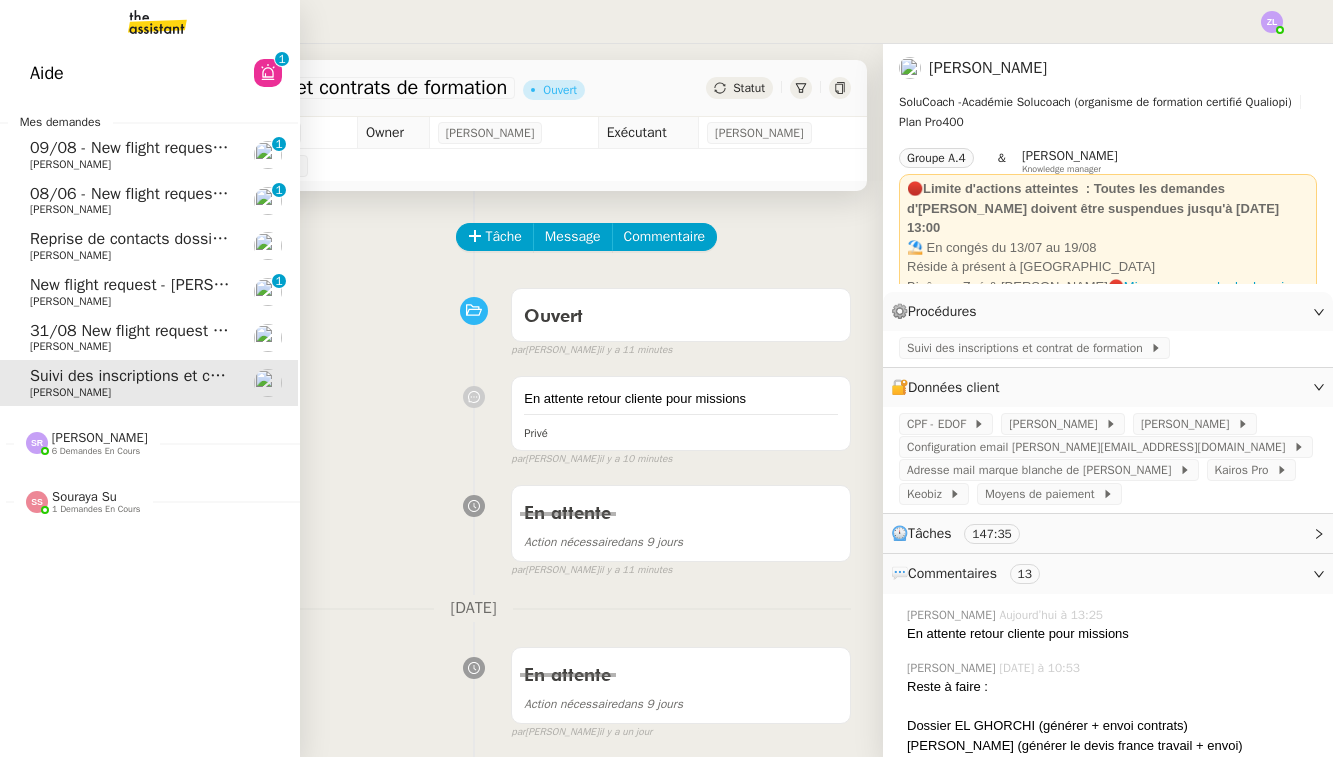 click on "31/08 New flight request - [PERSON_NAME]    [PERSON_NAME]" 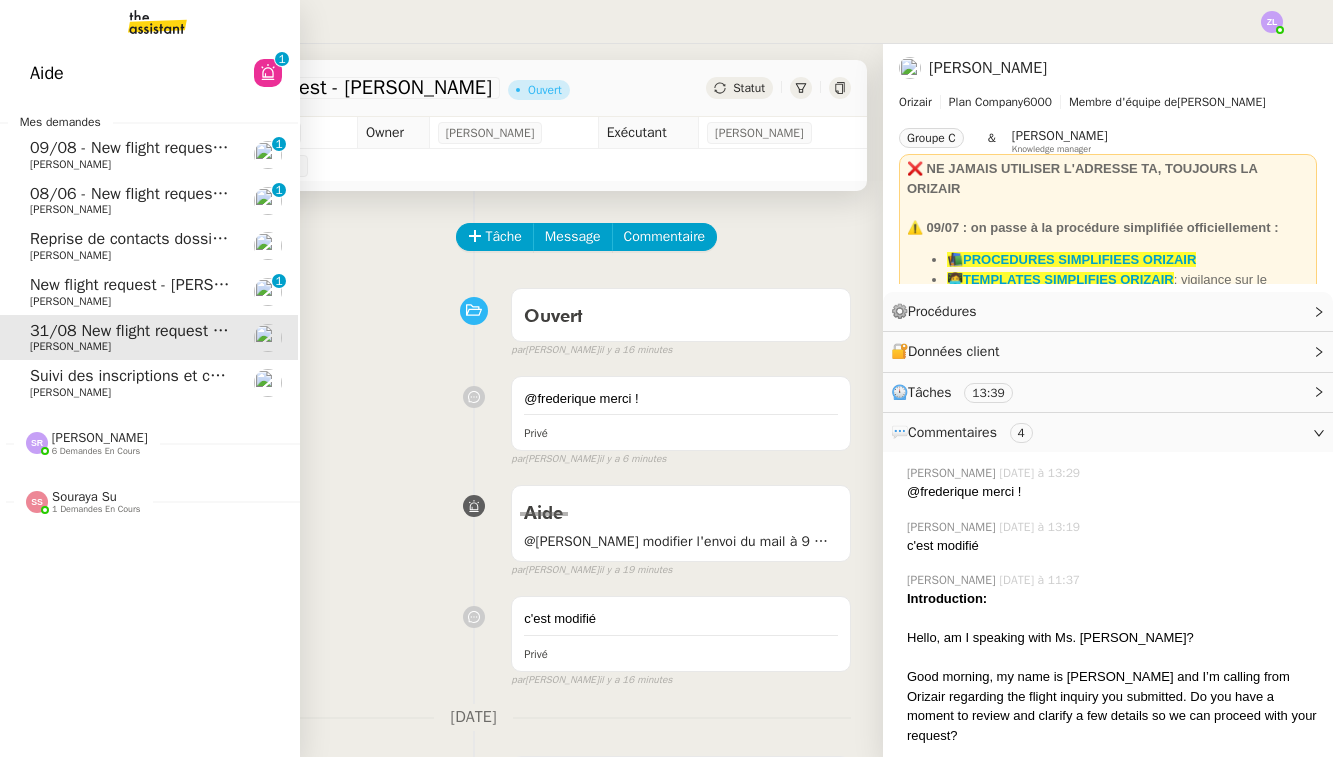 click on "09/08 - New flight request - [PERSON_NAME]" 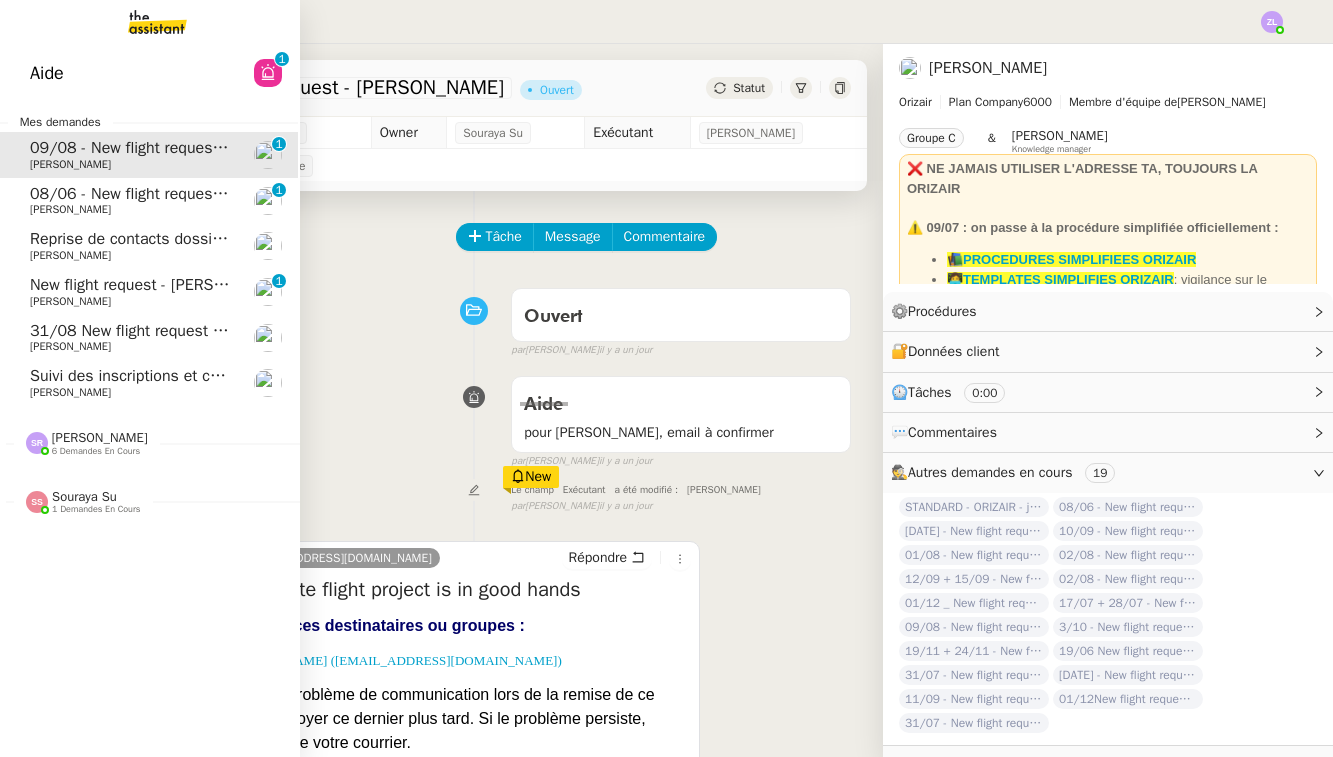 scroll, scrollTop: 0, scrollLeft: 0, axis: both 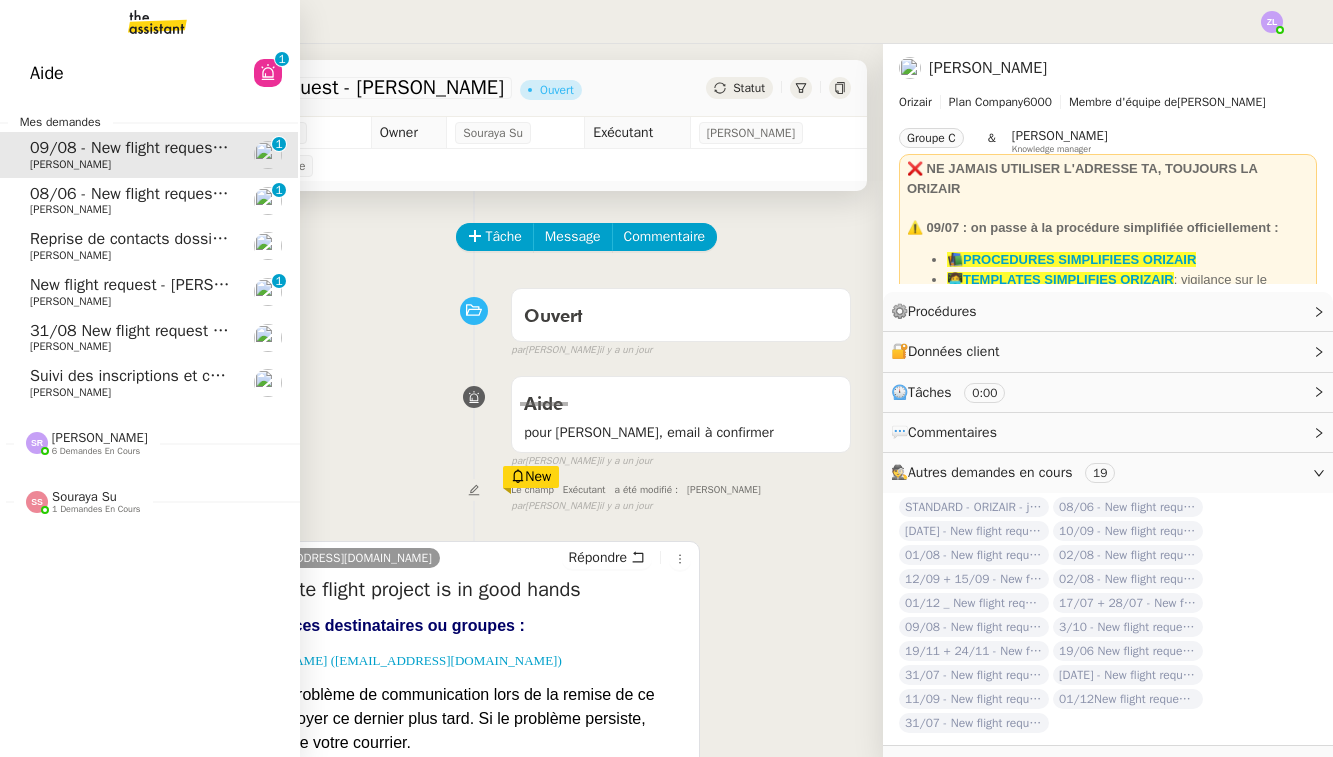 click on "[PERSON_NAME]" 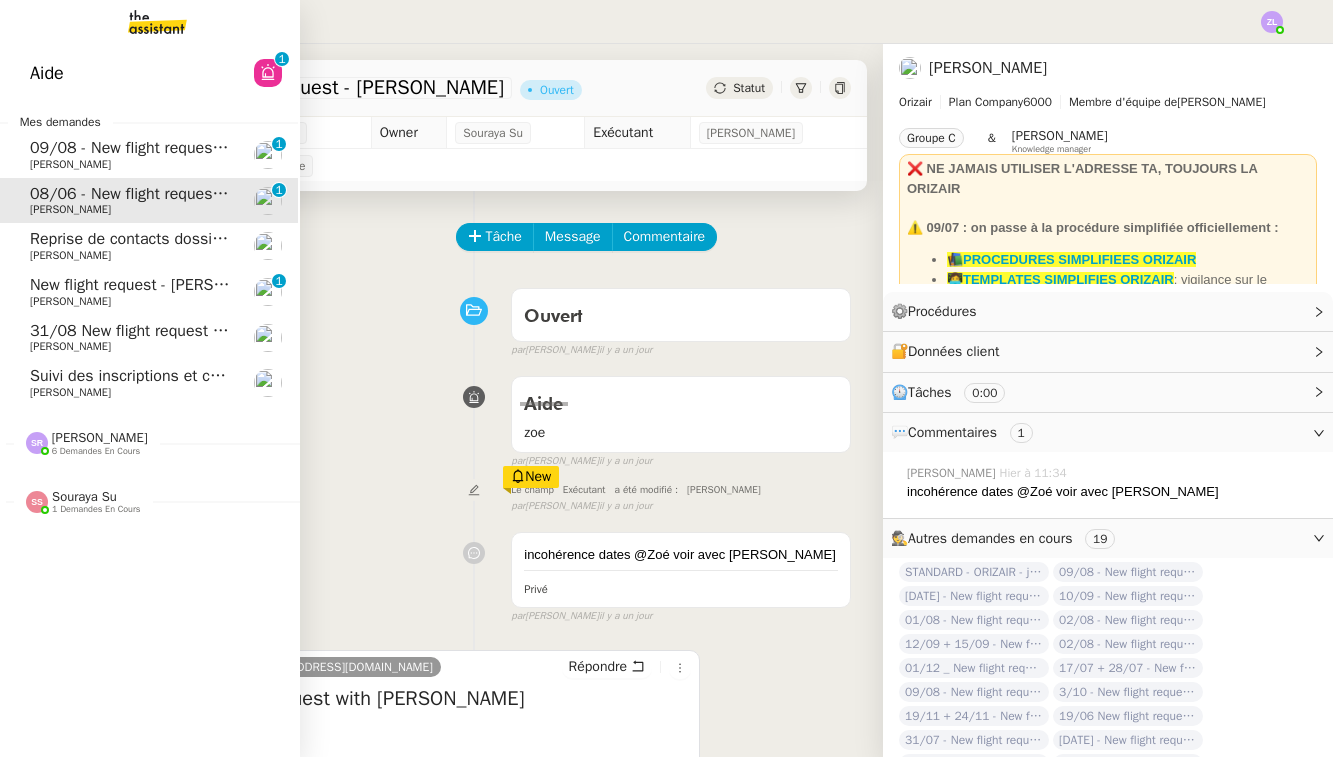 click on "09/08 - New flight request - [PERSON_NAME]     0   1   2   3   4   5   6   7   8   9" 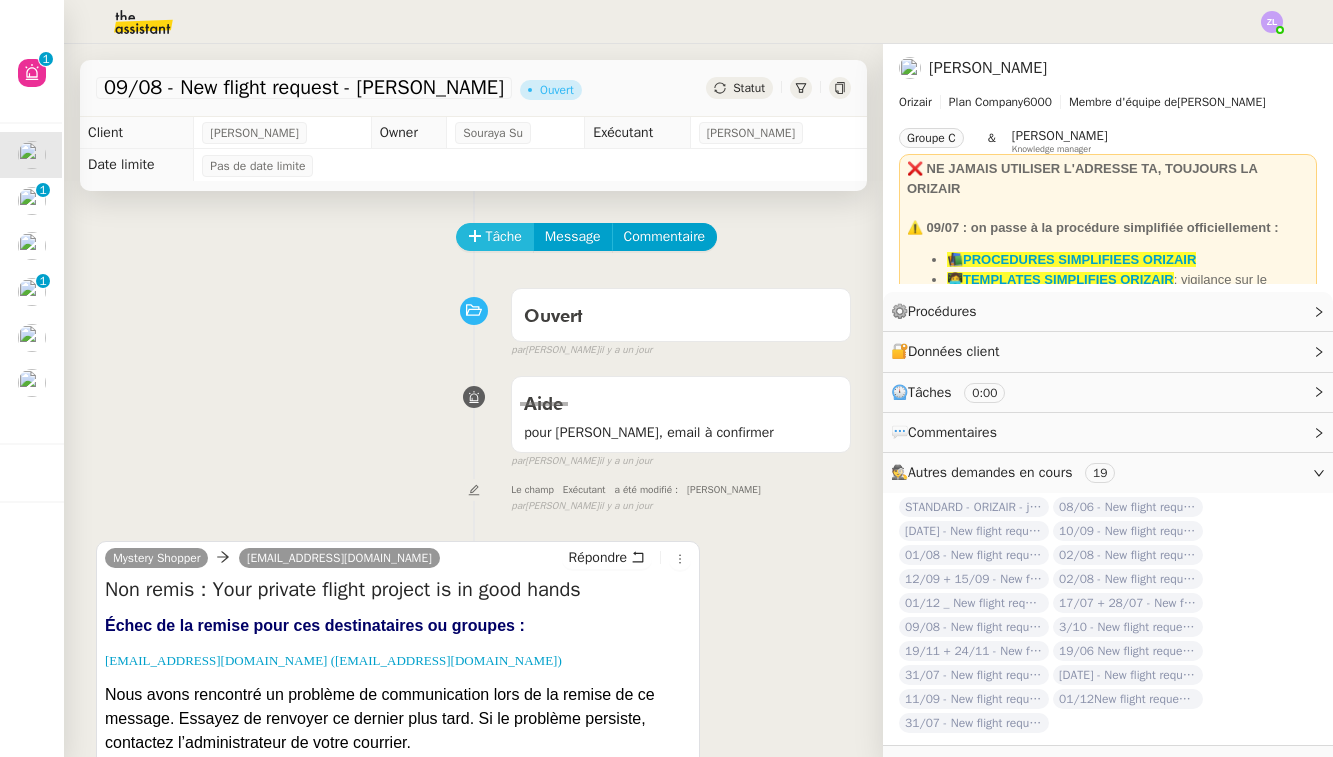 click on "Tâche" 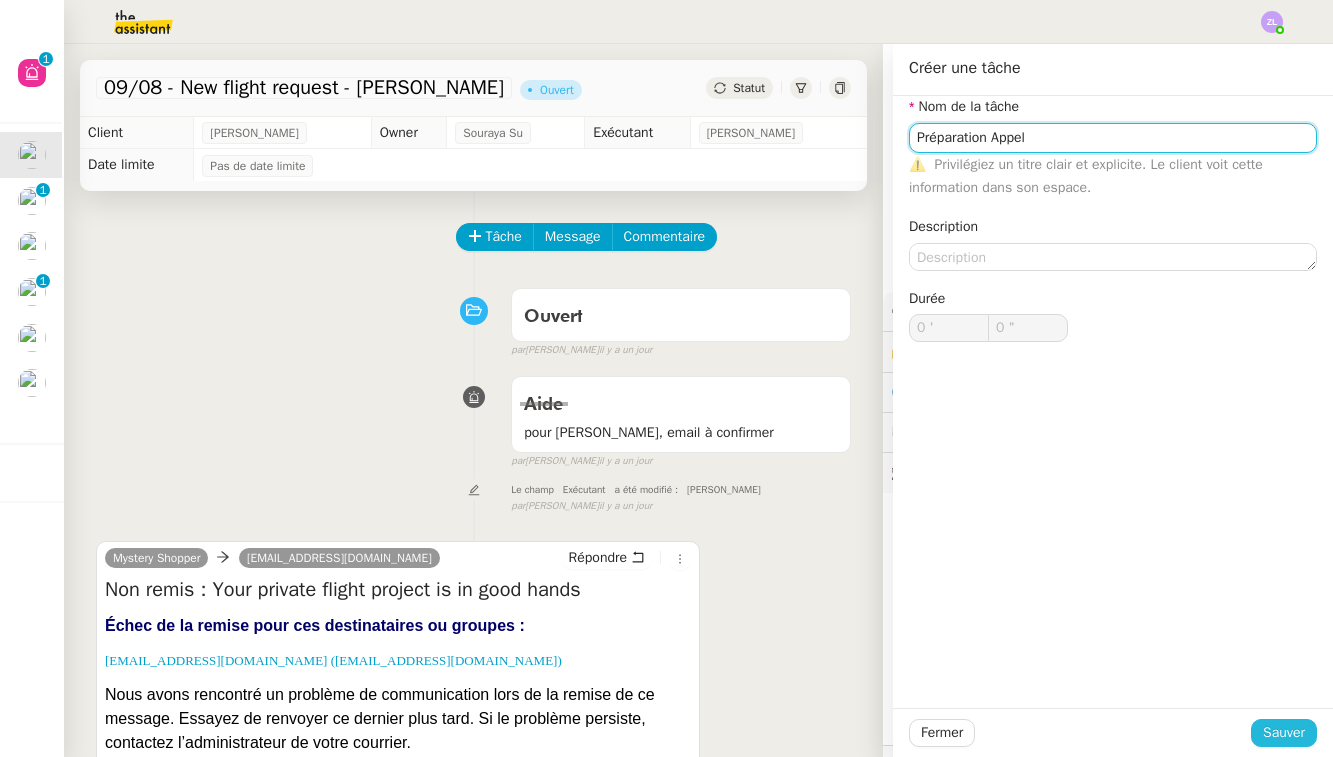type on "Préparation Appel" 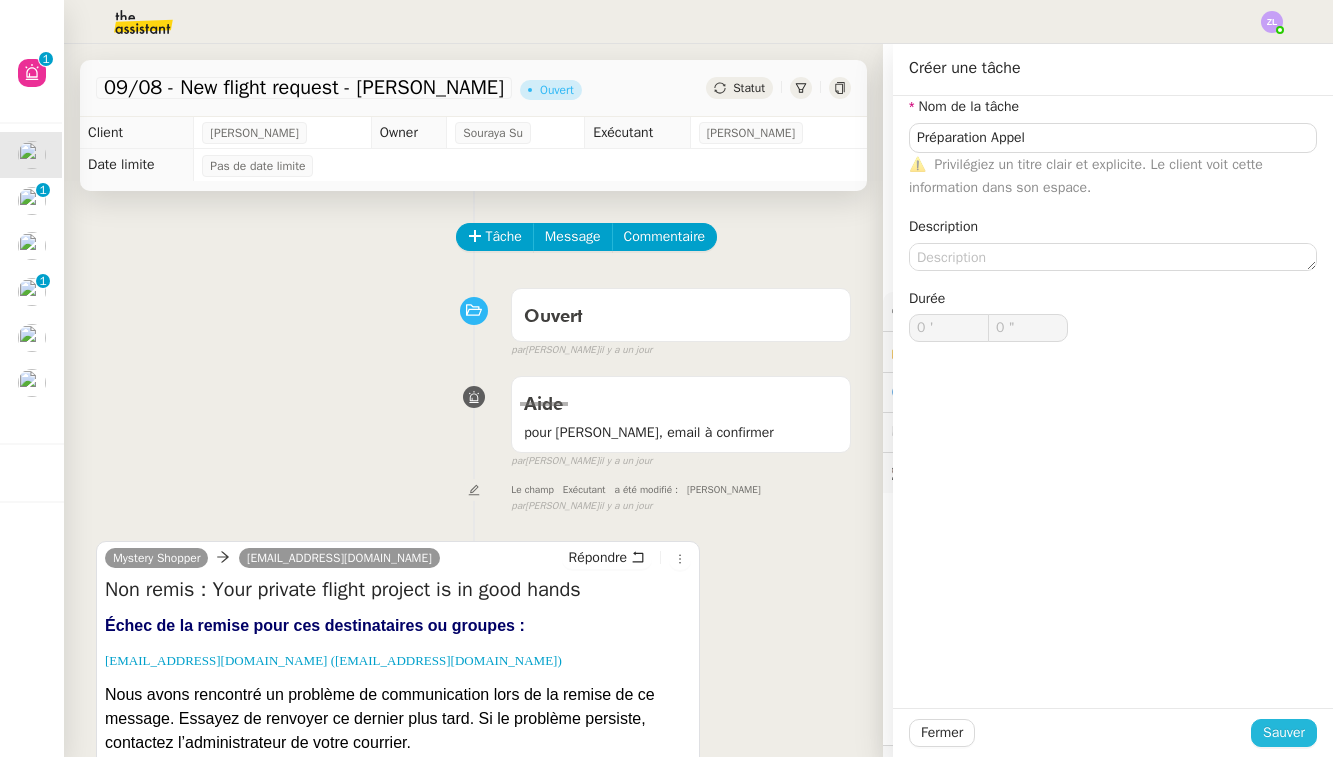 click on "Sauver" 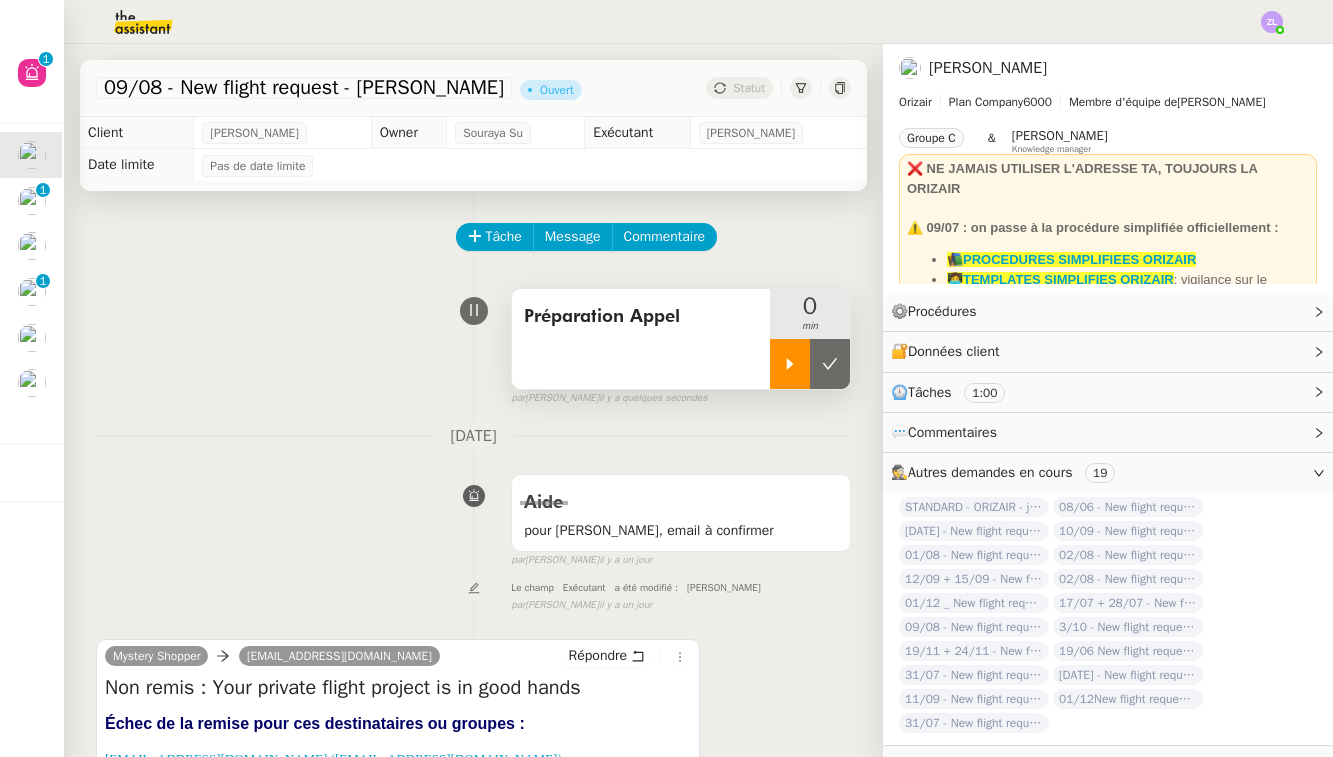 click at bounding box center [790, 364] 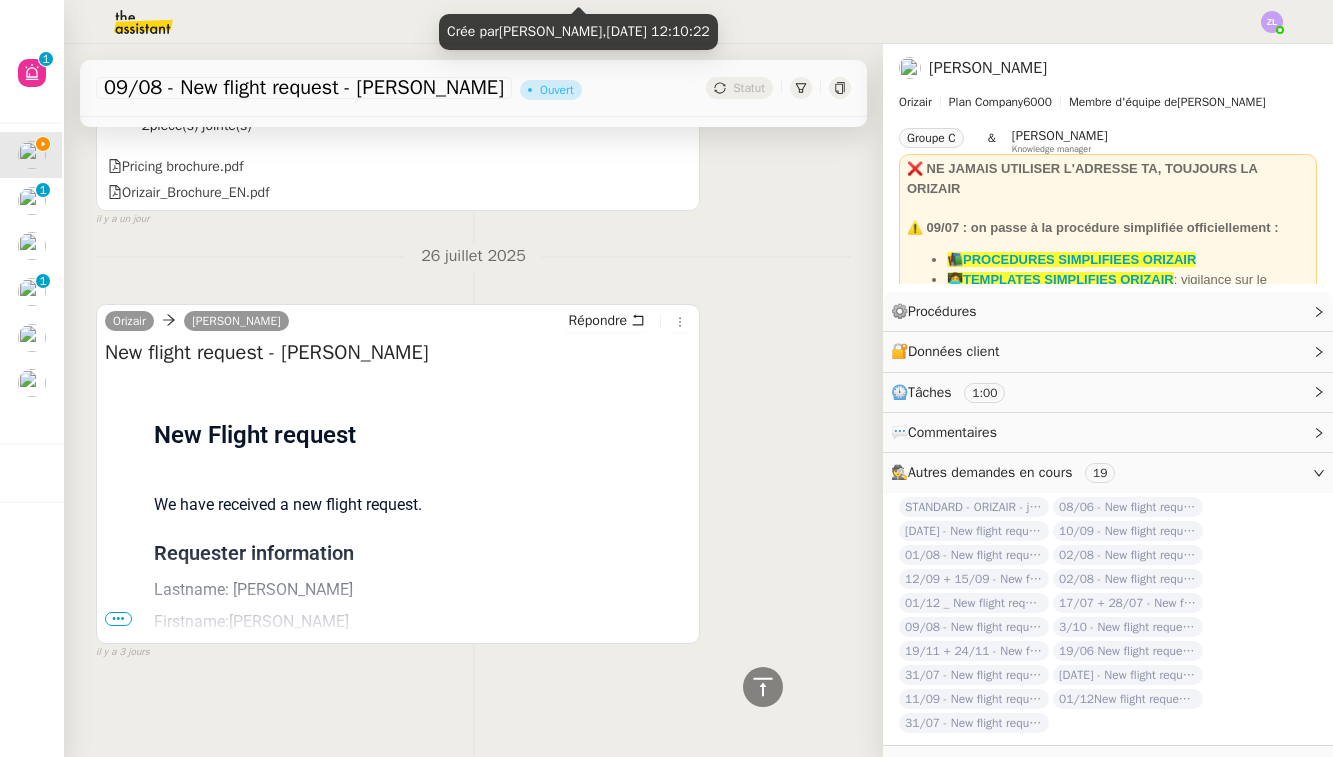 scroll, scrollTop: 1337, scrollLeft: 0, axis: vertical 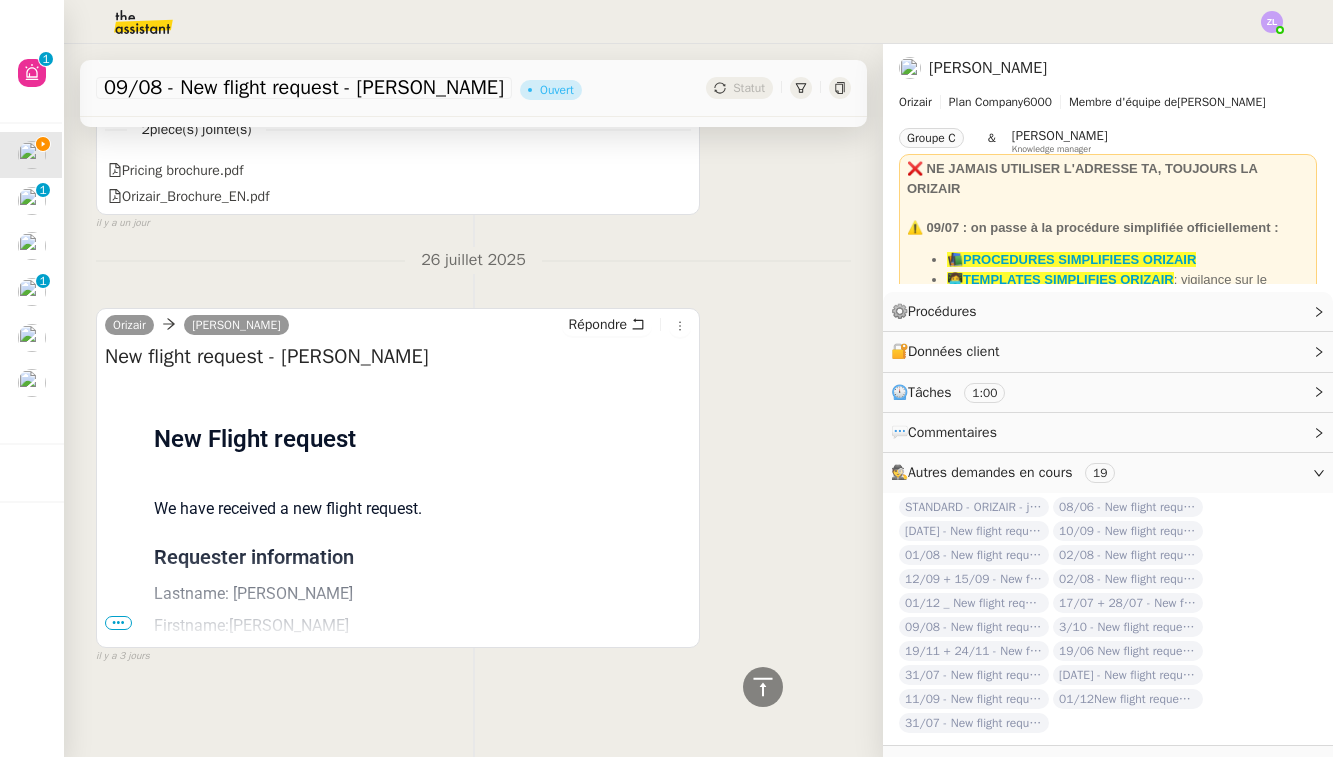 click on "•••" at bounding box center [118, 623] 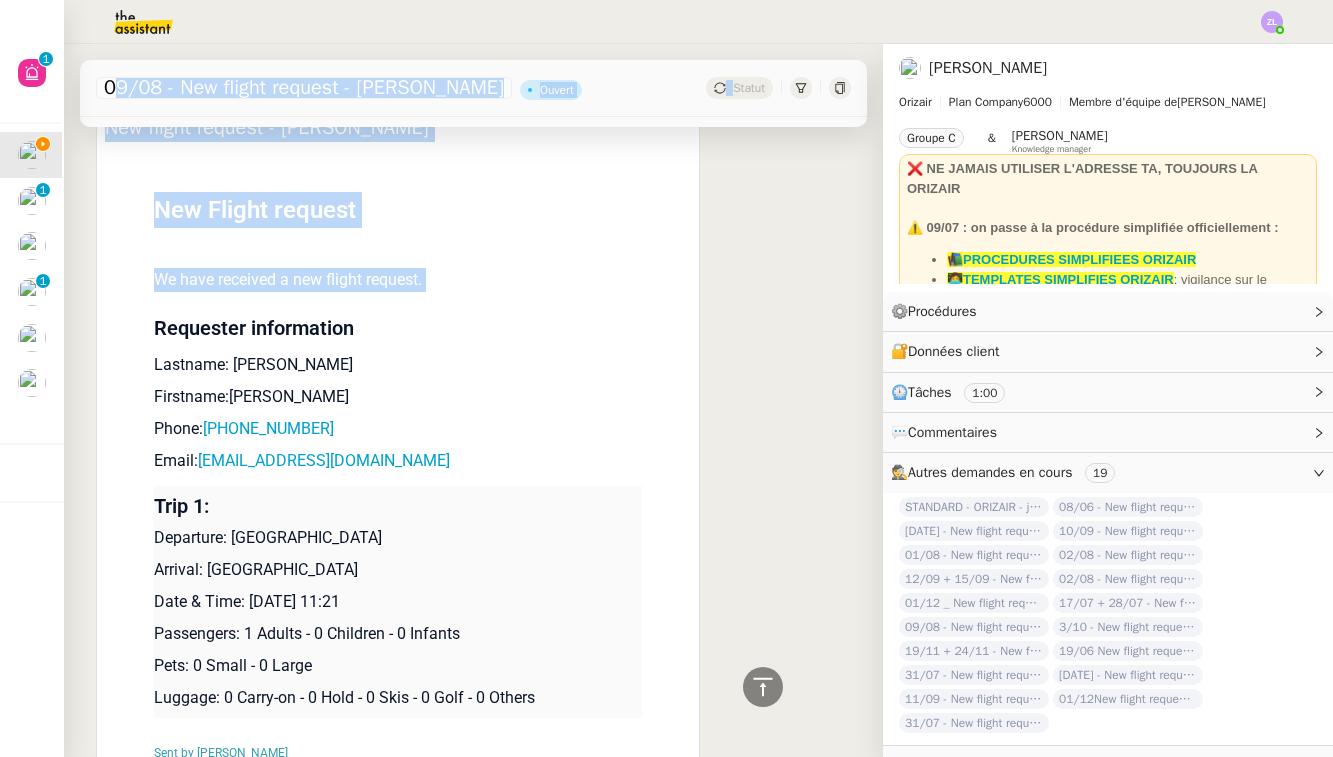 scroll, scrollTop: 1568, scrollLeft: 0, axis: vertical 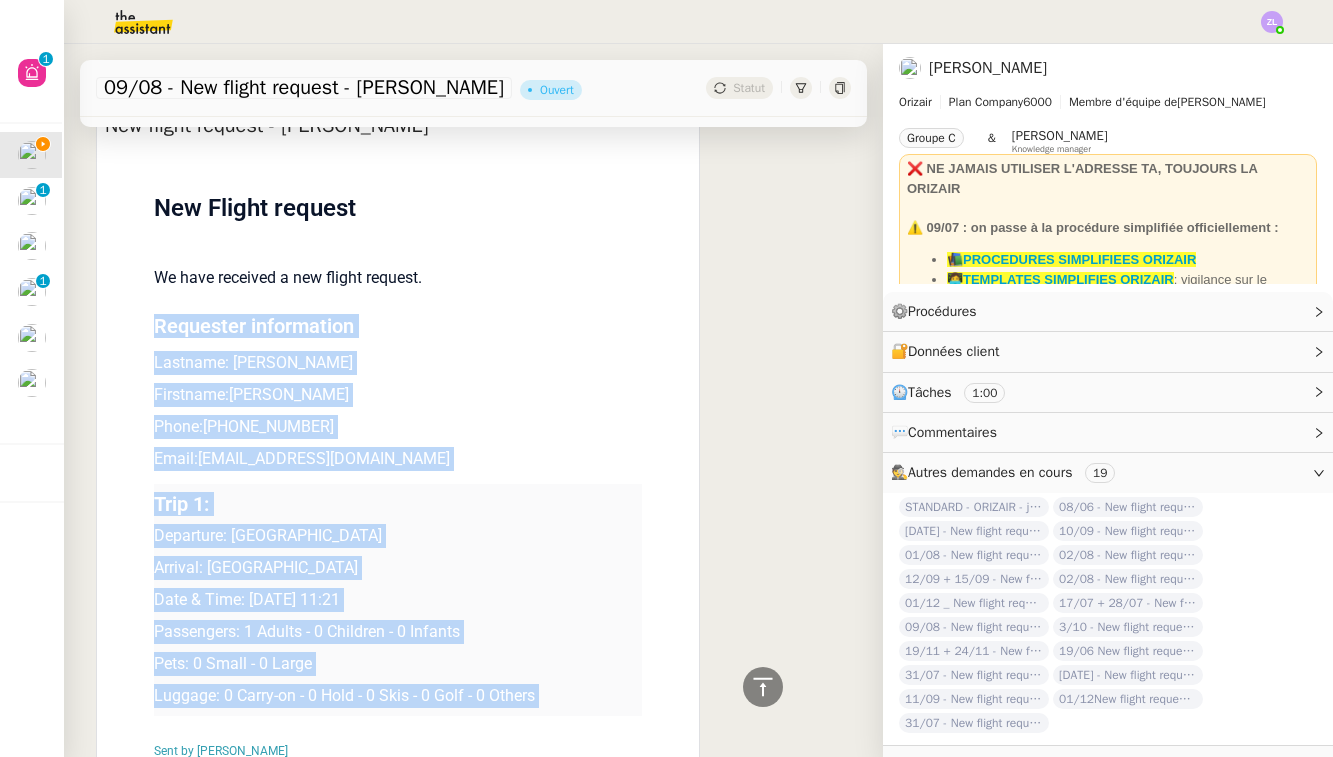drag, startPoint x: 154, startPoint y: 358, endPoint x: 371, endPoint y: 736, distance: 435.85892 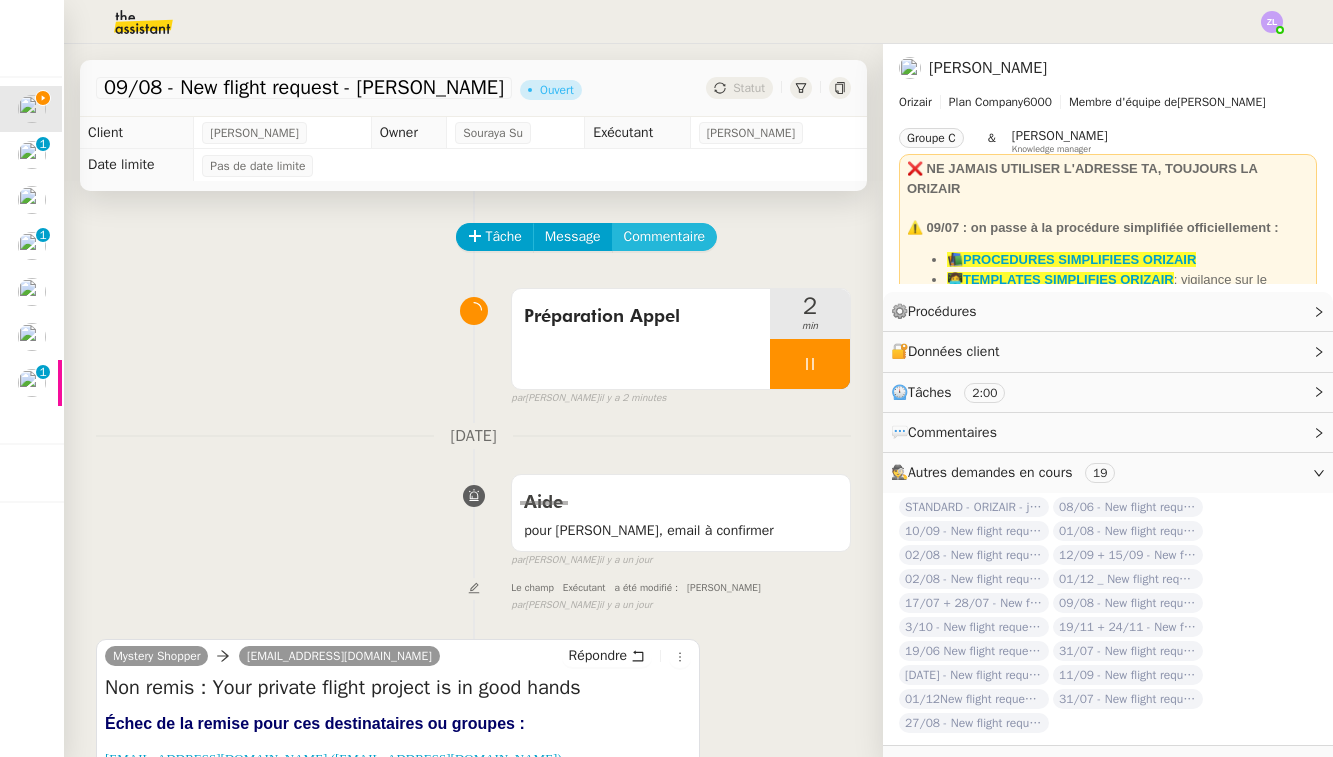 scroll, scrollTop: 0, scrollLeft: 0, axis: both 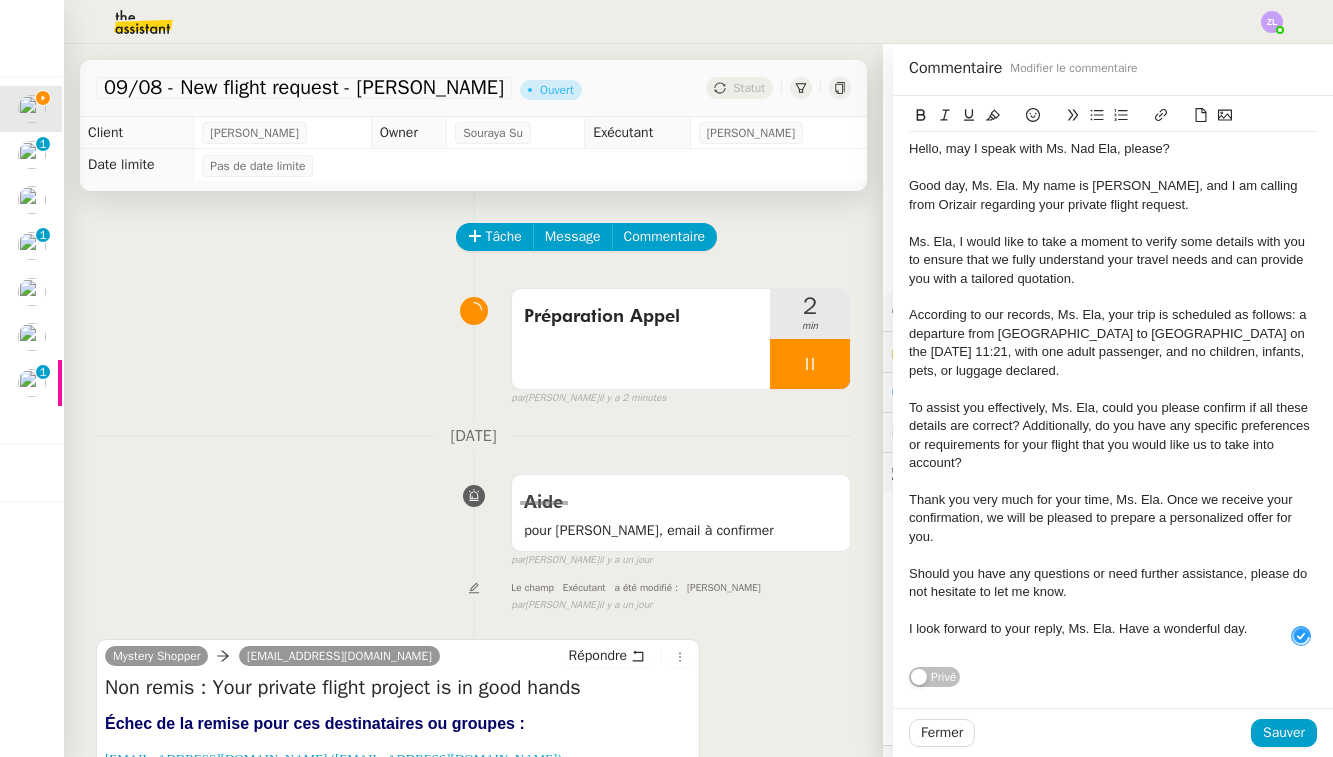 click on "Hello, may I speak with Ms. Nad Ela, please?" 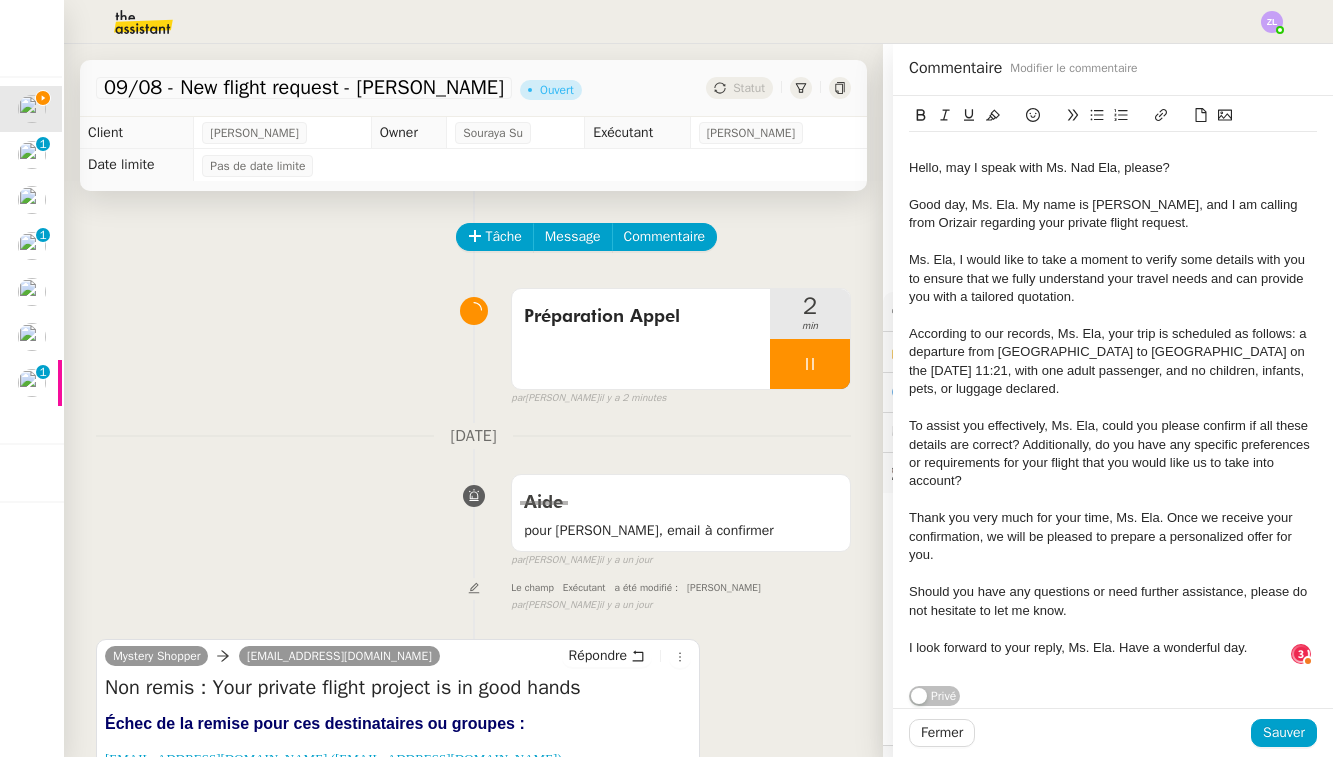 click 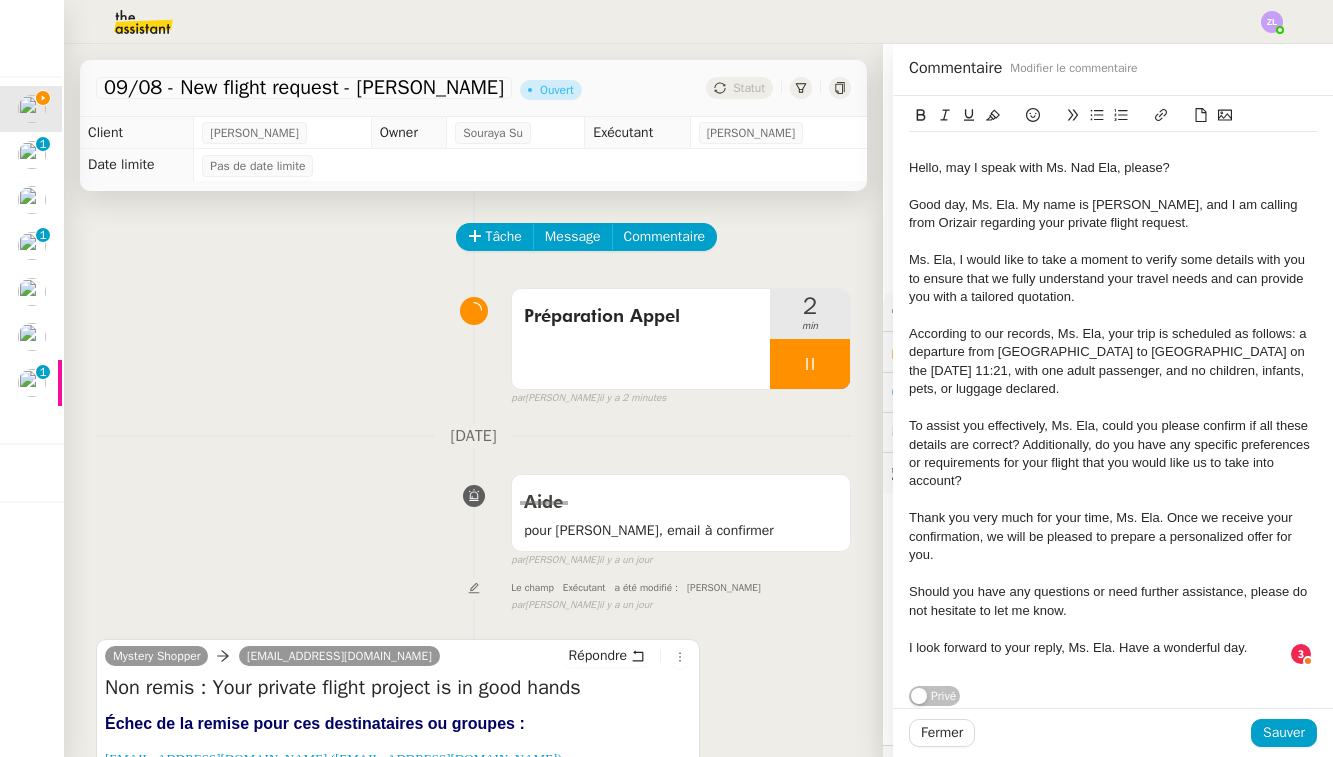 click on "Hello, may I speak with Ms. Nad Ela, please?" 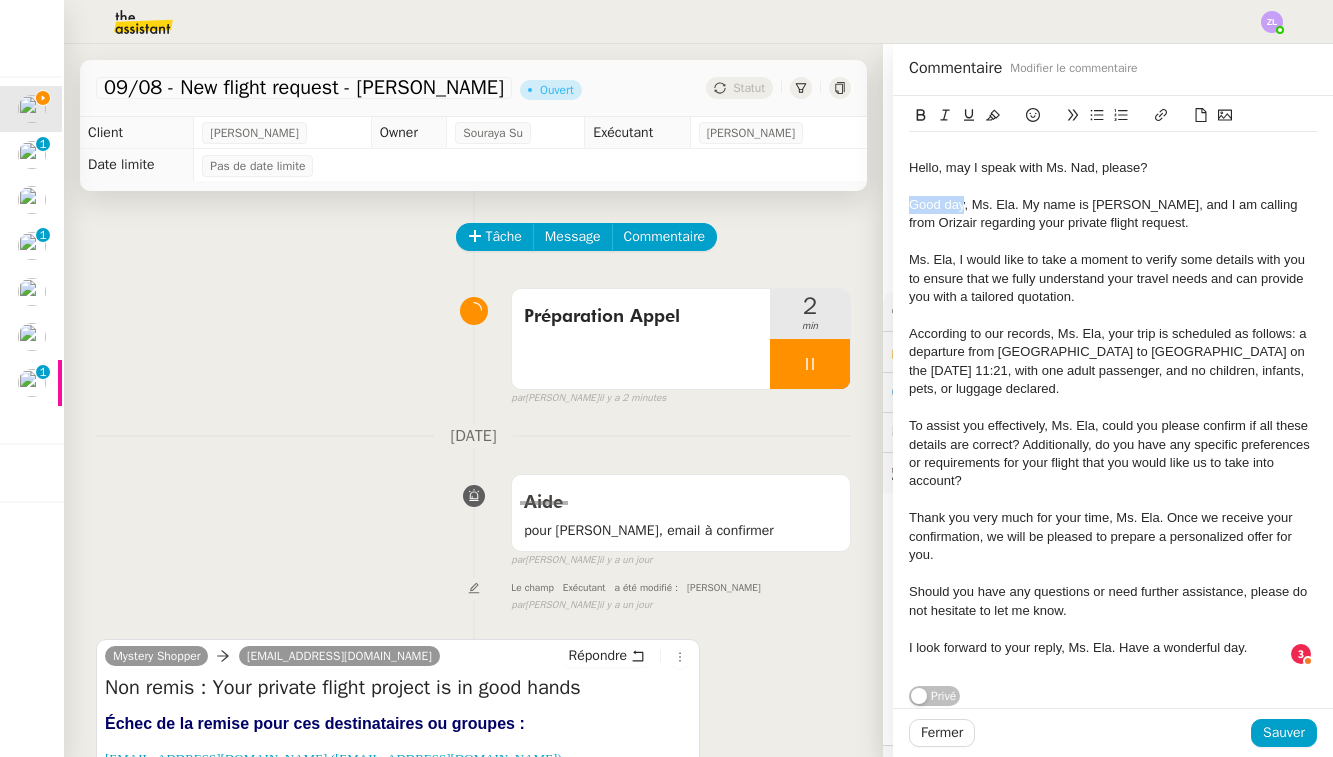 drag, startPoint x: 965, startPoint y: 204, endPoint x: 816, endPoint y: 204, distance: 149 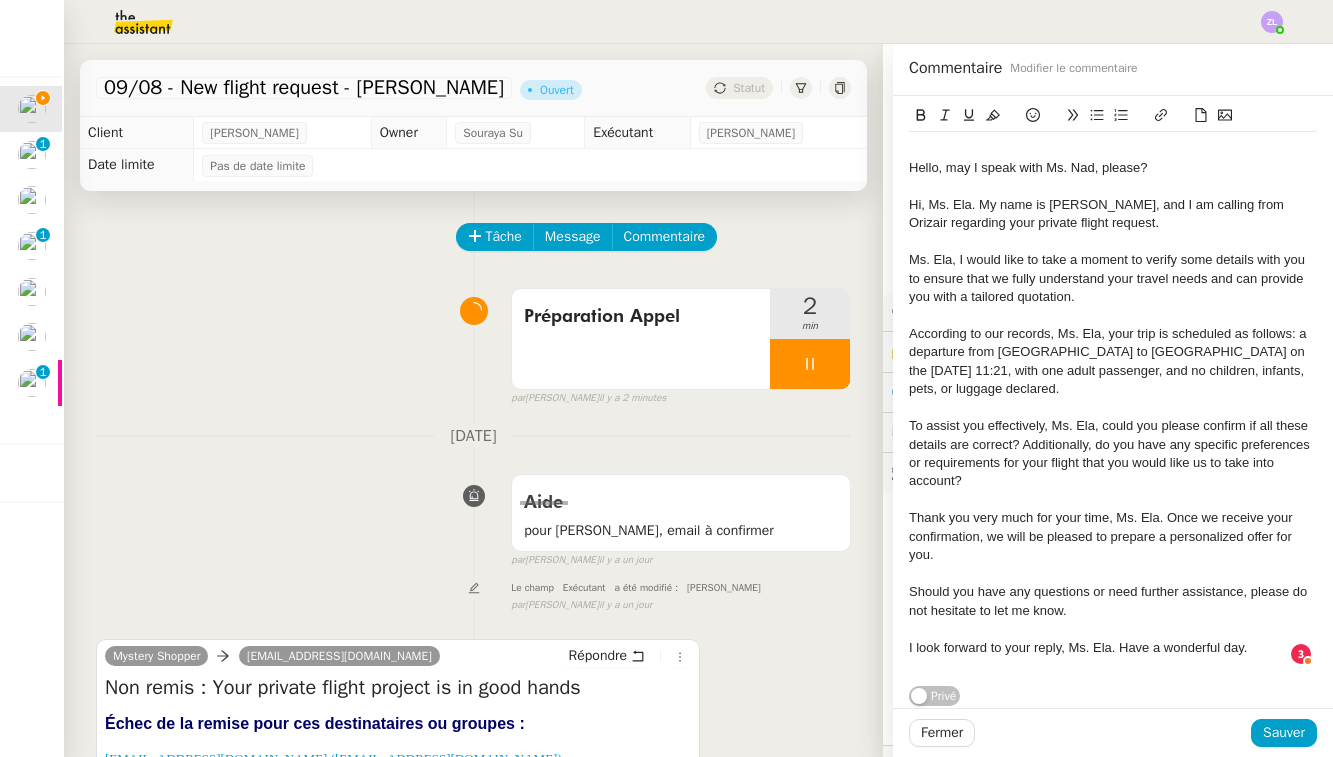 scroll, scrollTop: 0, scrollLeft: 0, axis: both 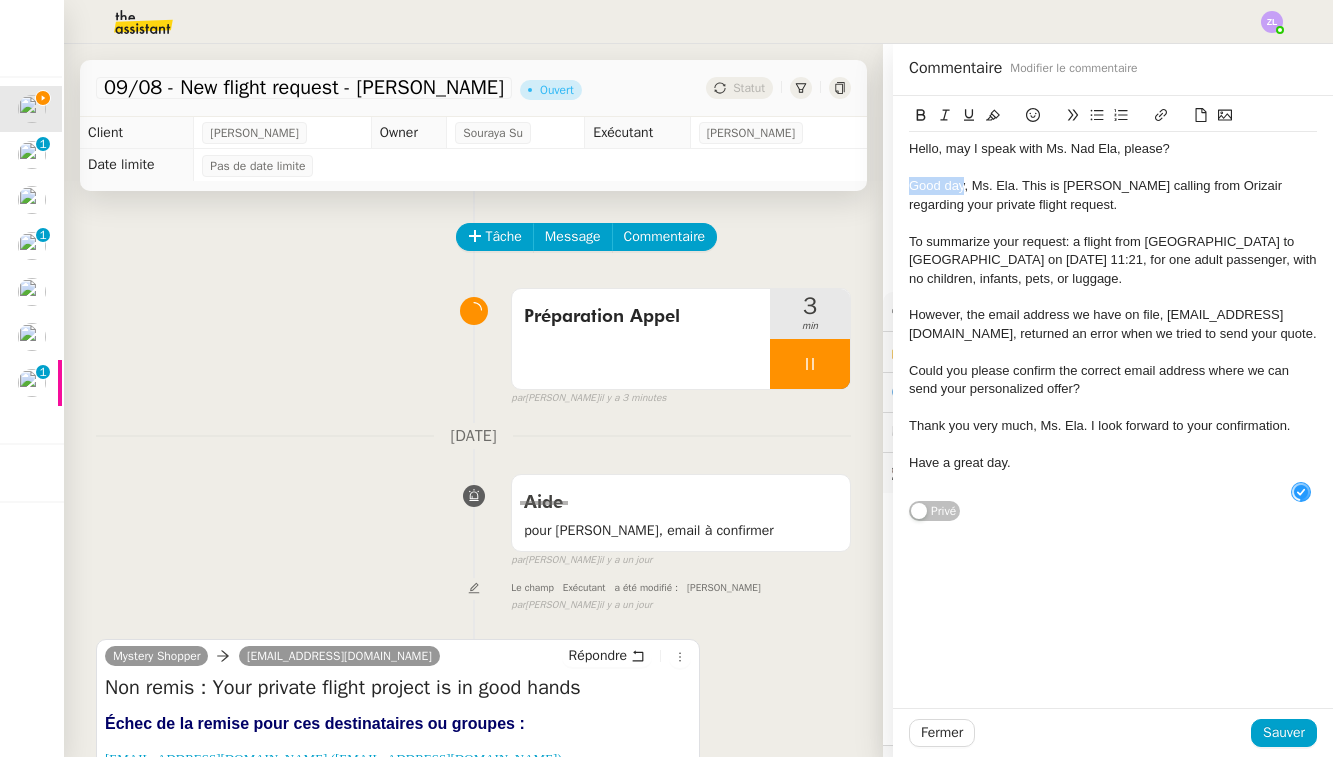 drag, startPoint x: 963, startPoint y: 183, endPoint x: 849, endPoint y: 183, distance: 114 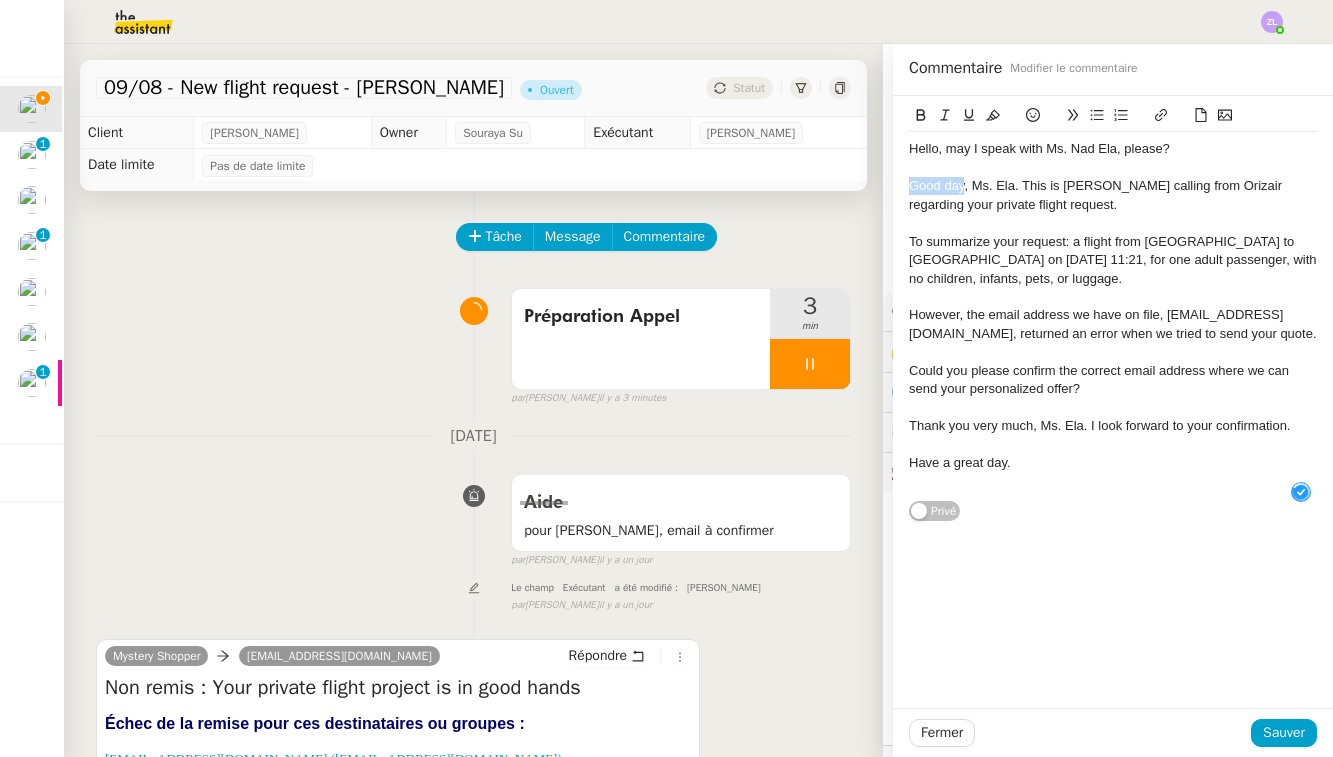 click on "09/08 - New flight request - Nad Ela      Ouvert     Statut     Client  [PERSON_NAME]     Owner  Souraya Su     Exécutant  [PERSON_NAME]     Date limite  Pas de date limite    Tâche Message Commentaire Veuillez patienter une erreur s'est produite 👌👌👌 message envoyé ✌️✌️✌️ Veuillez d'abord attribuer un client Une erreur s'est produite, veuillez réessayer  Préparation Appel      3 min false par   [PERSON_NAME]   il y a 3 minutes 👌👌👌 message envoyé ✌️✌️✌️ une erreur s'est produite 👌👌👌 message envoyé ✌️✌️✌️ Votre message va être revu ✌️✌️✌️ une erreur s'est produite La taille des fichiers doit être de 10Mb au maximum. [DATE] Aide pour [PERSON_NAME], email à confirmer    false par   [PERSON_NAME]   [DATE] 👌👌👌 message envoyé ✌️✌️✌️ une erreur s'est produite 👌👌👌 message envoyé ✌️✌️✌️ Votre message va être revu ✌️✌️✌️ une erreur s'est produite Le champ     Exécutant" 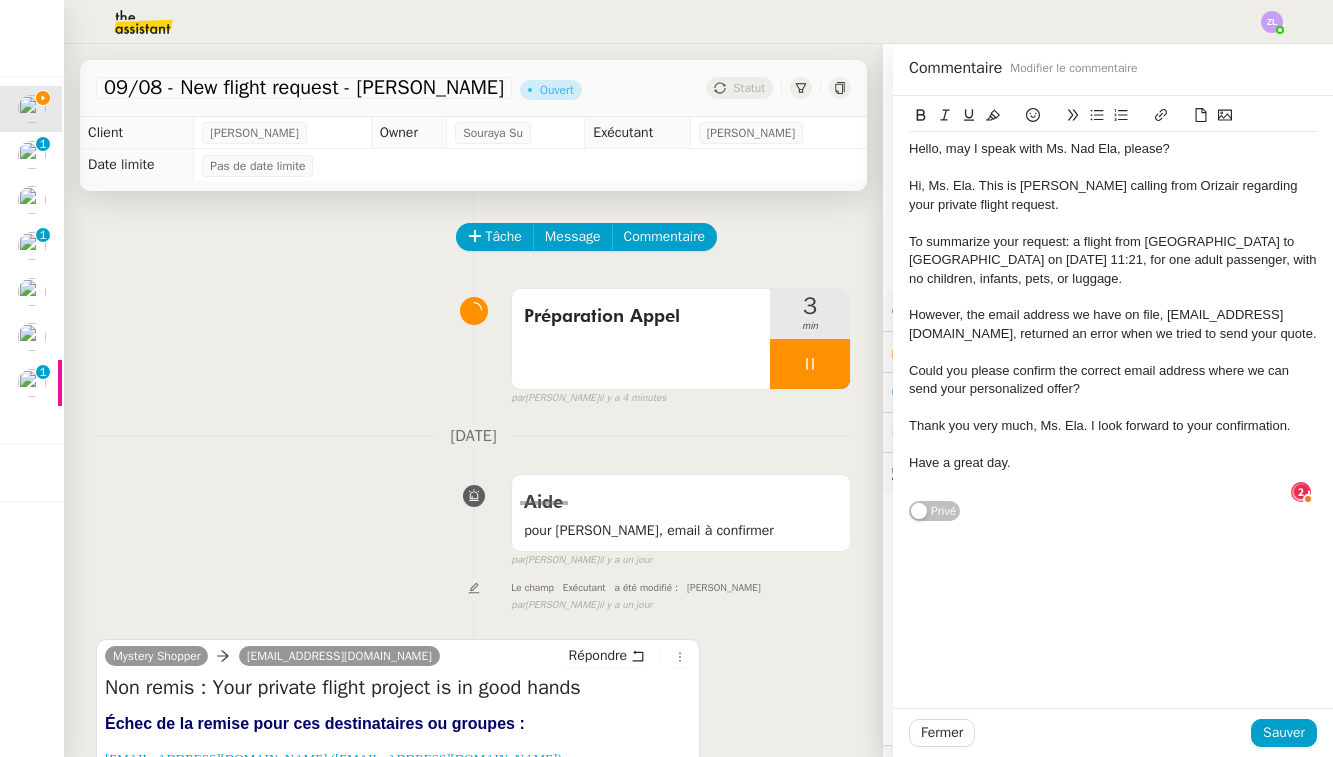 click on "Hello, may I speak with Ms. Nad Ela, please?" 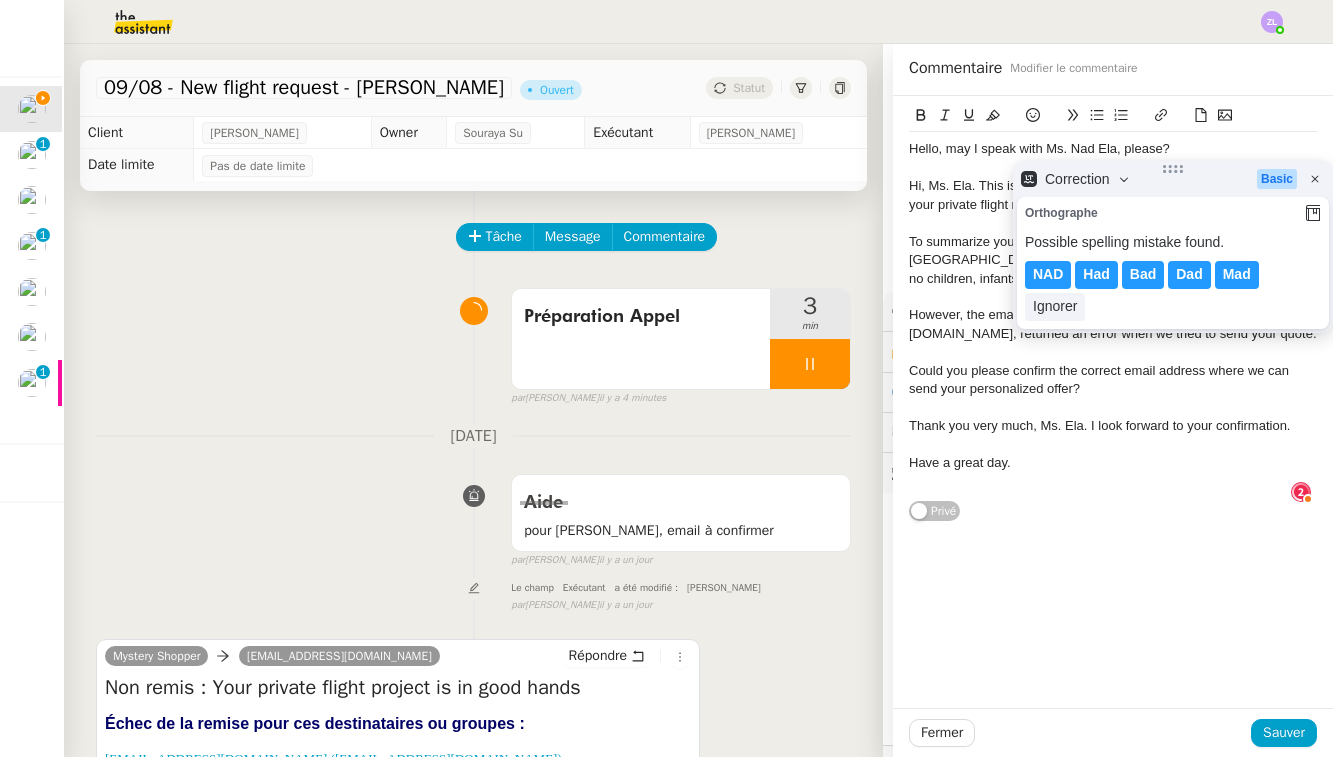 click on "Hello, may I speak with Ms. Nad Ela, please?" 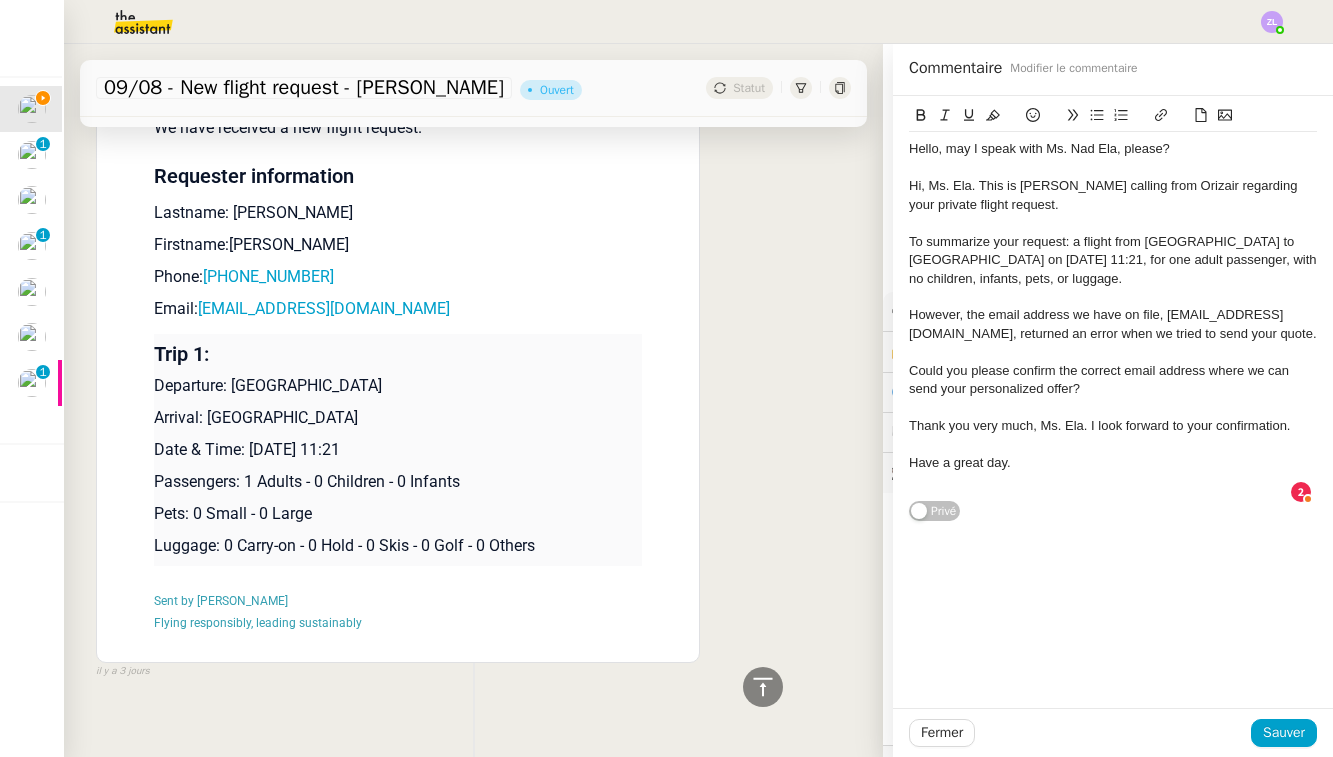 scroll, scrollTop: 1651, scrollLeft: 0, axis: vertical 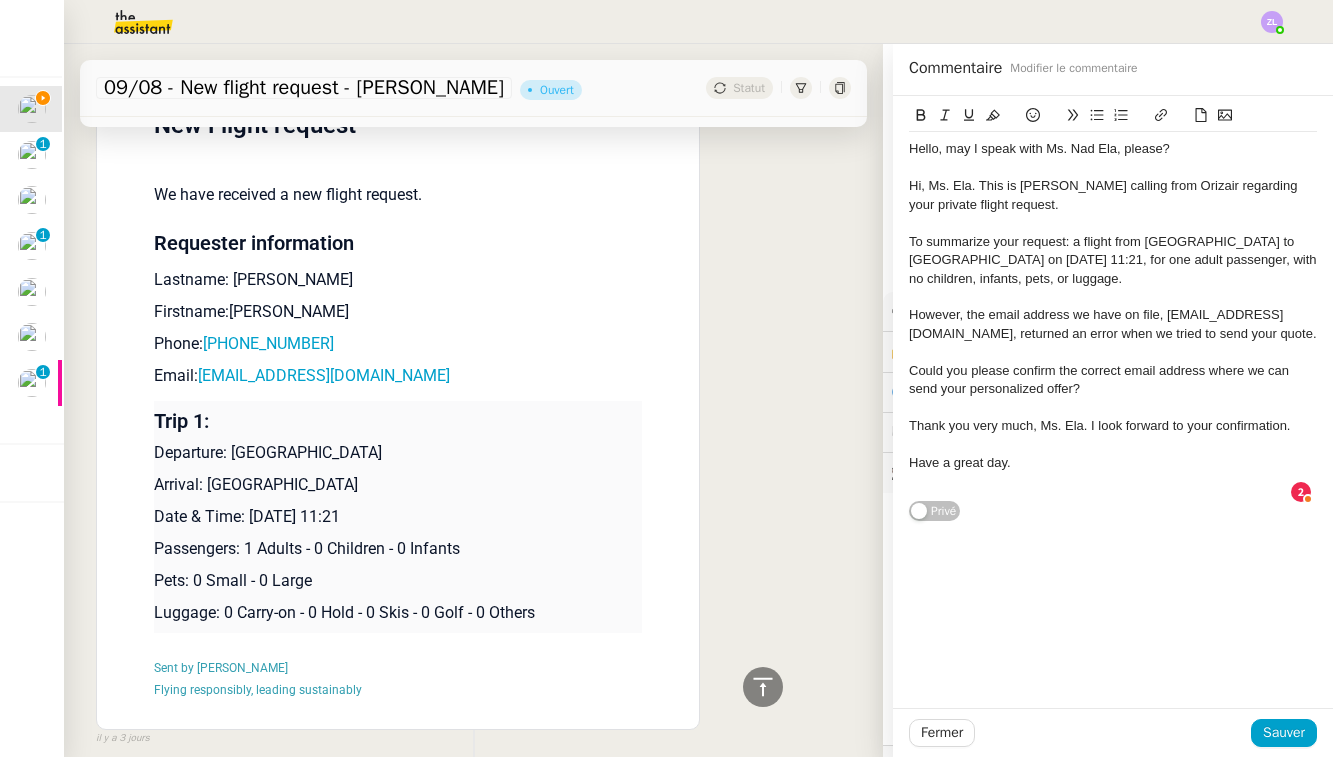 click on "Hello, may I speak with Ms. Nad Ela, please?" 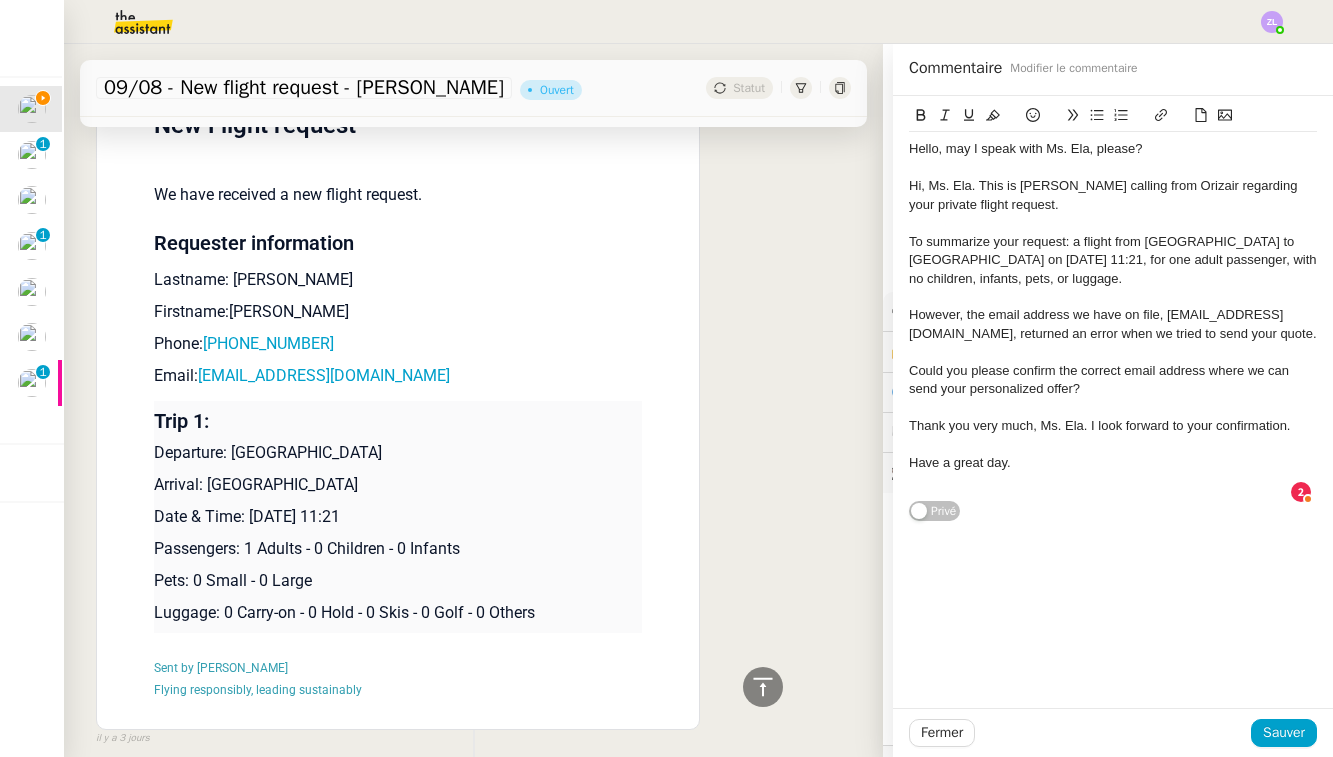 click on "To summarize your request: a flight from [GEOGRAPHIC_DATA] to [GEOGRAPHIC_DATA] on [DATE] 11:21, for one adult passenger, with no children, infants, pets, or luggage." 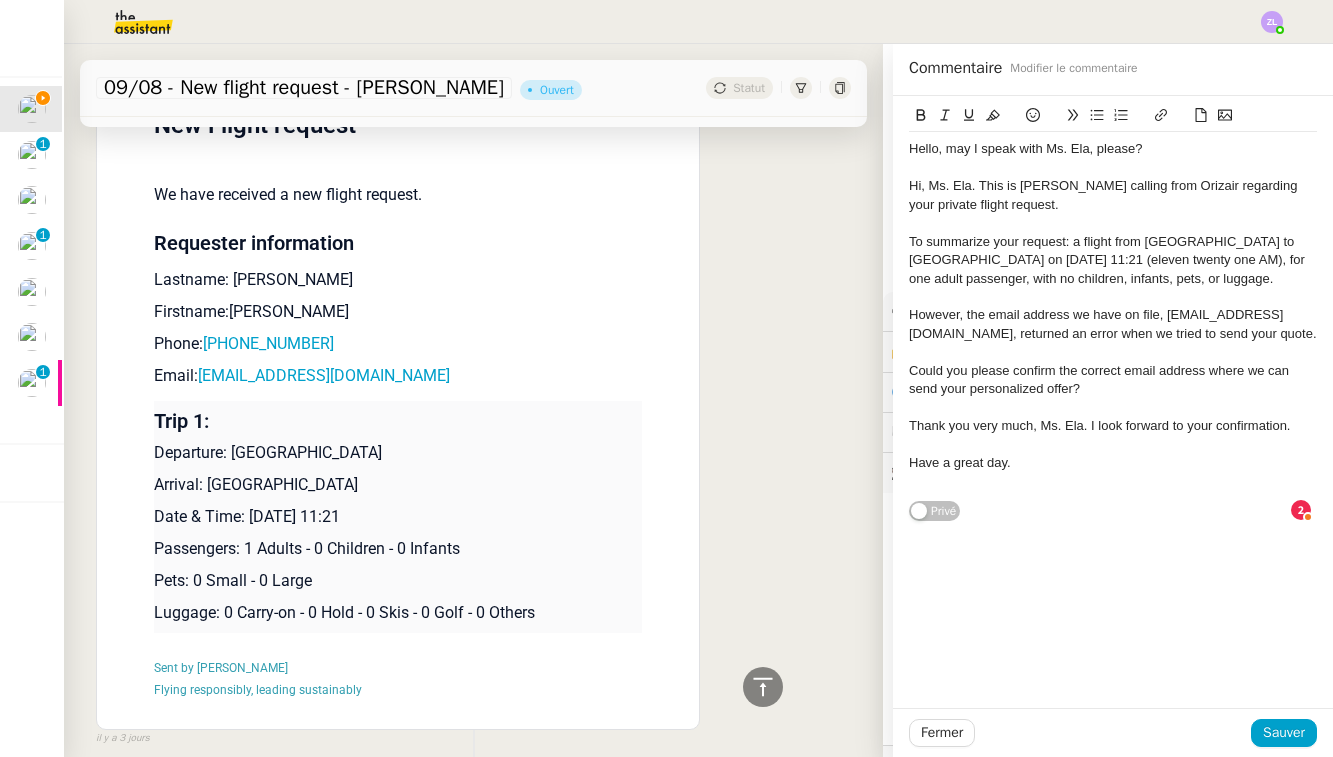 click on "To summarize your request: a flight from [GEOGRAPHIC_DATA] to [GEOGRAPHIC_DATA] on [DATE] 11:21 (eleven twenty one AM), for one adult passenger, with no children, infants, pets, or luggage." 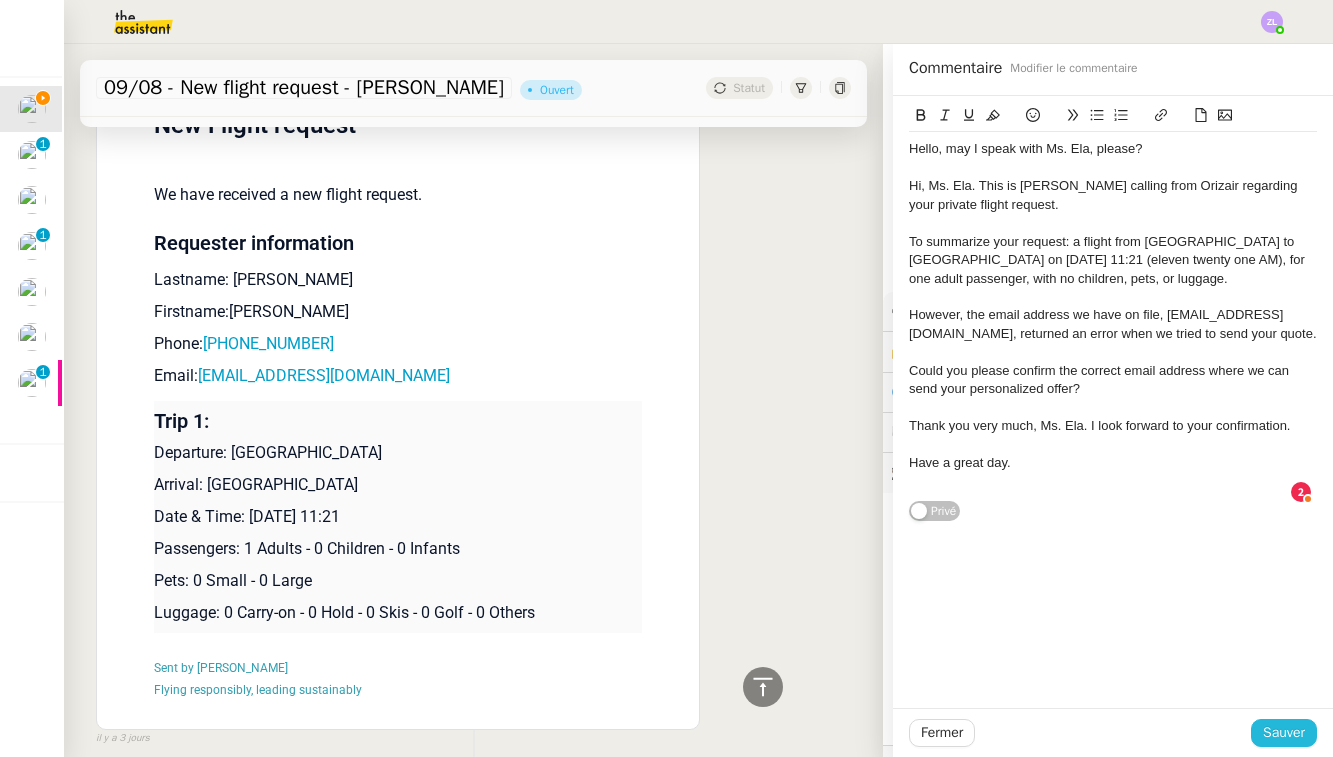 click on "Sauver" 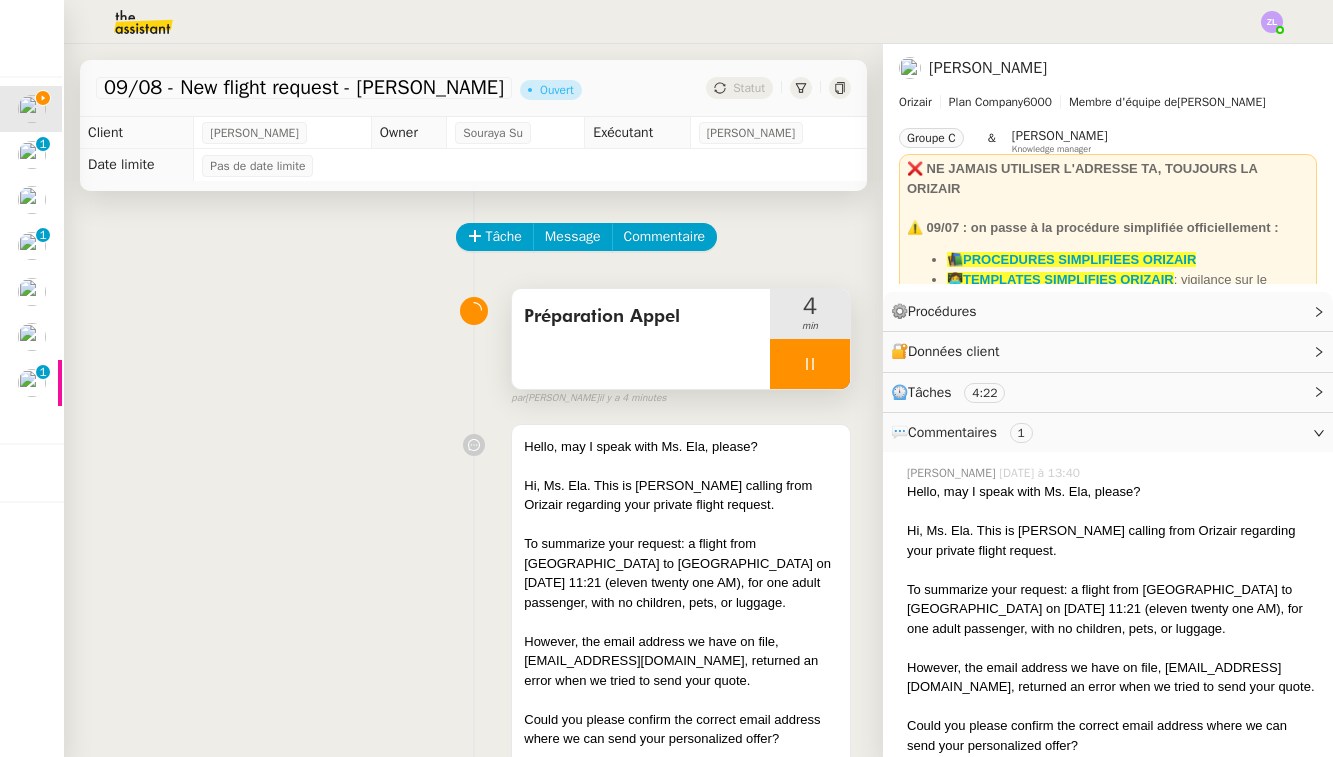 scroll, scrollTop: 0, scrollLeft: 0, axis: both 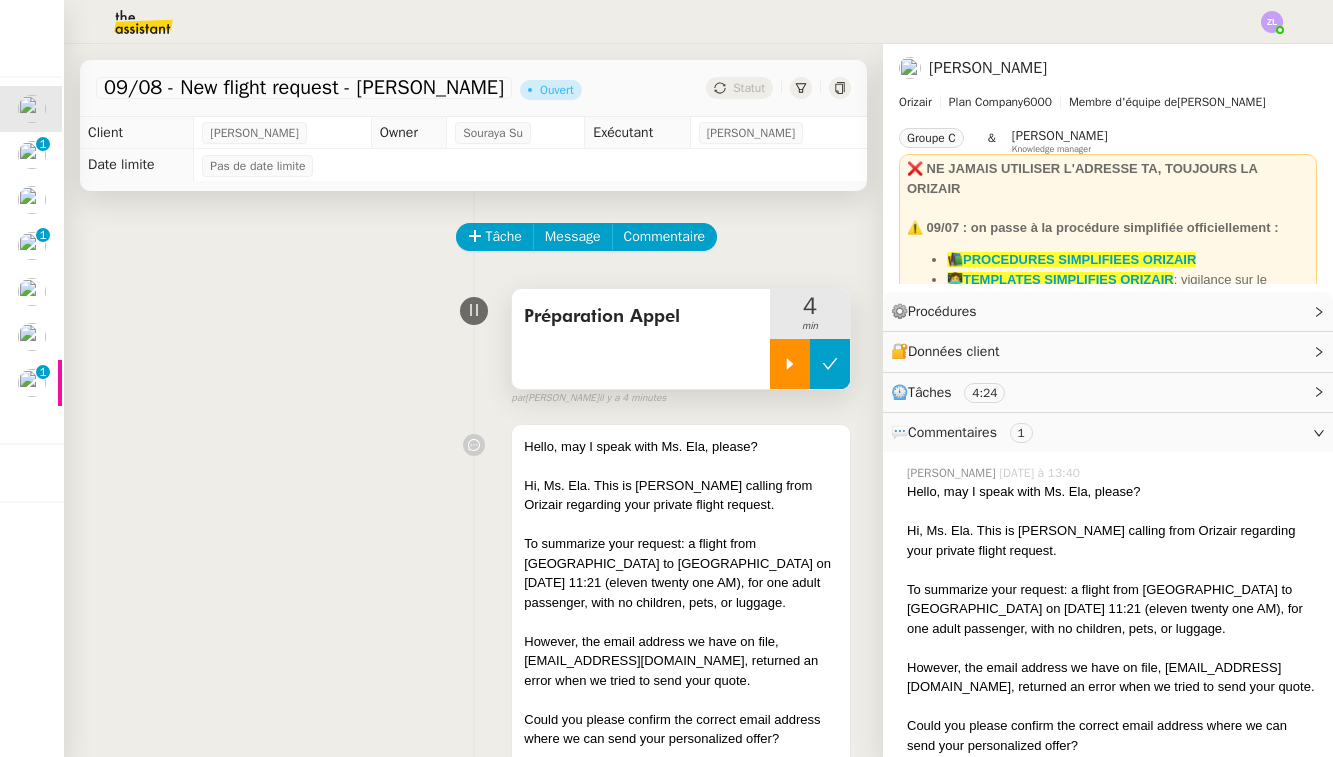 click 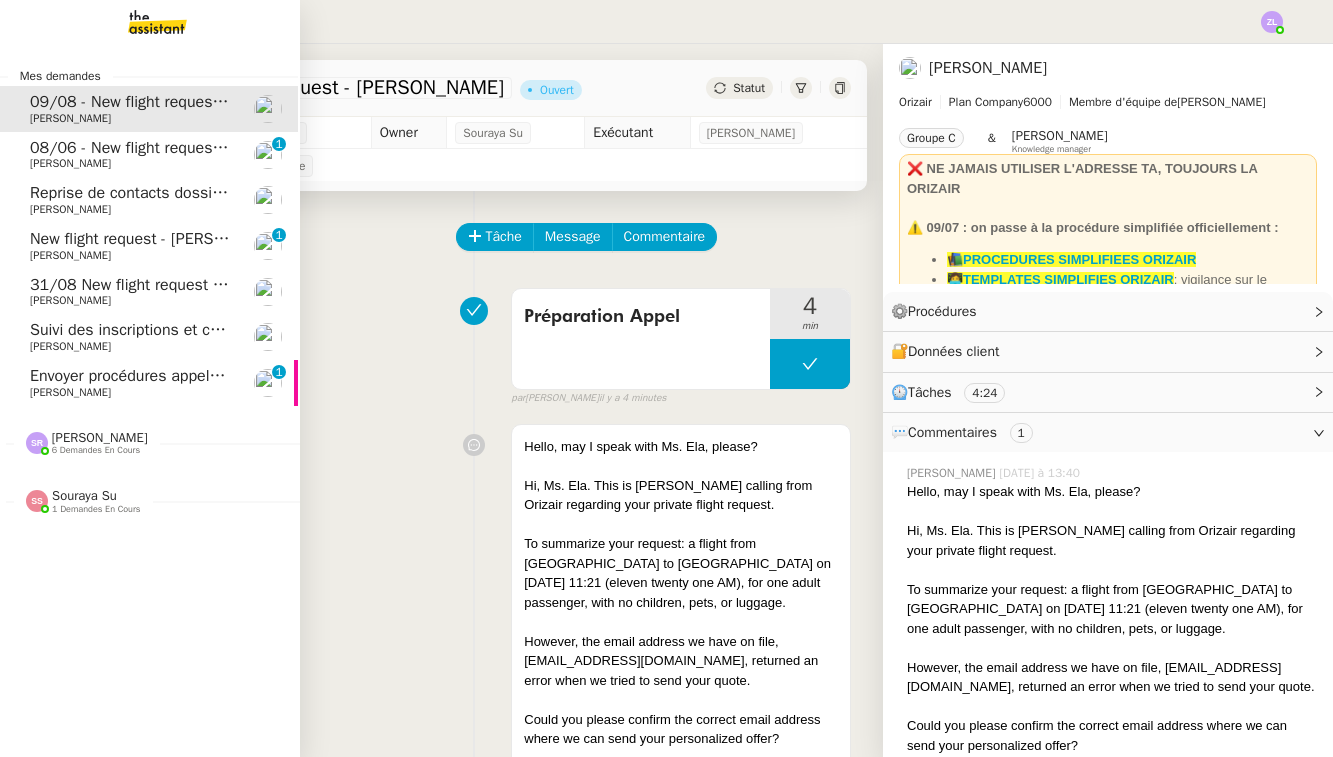 click on "08/06 - New flight request - [PERSON_NAME]" 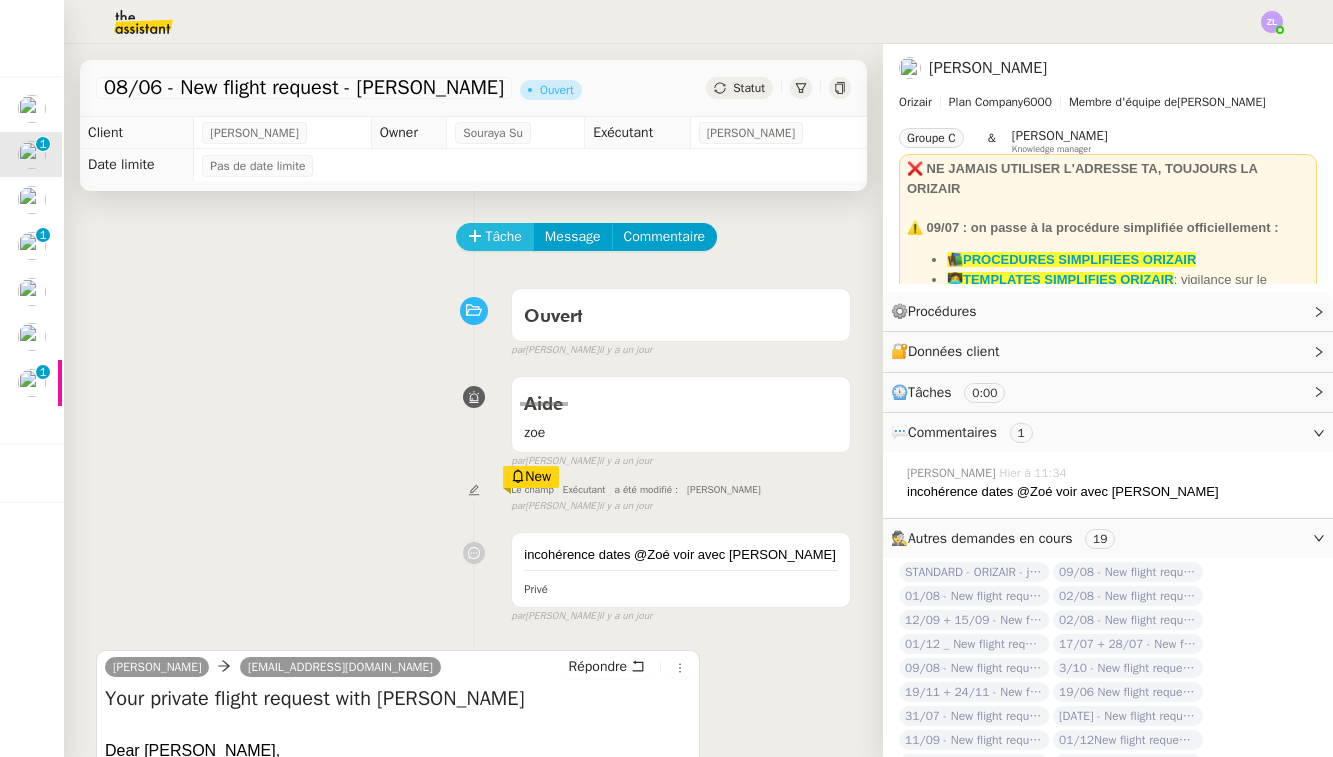 click on "Tâche" 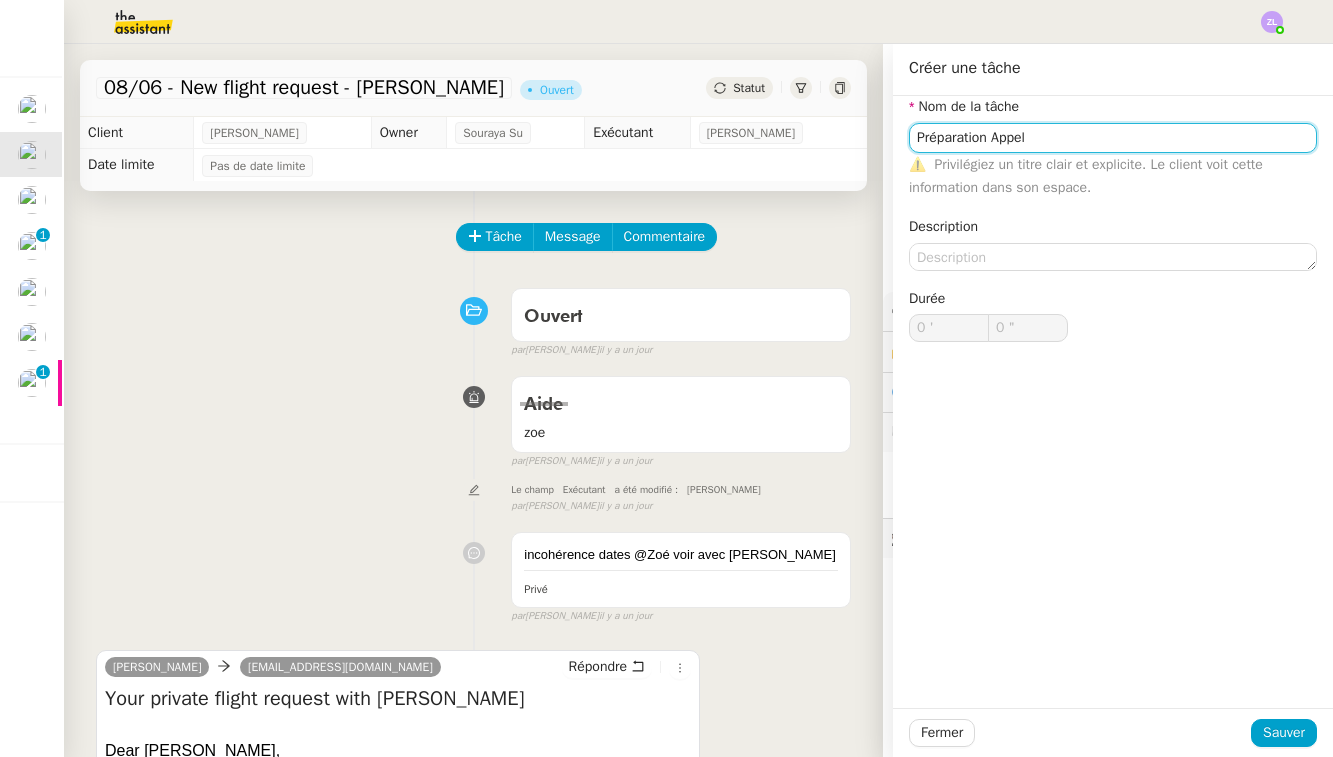 type on "Préparation Appel" 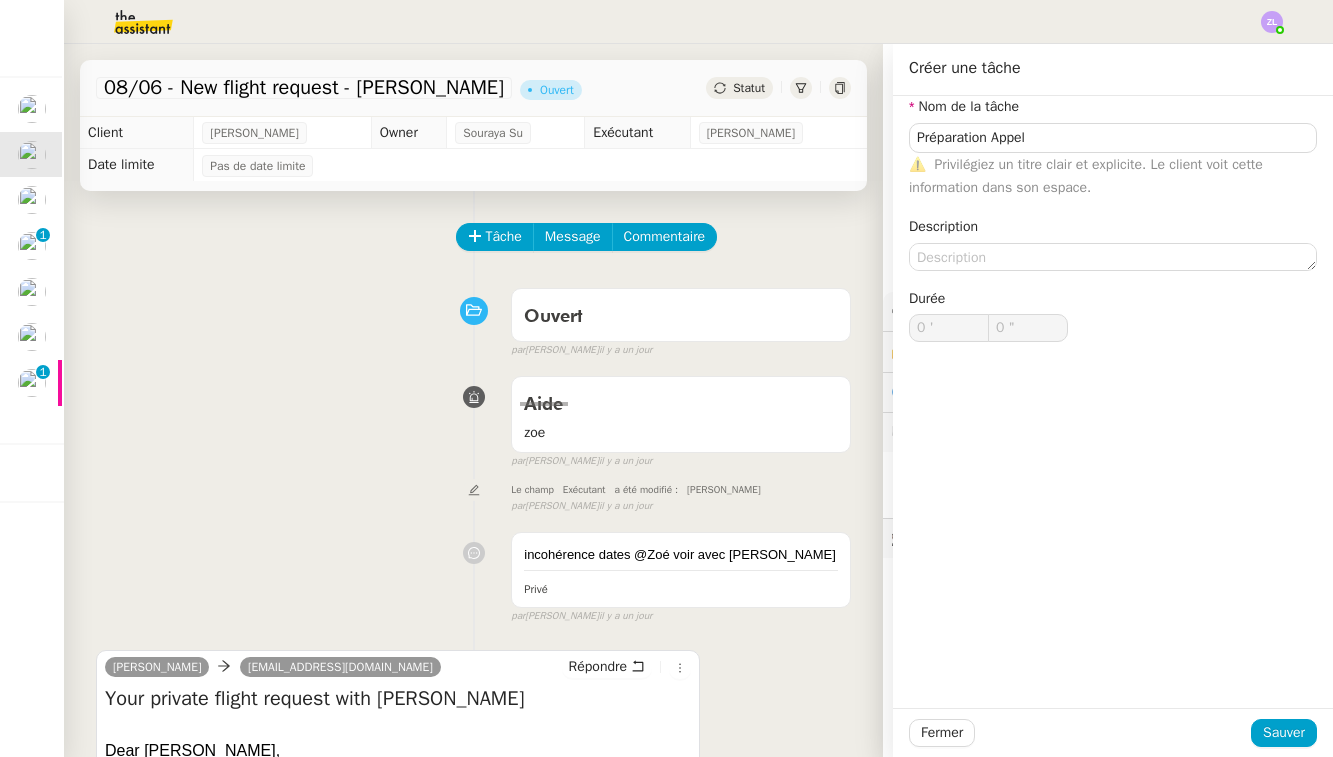 click on "Nom de la tâche Préparation Appel ⚠️    Privilégiez un titre clair et explicite. Le client voit cette information dans son espace. Description Durée 0 ' 0 "" 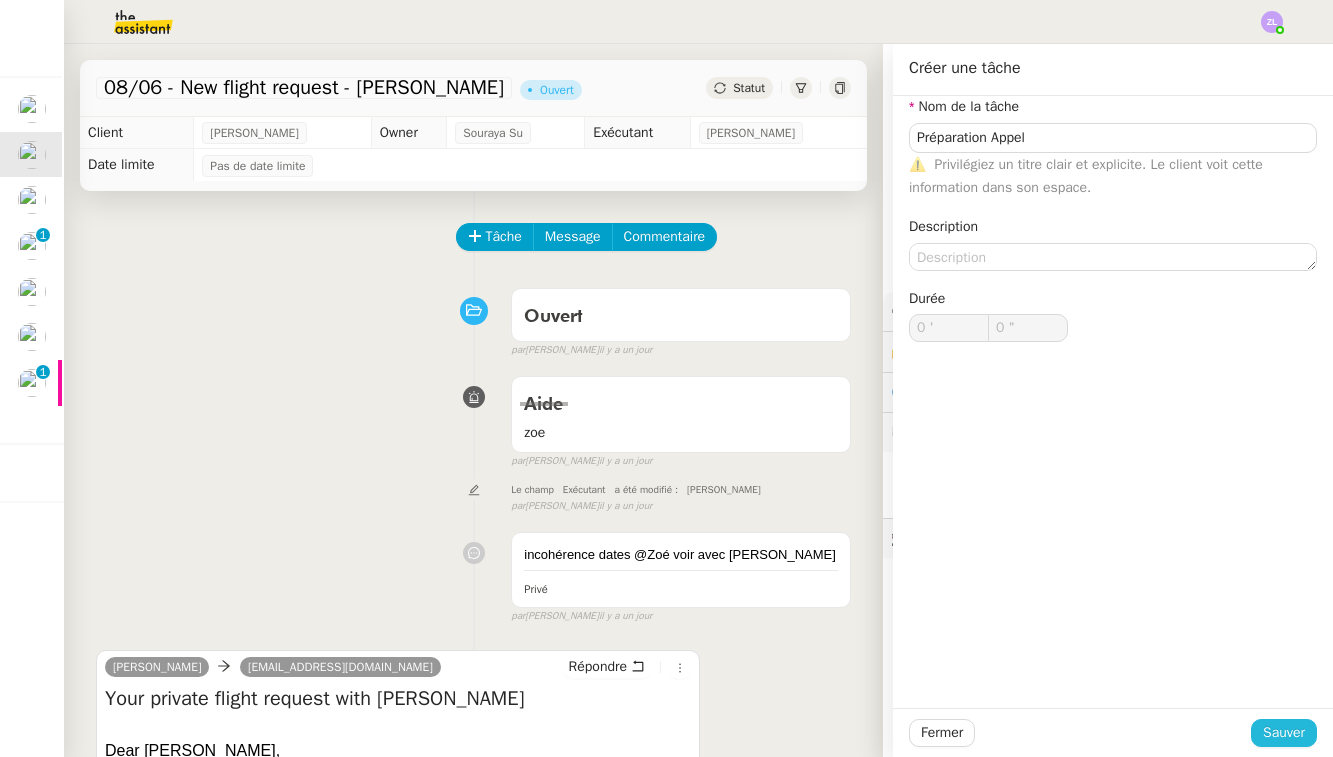 click on "Sauver" 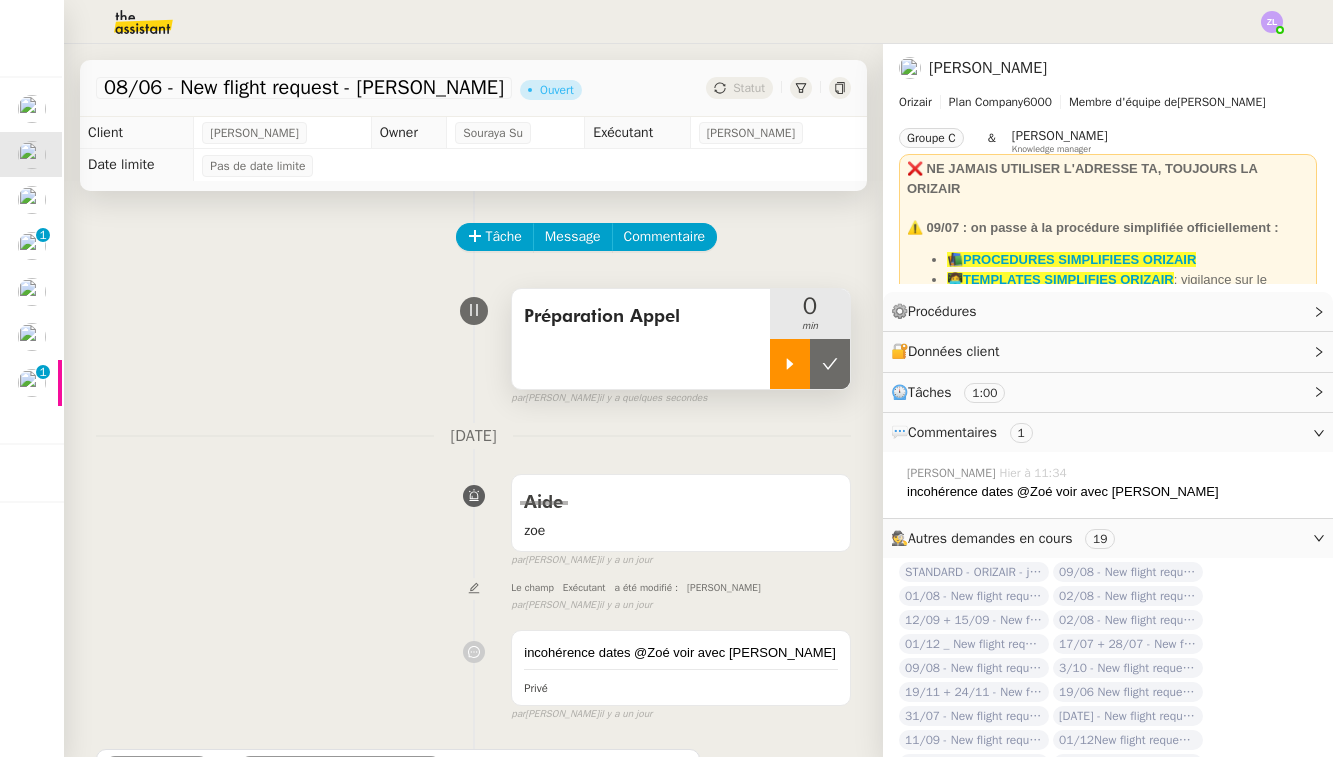 click at bounding box center (790, 364) 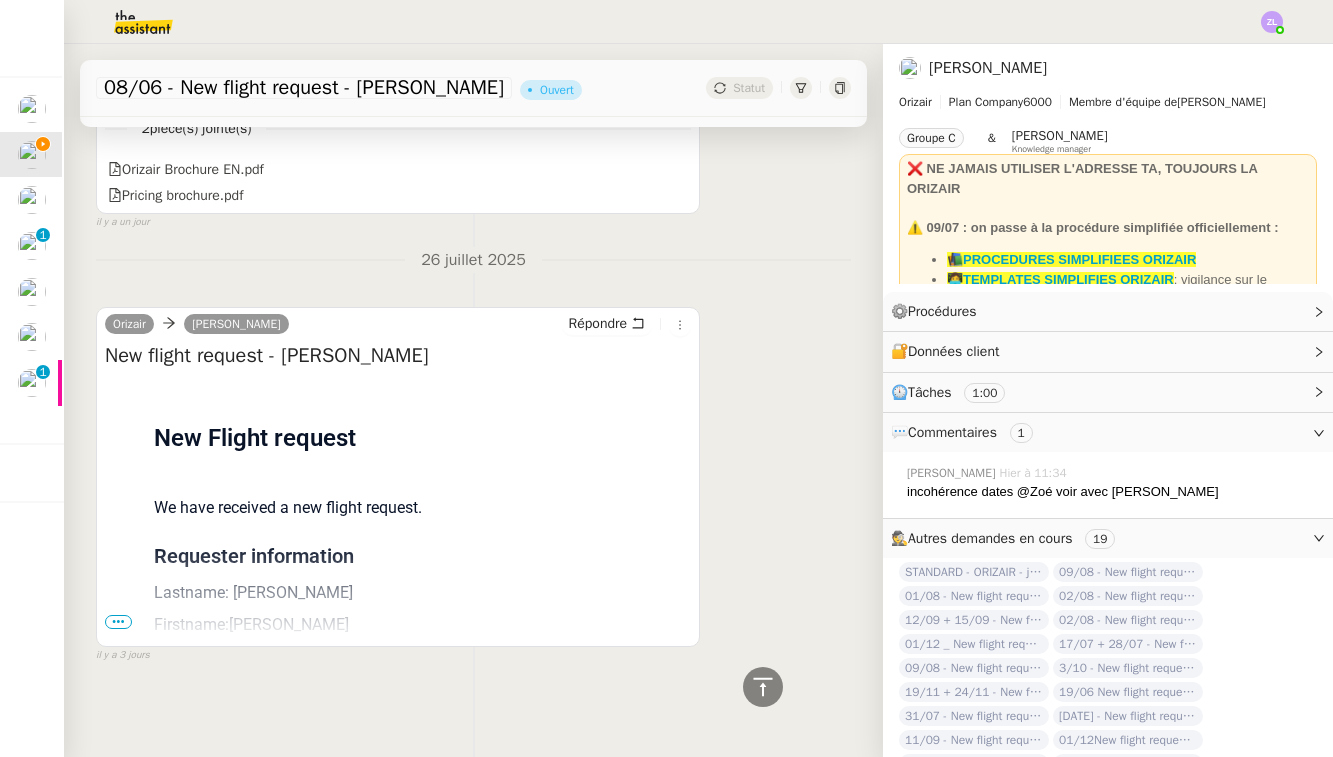 scroll, scrollTop: 981, scrollLeft: 0, axis: vertical 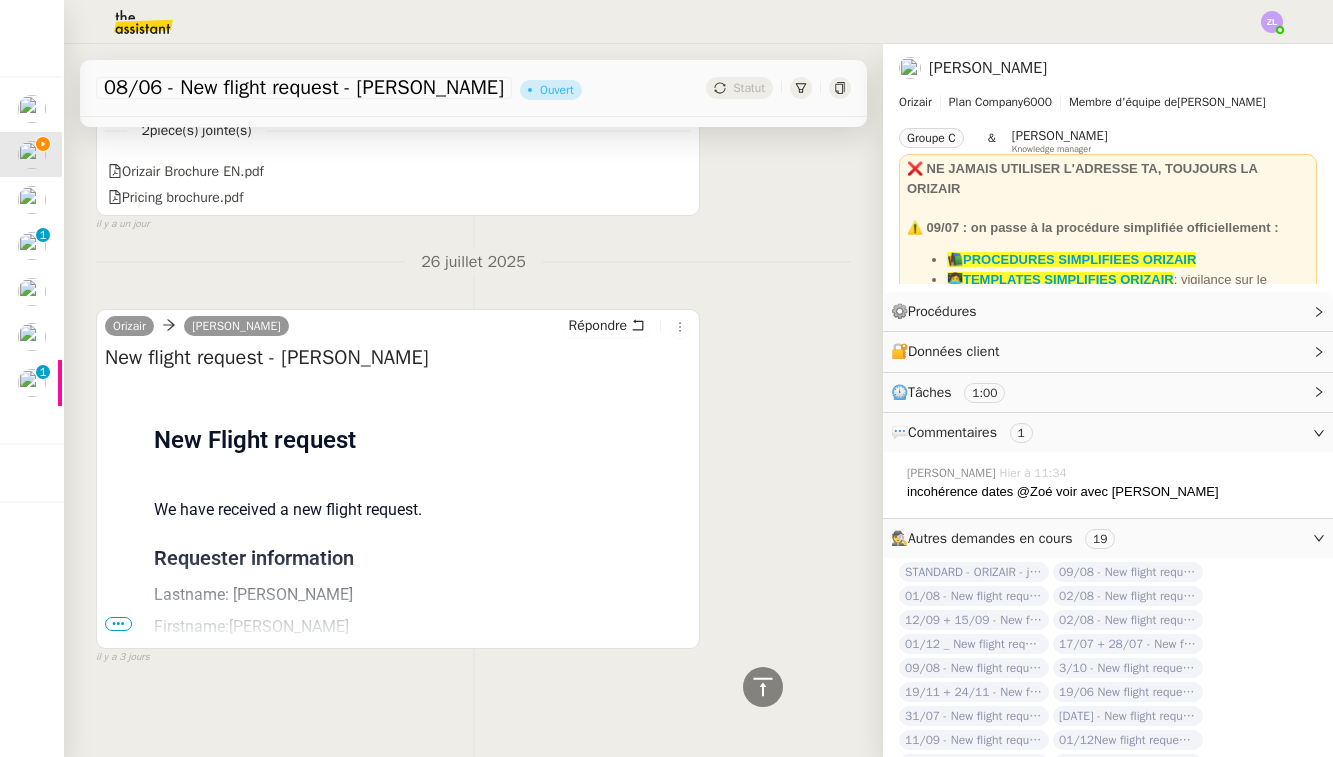 click on "•••" at bounding box center (118, 624) 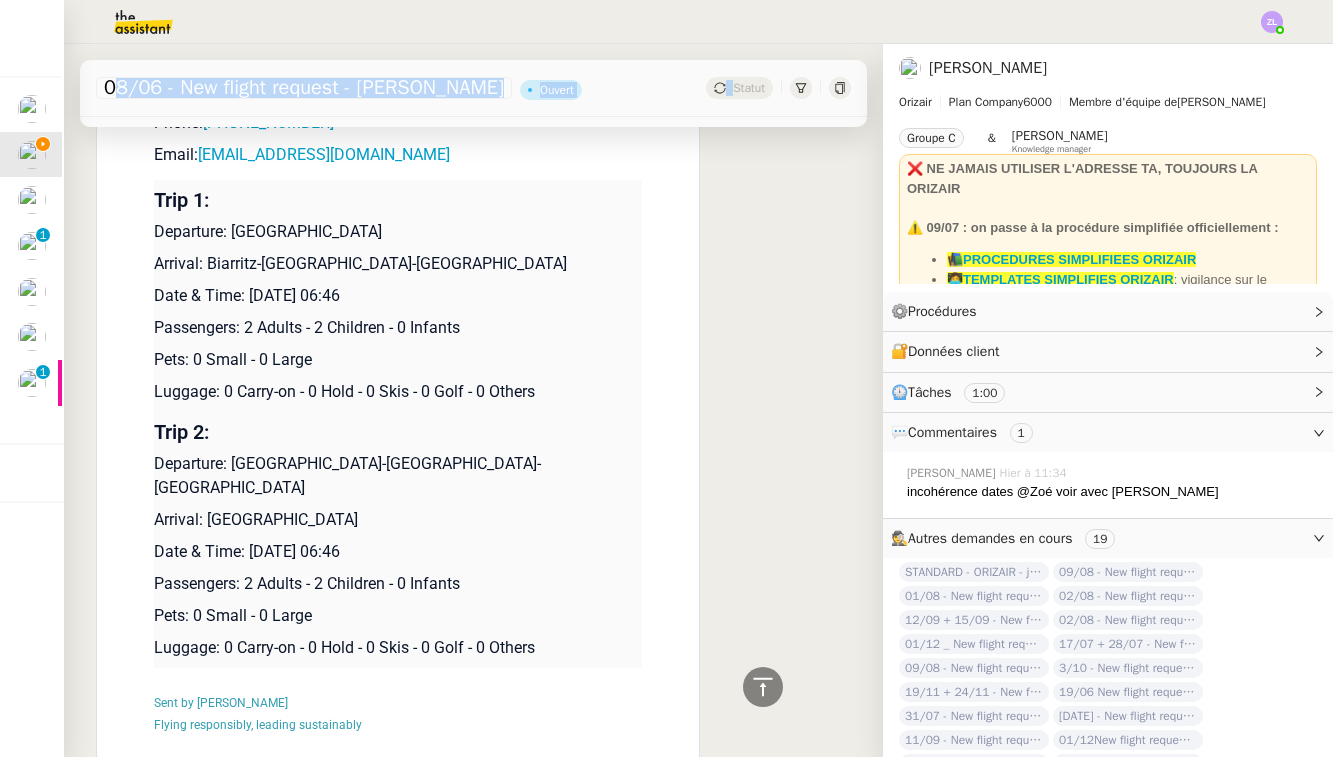 scroll, scrollTop: 1556, scrollLeft: 0, axis: vertical 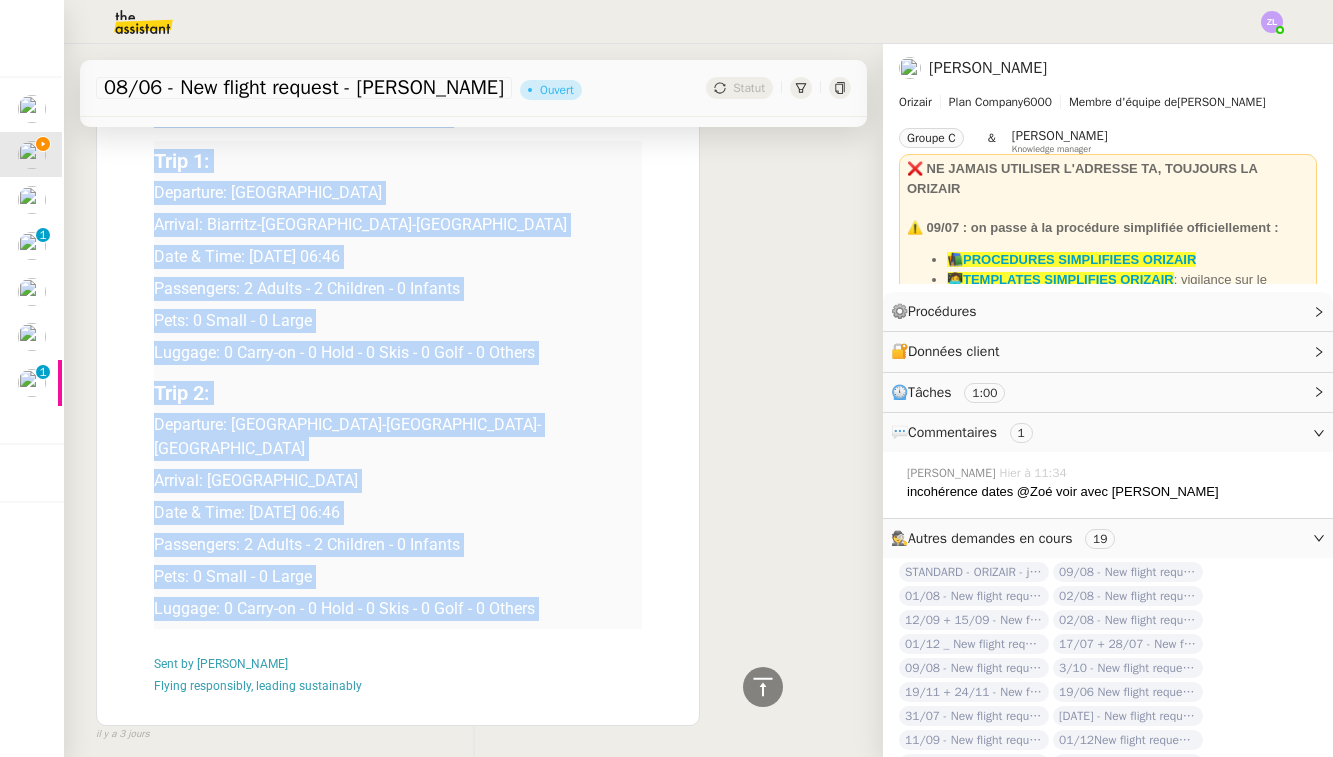 drag, startPoint x: 157, startPoint y: 550, endPoint x: 313, endPoint y: 611, distance: 167.50224 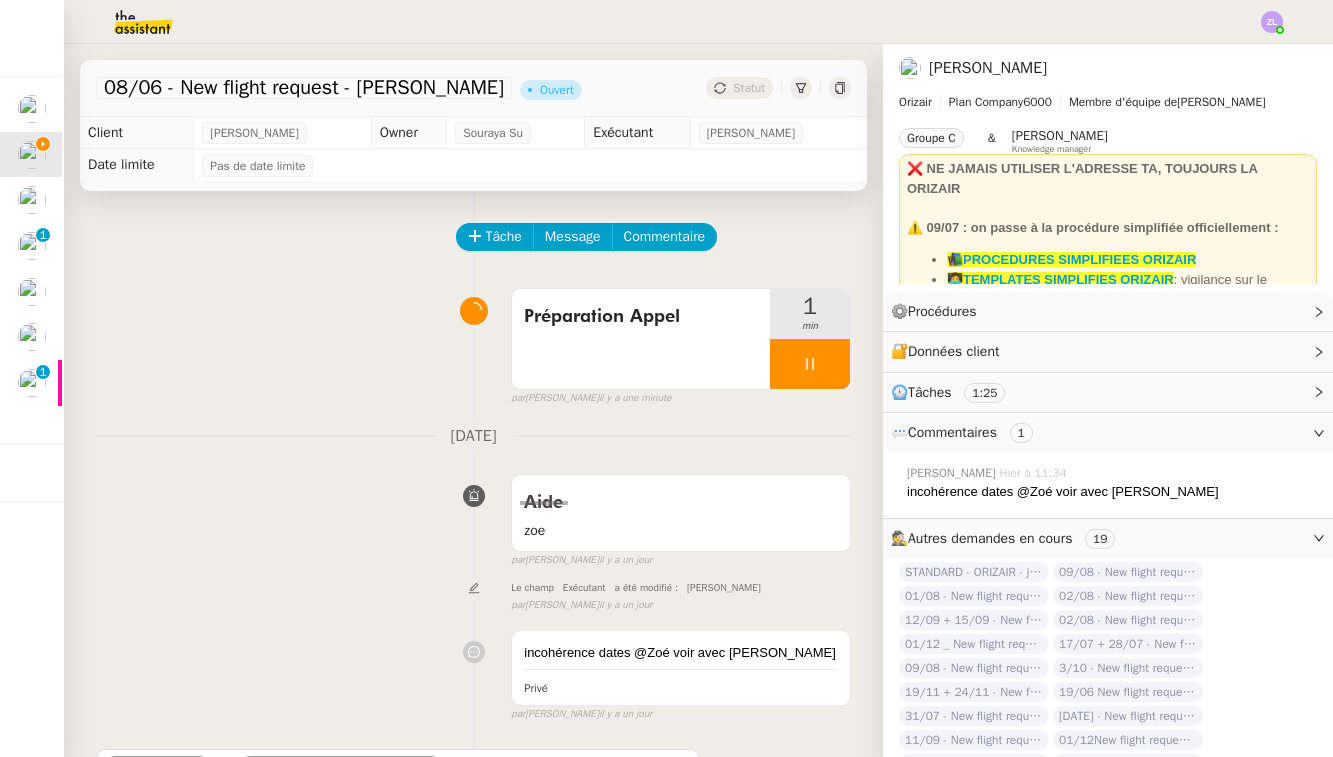 scroll, scrollTop: 0, scrollLeft: 0, axis: both 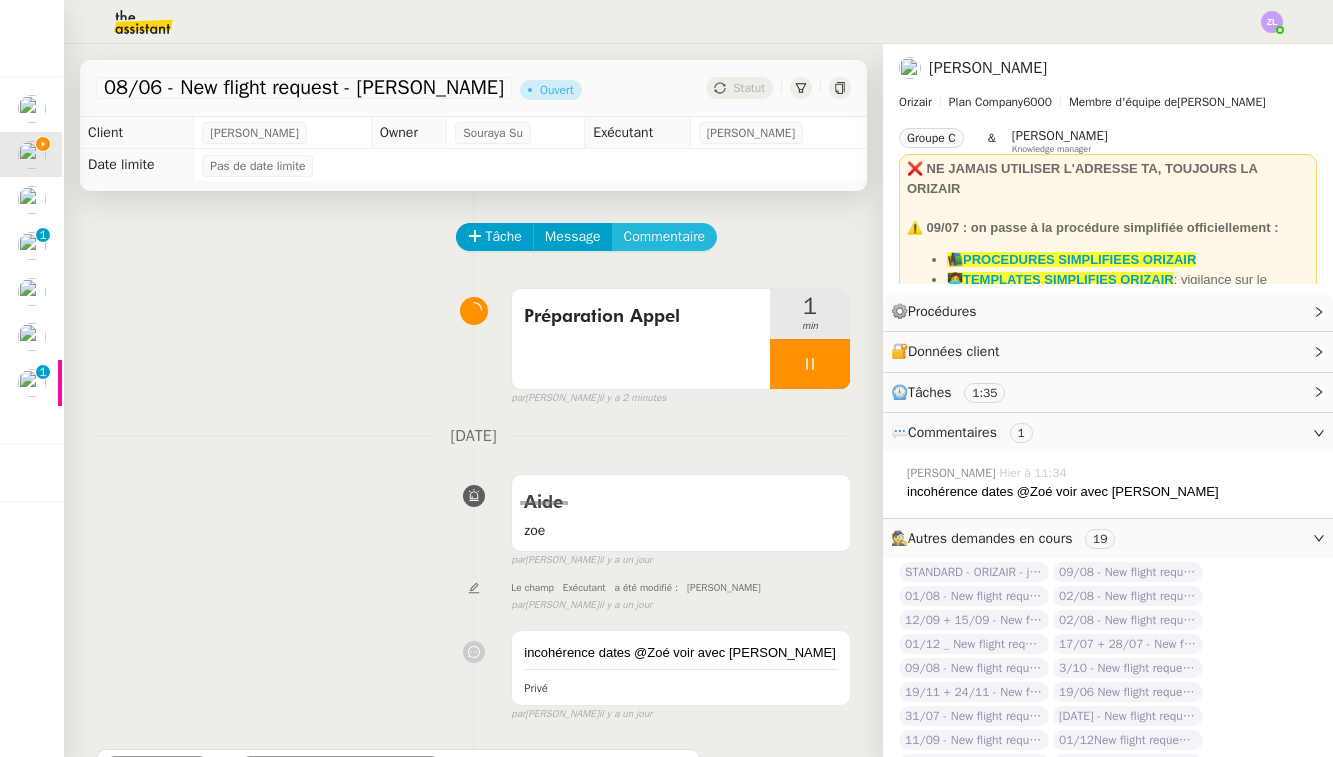 click on "Commentaire" 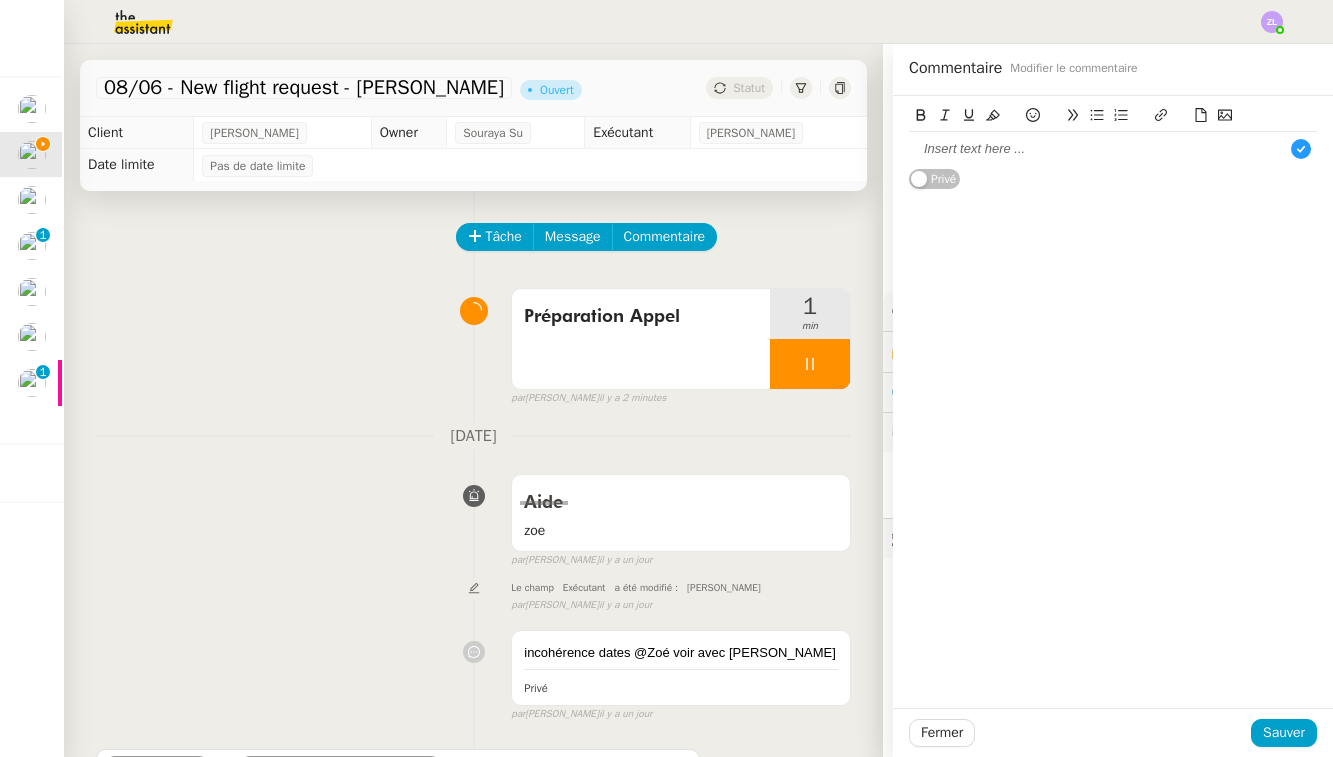 scroll, scrollTop: 21, scrollLeft: 0, axis: vertical 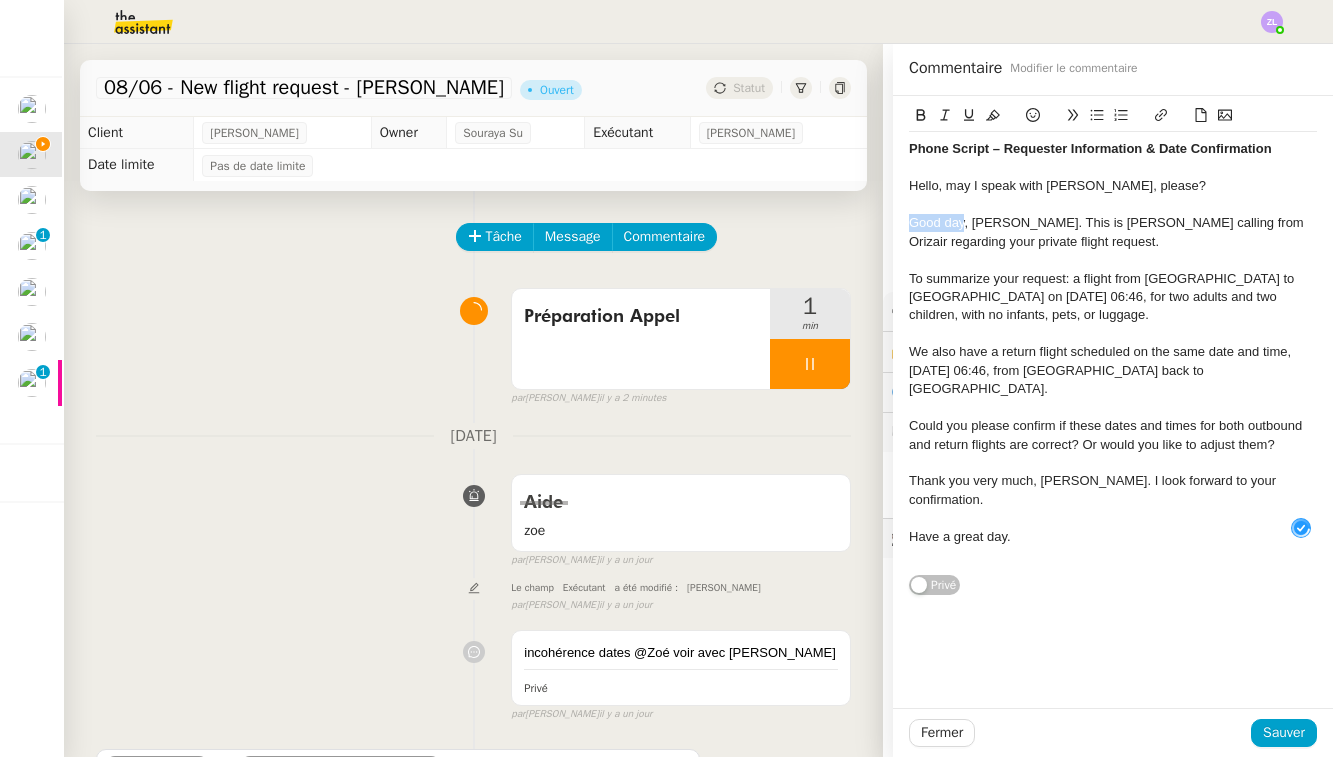 drag, startPoint x: 965, startPoint y: 215, endPoint x: 898, endPoint y: 215, distance: 67 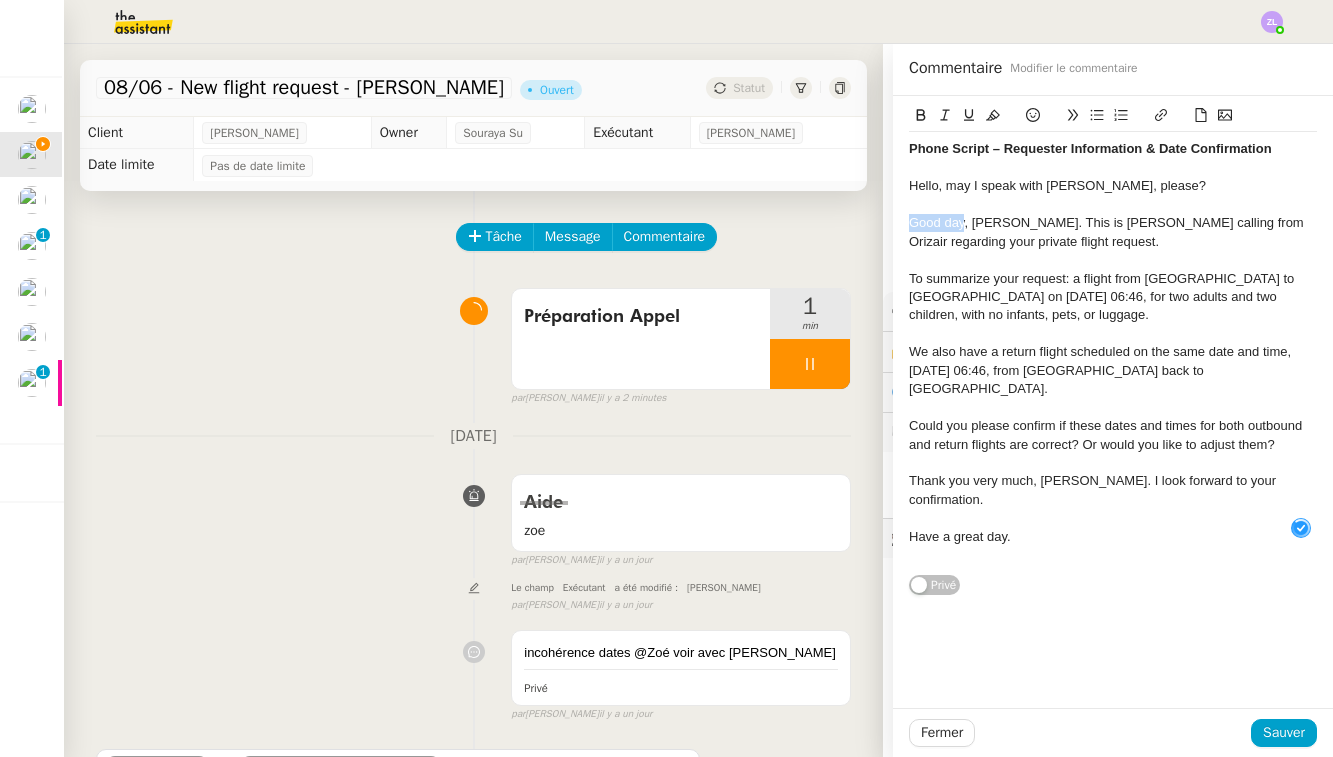 click on "Phone Script – Requester Information & Date Confirmation Hello, may I speak with [PERSON_NAME], please? Good day, [PERSON_NAME]. This is [PERSON_NAME] calling from Orizair regarding your private flight request. To summarize your request: a flight from [GEOGRAPHIC_DATA] to [GEOGRAPHIC_DATA] on [DATE] 06:46, for two adults and two children, with no infants, pets, or luggage. We also have a return flight scheduled on the same date and time, [DATE] 06:46, from [GEOGRAPHIC_DATA] back to [GEOGRAPHIC_DATA]. Could you please confirm if these dates and times for both outbound and return flights are correct? Or would you like to adjust them? Thank you very much, [PERSON_NAME]. I look forward to your confirmation. Have a great day. Privé" 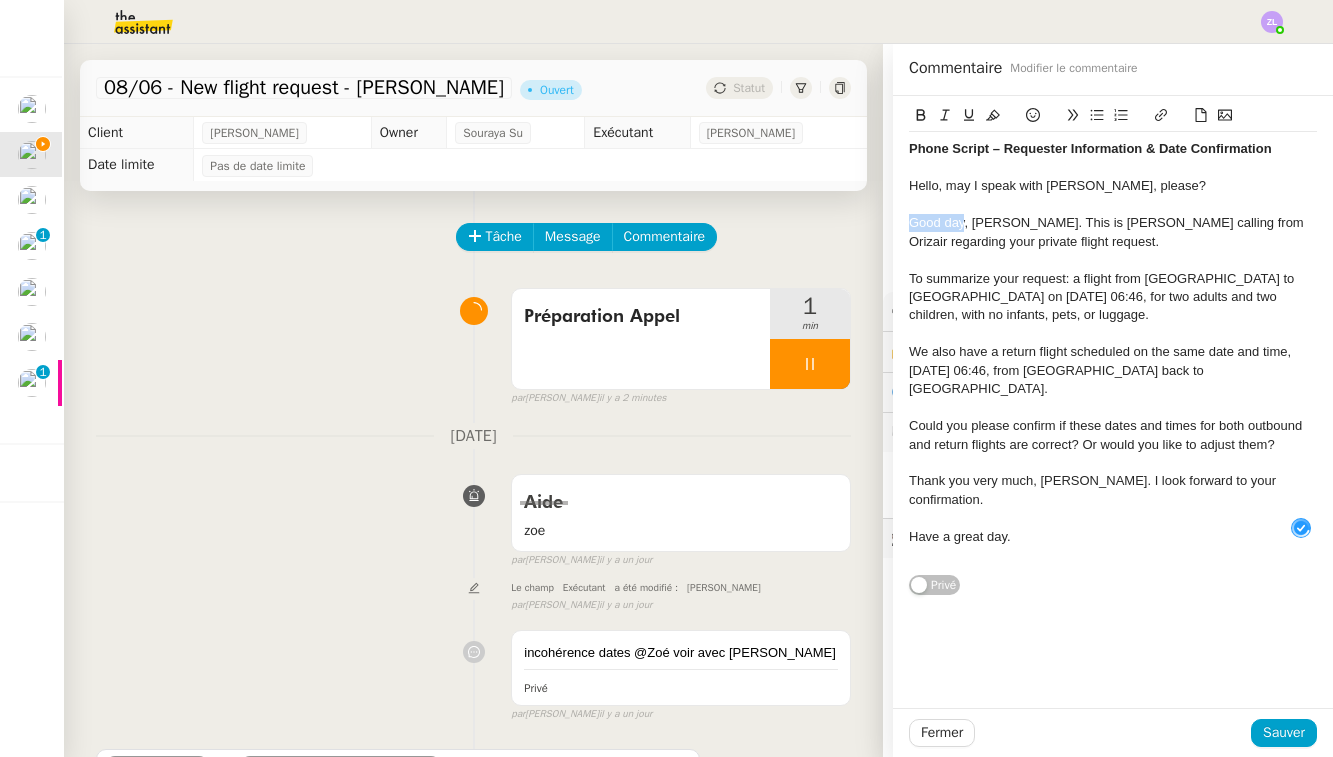 type 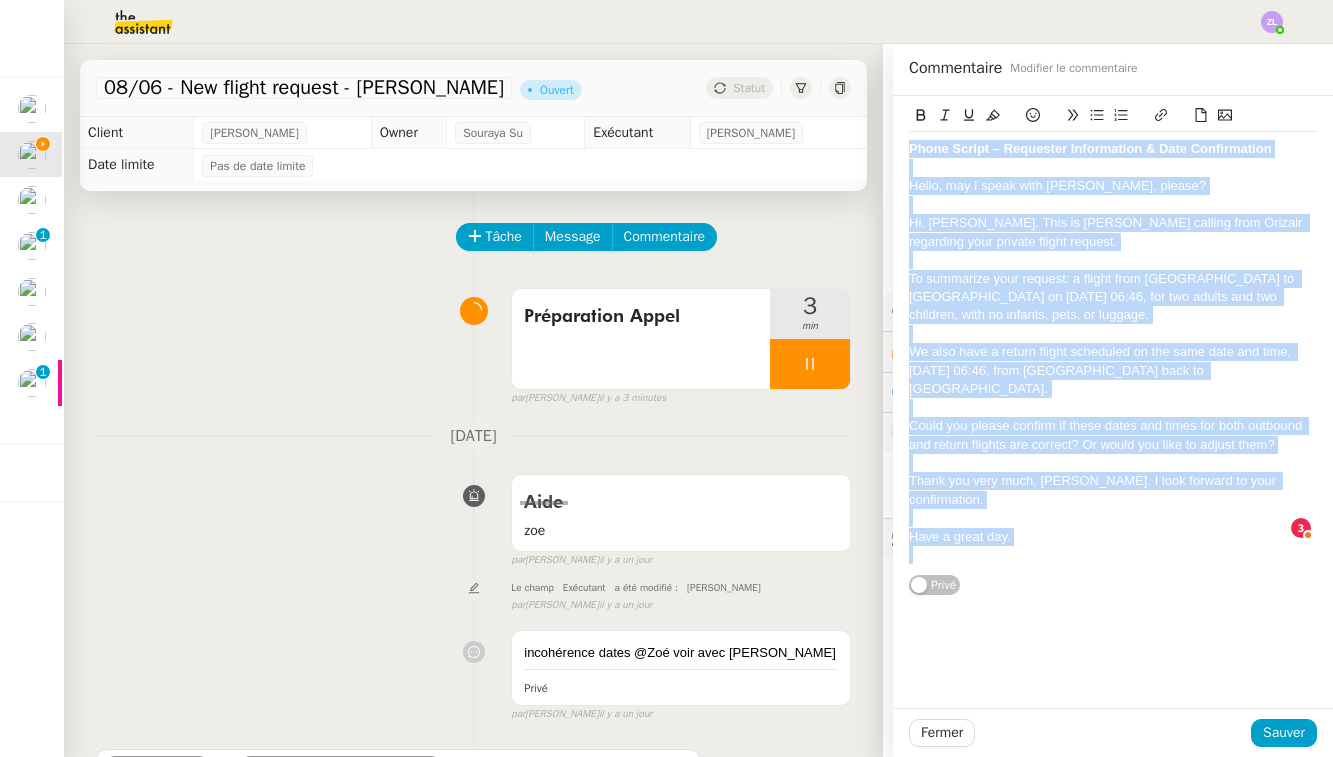 drag, startPoint x: 1054, startPoint y: 523, endPoint x: 561, endPoint y: -141, distance: 827.00964 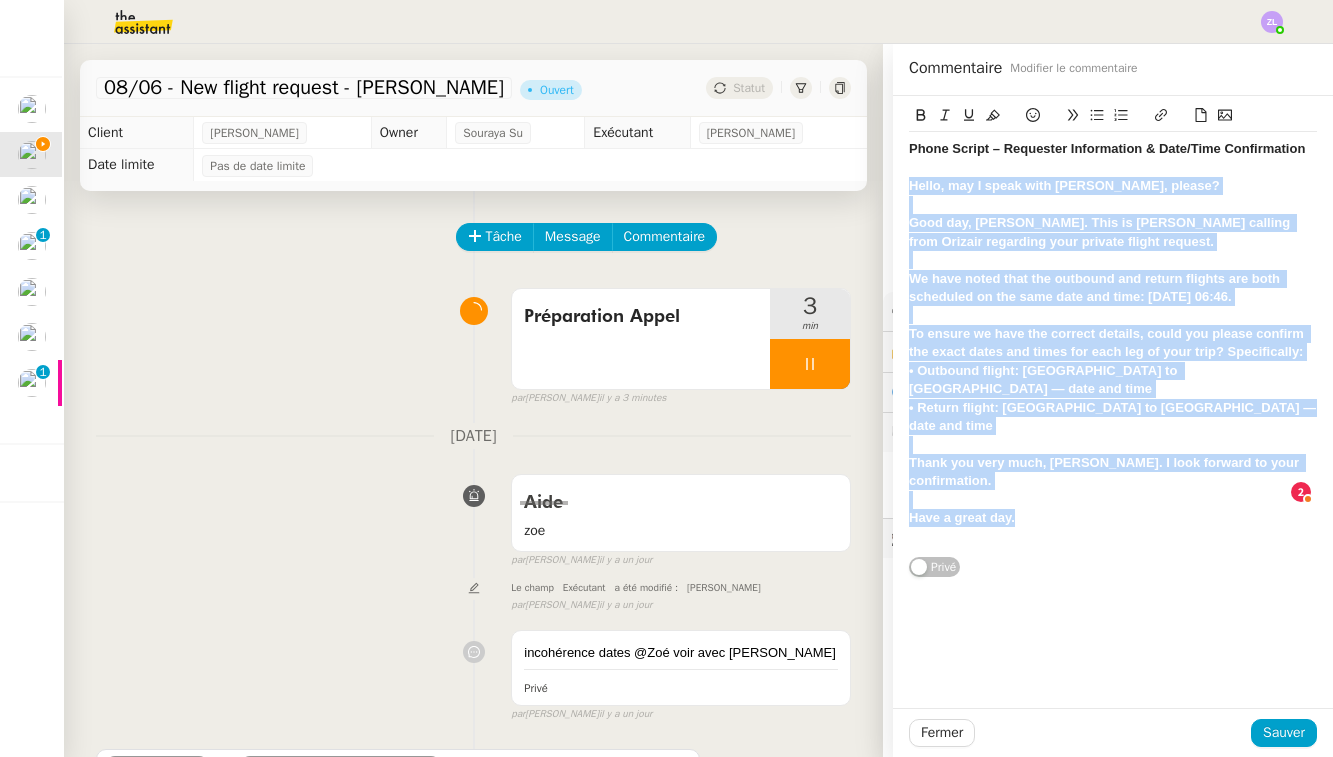 drag, startPoint x: 1039, startPoint y: 479, endPoint x: 908, endPoint y: 182, distance: 324.60745 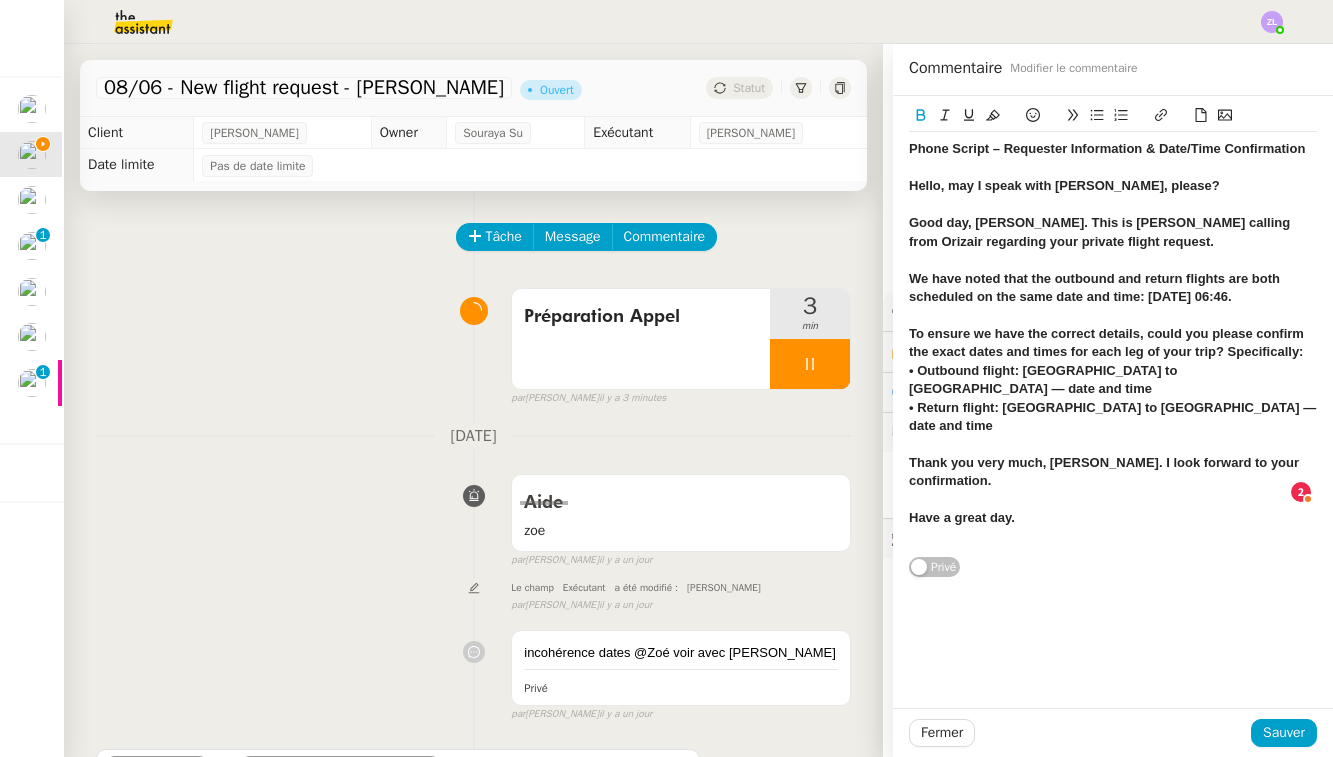 click on "Phone Script – Requester Information & Date/Time Confirmation Hello, may I speak with [PERSON_NAME], please? Good day, [PERSON_NAME]. This is [PERSON_NAME] calling from Orizair regarding your private flight request. We have noted that the outbound and return flights are both scheduled on the same date and time: [DATE] 06:46. To ensure we have the correct details, could you please confirm the exact dates and times for each leg of your trip? Specifically: • Outbound flight: [GEOGRAPHIC_DATA] to [GEOGRAPHIC_DATA] — date and time • Return flight: [GEOGRAPHIC_DATA] to [GEOGRAPHIC_DATA] — date and time Thank you very much, [PERSON_NAME]. I look forward to your confirmation. Have a great day." 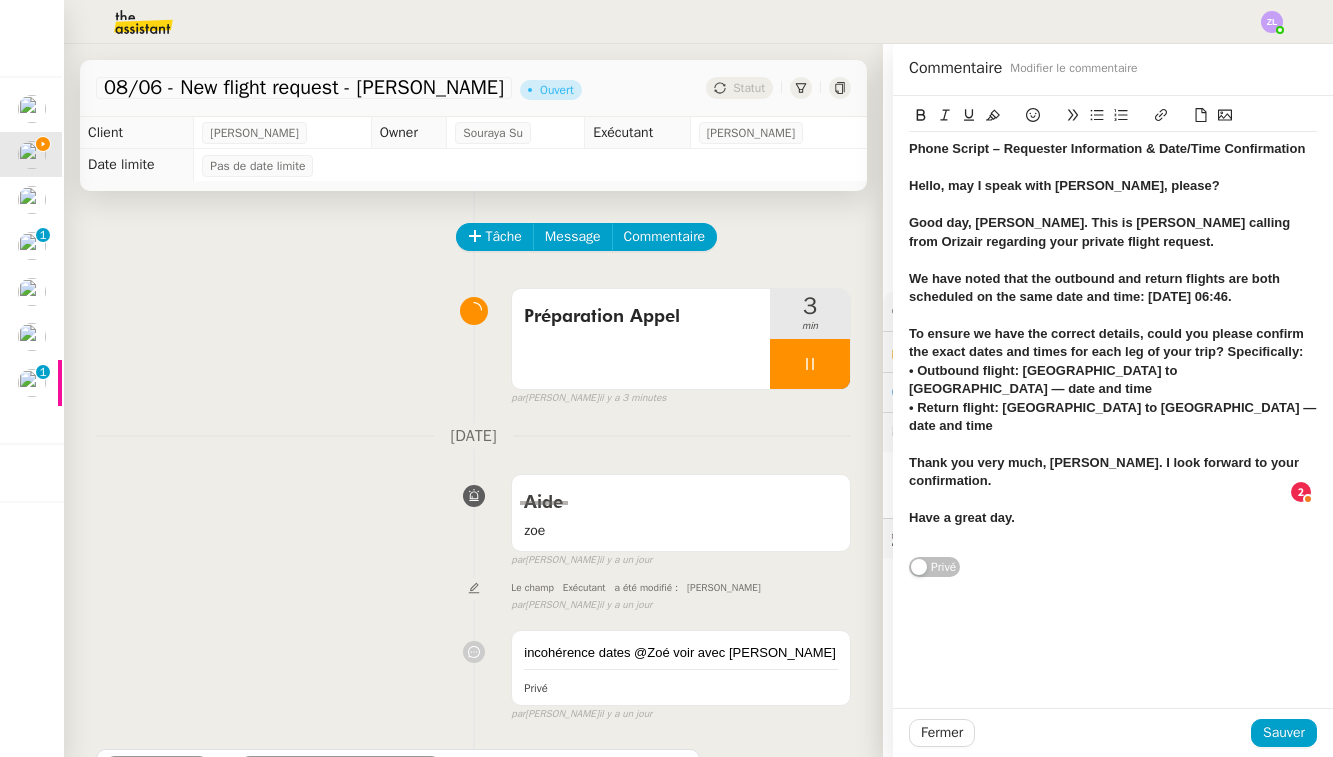 click 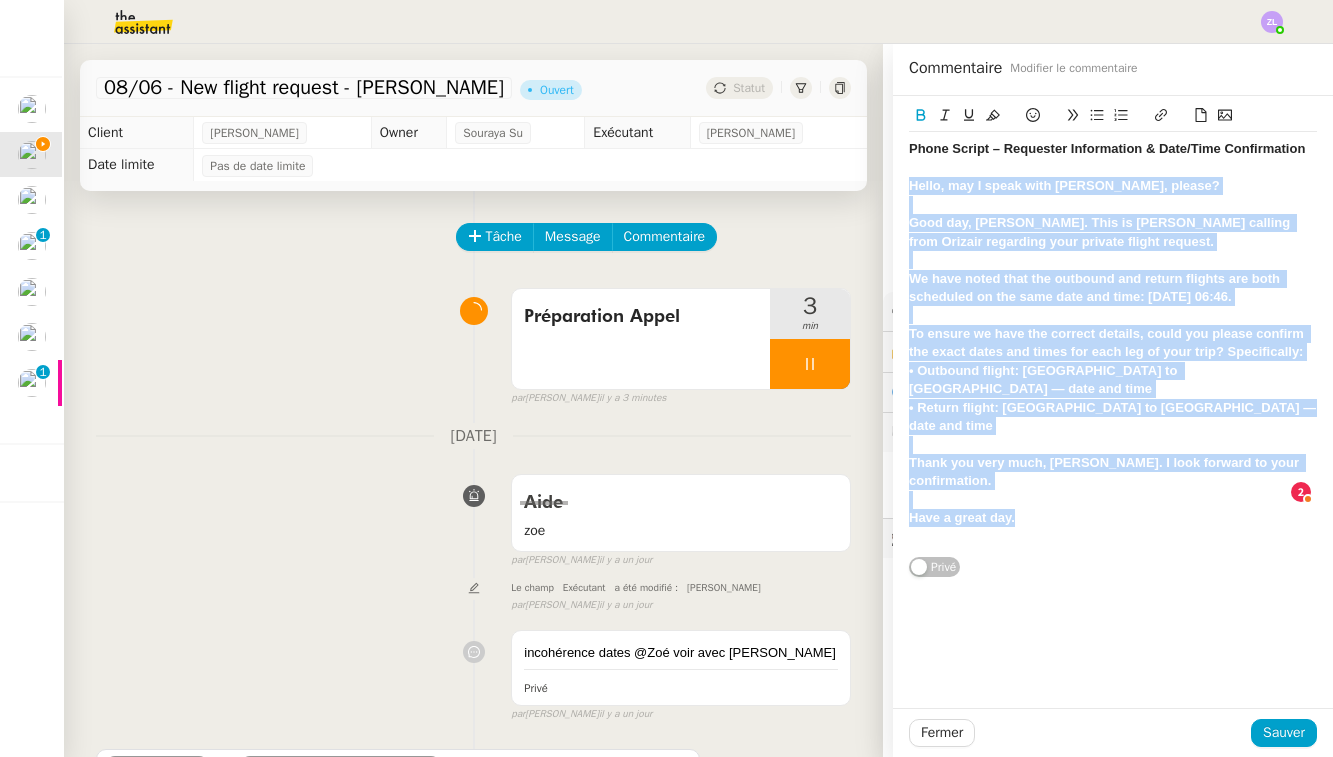 click 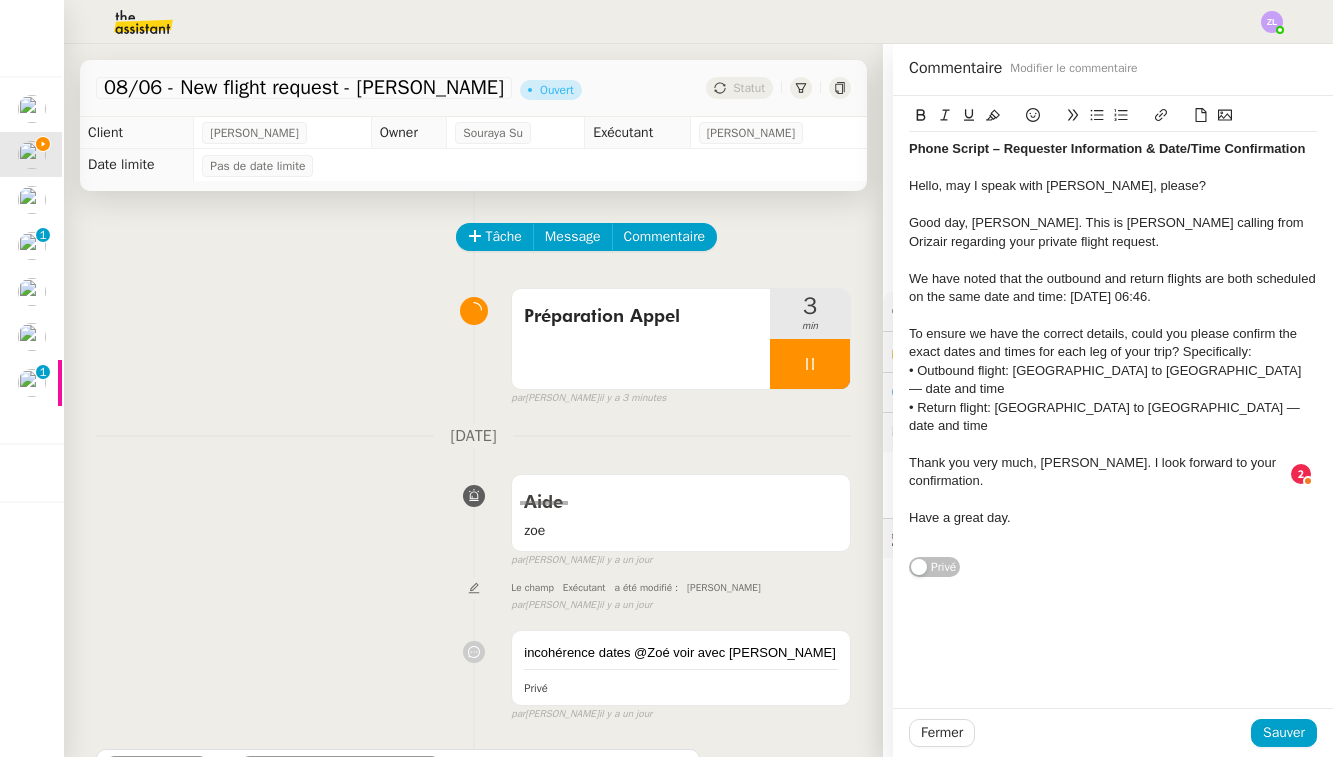 click on "We have noted that the outbound and return flights are both scheduled on the same date and time: [DATE] 06:46." 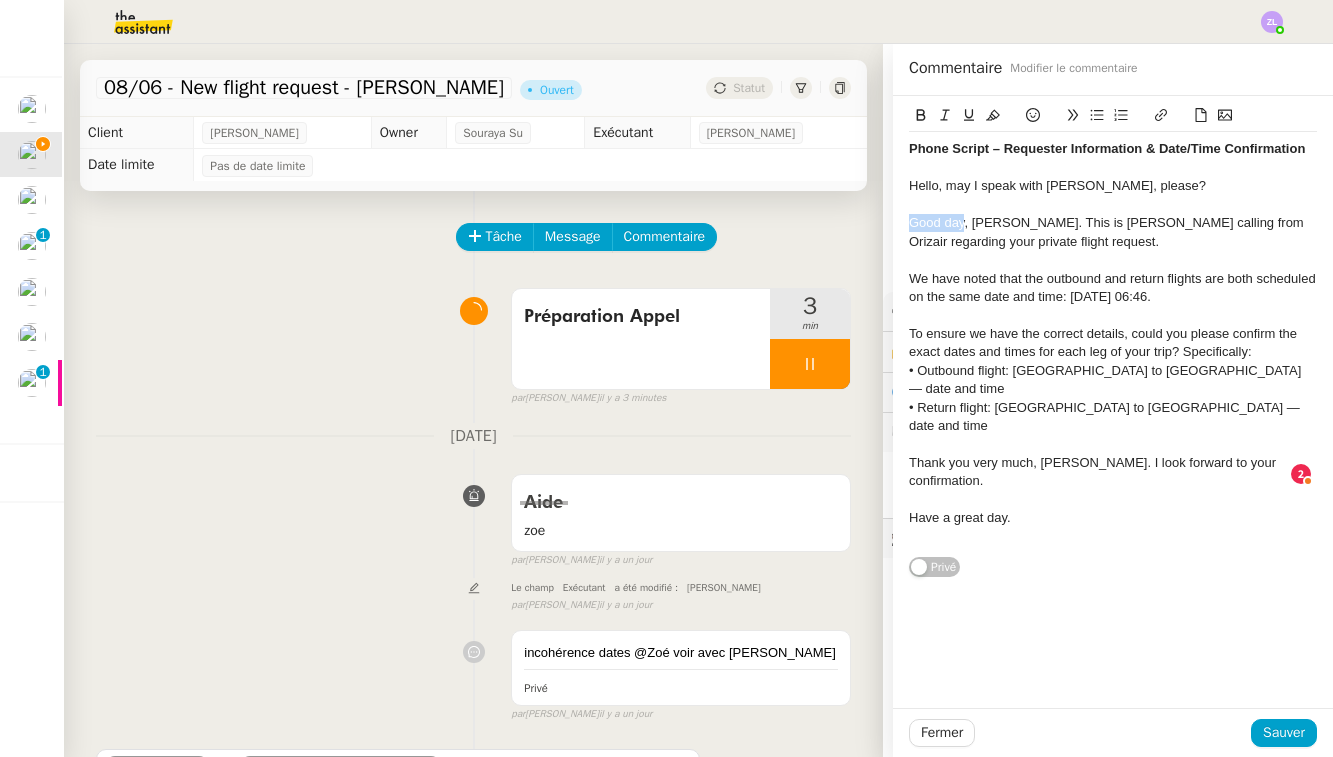 drag, startPoint x: 965, startPoint y: 224, endPoint x: 858, endPoint y: 224, distance: 107 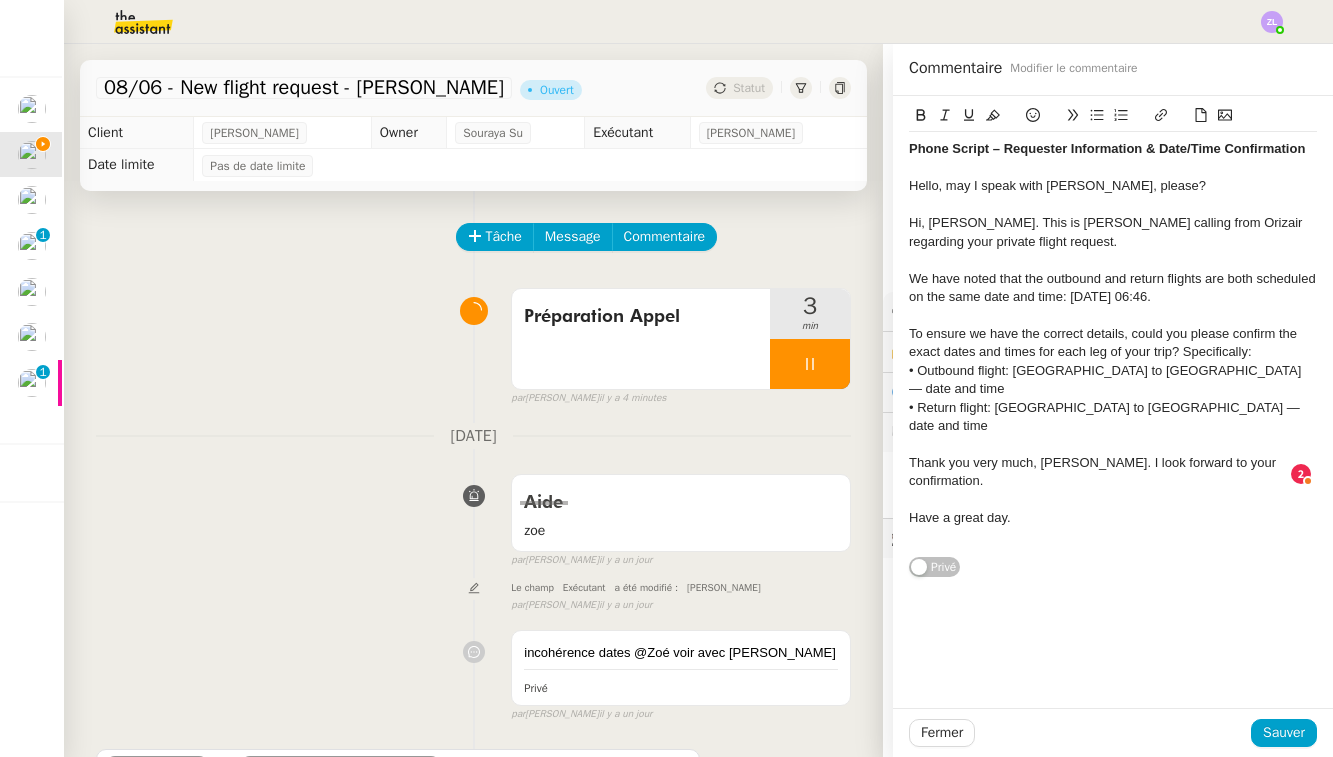 click on "To ensure we have the correct details, could you please confirm the exact dates and times for each leg of your trip? Specifically:" 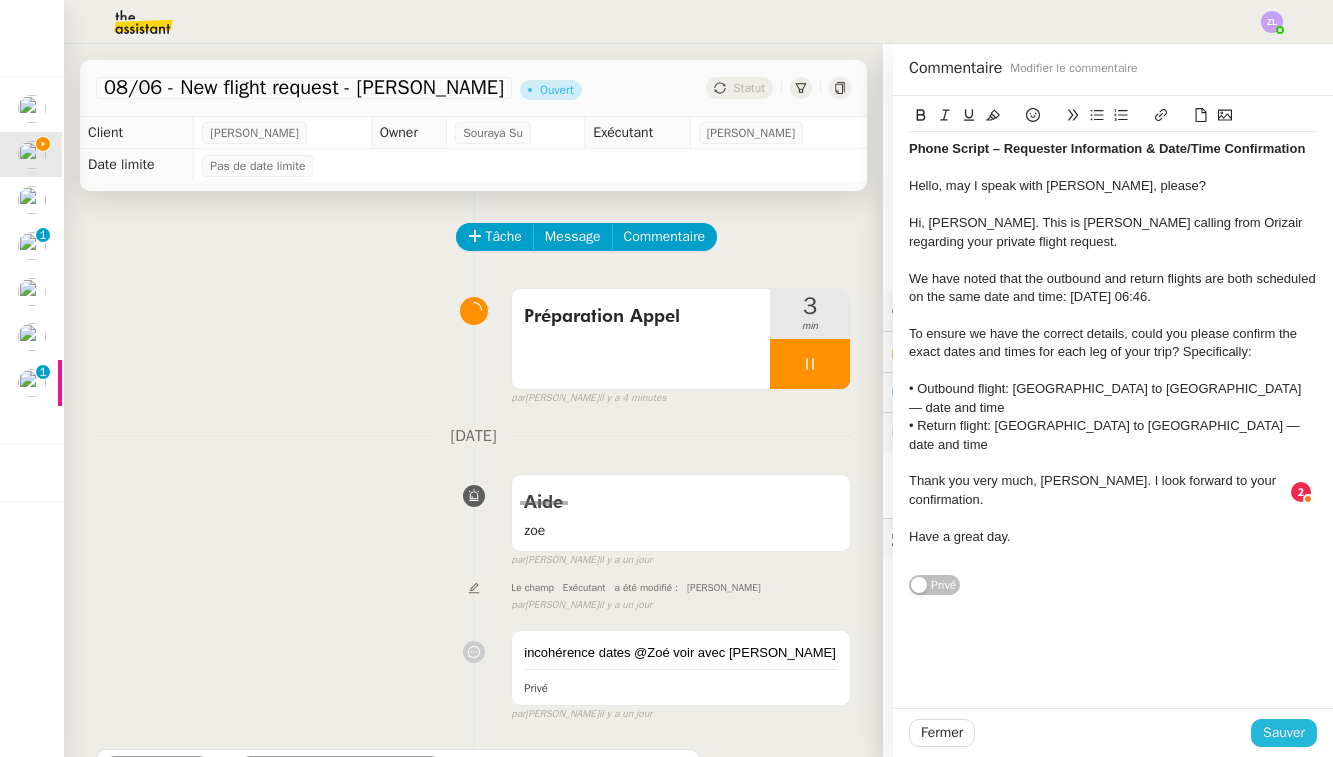 click on "Sauver" 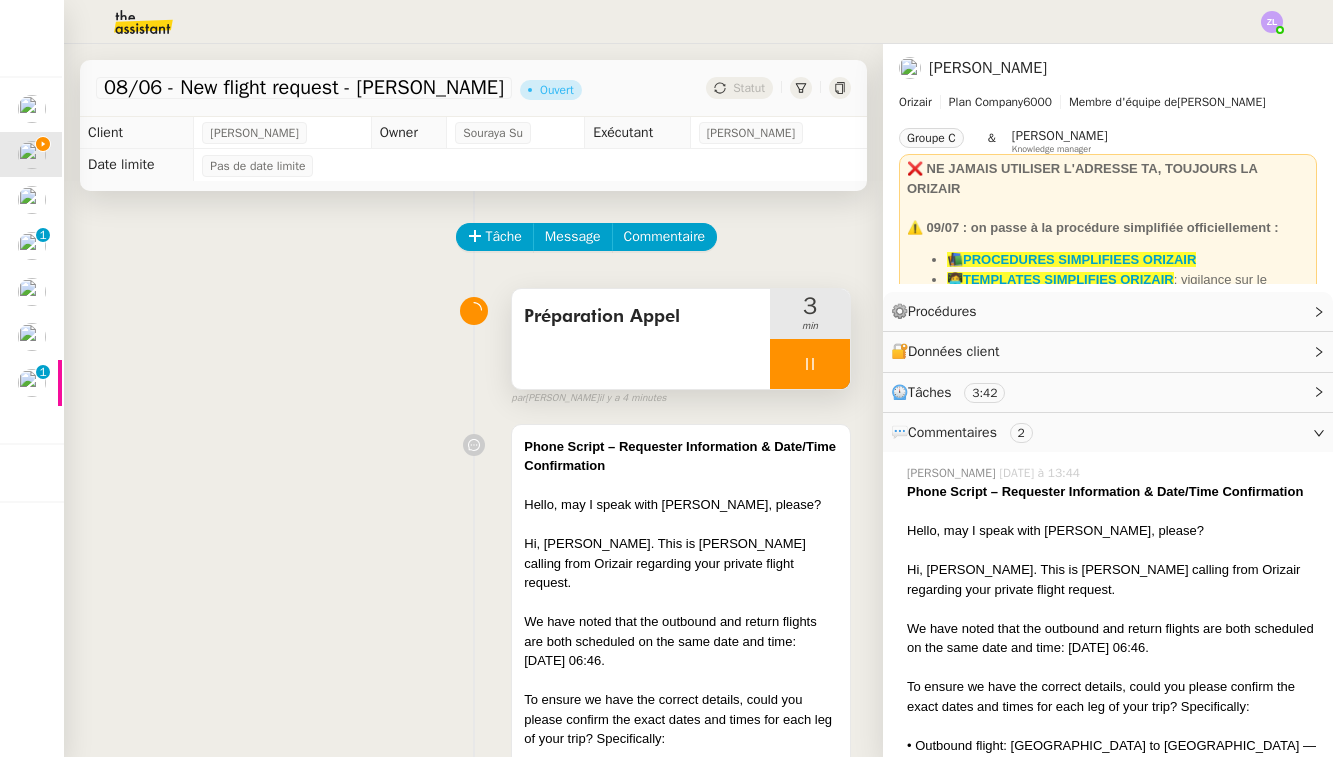 click at bounding box center [810, 364] 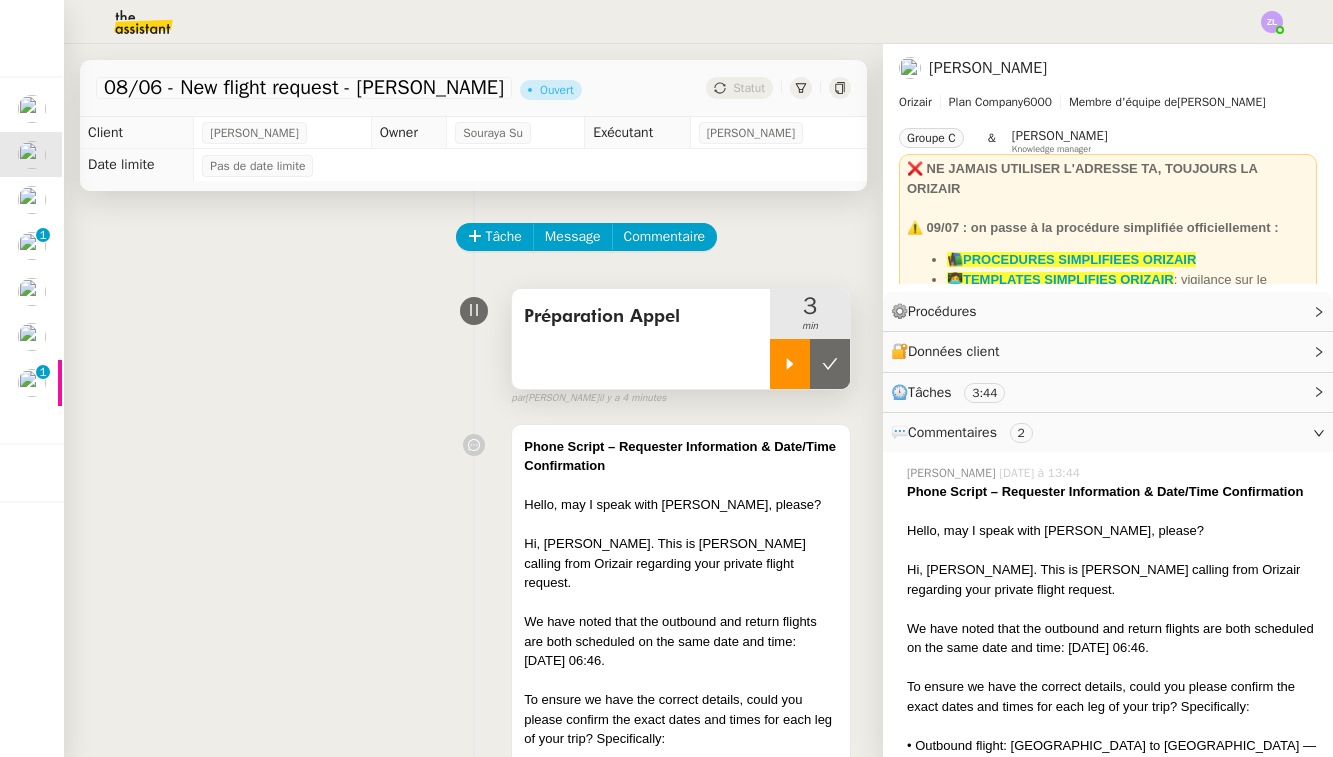 click at bounding box center (830, 364) 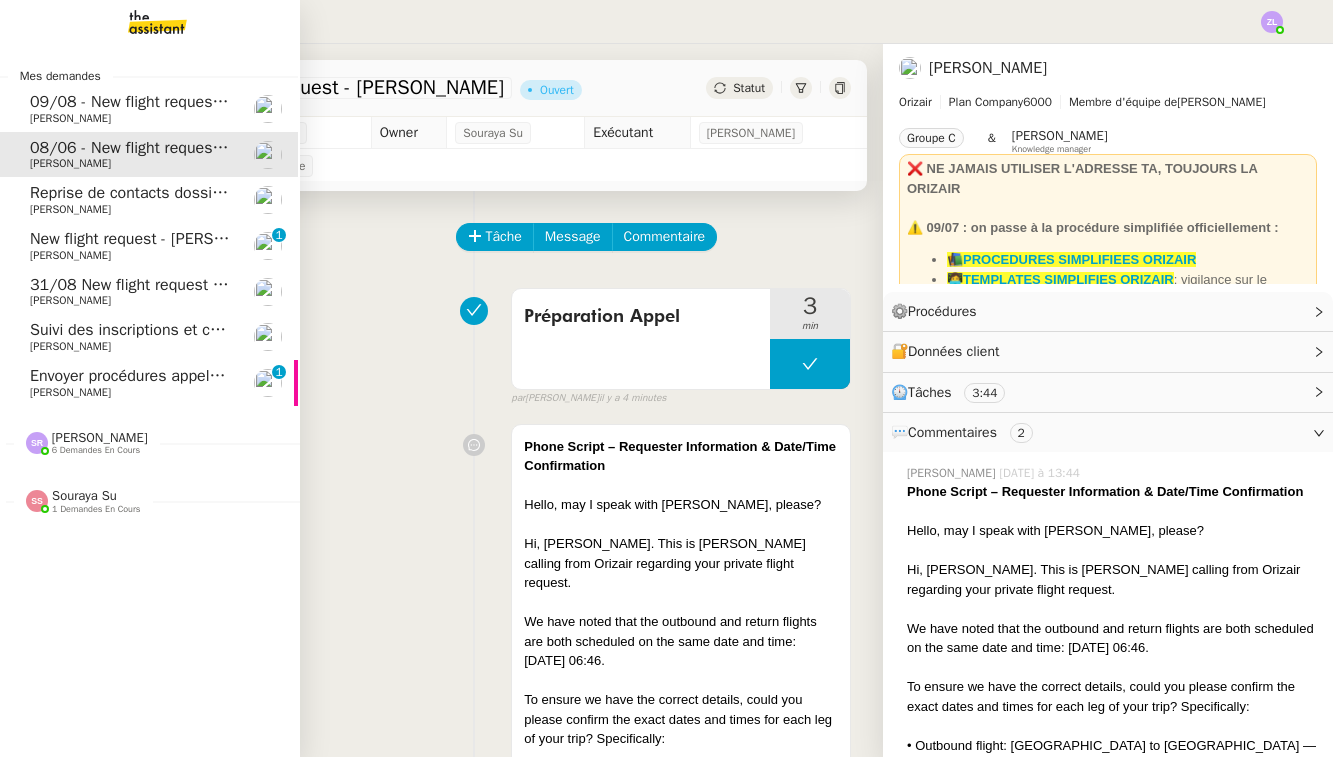 click on "[PERSON_NAME]" 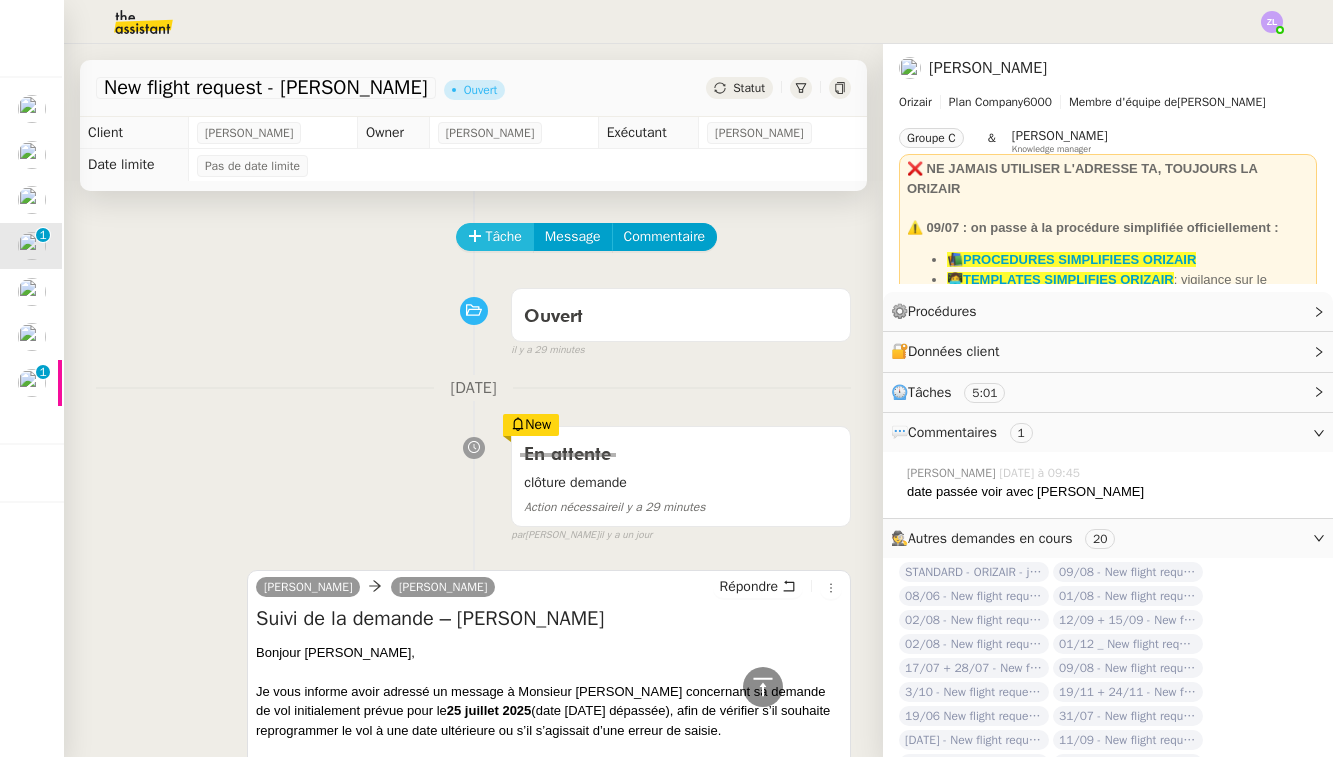 scroll, scrollTop: -2, scrollLeft: 0, axis: vertical 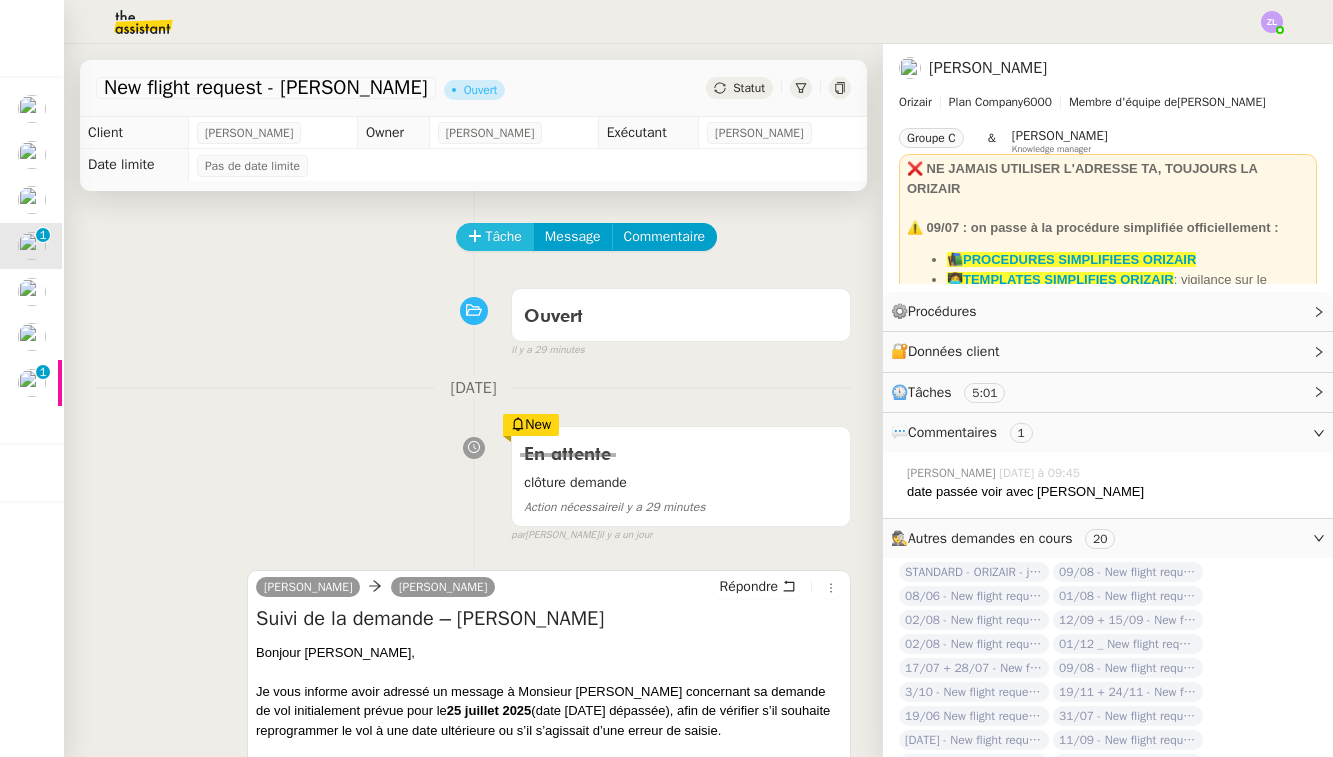 click on "Tâche" 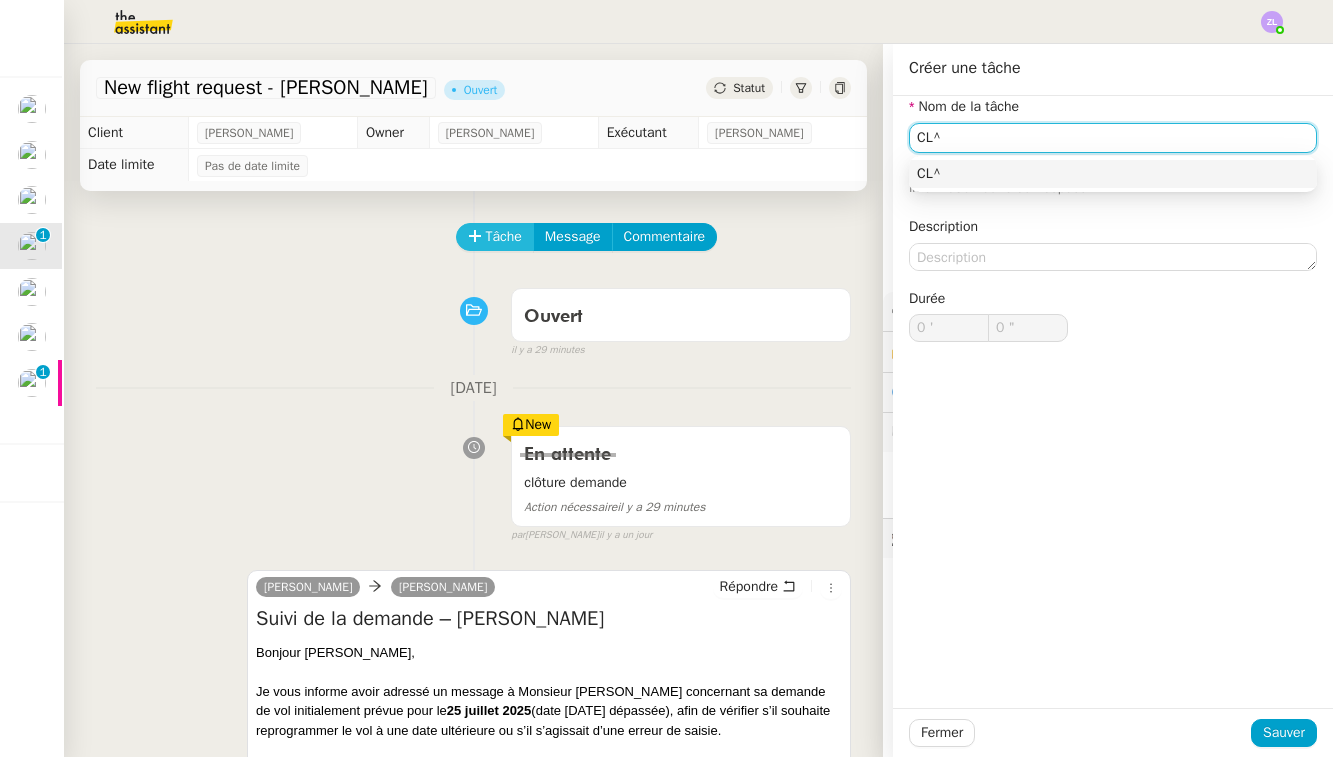 scroll, scrollTop: 0, scrollLeft: 0, axis: both 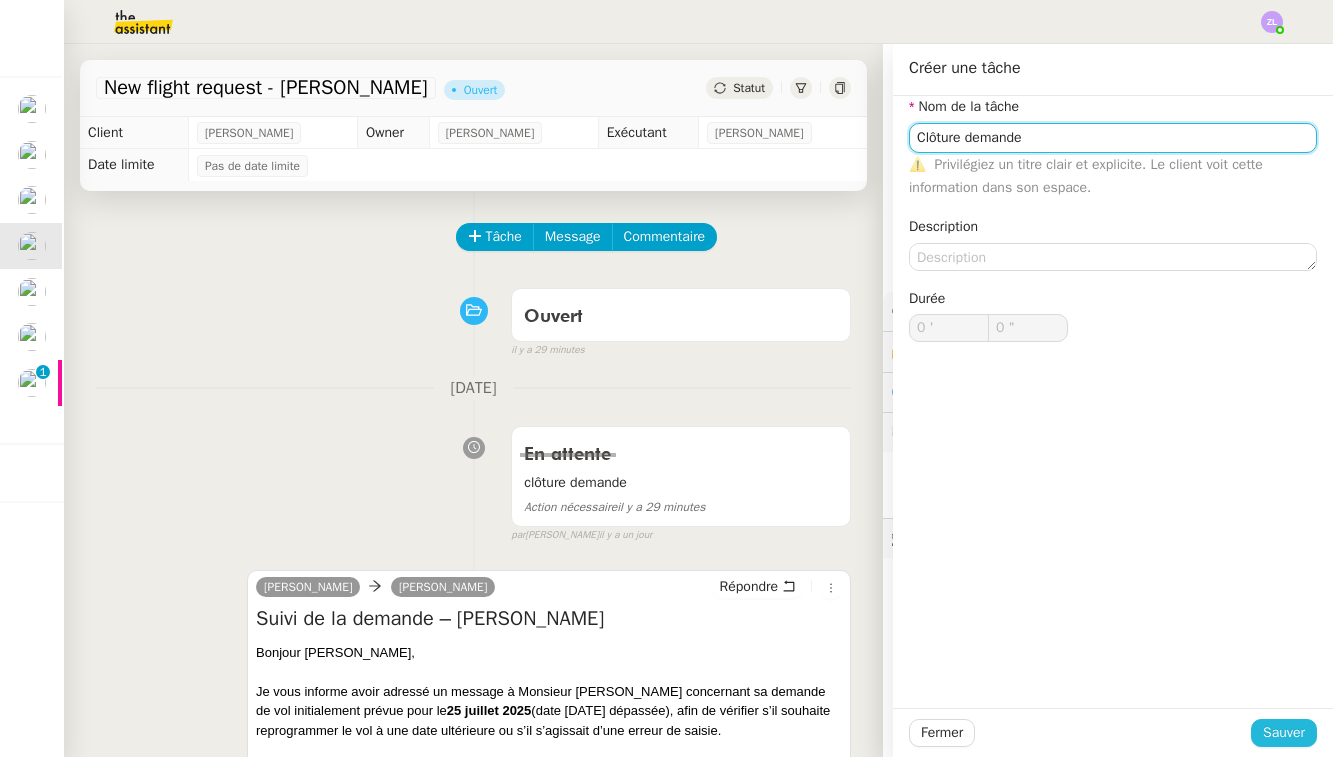 type on "Clôture demande" 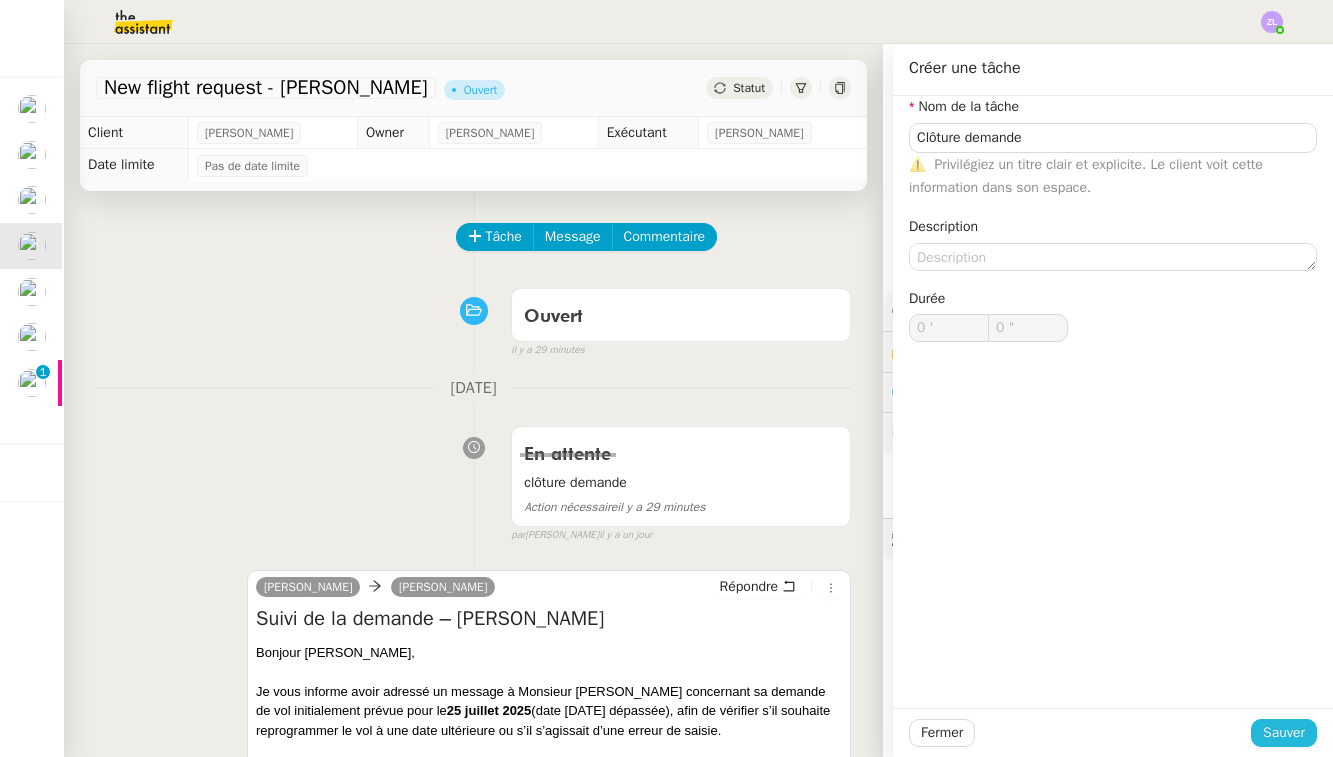click on "Sauver" 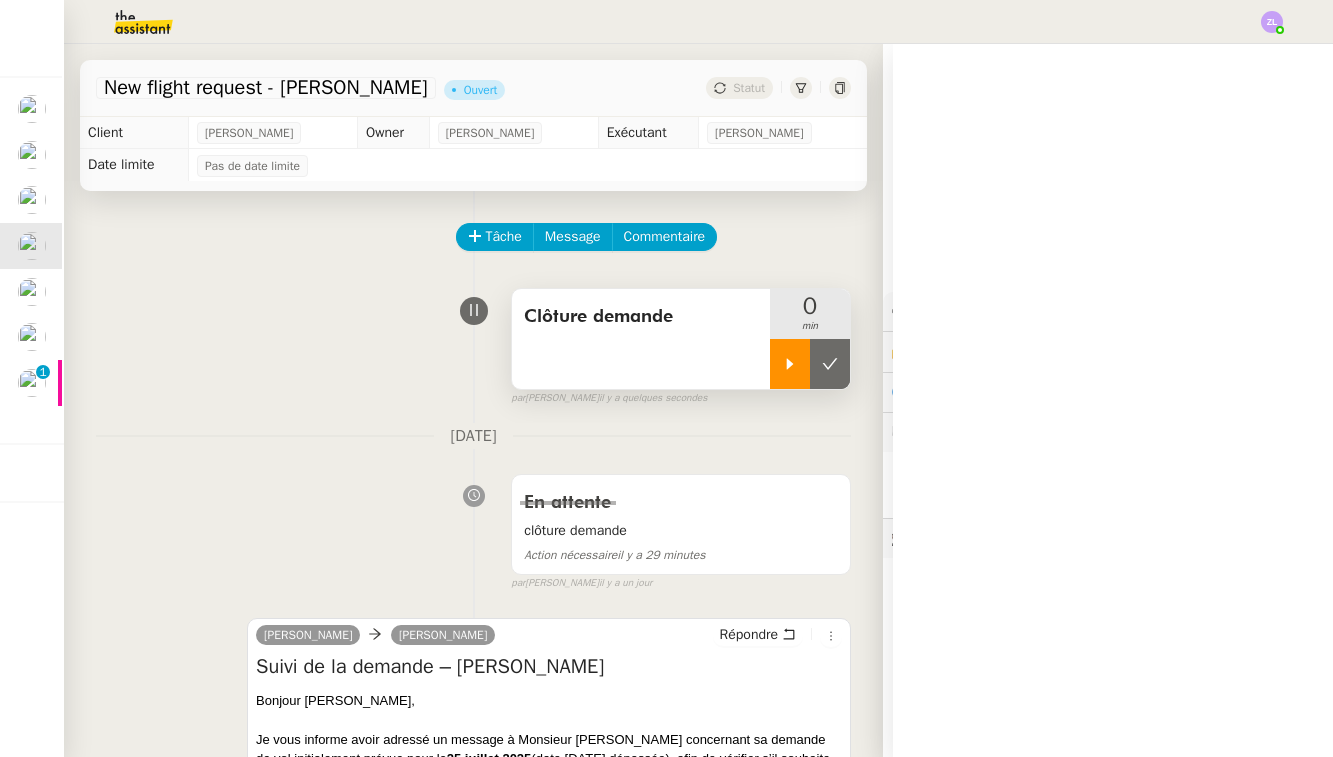 click at bounding box center (790, 364) 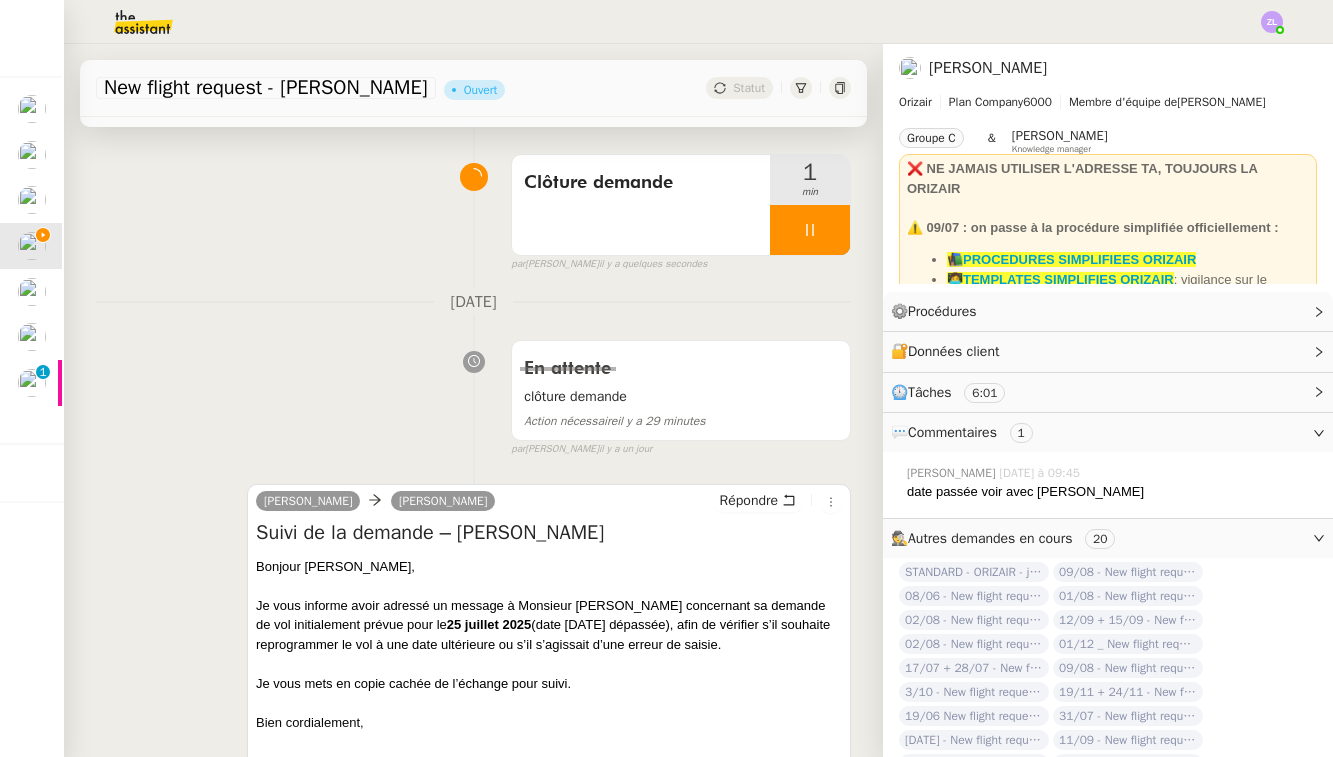scroll, scrollTop: 474, scrollLeft: 0, axis: vertical 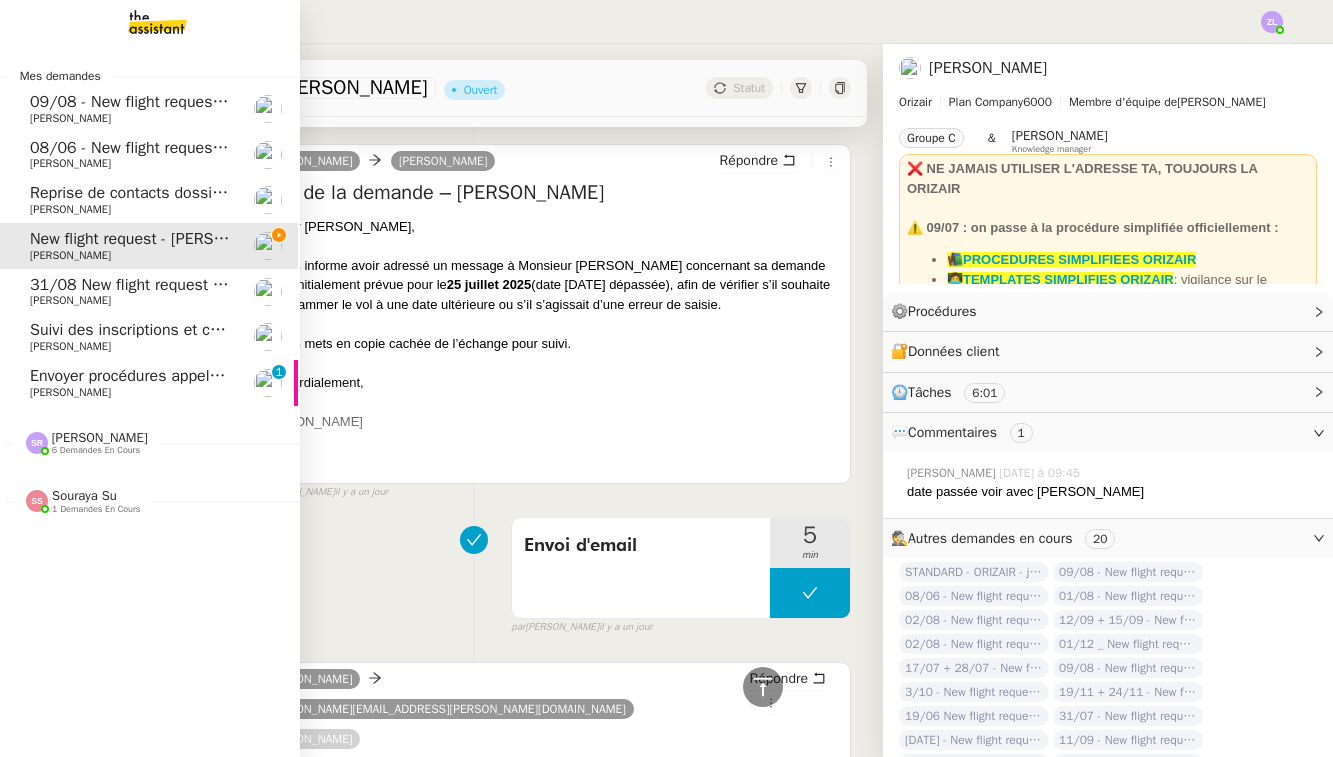 click on "[PERSON_NAME]" 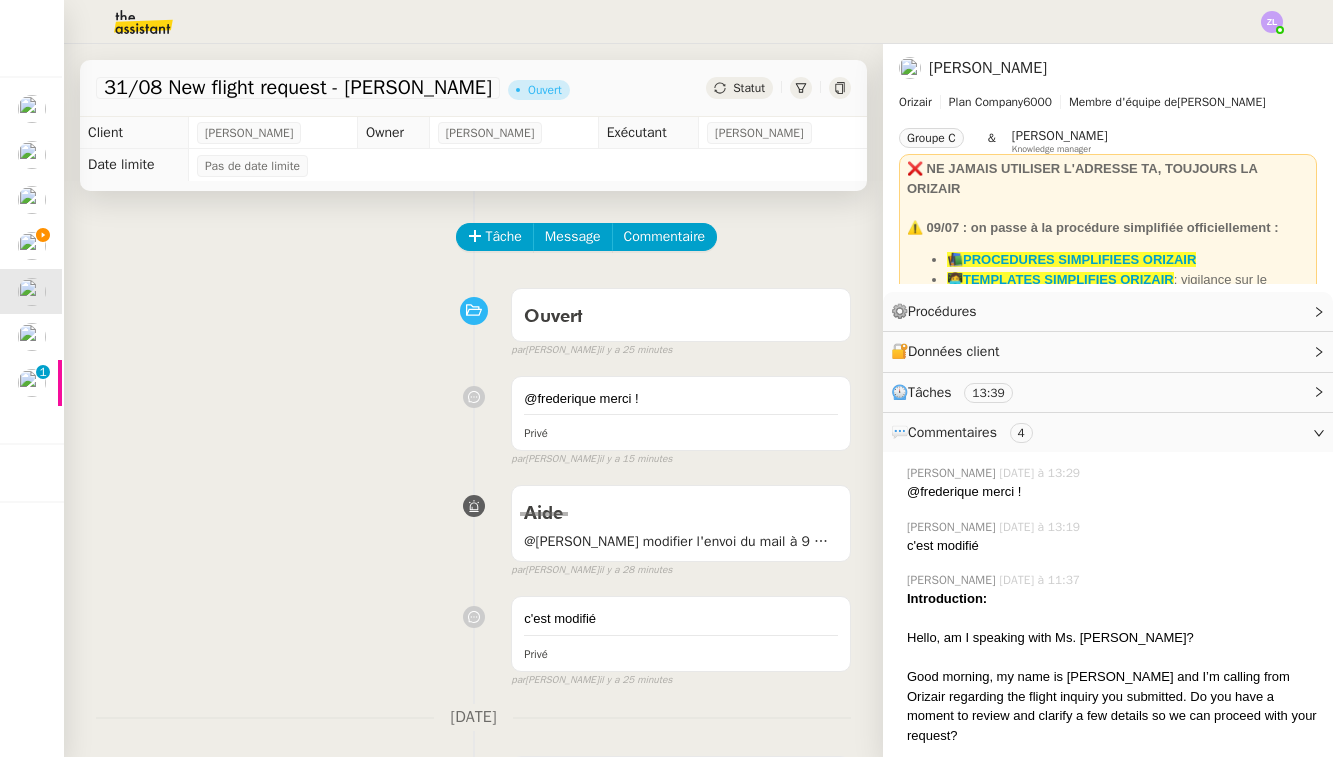 scroll, scrollTop: 0, scrollLeft: 0, axis: both 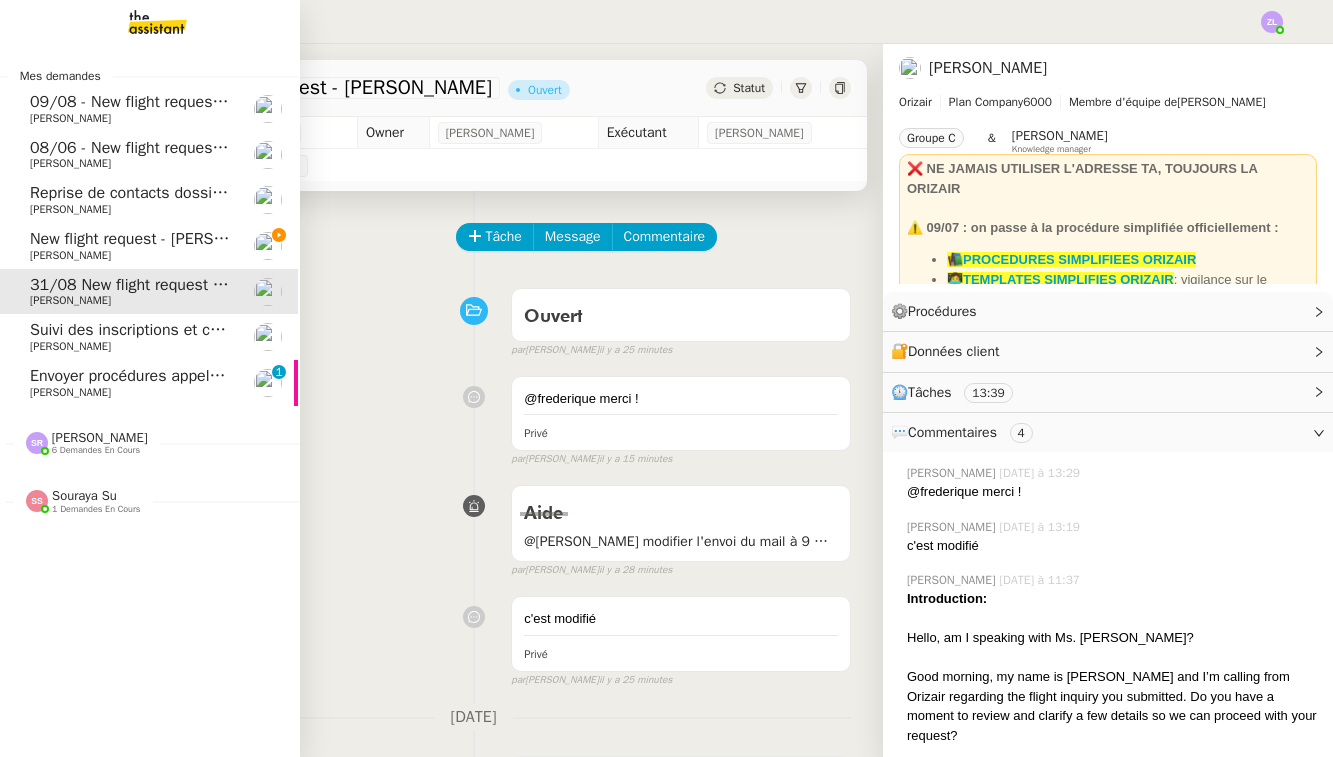 click on "New flight request - [PERSON_NAME]" 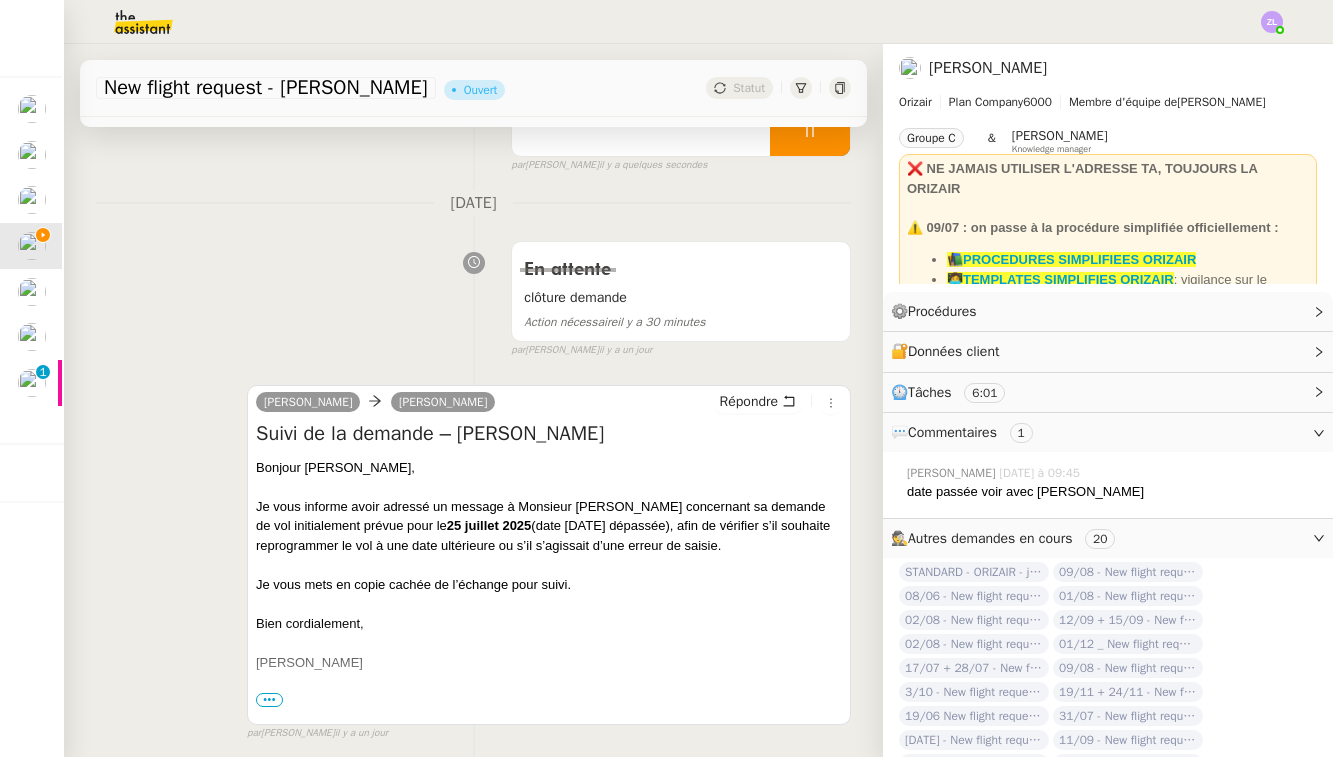 scroll, scrollTop: 293, scrollLeft: 0, axis: vertical 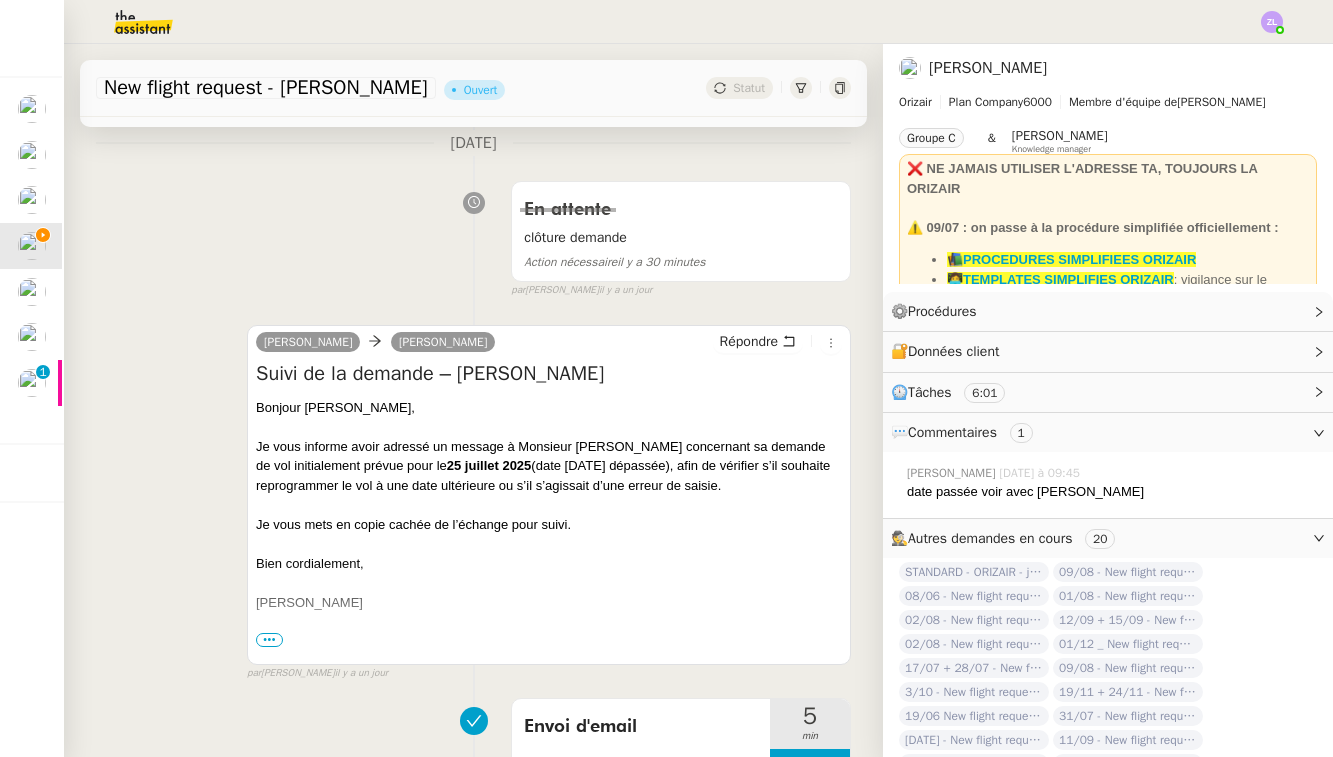 click on "•••" at bounding box center [269, 640] 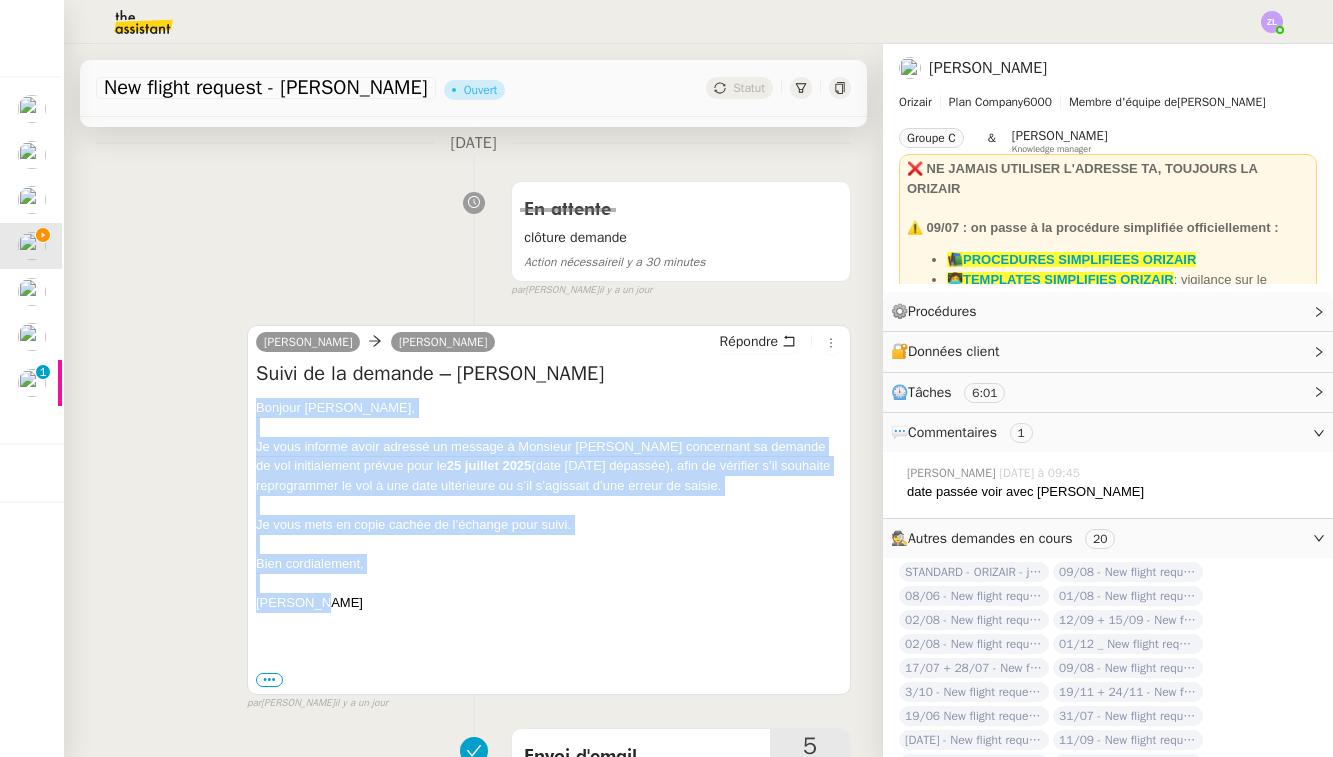 drag, startPoint x: 330, startPoint y: 598, endPoint x: 249, endPoint y: 401, distance: 213.00235 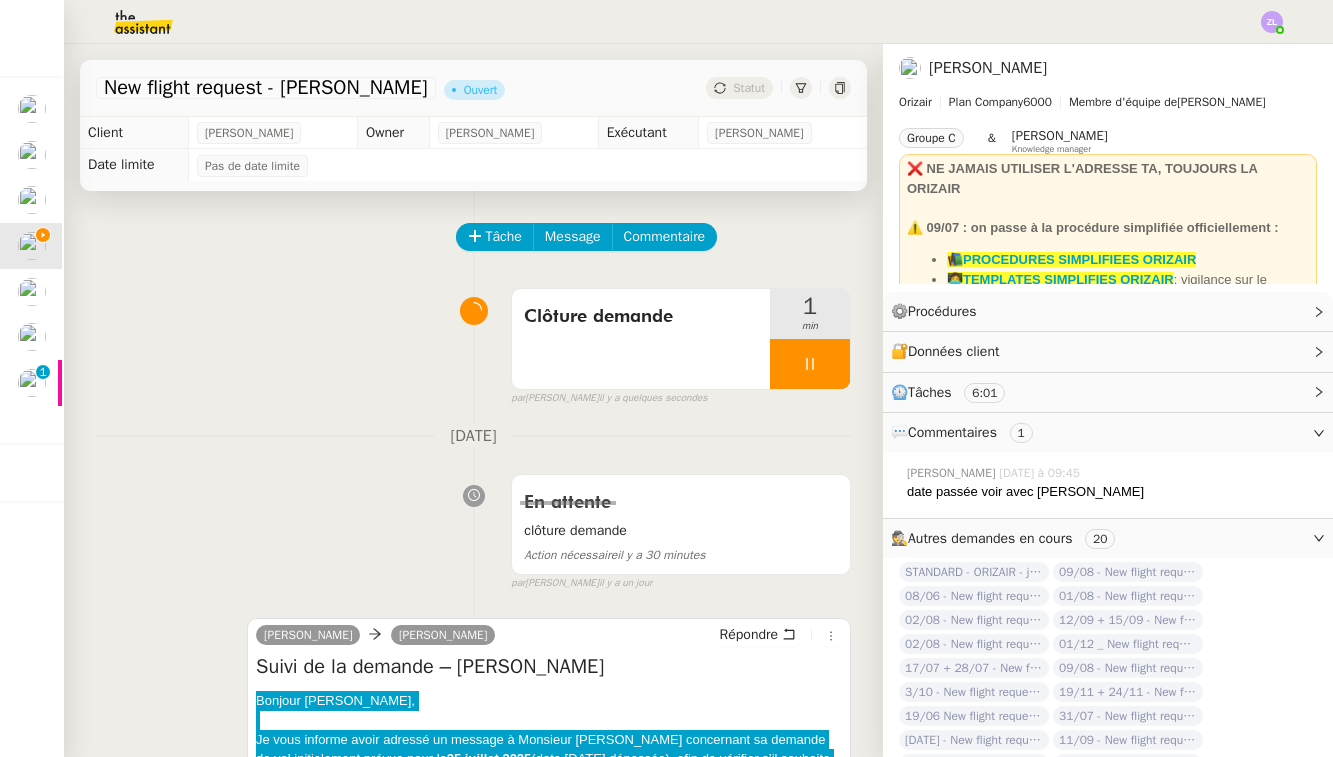 scroll, scrollTop: 0, scrollLeft: 0, axis: both 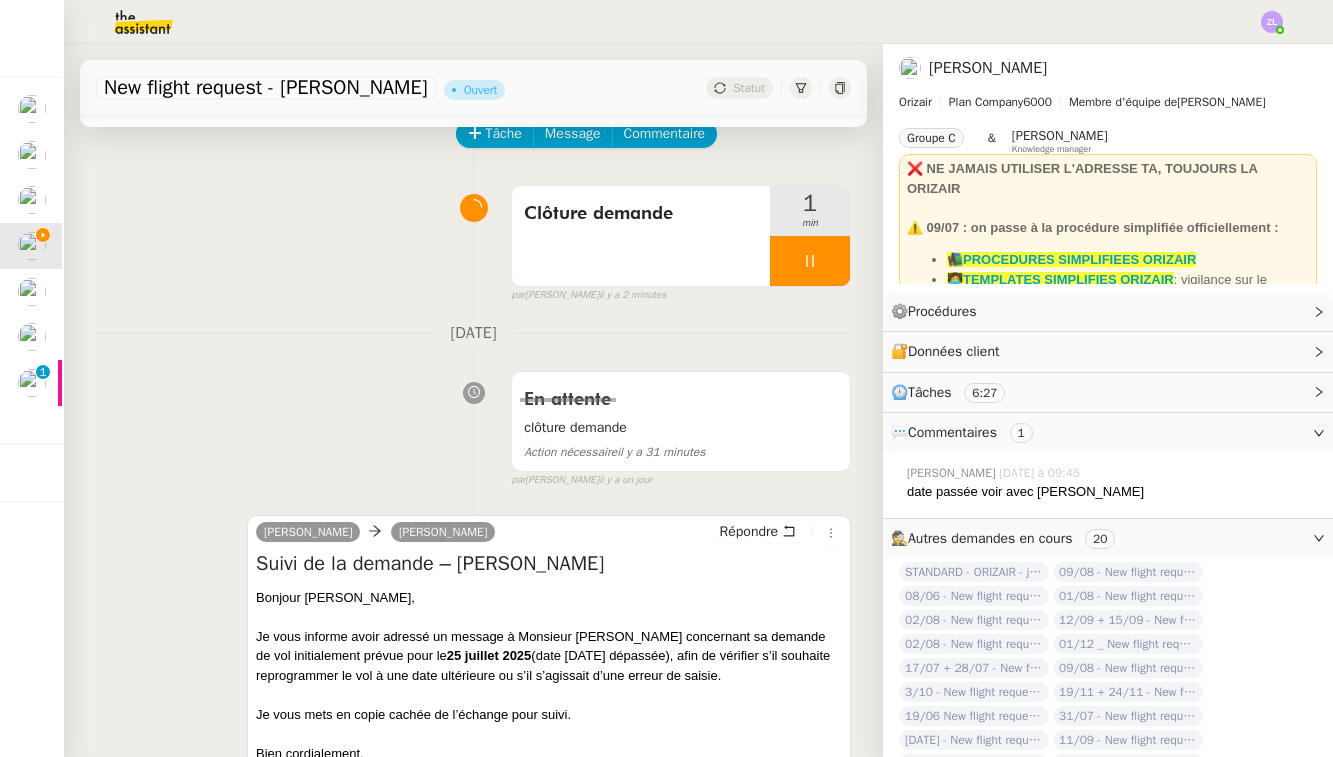 click on "[PERSON_NAME]  Suivi de la demande – [PERSON_NAME]
Bonjour [PERSON_NAME], Je vous informe avoir adressé un message à Monsieur [PERSON_NAME] concernant sa demande de vol initialement prévue pour le  [DATE]  (date [DATE] dépassée), afin de vérifier s’il souhaite reprogrammer le vol à une date ultérieure ou s’il s’agissait d’une erreur de saisie. Je vous mets en copie cachée de l’échange pour suivi. Bien cordialement, [PERSON_NAME]
•••
[PERSON_NAME]
Support client  •  Orizair
[PERSON_NAME][EMAIL_ADDRESS][DOMAIN_NAME]" at bounding box center (549, 700) 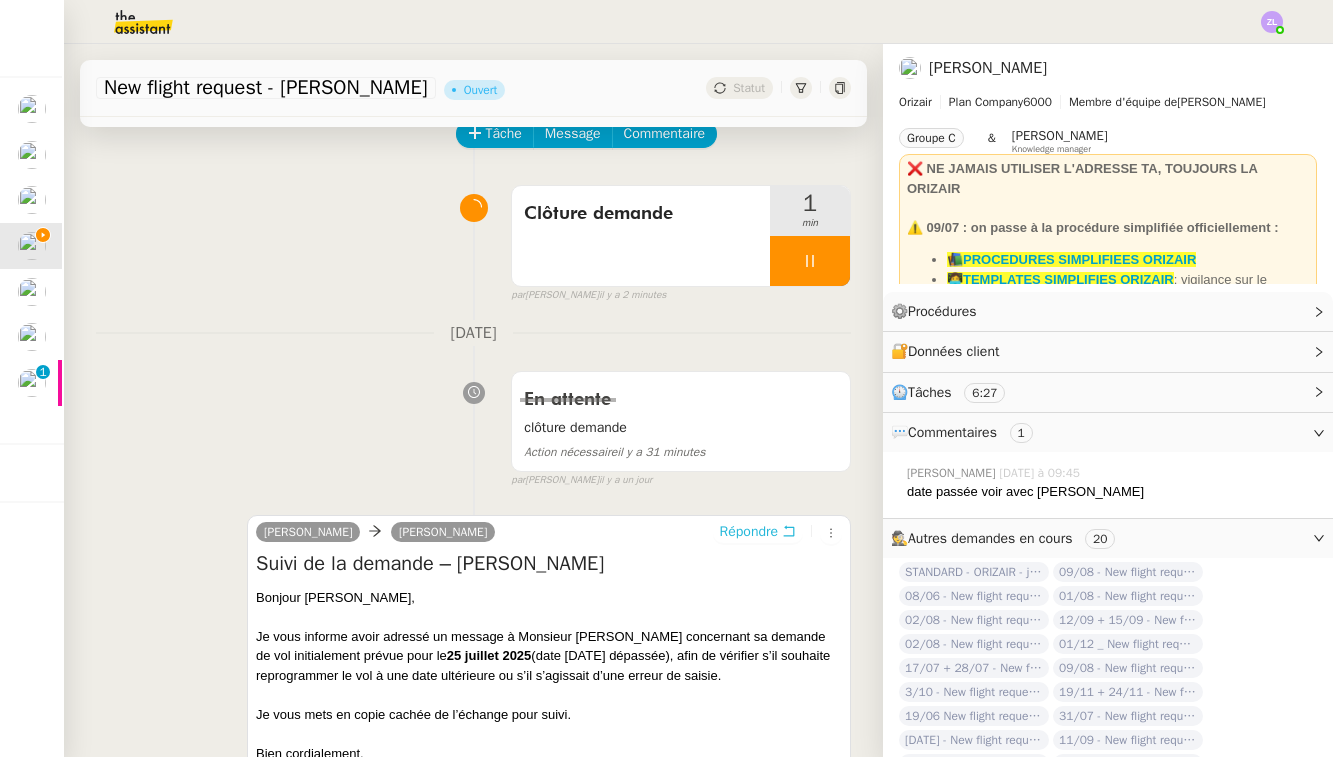 click on "Répondre" at bounding box center [749, 532] 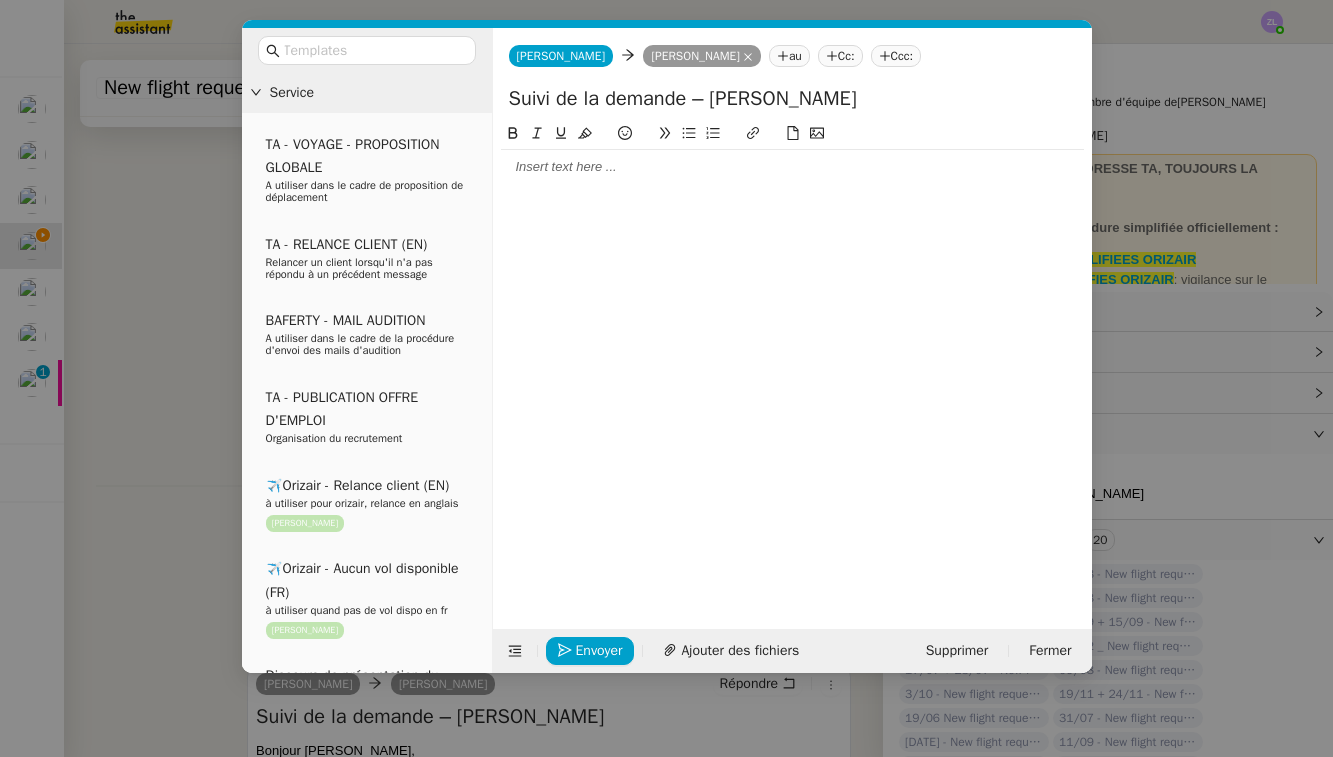click 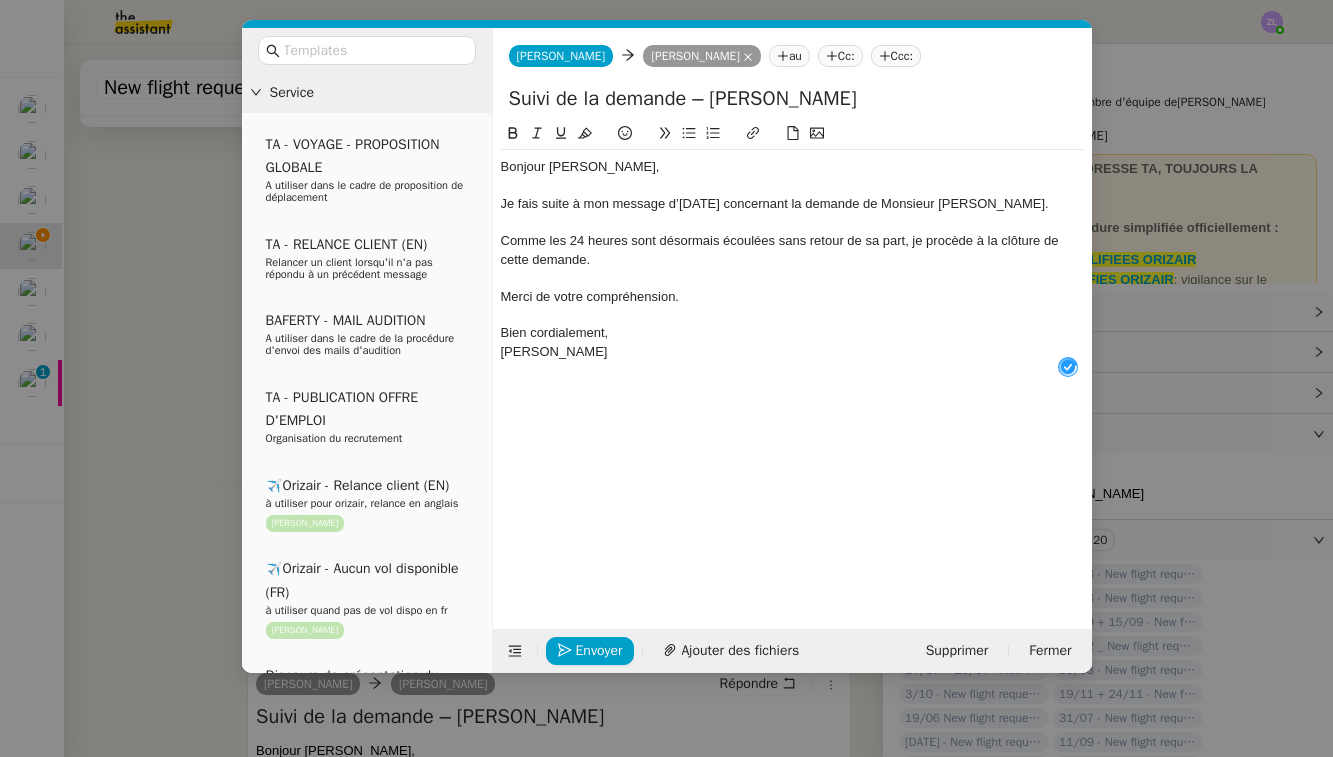 scroll, scrollTop: 21, scrollLeft: 0, axis: vertical 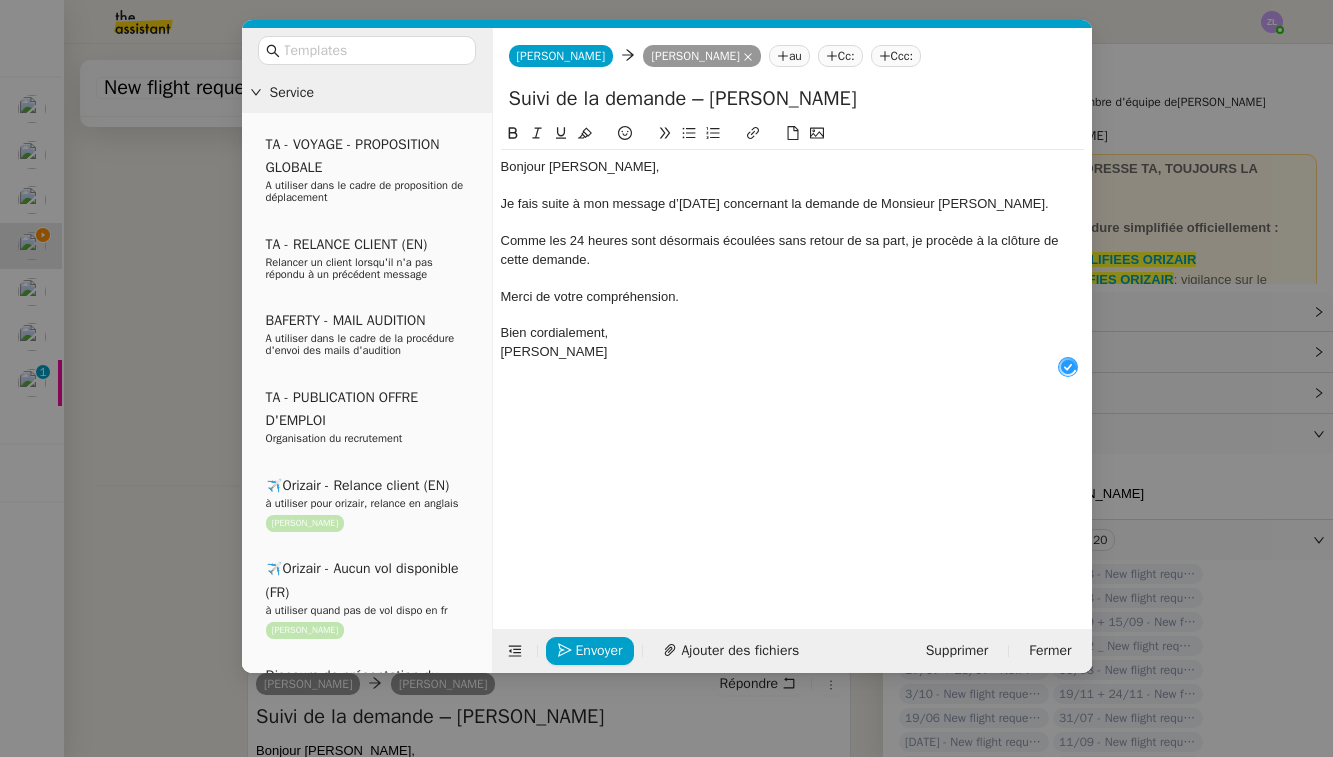 click on "Suivi de la demande – [PERSON_NAME]" 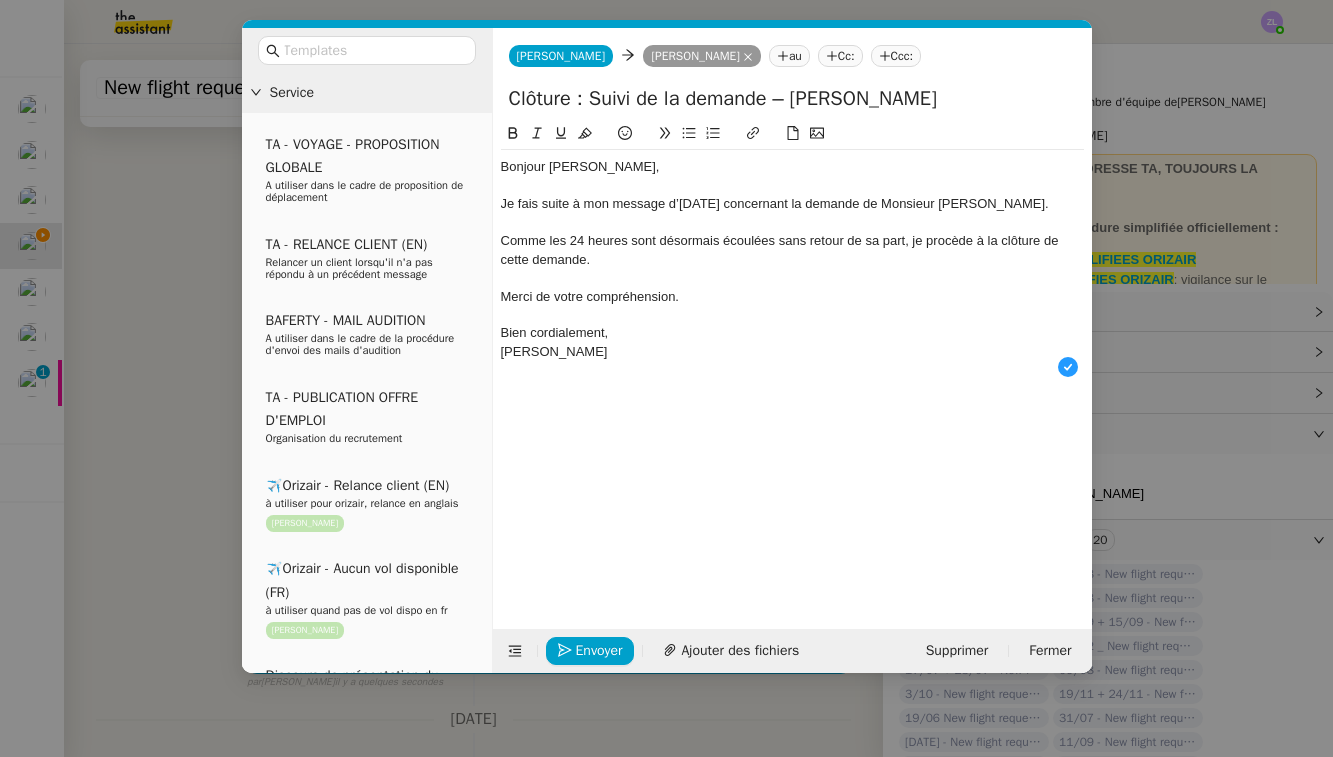 type on "Clôture : Suivi de la demande – [PERSON_NAME]" 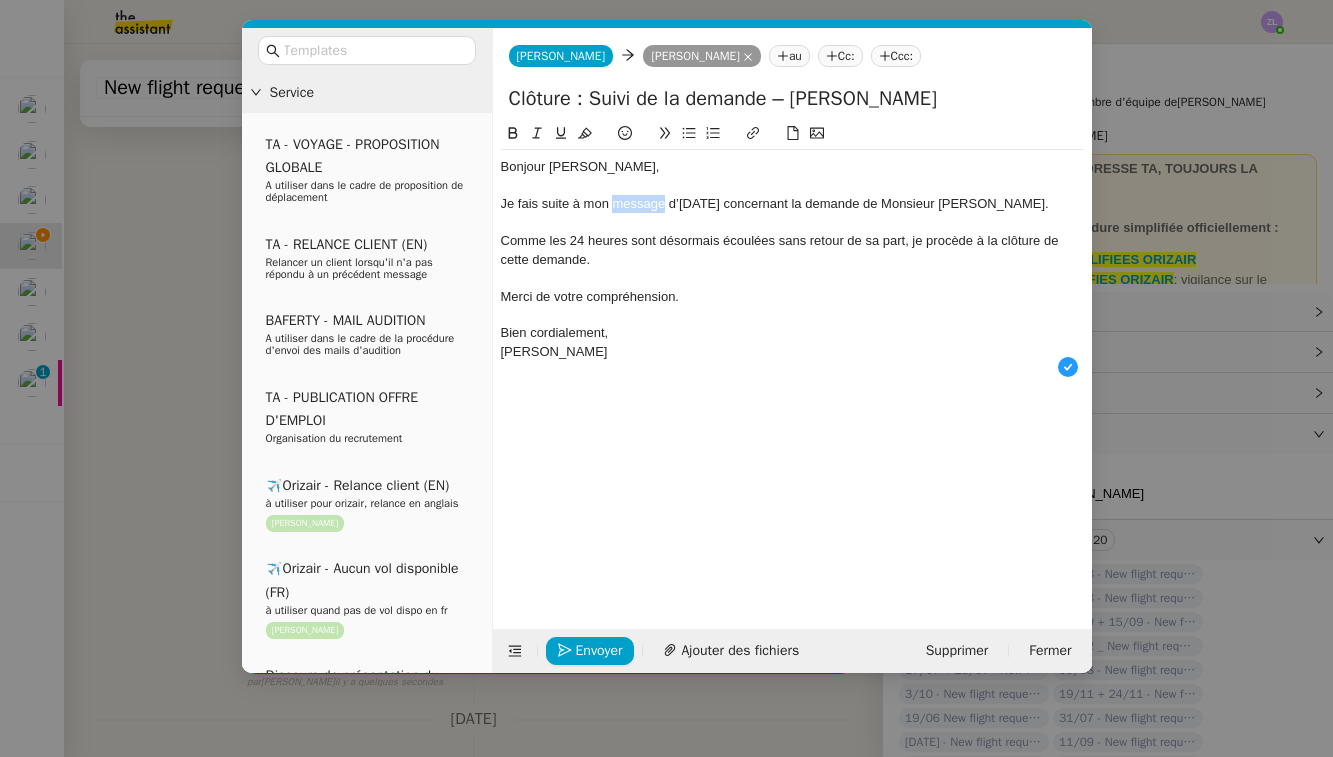 drag, startPoint x: 666, startPoint y: 204, endPoint x: 612, endPoint y: 203, distance: 54.00926 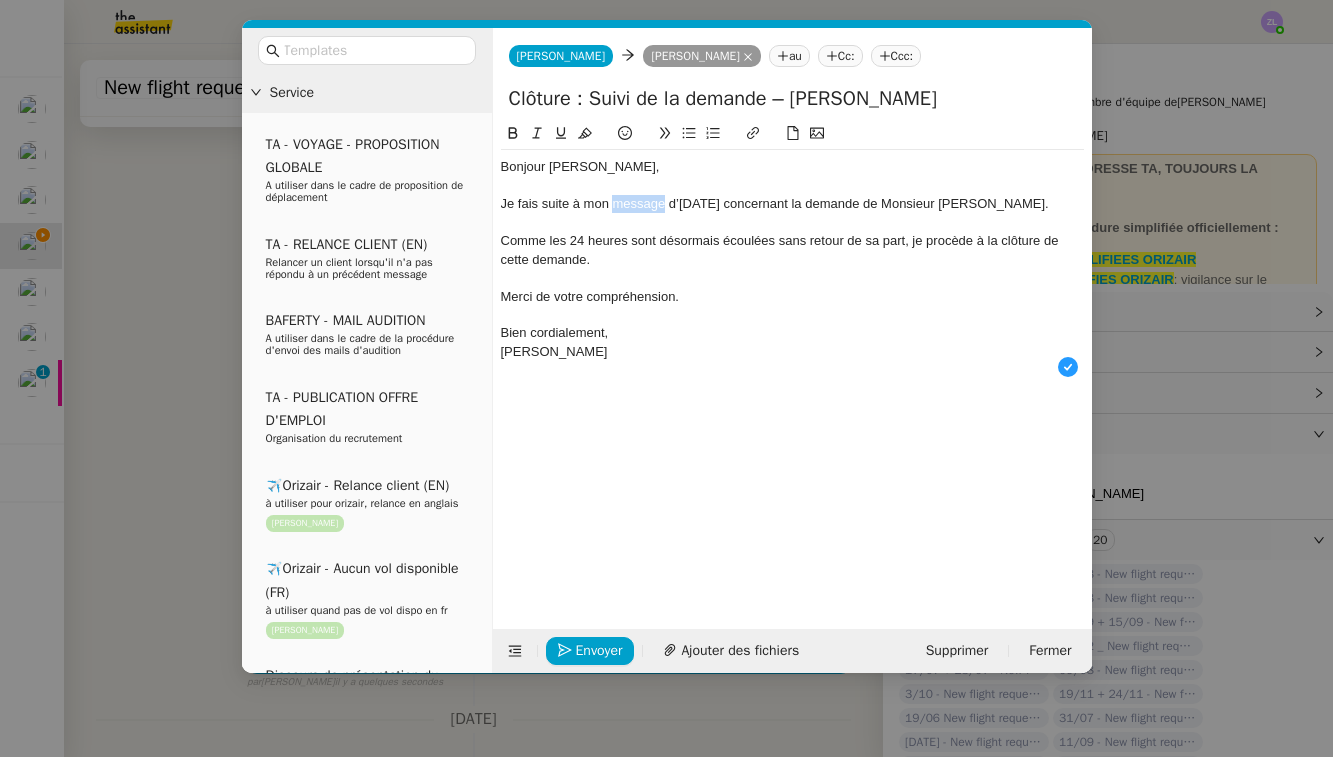 click on "Je fais suite à mon message d’[DATE] concernant la demande de Monsieur [PERSON_NAME]." 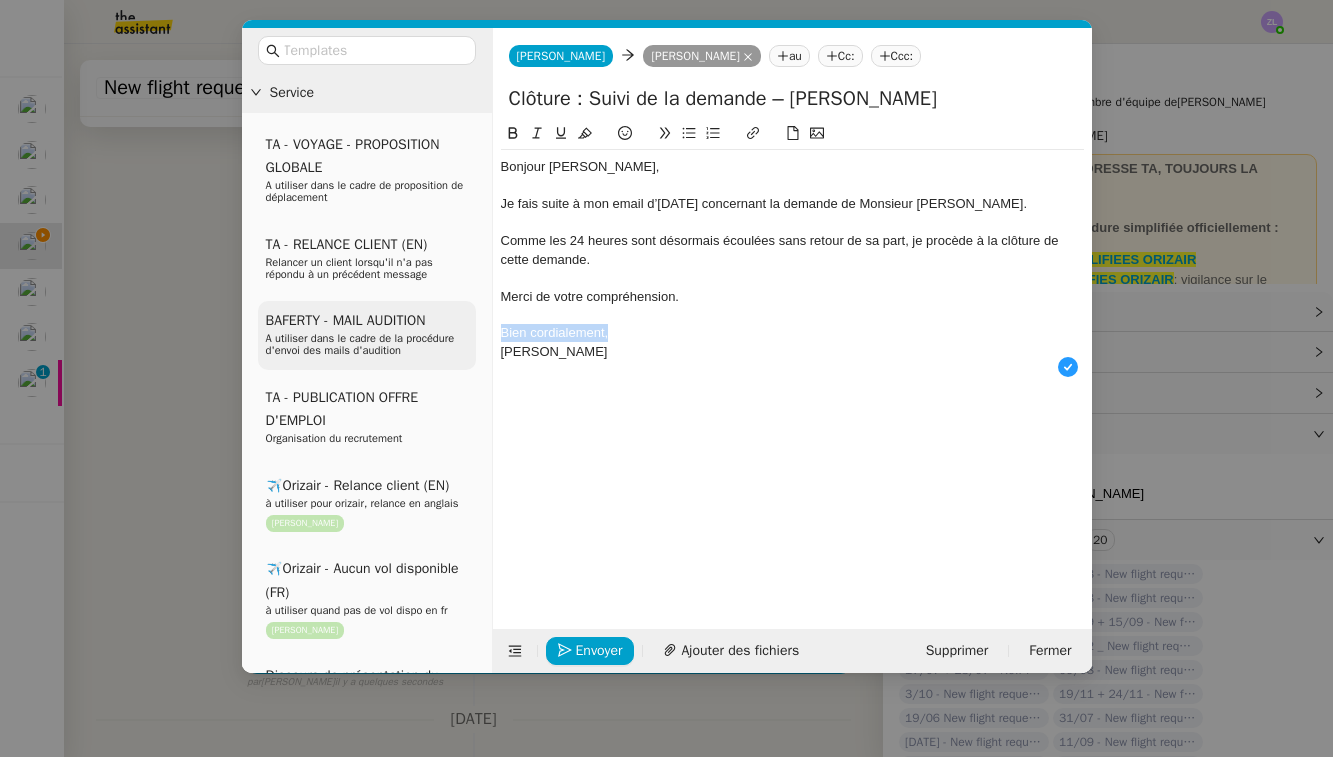 drag, startPoint x: 611, startPoint y: 329, endPoint x: 451, endPoint y: 329, distance: 160 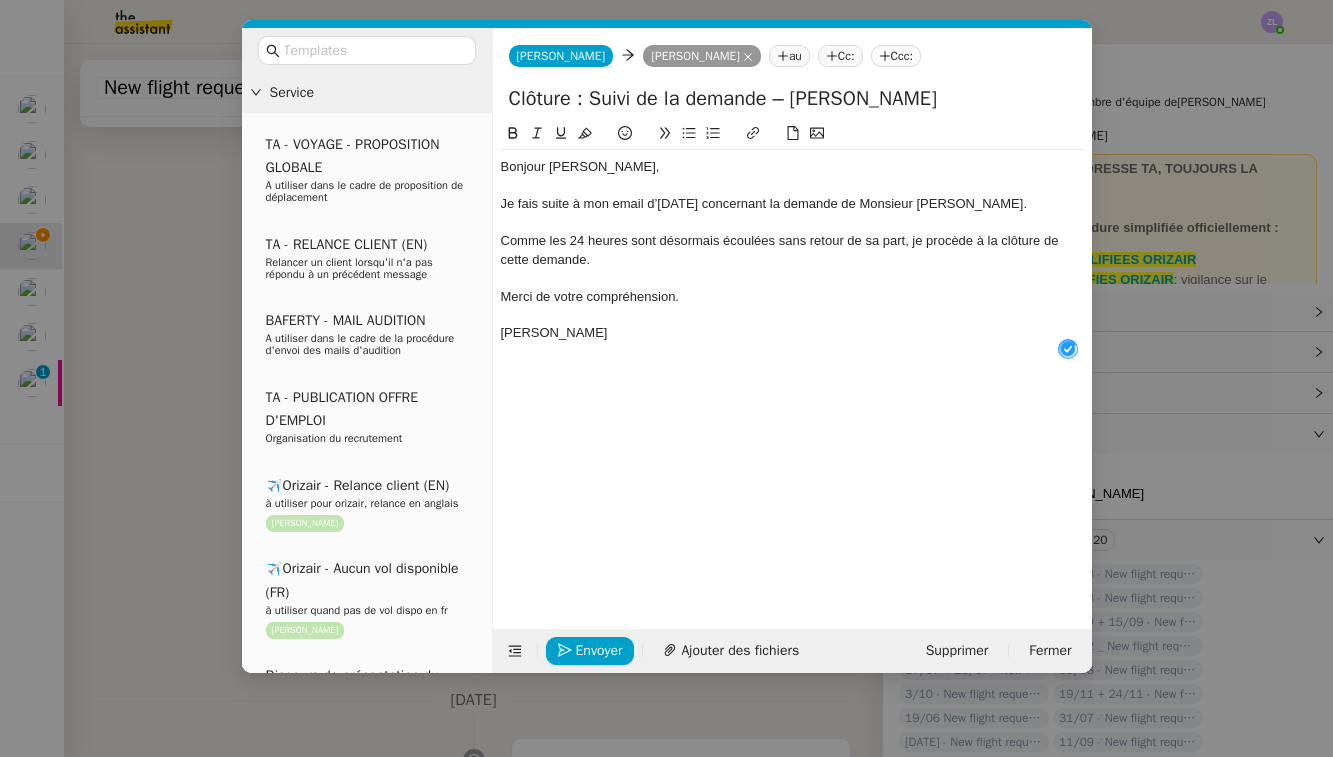 click on "[PERSON_NAME]" 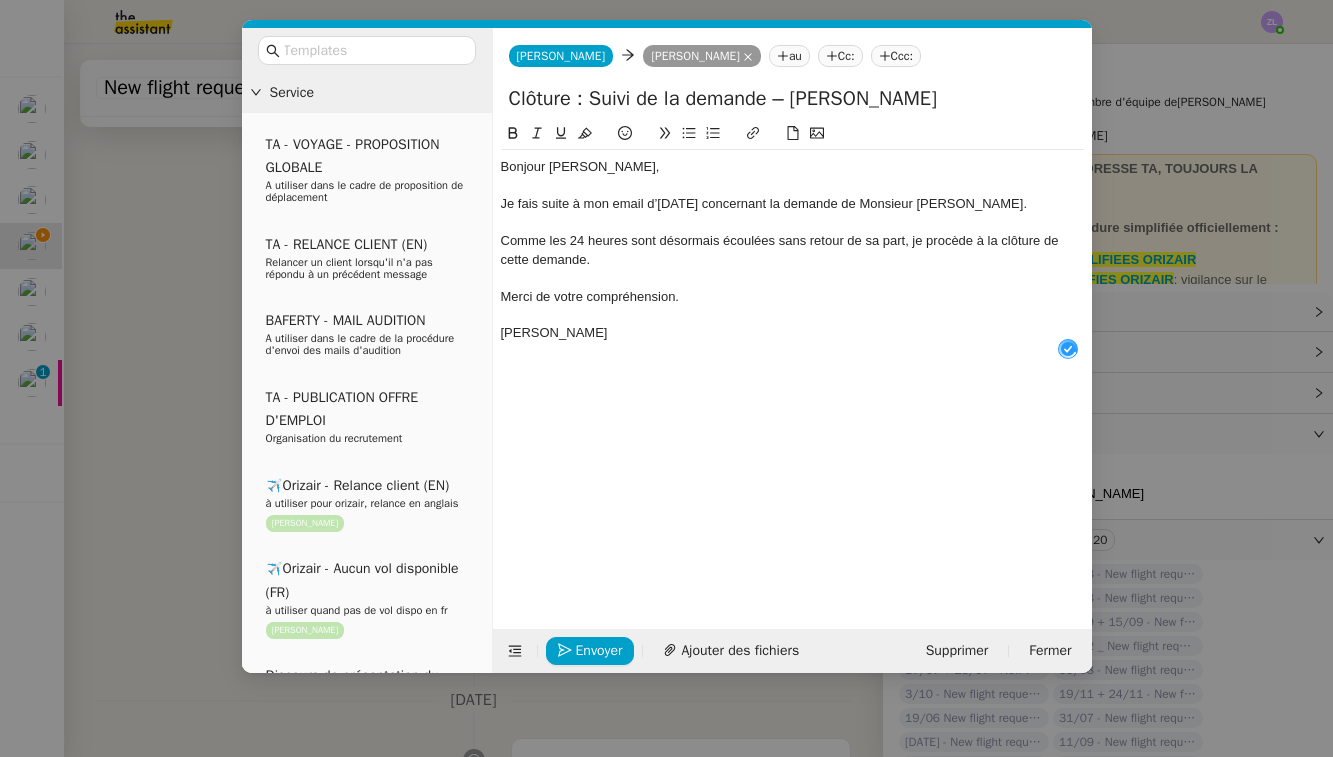click on "[PERSON_NAME]" 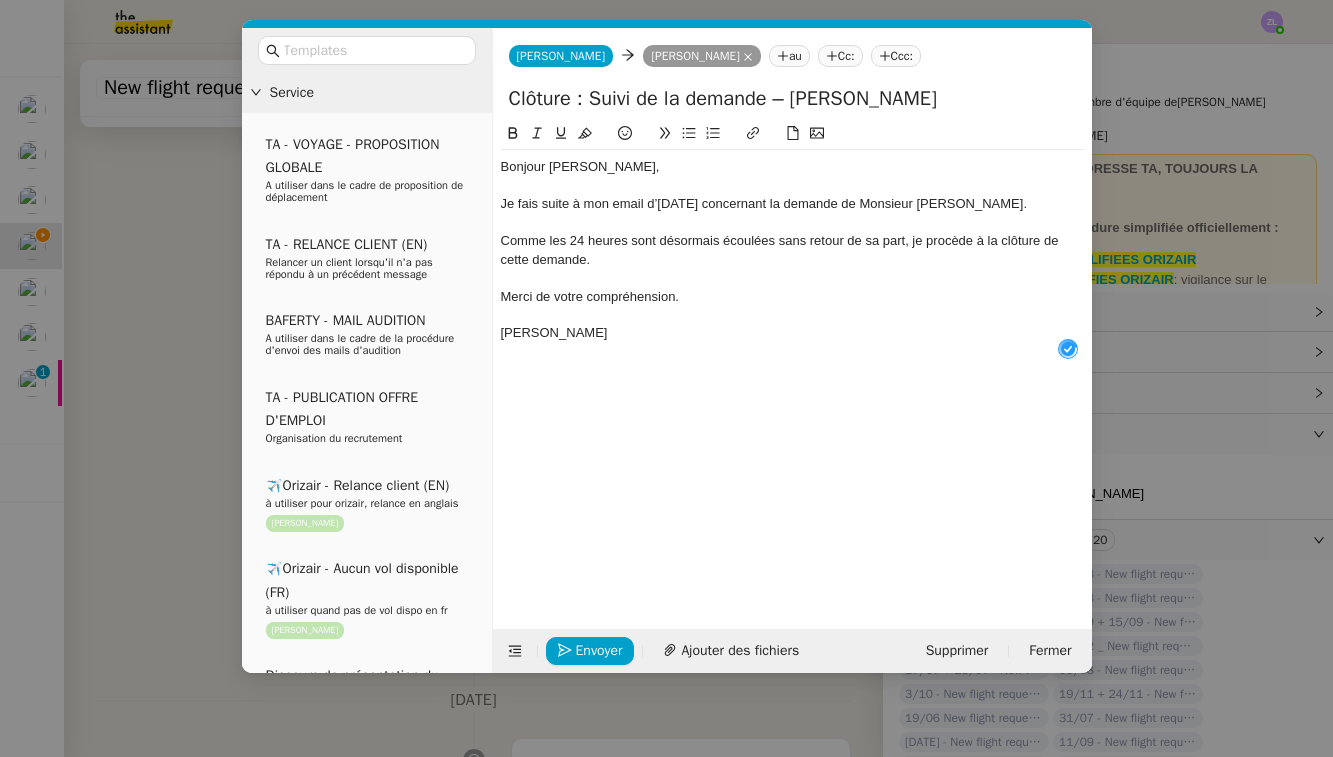 click 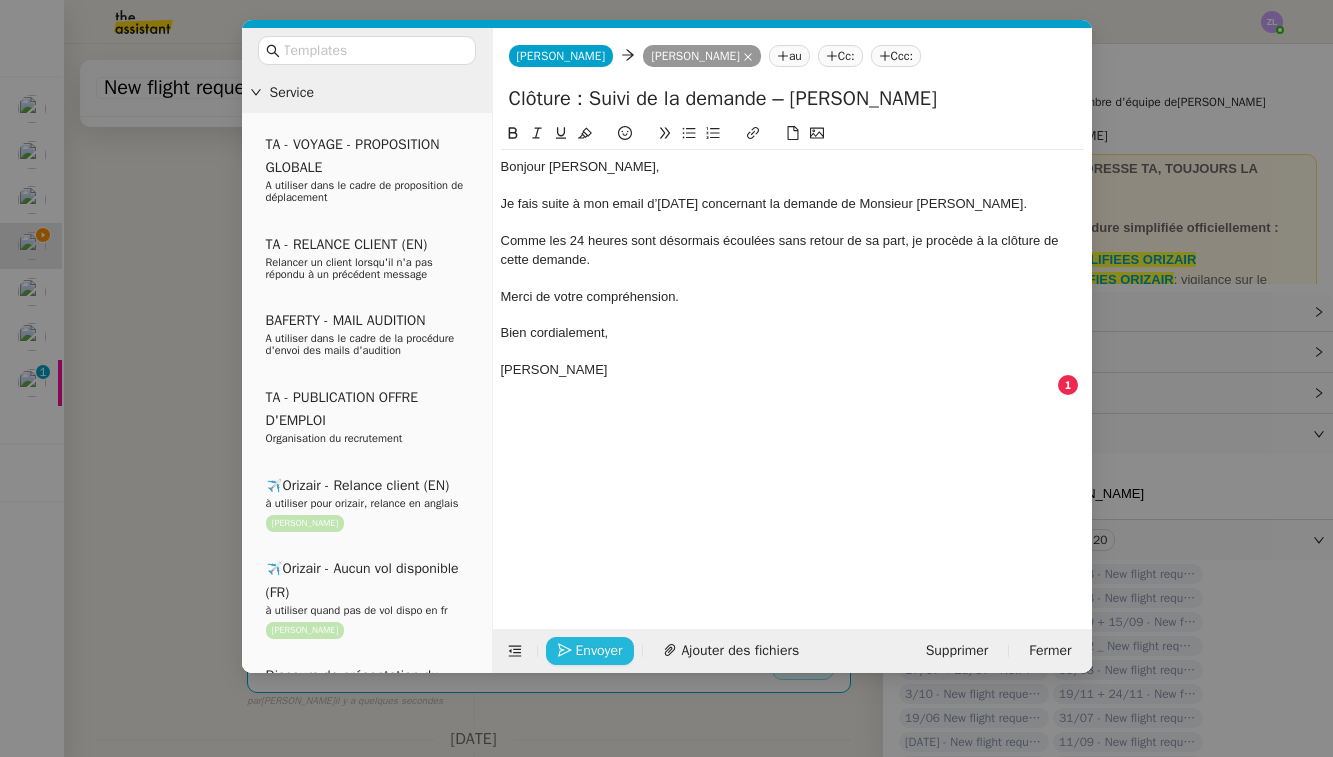 click on "Envoyer" 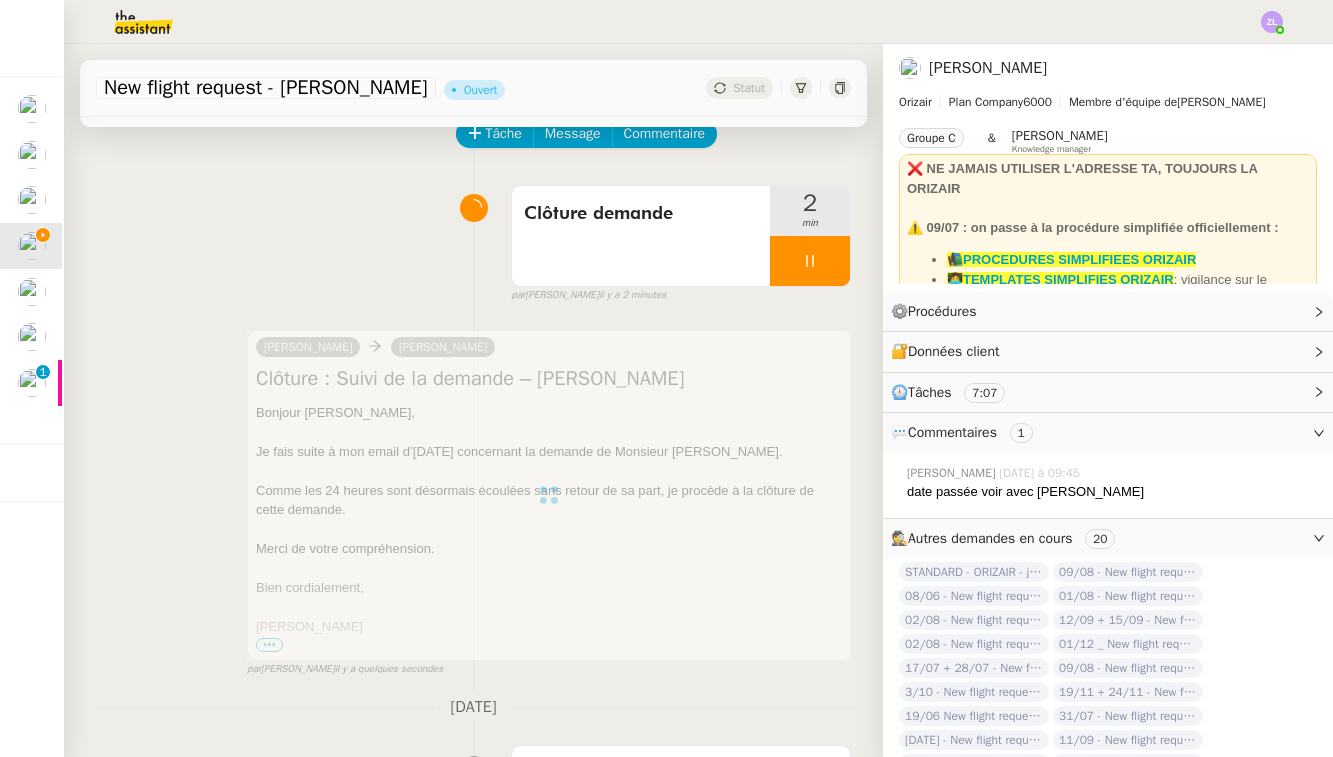 scroll, scrollTop: 0, scrollLeft: 0, axis: both 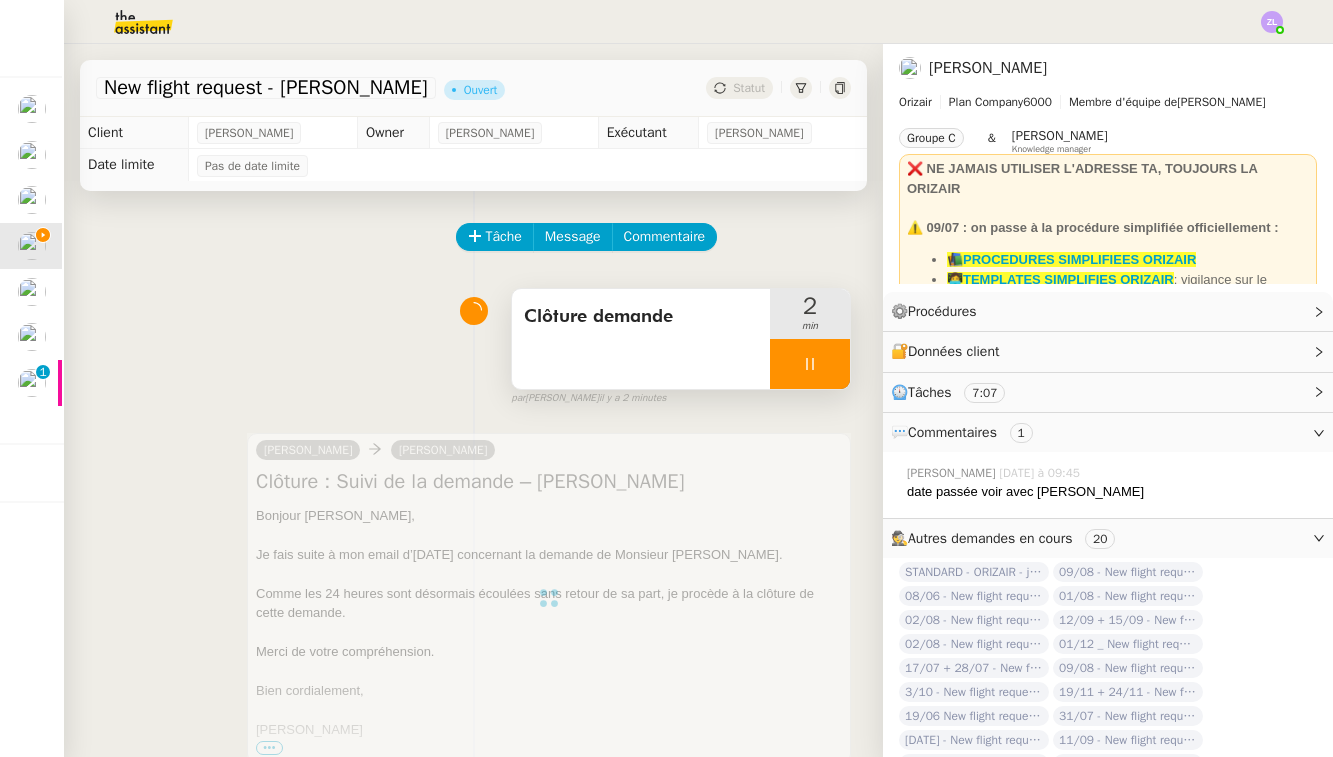 click at bounding box center [810, 364] 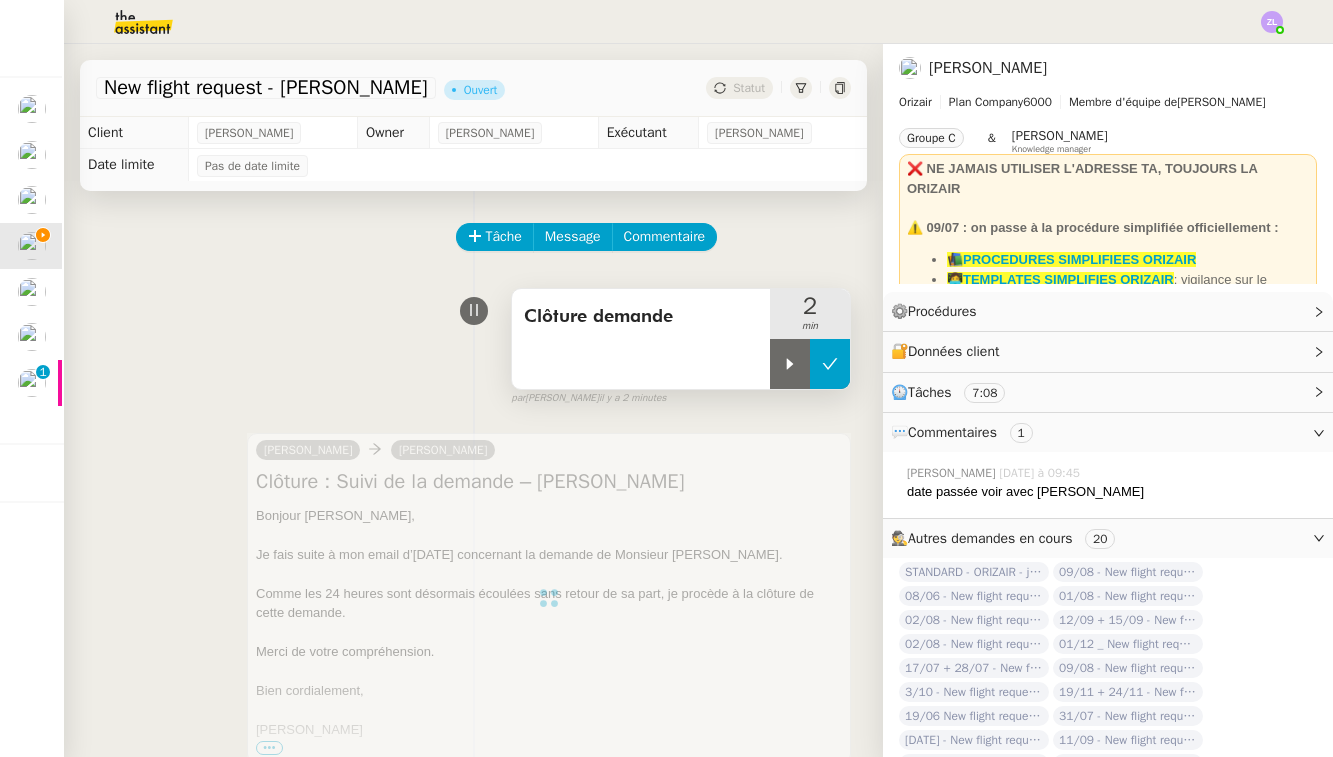 click 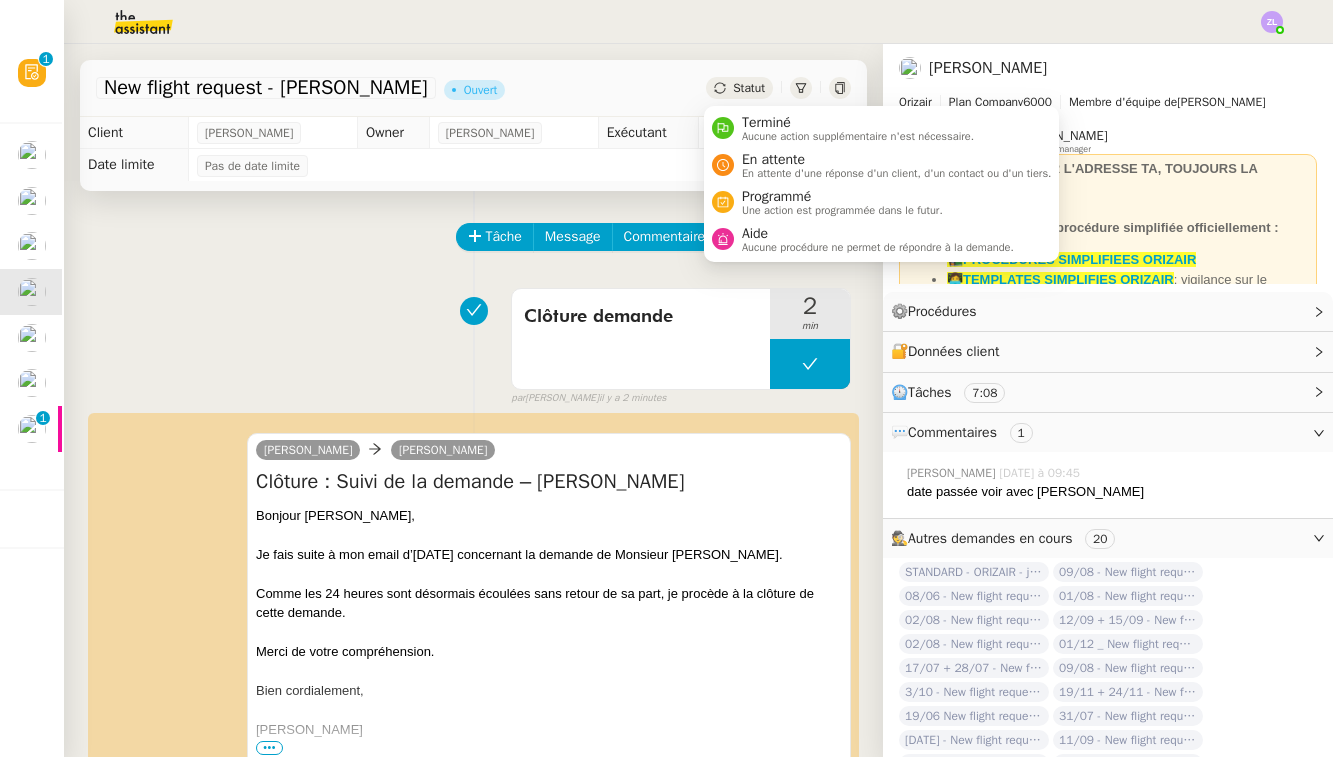 click on "Statut" 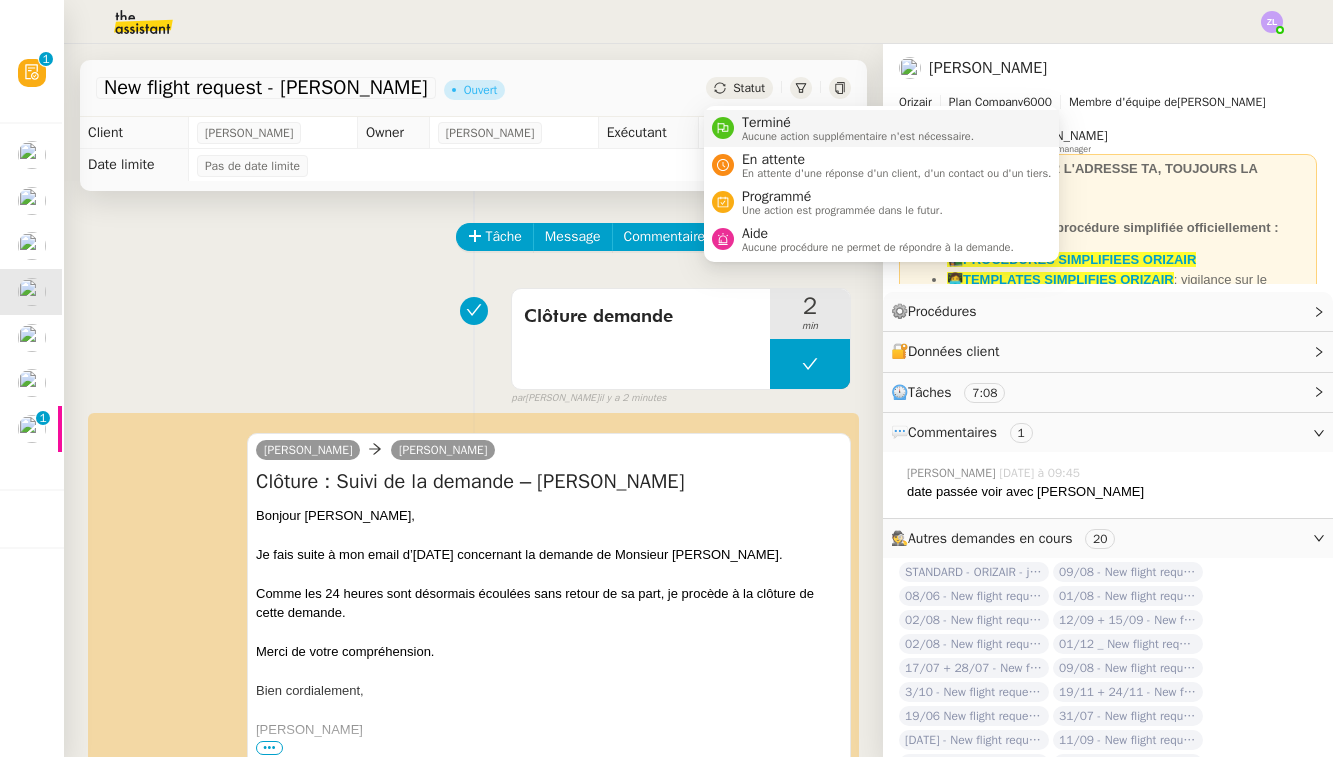 click on "Terminé" at bounding box center [858, 123] 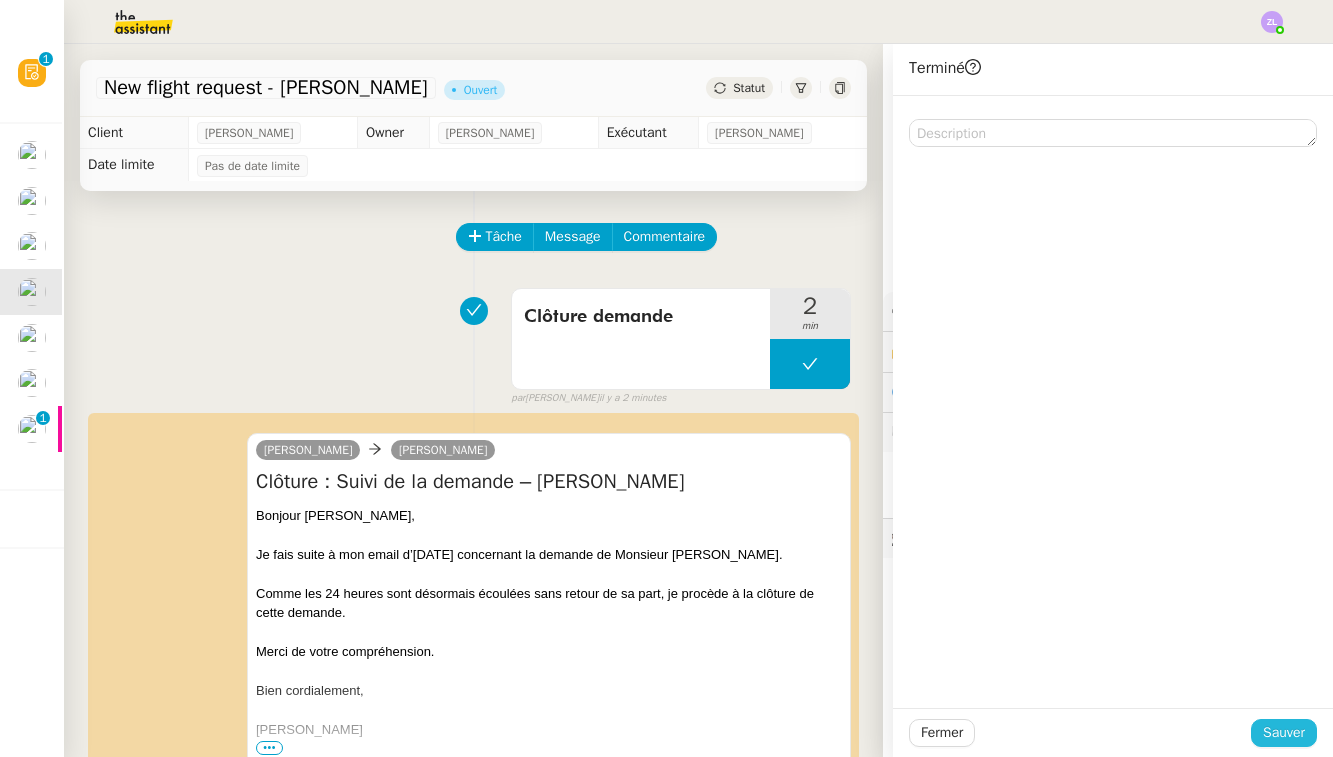 click on "Sauver" 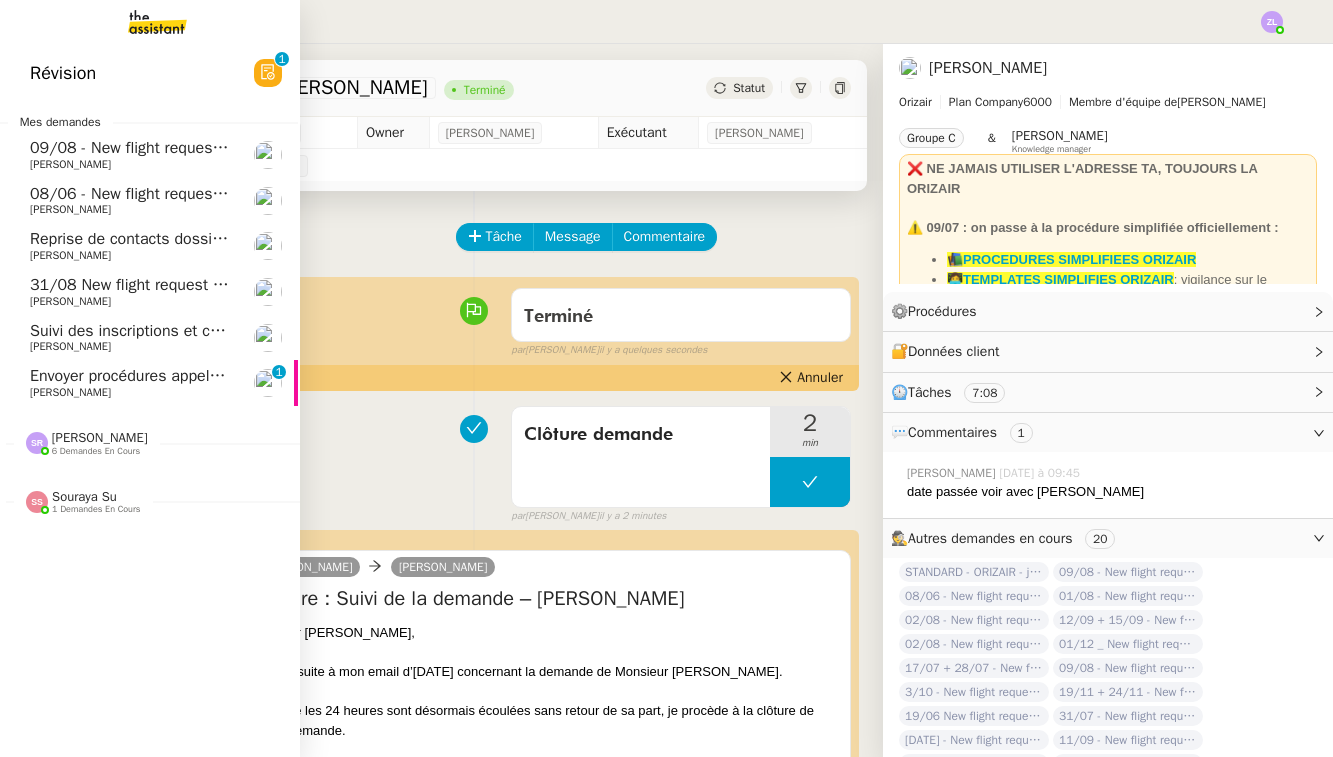 click on "31/08 New flight request - [PERSON_NAME]    [PERSON_NAME]" 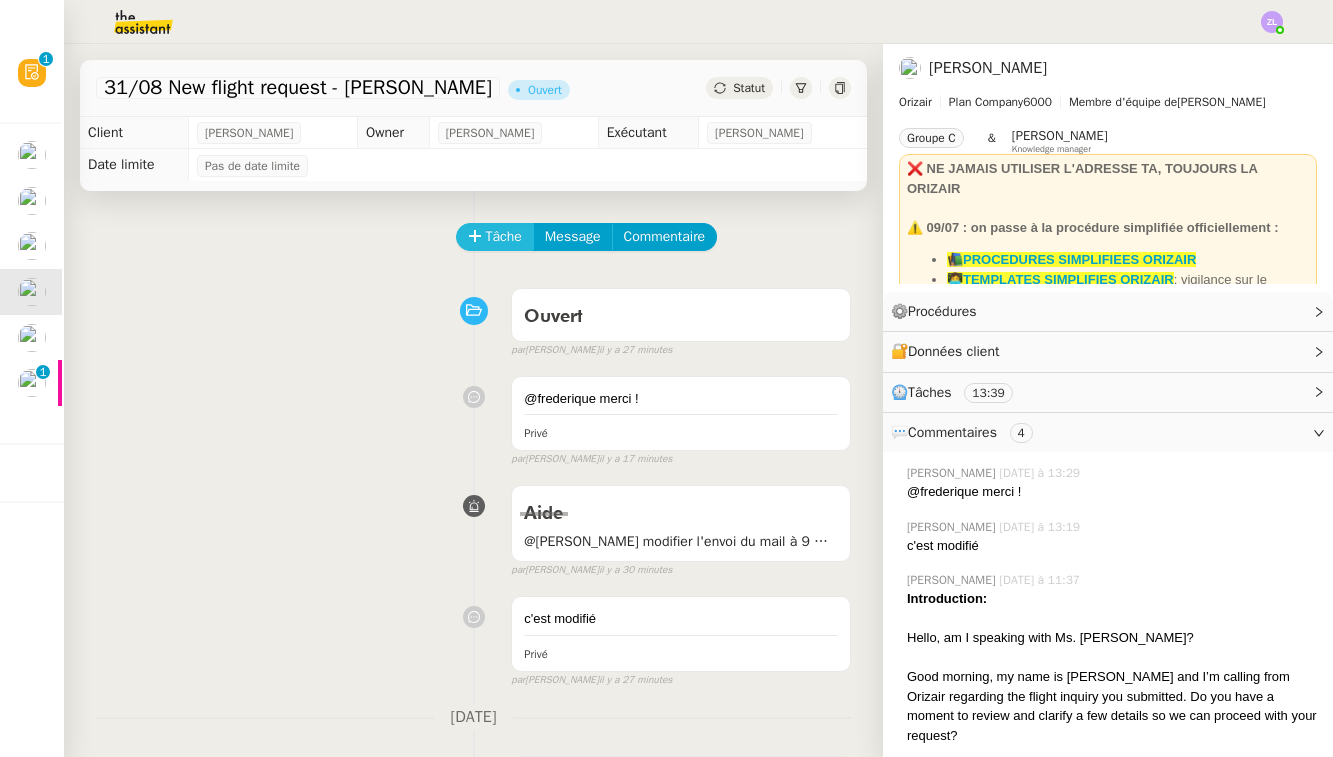click on "Tâche" 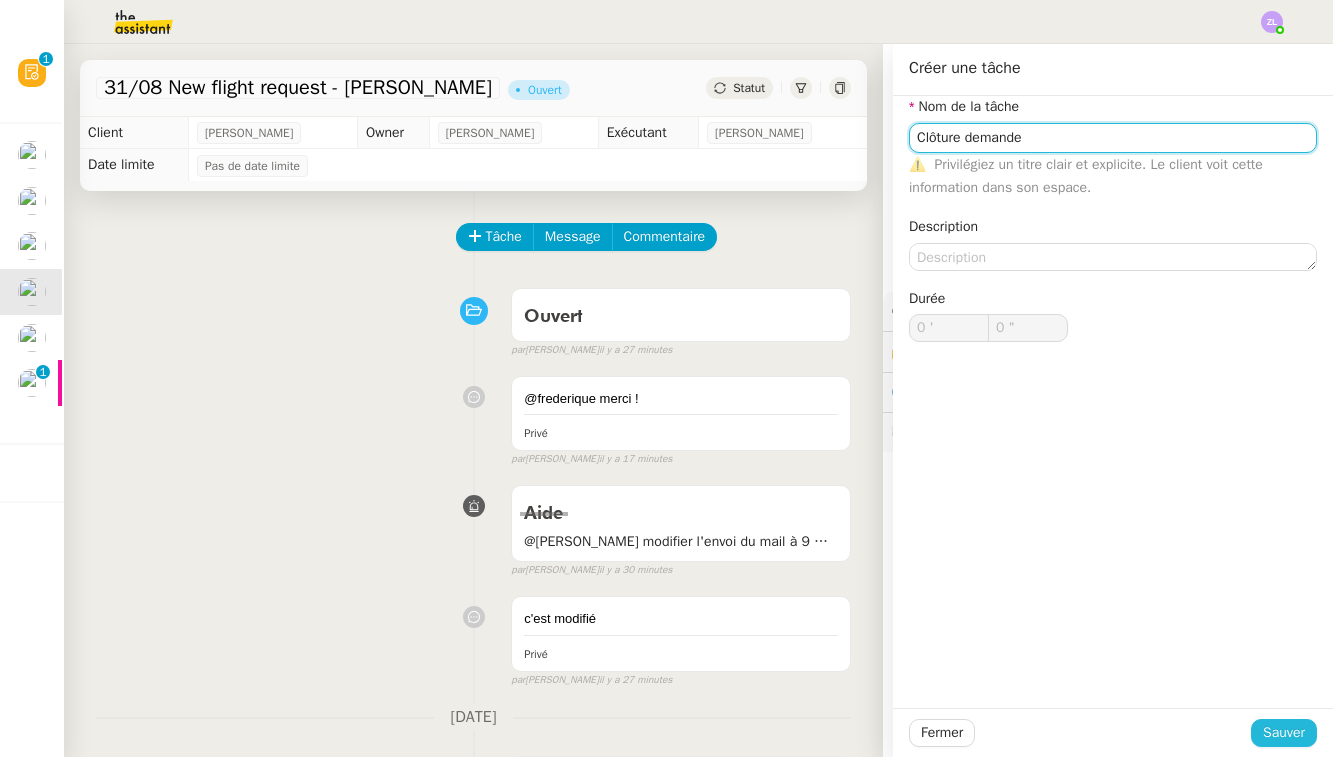 type on "Clôture demande" 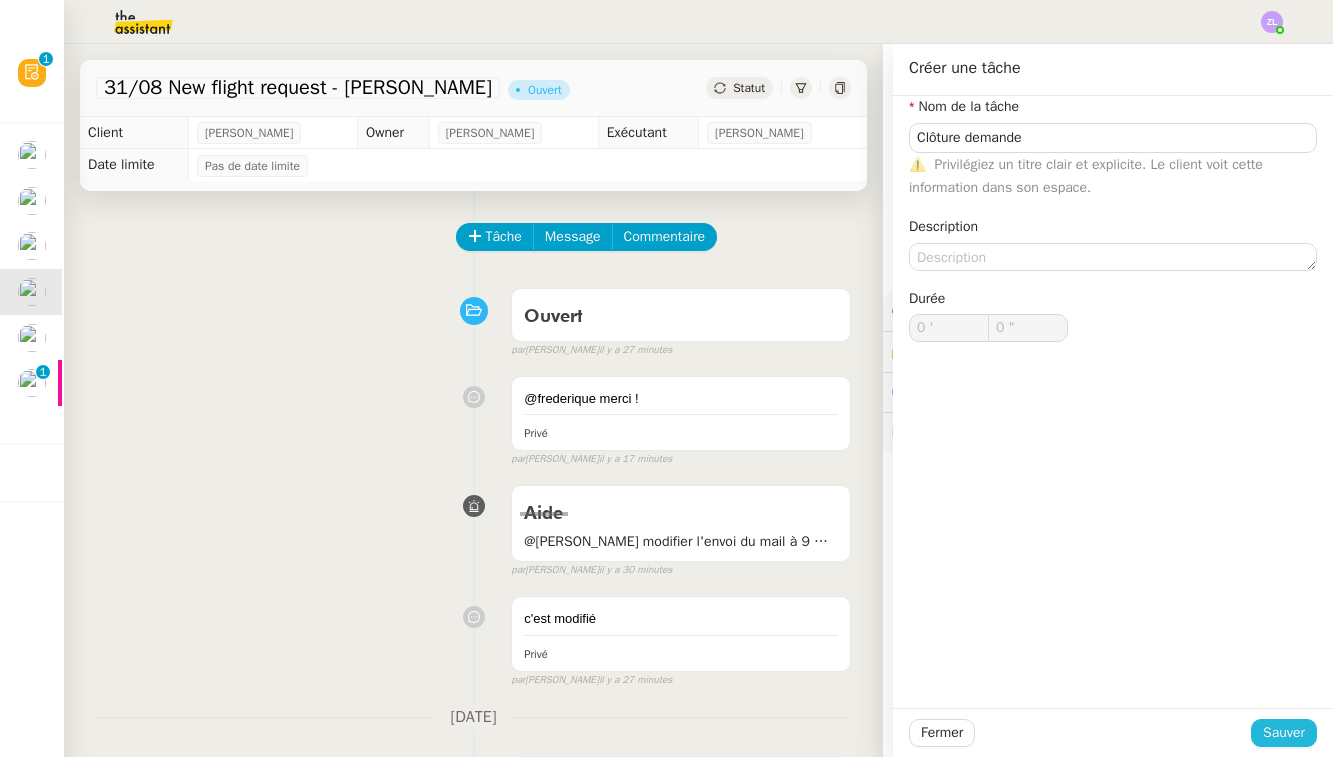 click on "Sauver" 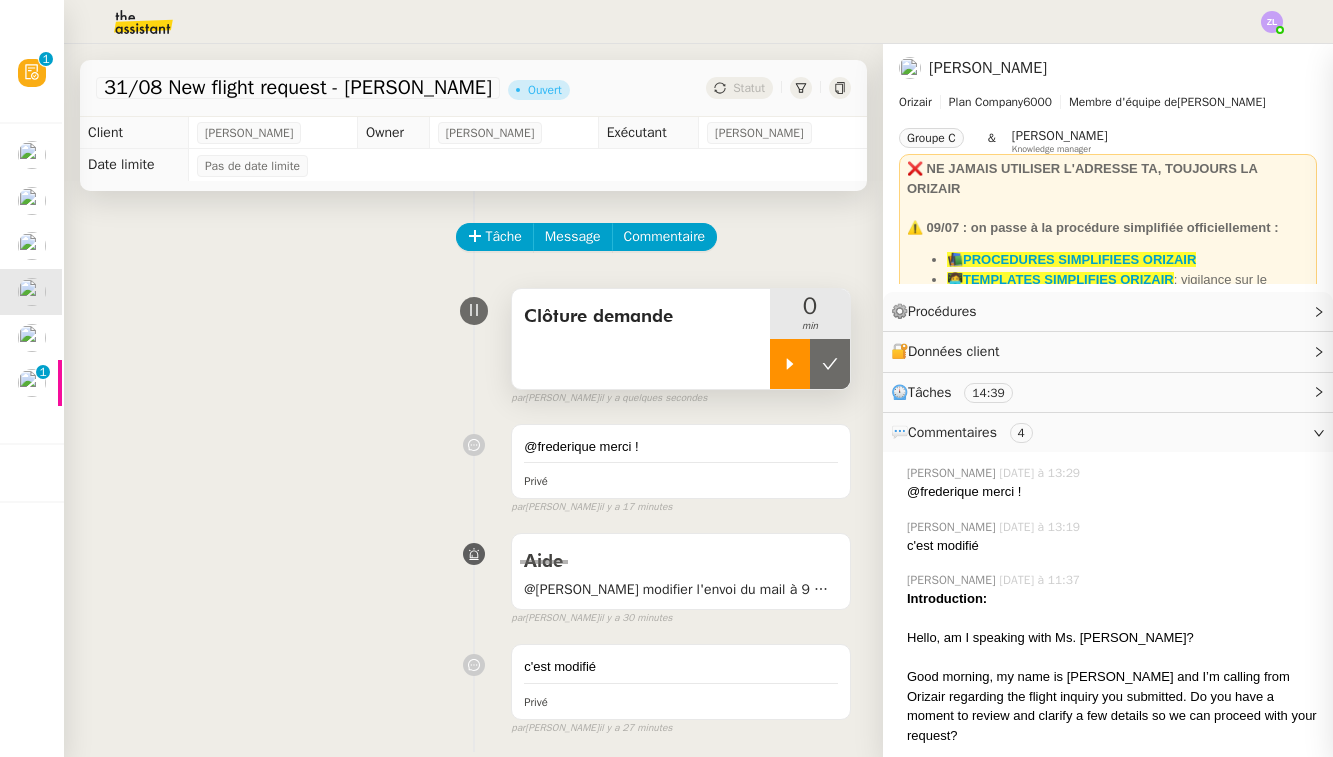 click at bounding box center (790, 364) 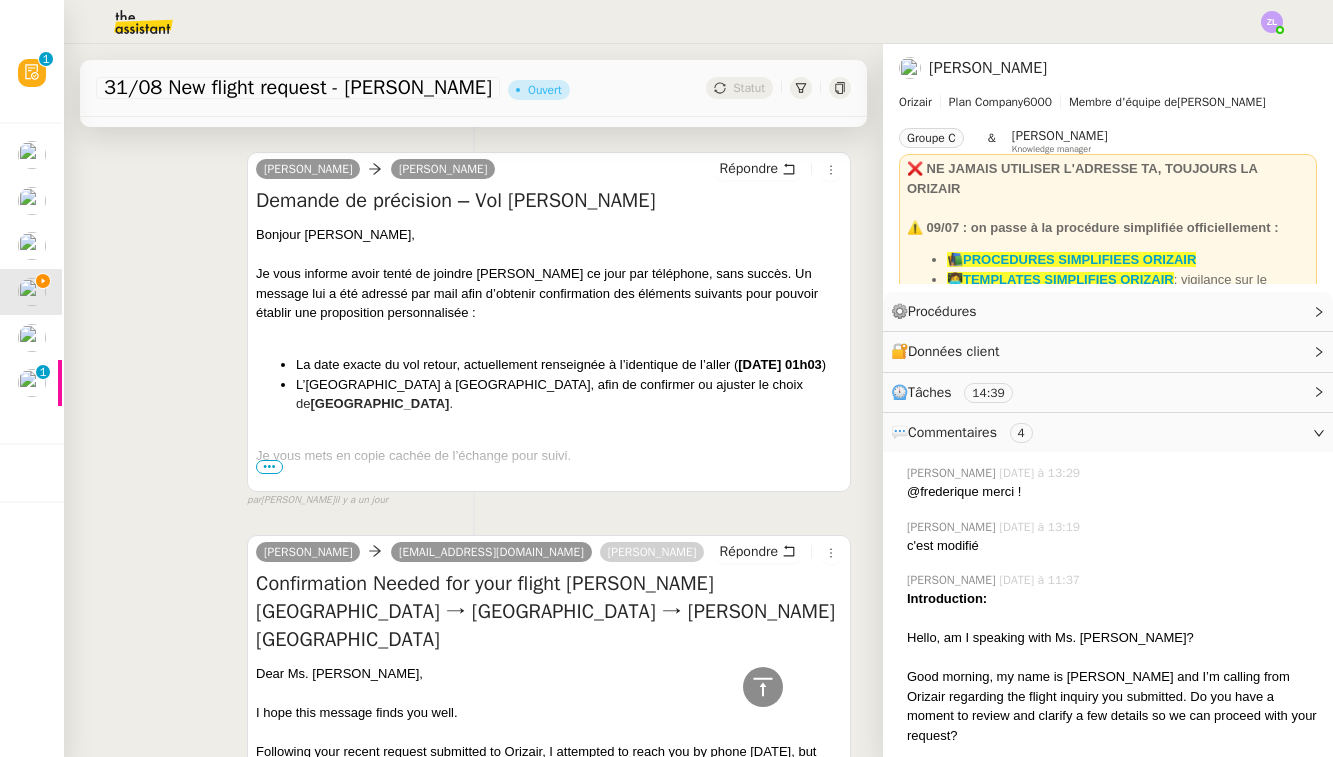 scroll, scrollTop: 776, scrollLeft: 0, axis: vertical 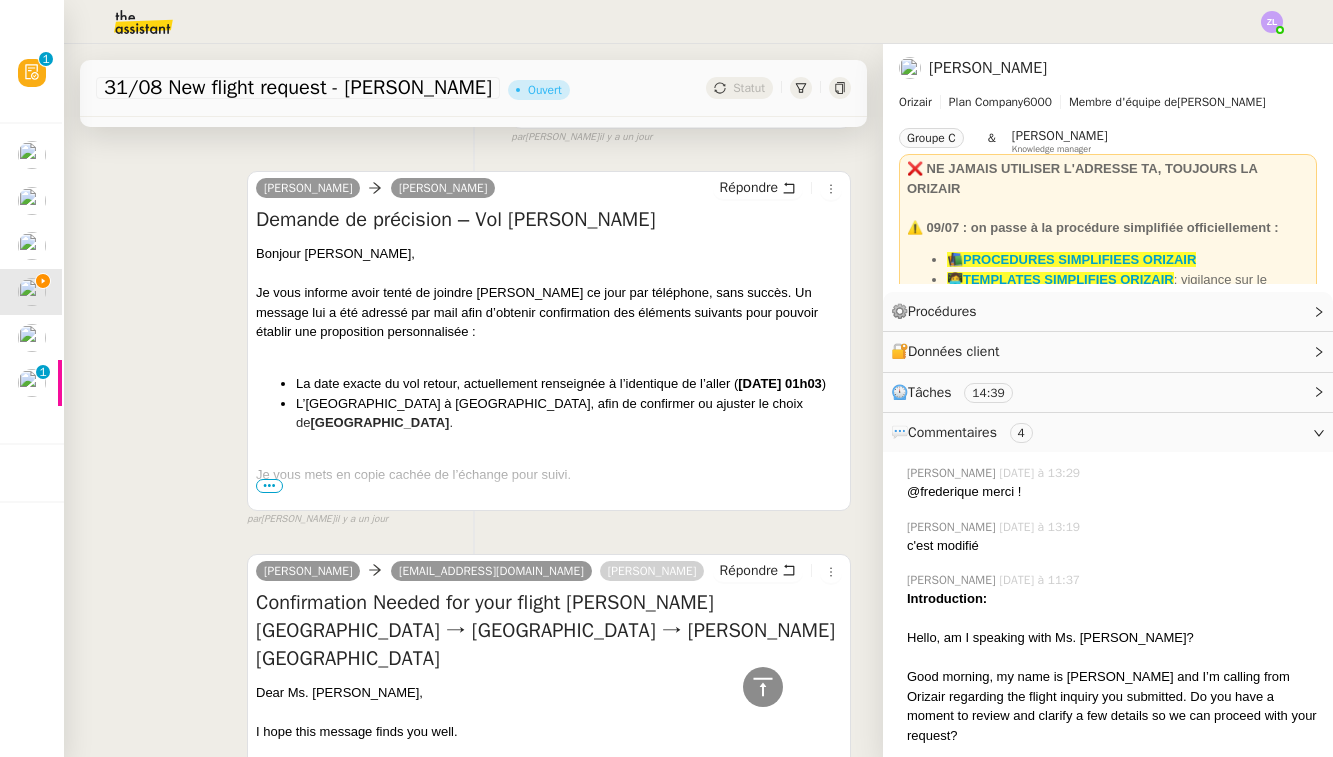 click on "•••" at bounding box center [269, 486] 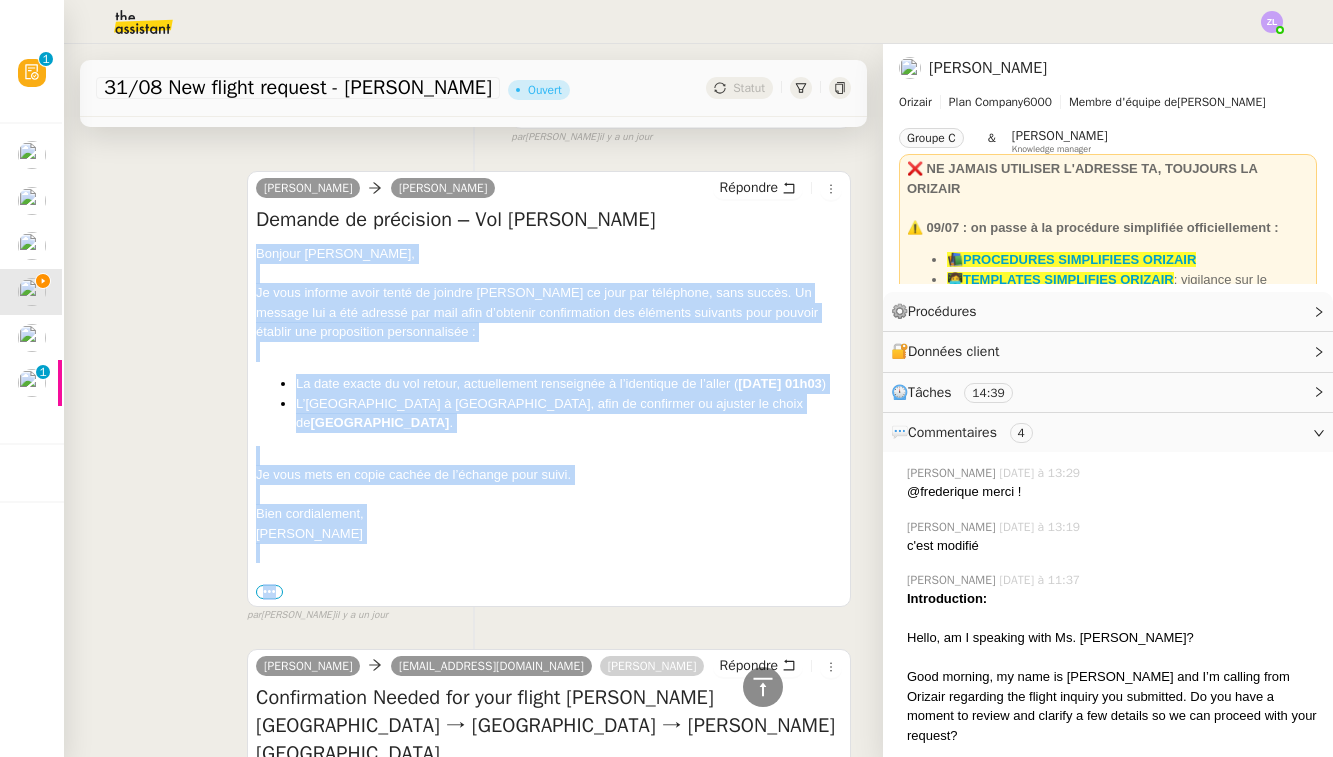 drag, startPoint x: 256, startPoint y: 242, endPoint x: 406, endPoint y: 574, distance: 364.31305 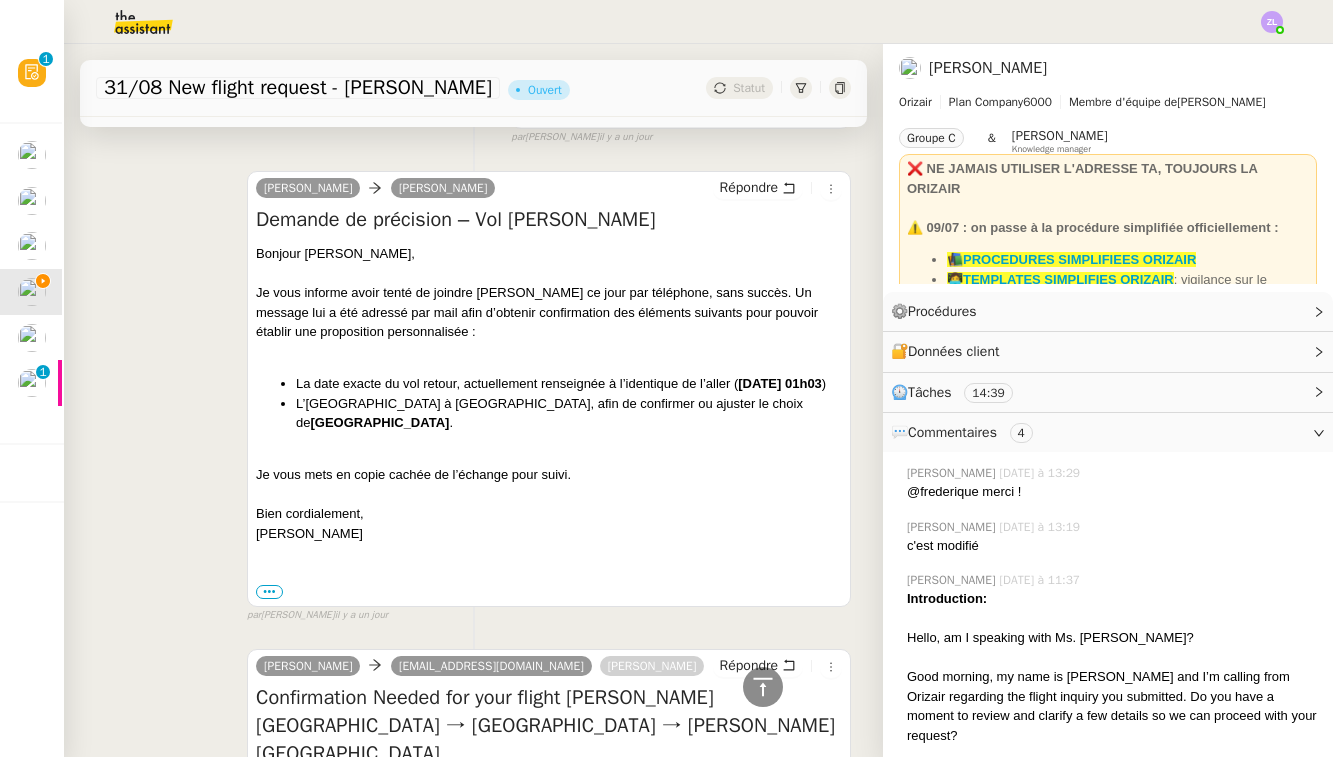 click on "Demande de précision – Vol [PERSON_NAME]" at bounding box center (549, 220) 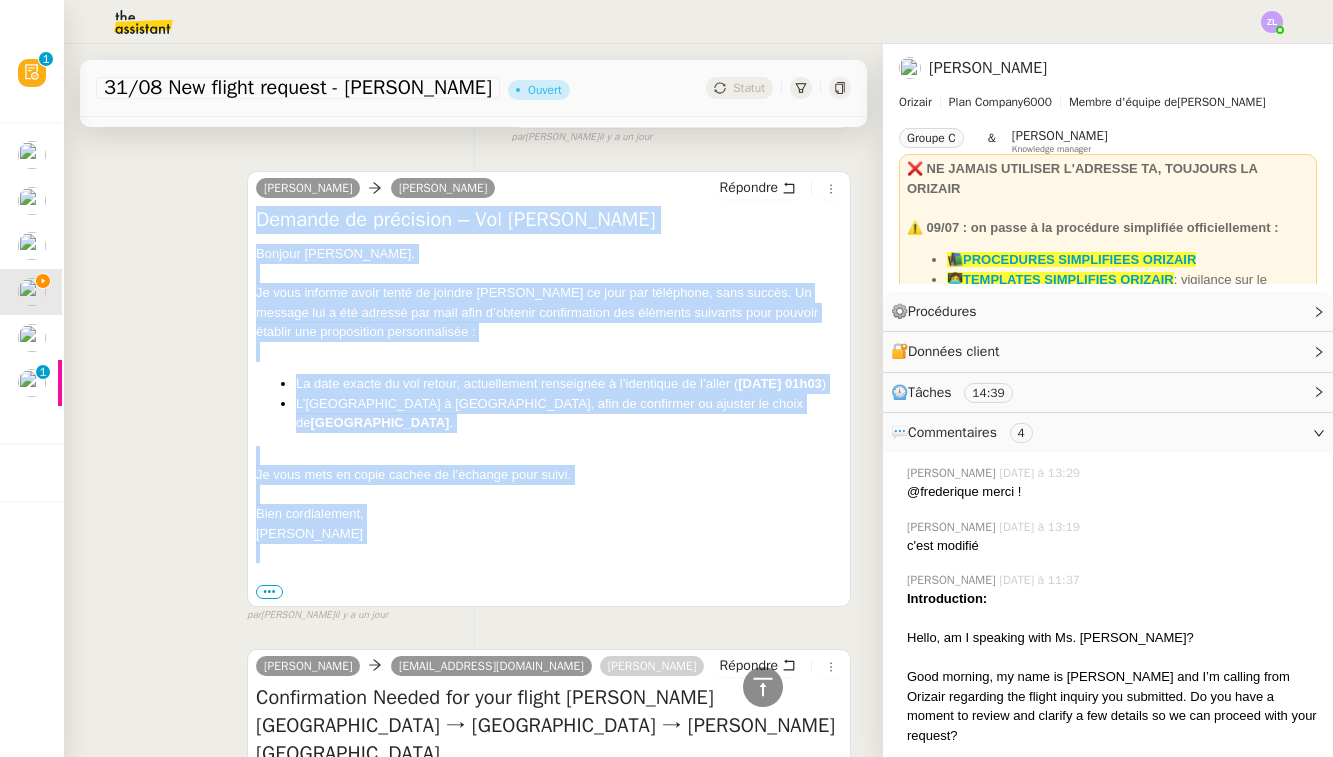 drag, startPoint x: 258, startPoint y: 207, endPoint x: 398, endPoint y: 525, distance: 347.45358 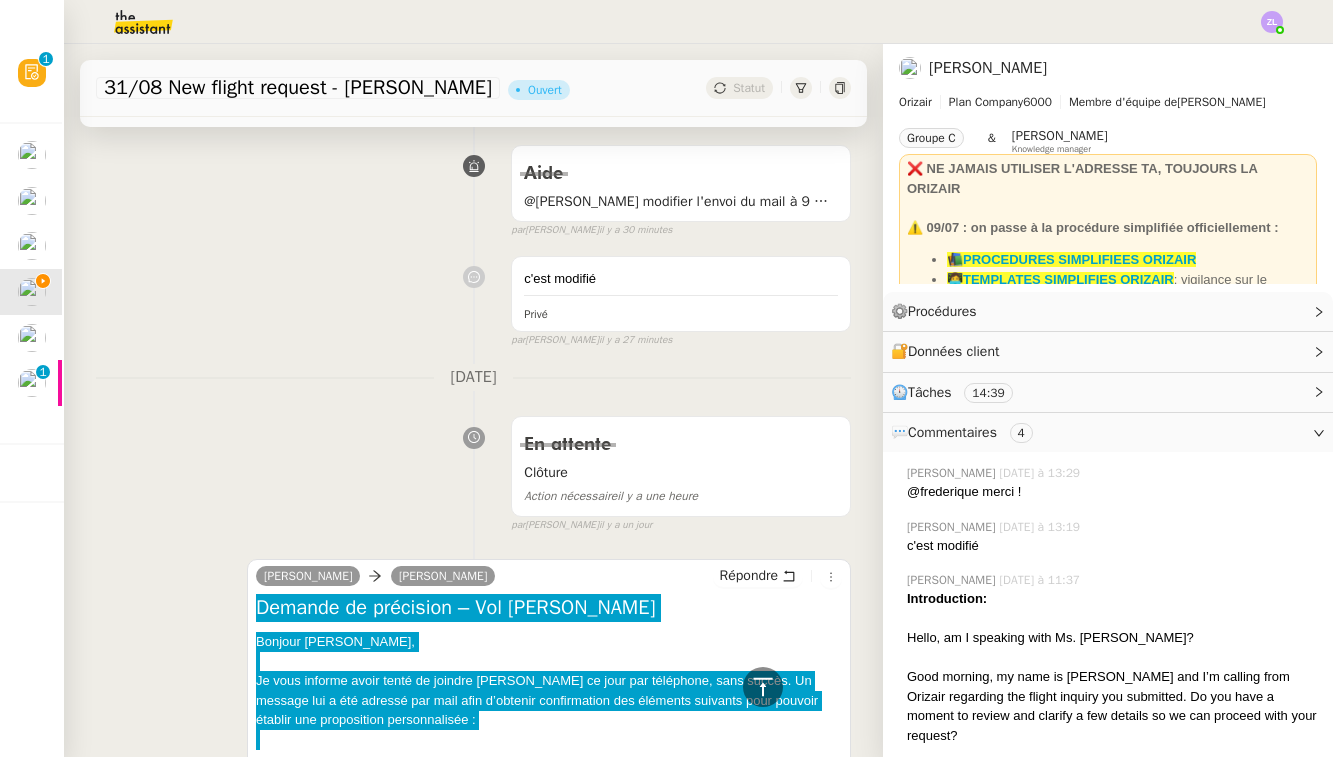 scroll, scrollTop: 367, scrollLeft: 0, axis: vertical 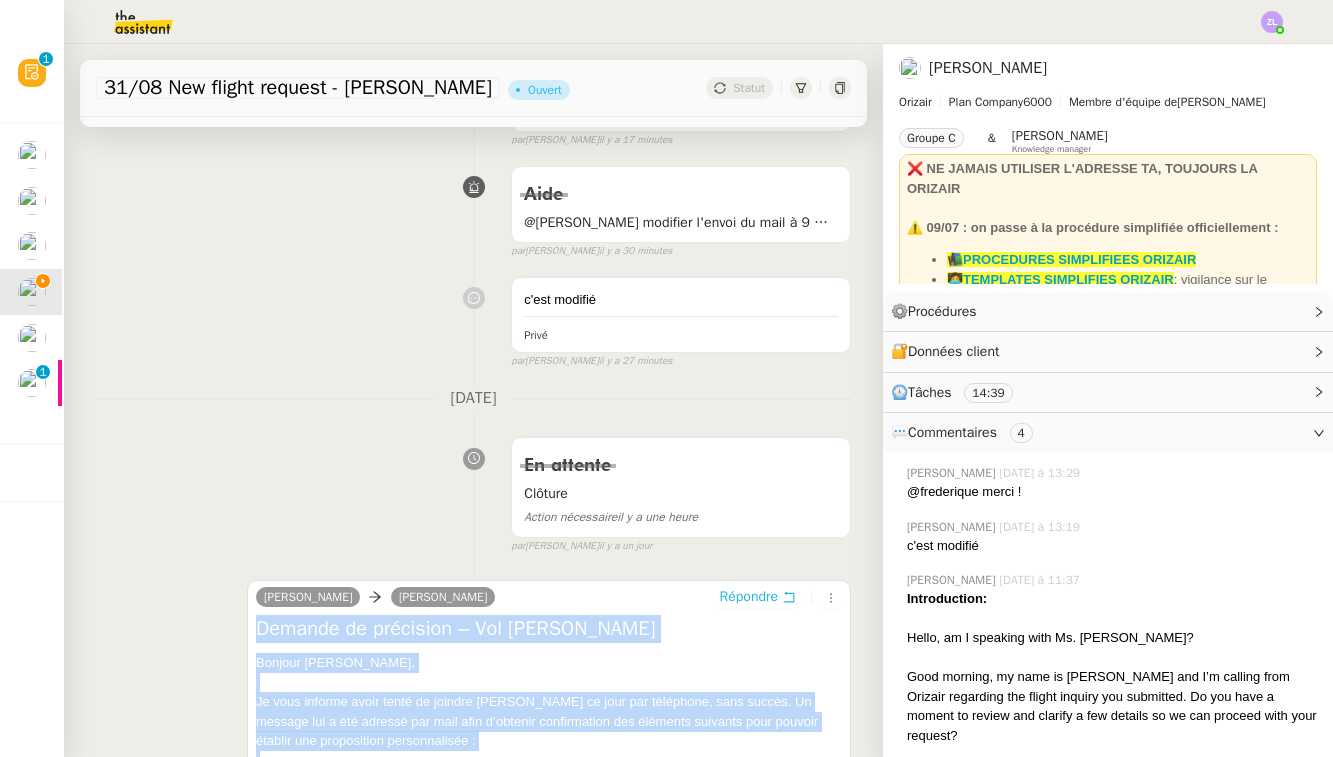 click on "Répondre" at bounding box center [749, 597] 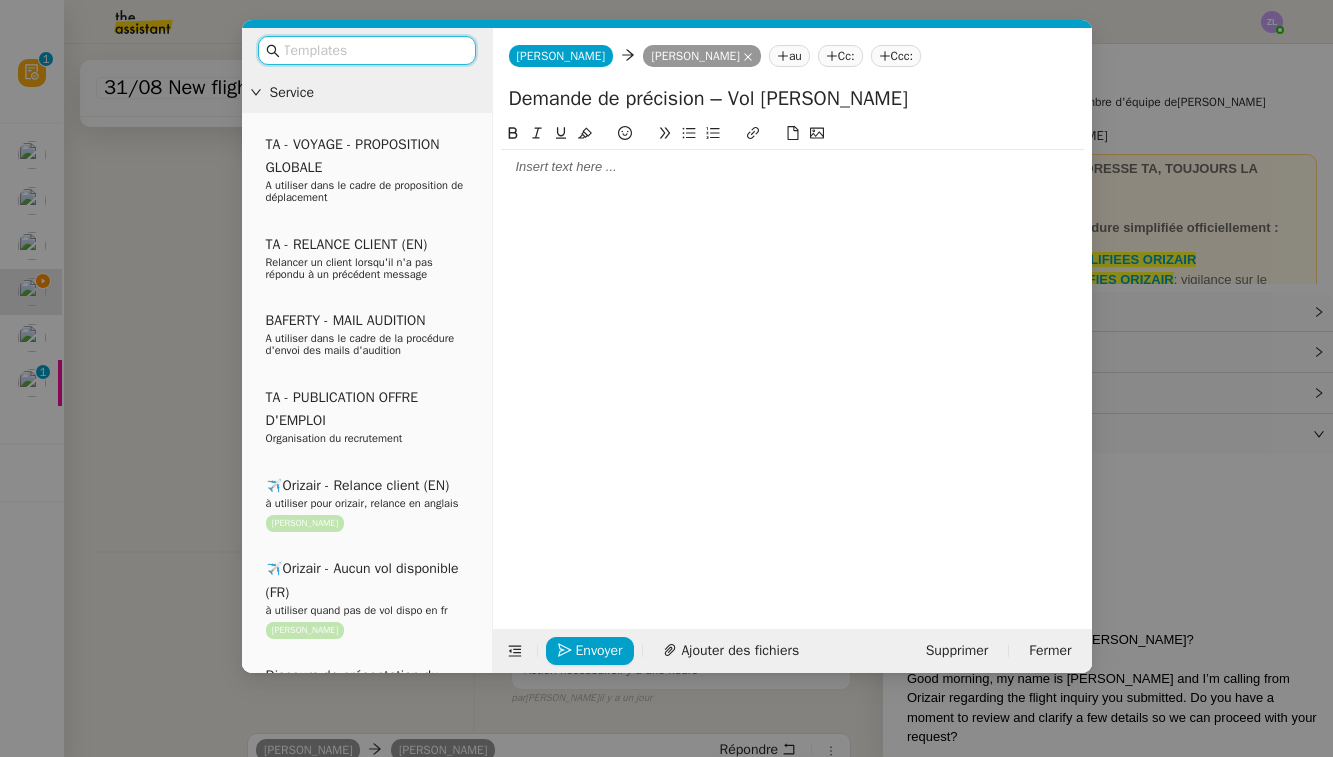 click 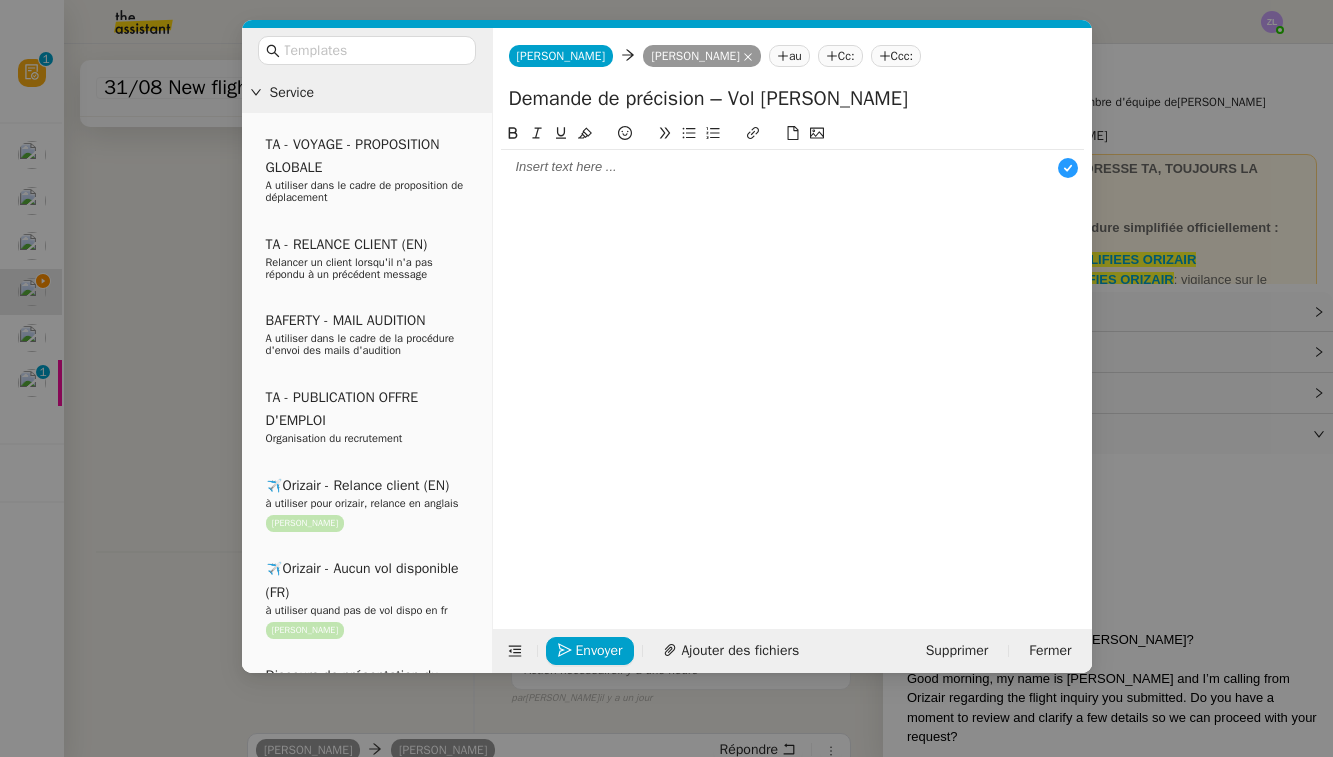 scroll, scrollTop: 21, scrollLeft: 0, axis: vertical 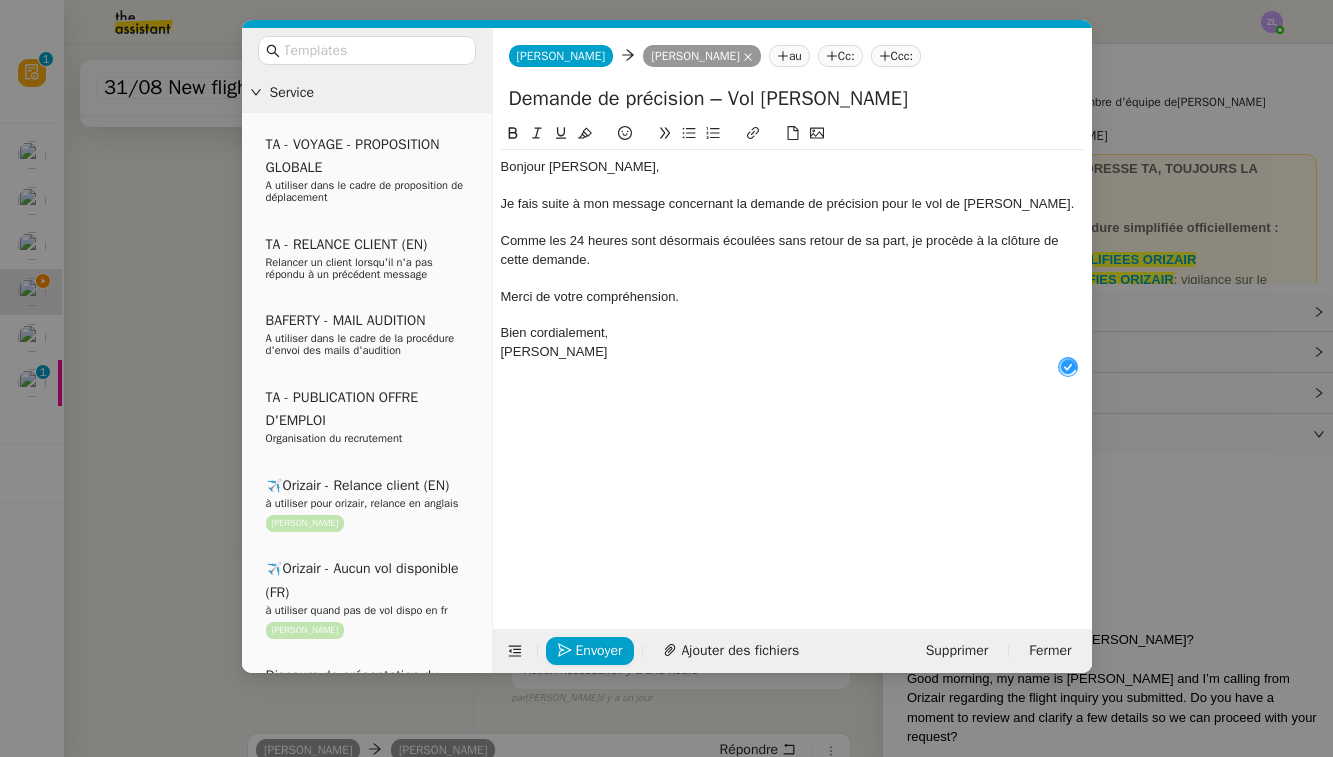 click on "Demande de précision – Vol [PERSON_NAME]" 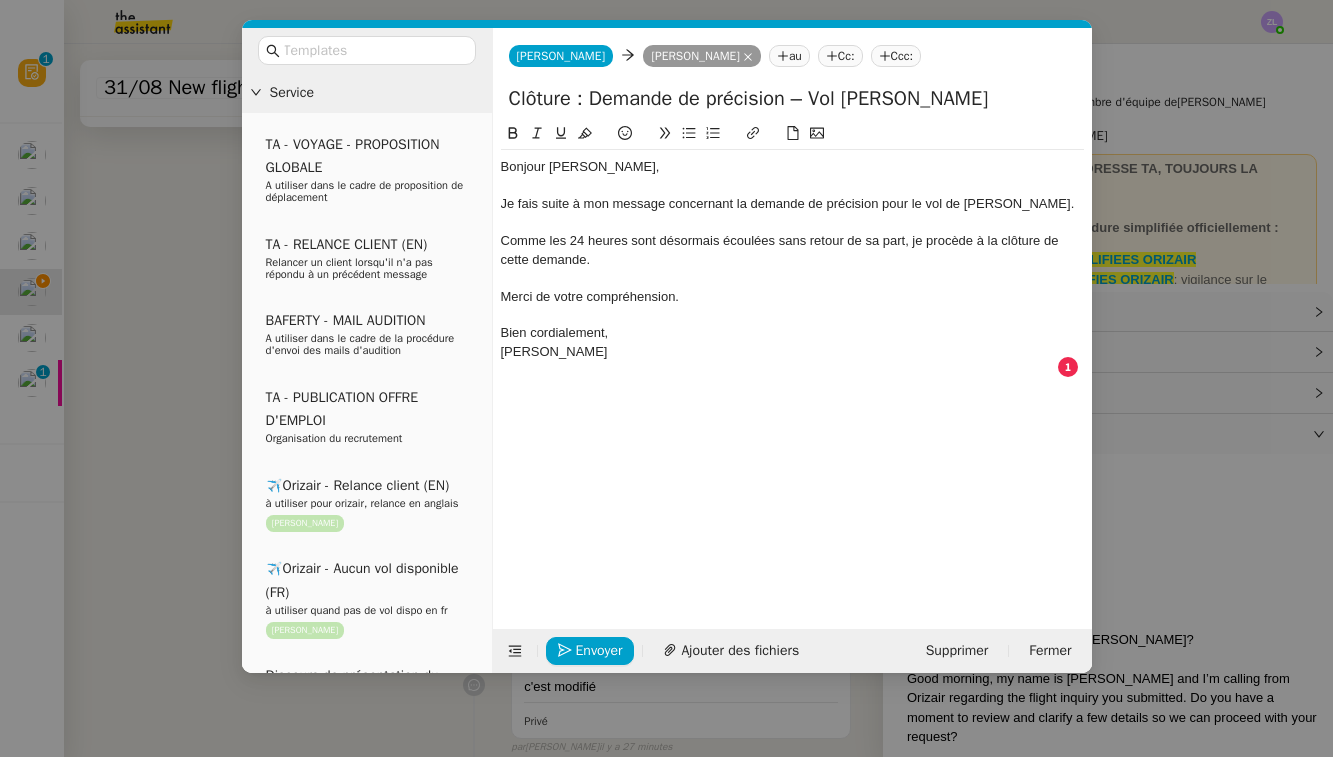 type on "Clôture : Demande de précision – Vol [PERSON_NAME]" 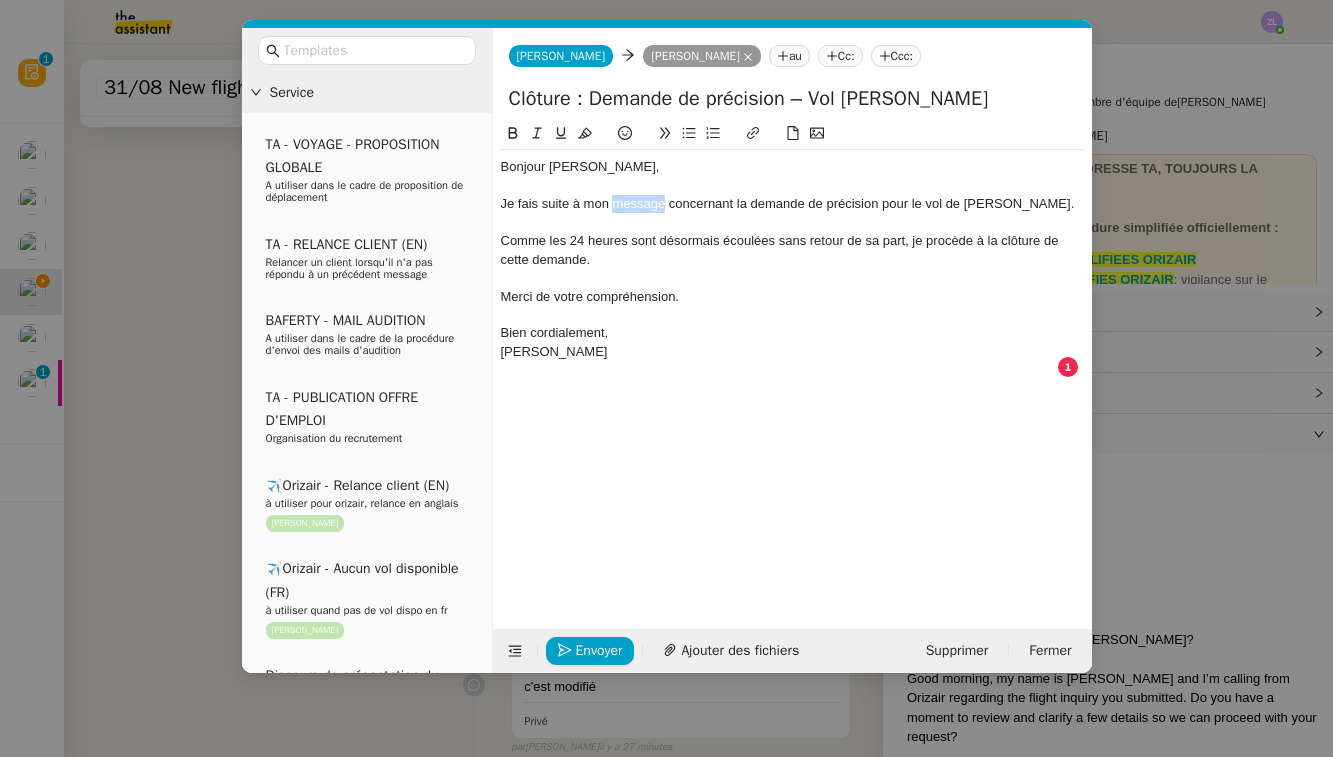 drag, startPoint x: 664, startPoint y: 206, endPoint x: 615, endPoint y: 205, distance: 49.010204 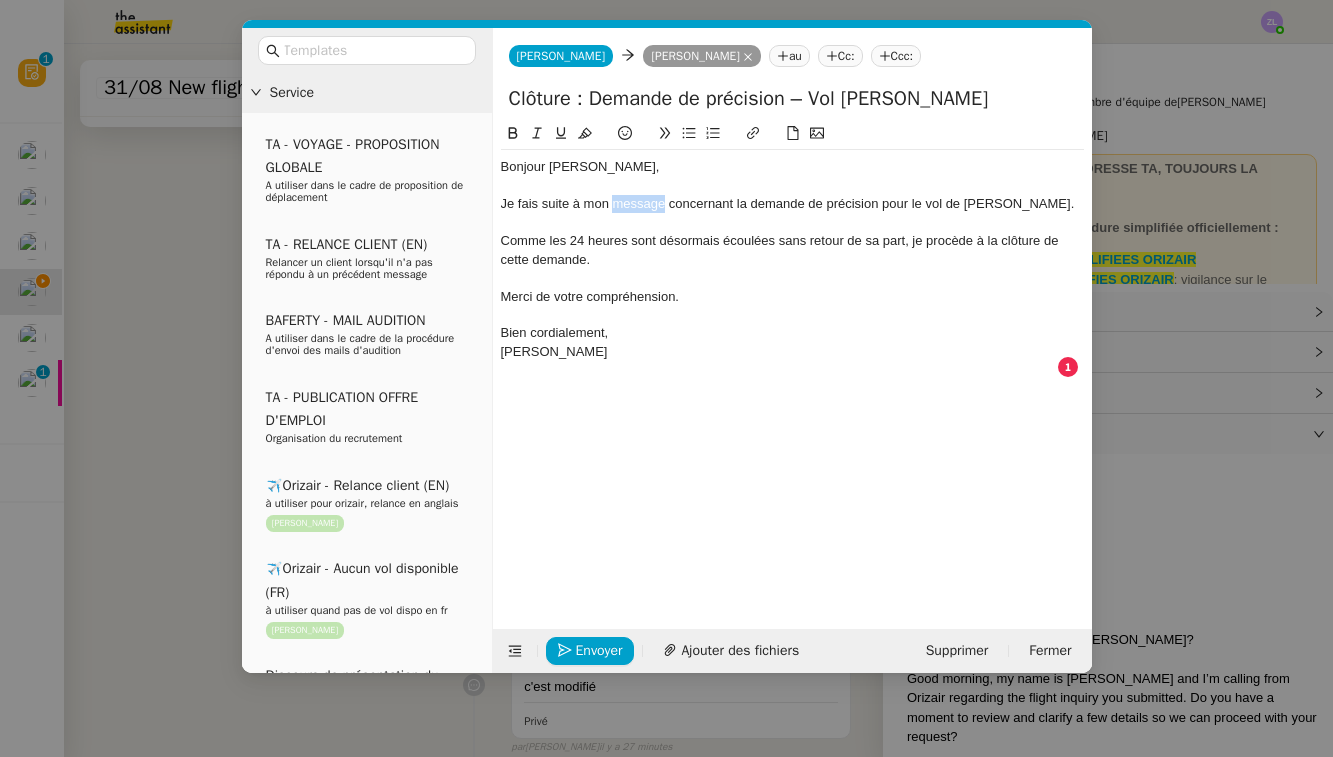 click on "Je fais suite à mon message concernant la demande de précision pour le vol de [PERSON_NAME]." 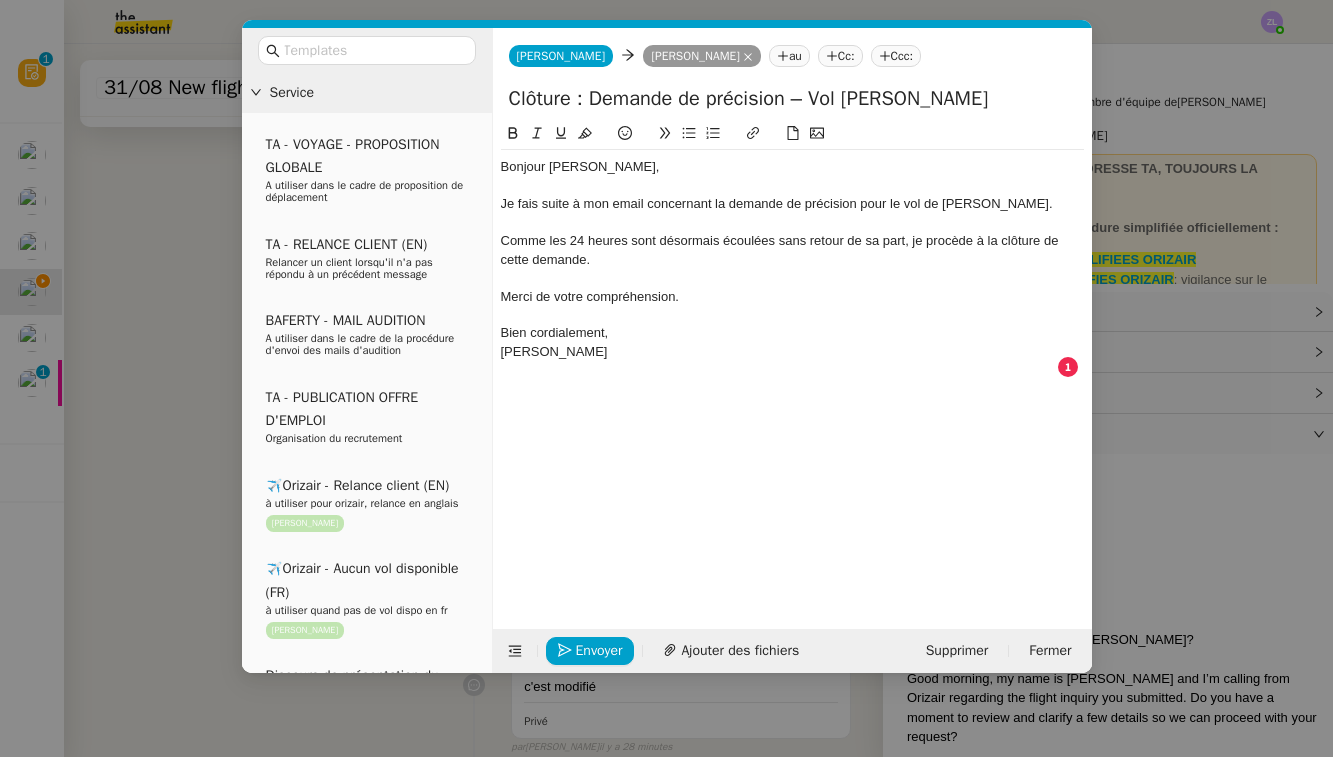click on "Bien cordialement," 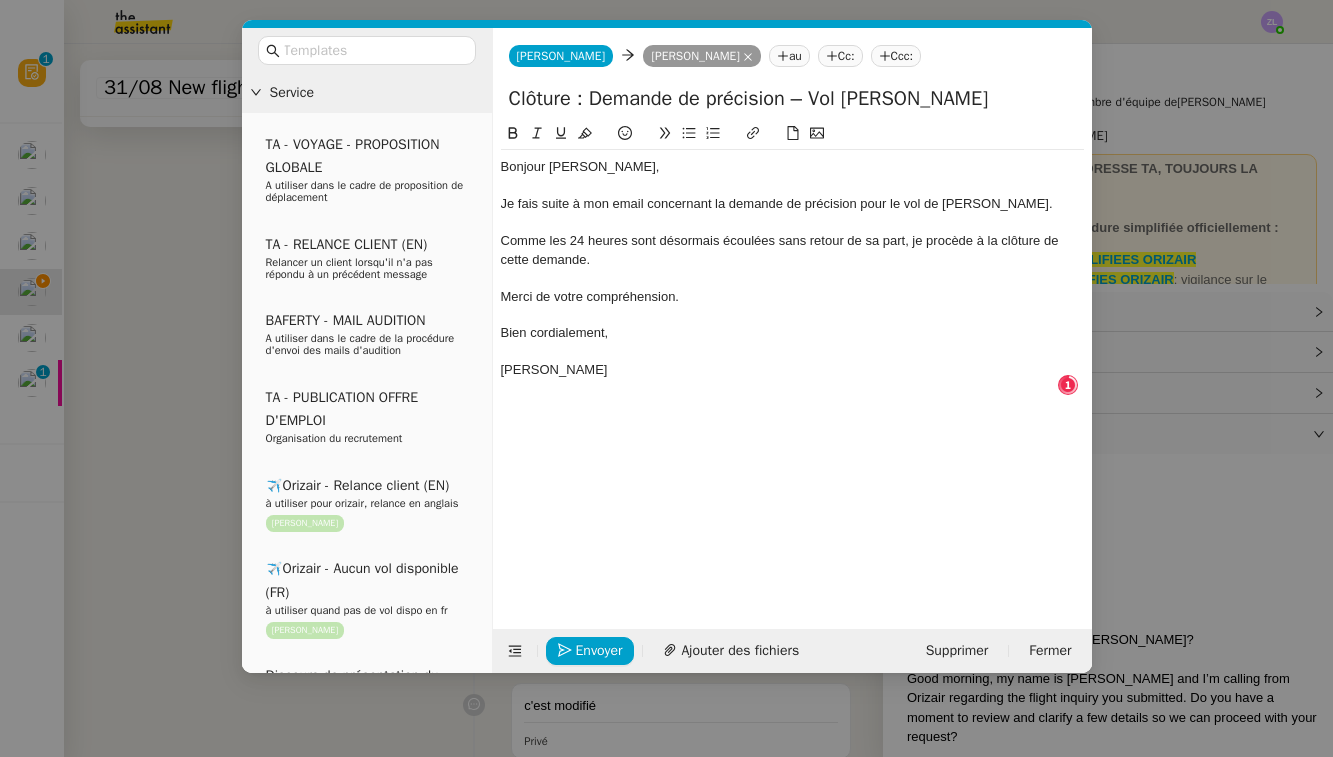 click on "[PERSON_NAME]" 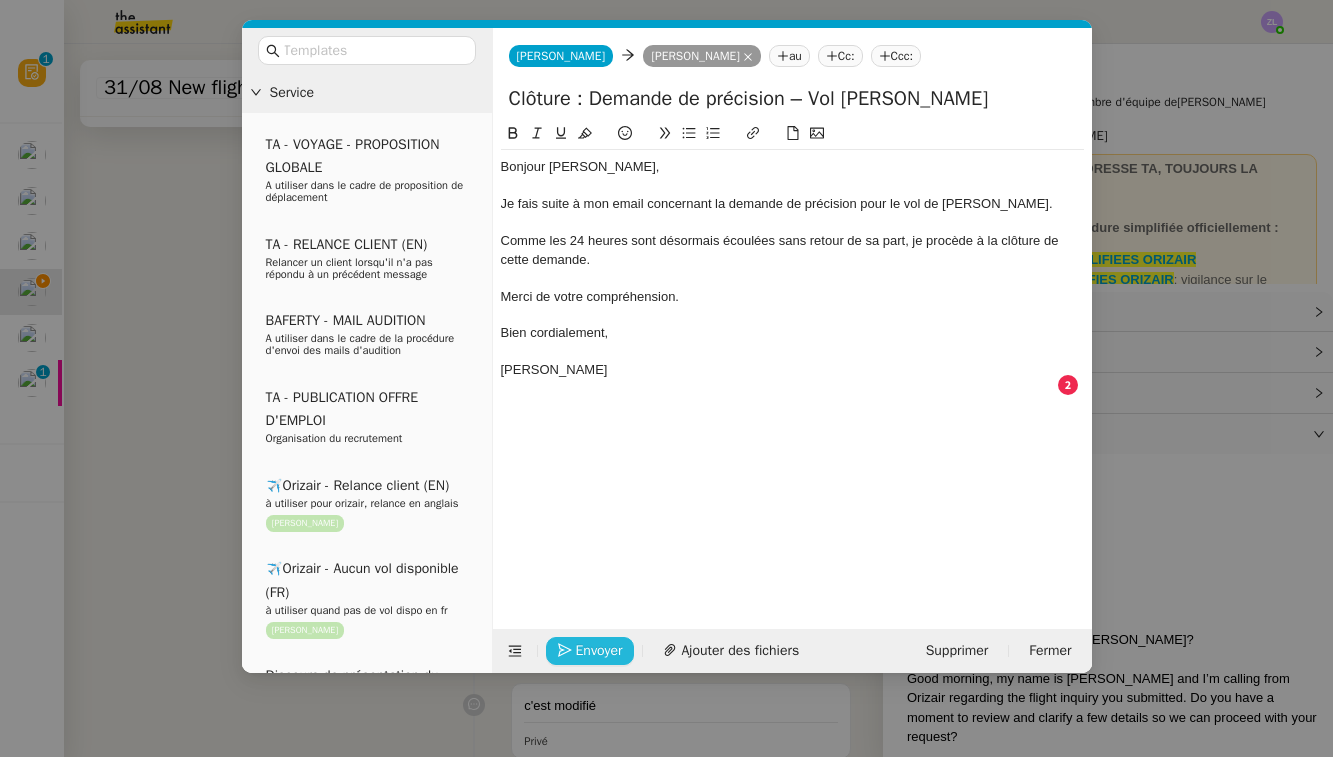 click on "Envoyer" 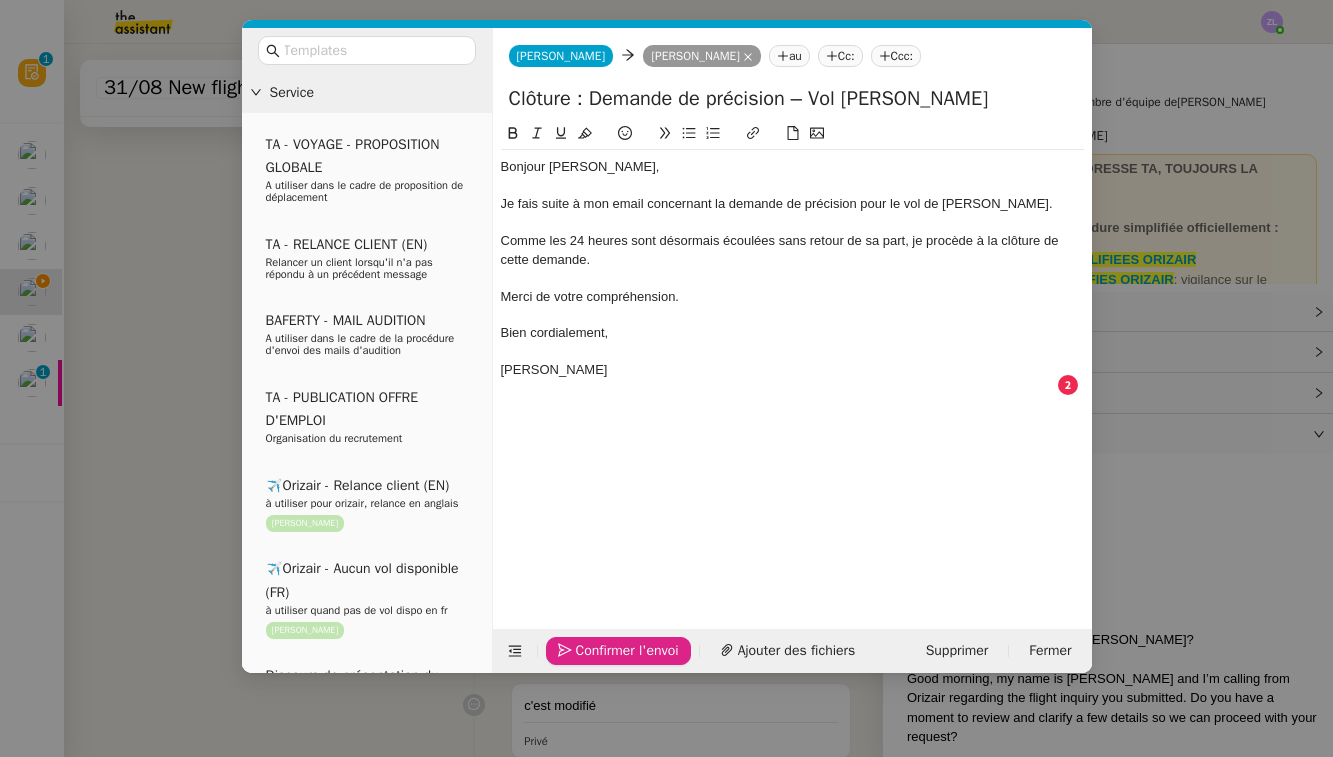 click on "Confirmer l'envoi" 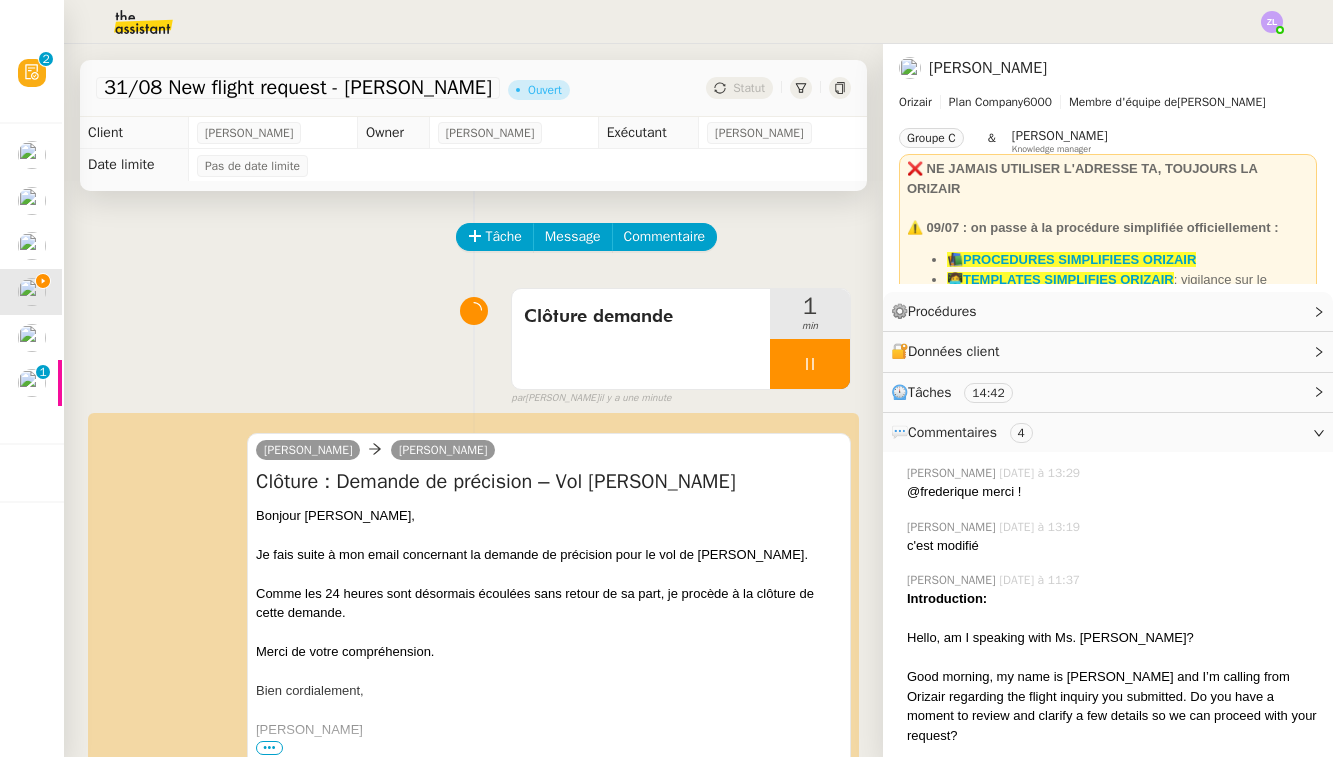 scroll, scrollTop: 244, scrollLeft: 0, axis: vertical 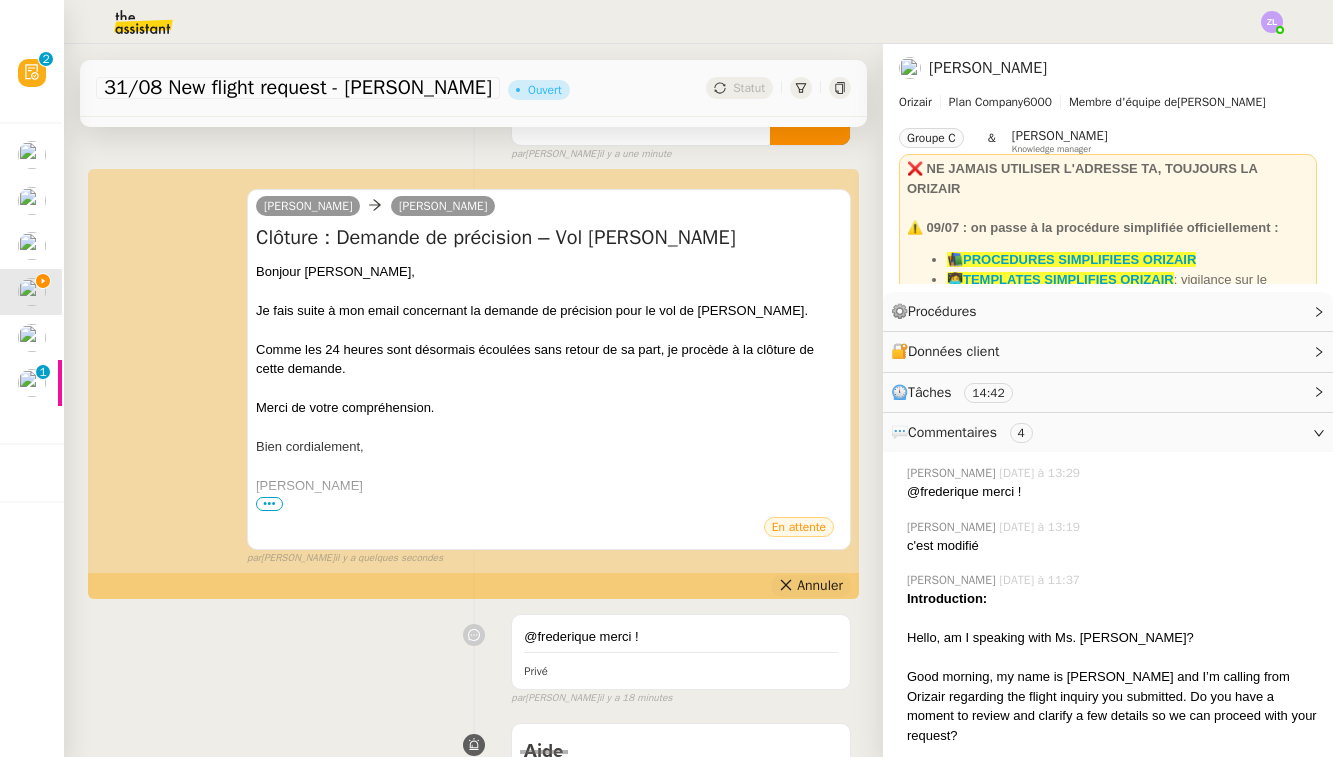 click 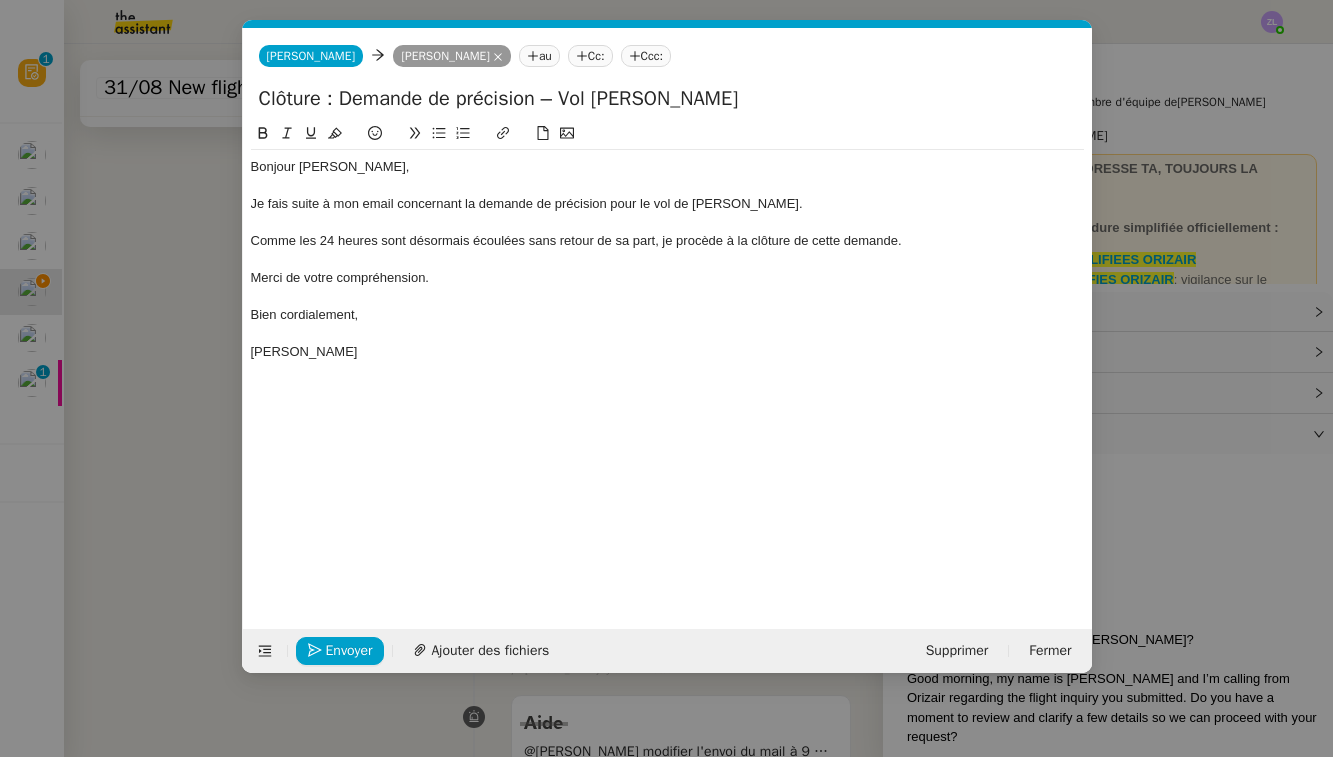 scroll, scrollTop: 0, scrollLeft: 43, axis: horizontal 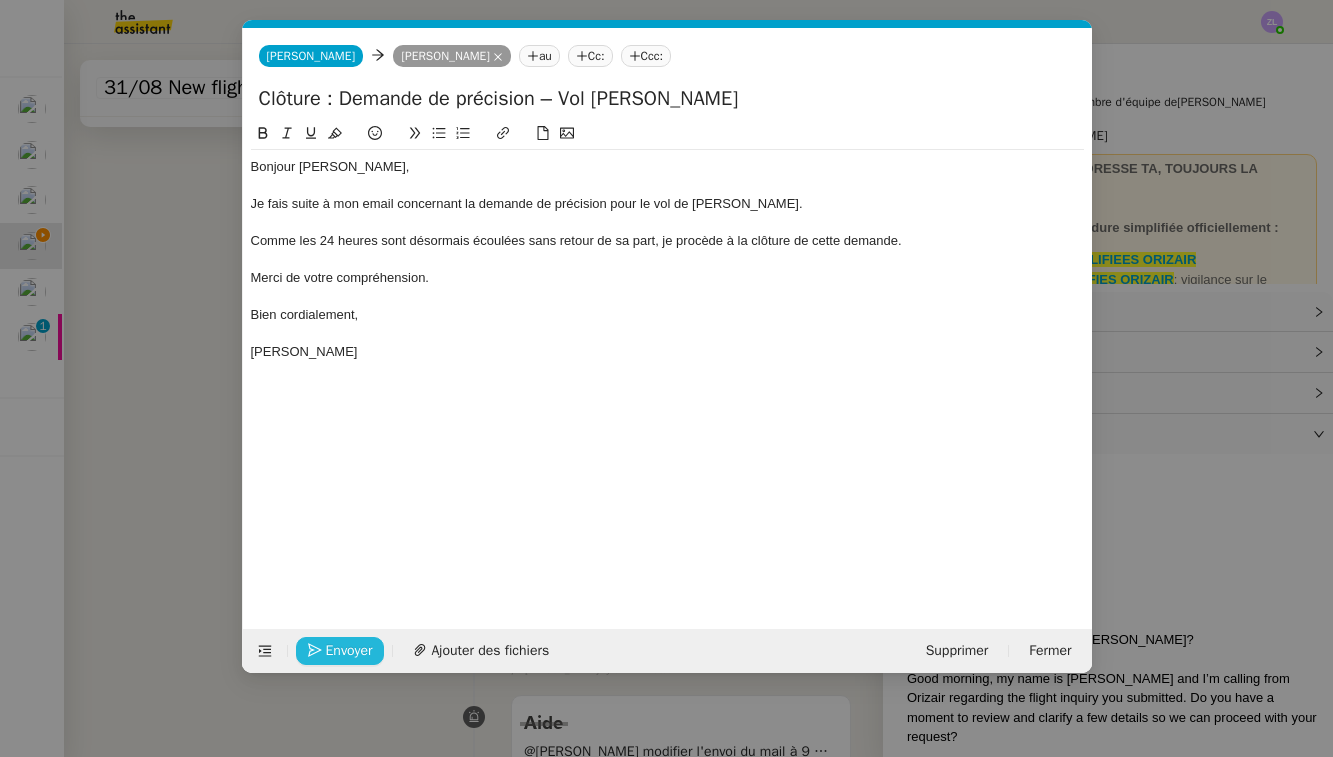 click on "Envoyer" 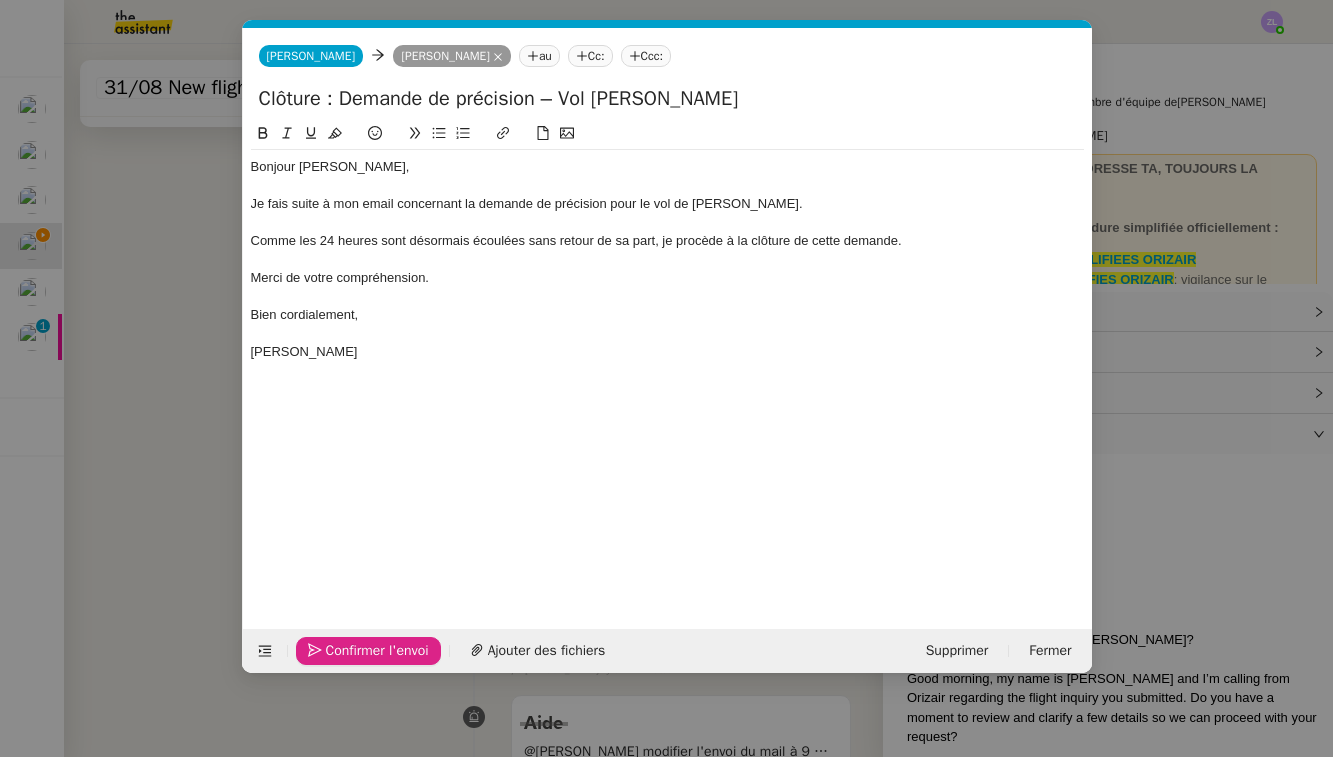 click on "Confirmer l'envoi" 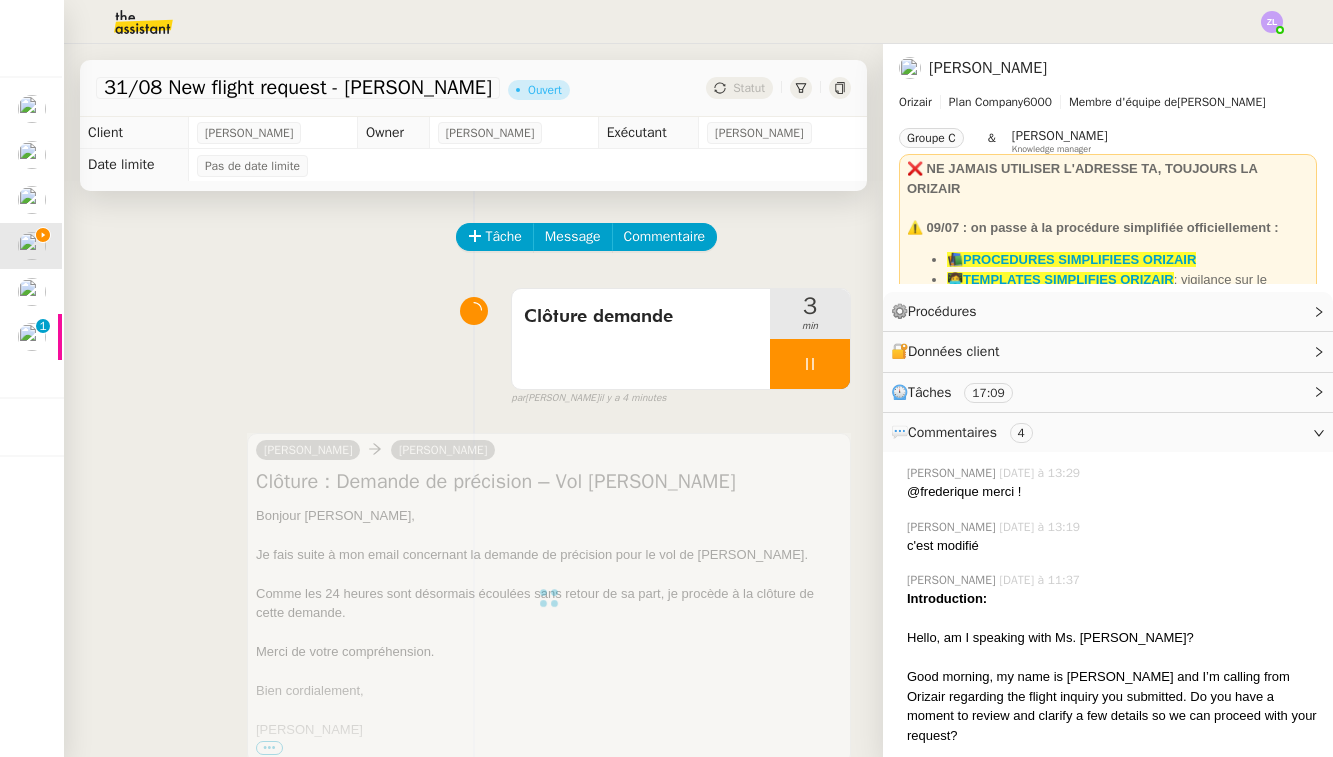 scroll, scrollTop: 0, scrollLeft: 0, axis: both 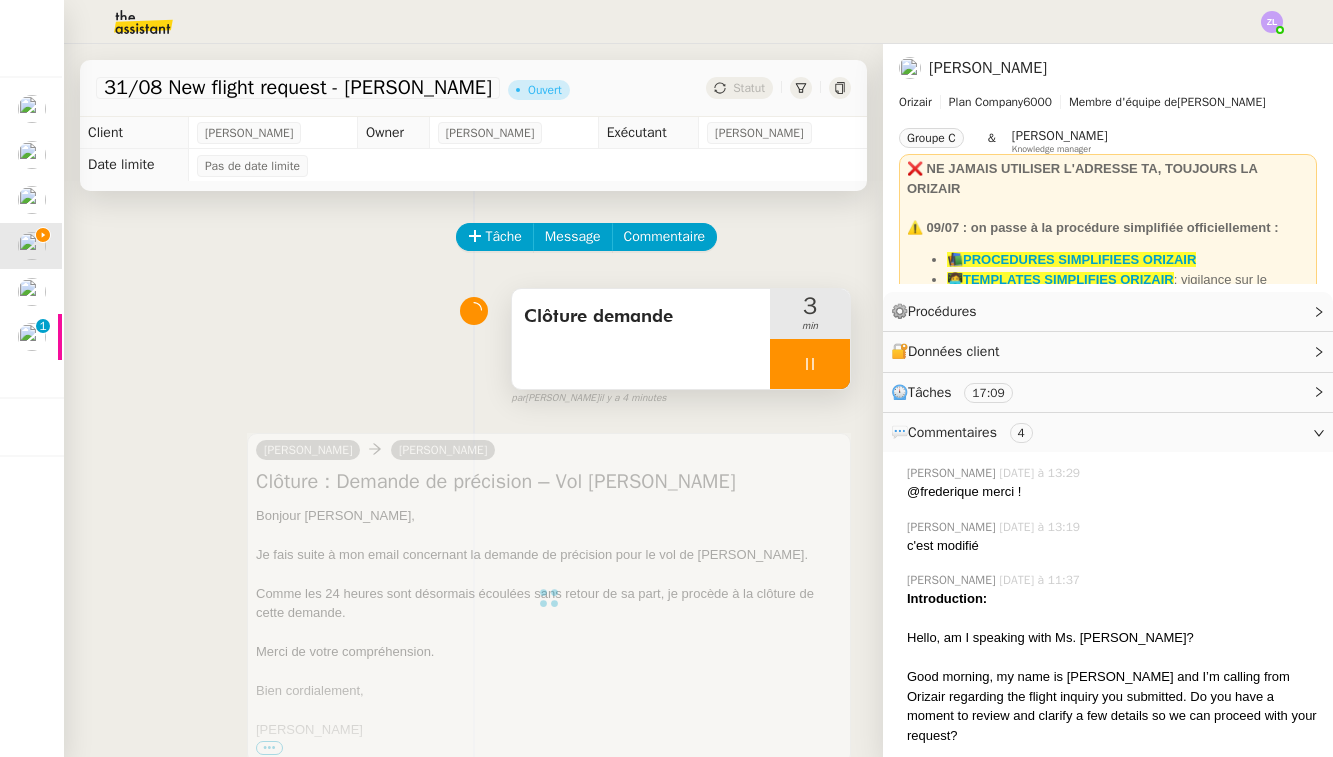 click at bounding box center (810, 364) 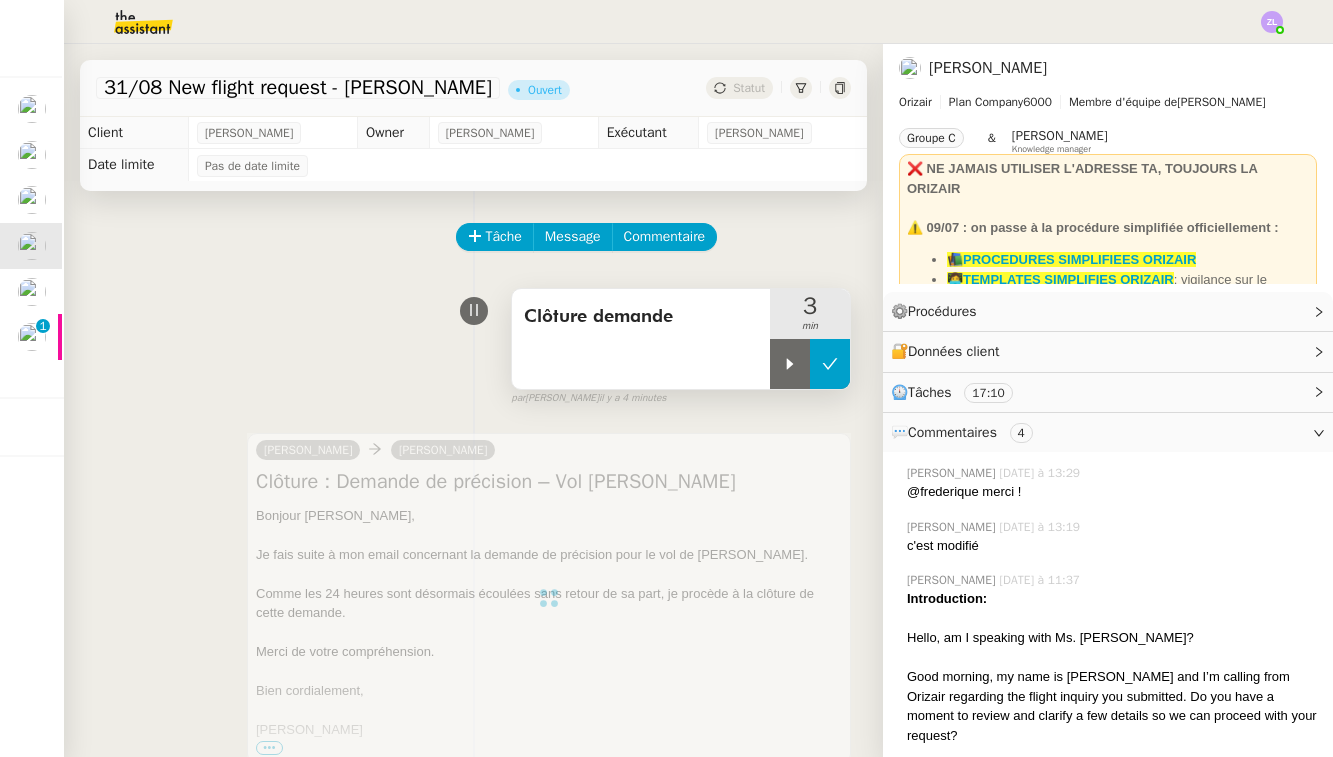 click at bounding box center (830, 364) 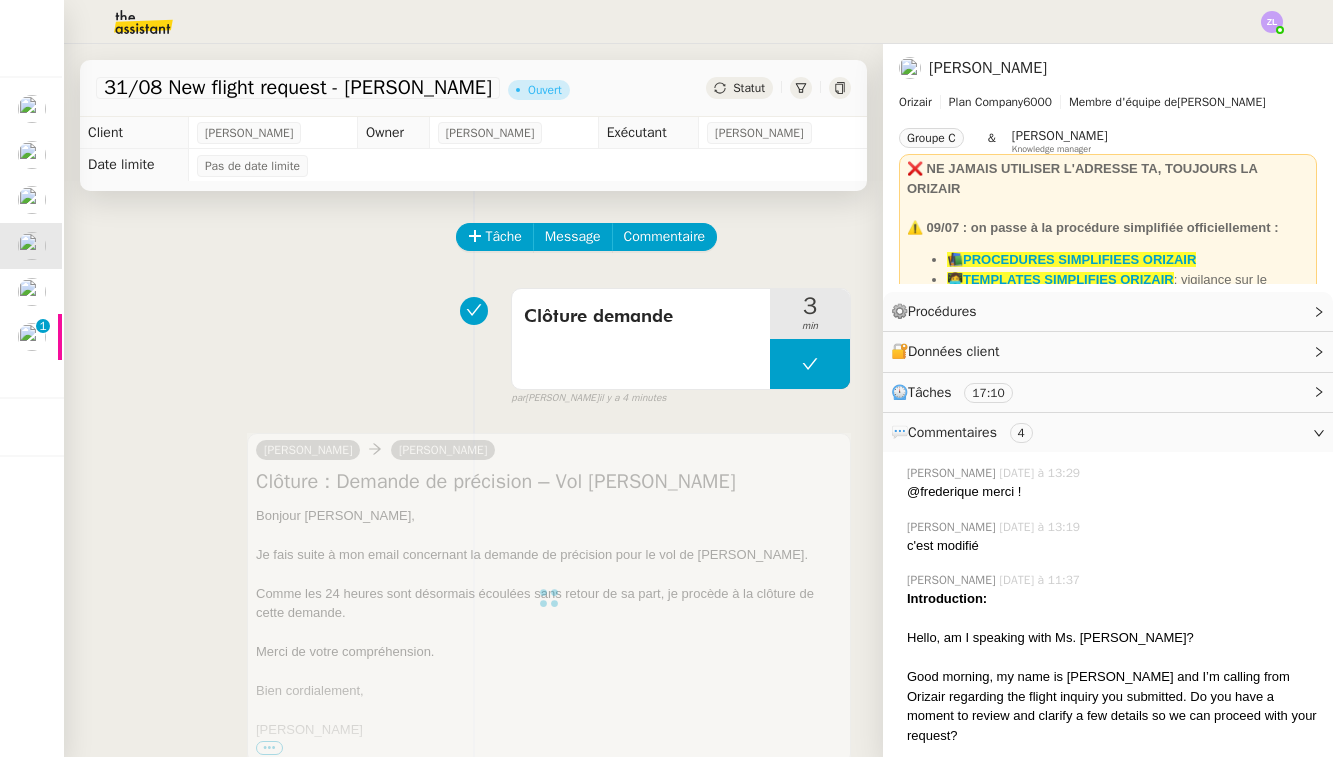 click on "Statut" 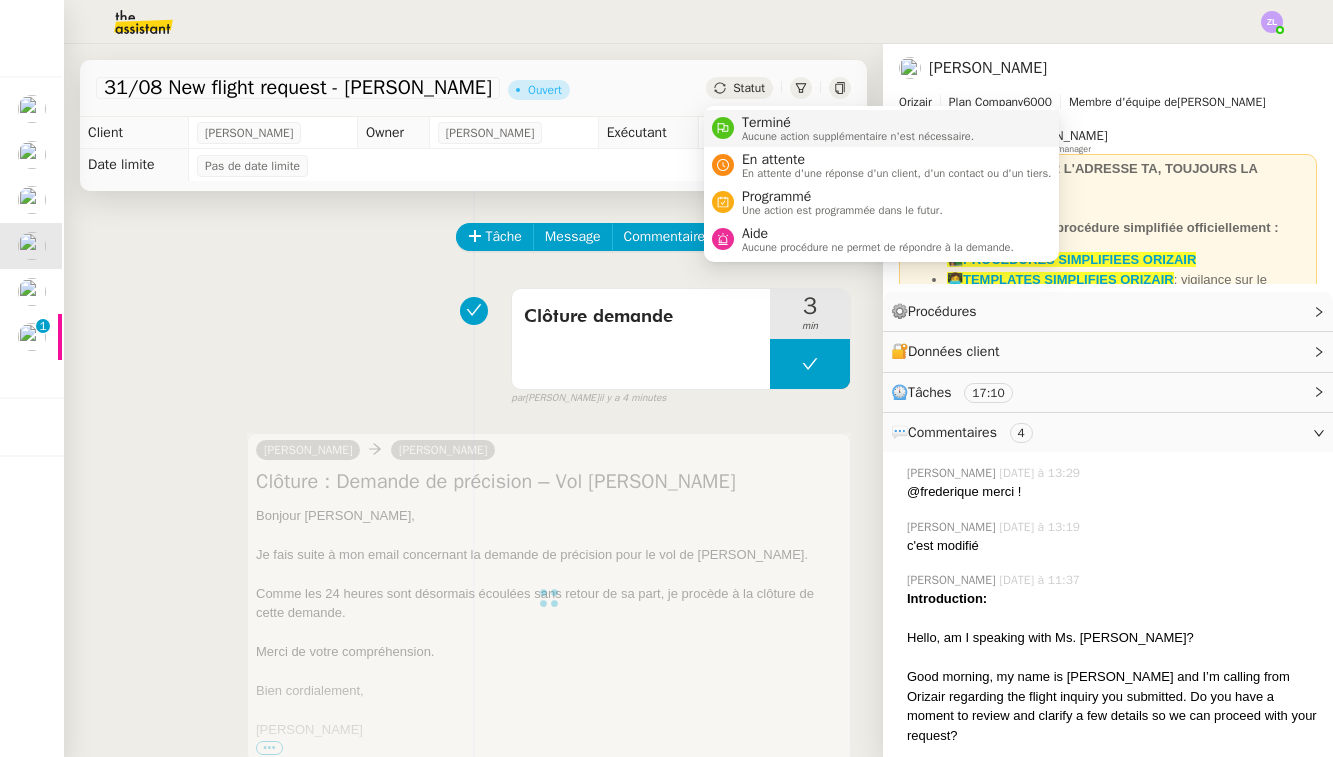 click on "Terminé" at bounding box center [858, 123] 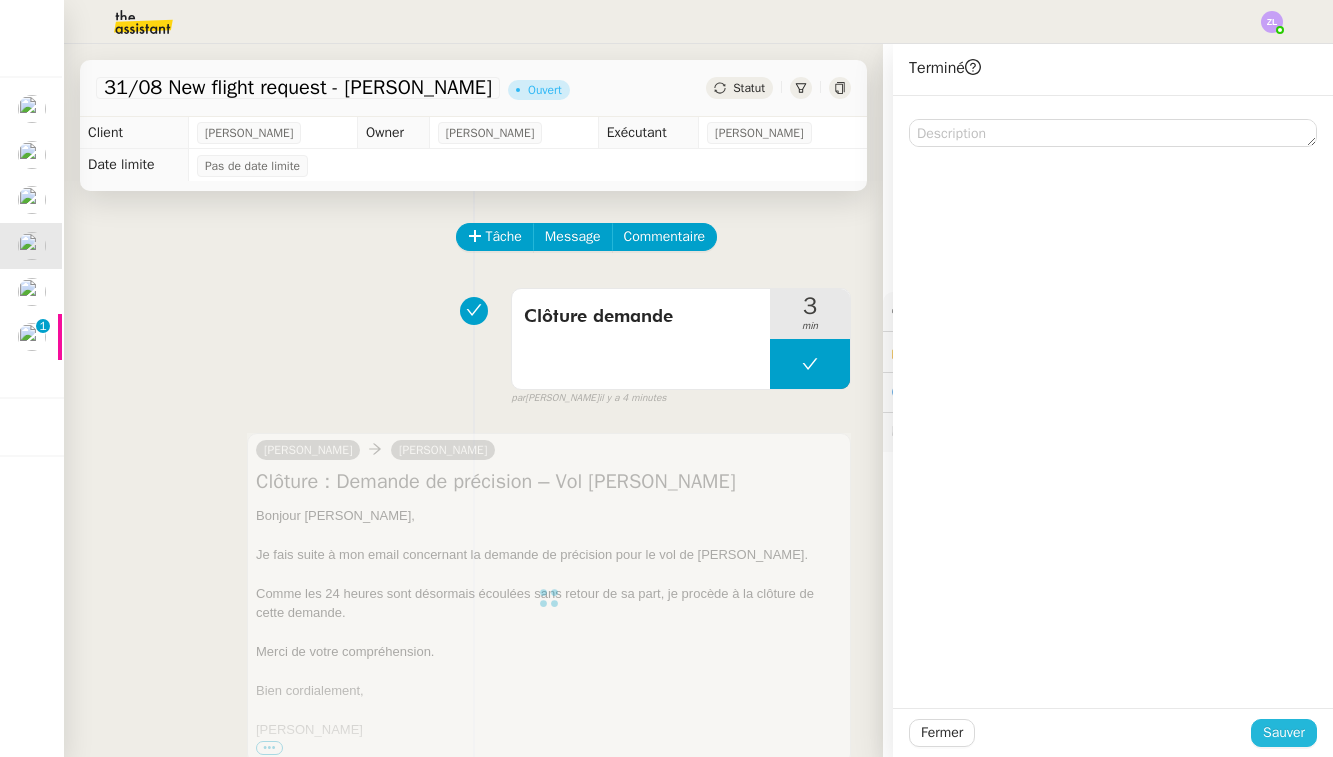 click on "Sauver" 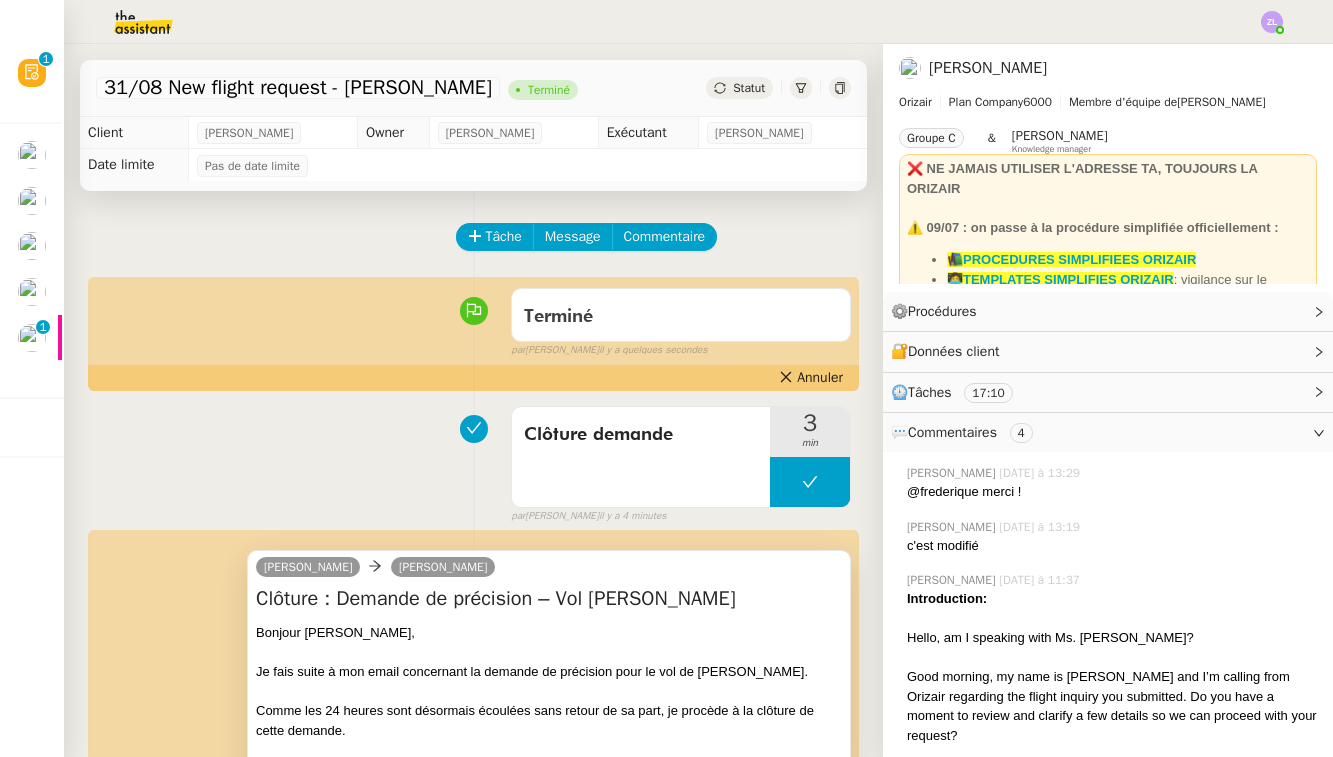 scroll, scrollTop: 0, scrollLeft: 0, axis: both 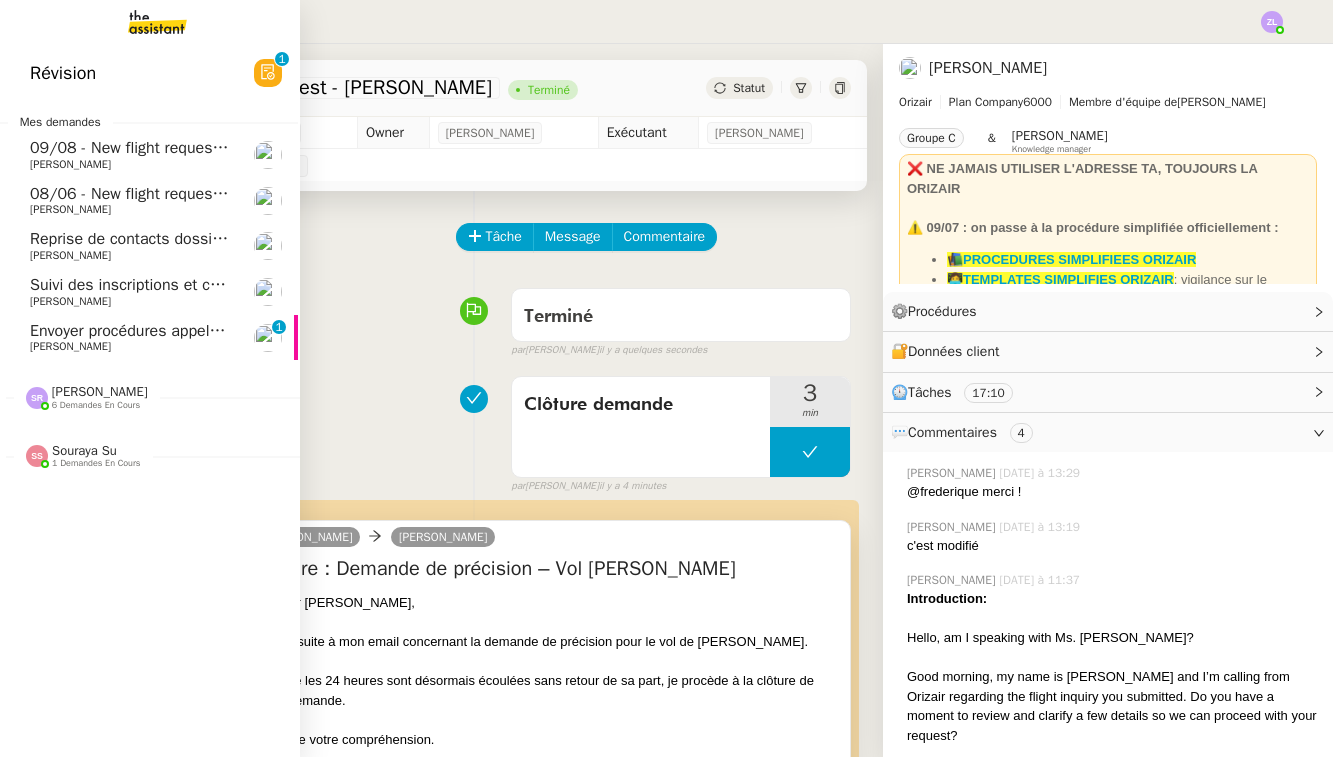 click on "Envoyer procédures appels à [PERSON_NAME]" 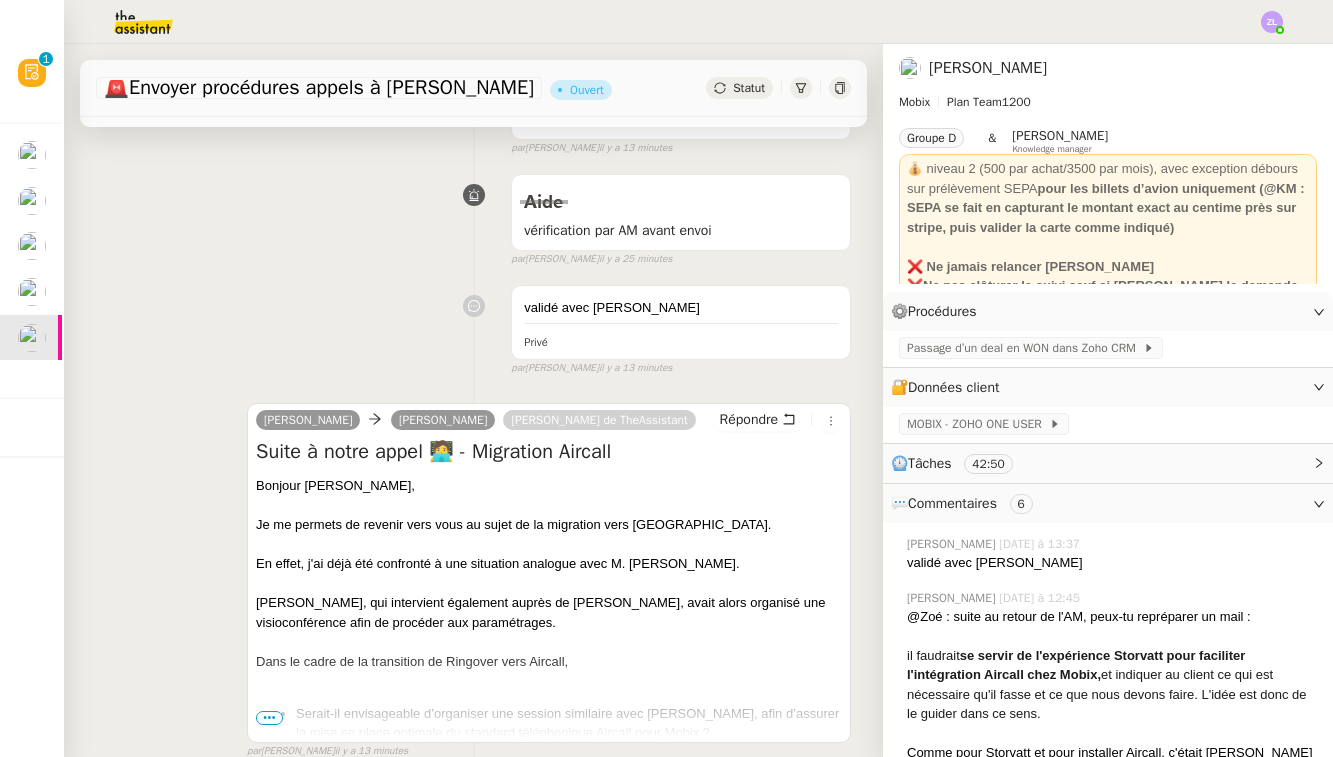 scroll, scrollTop: 273, scrollLeft: 0, axis: vertical 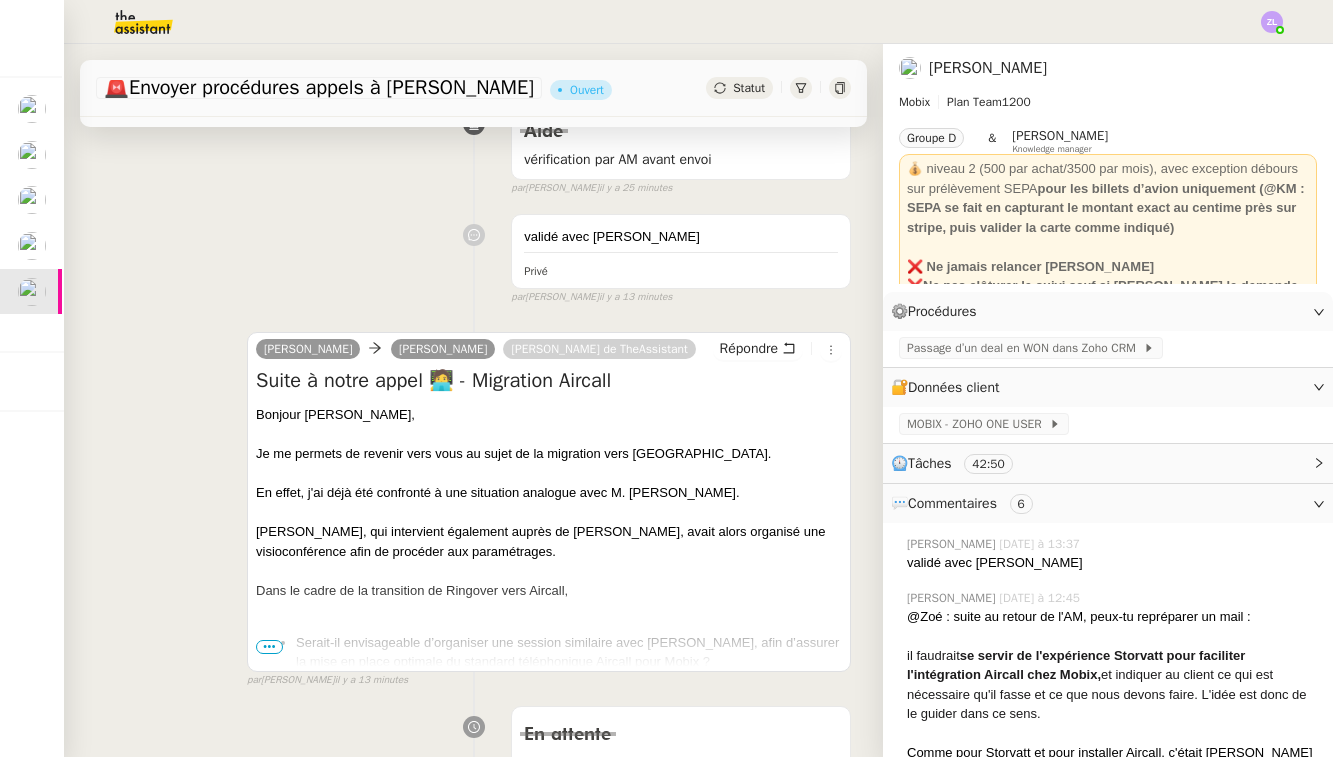 click on "•••" at bounding box center [269, 647] 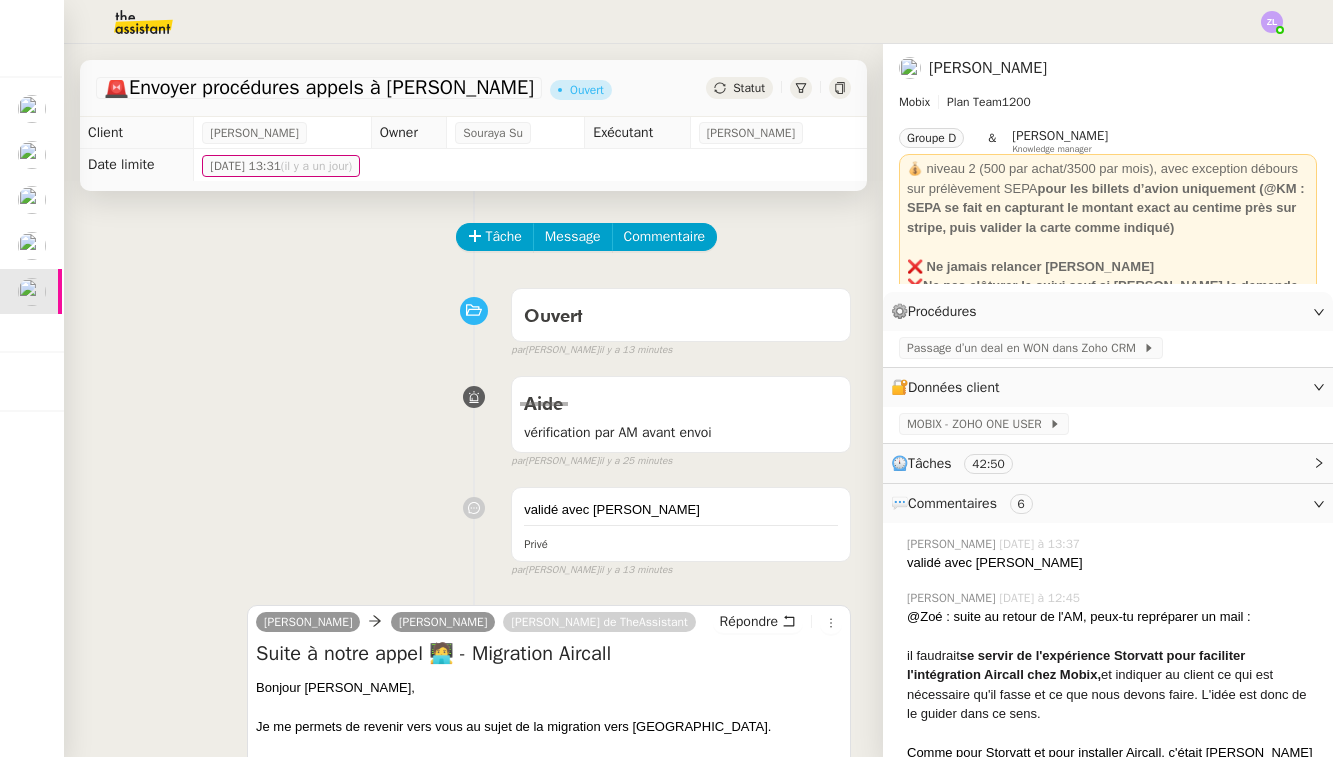 scroll, scrollTop: 0, scrollLeft: 0, axis: both 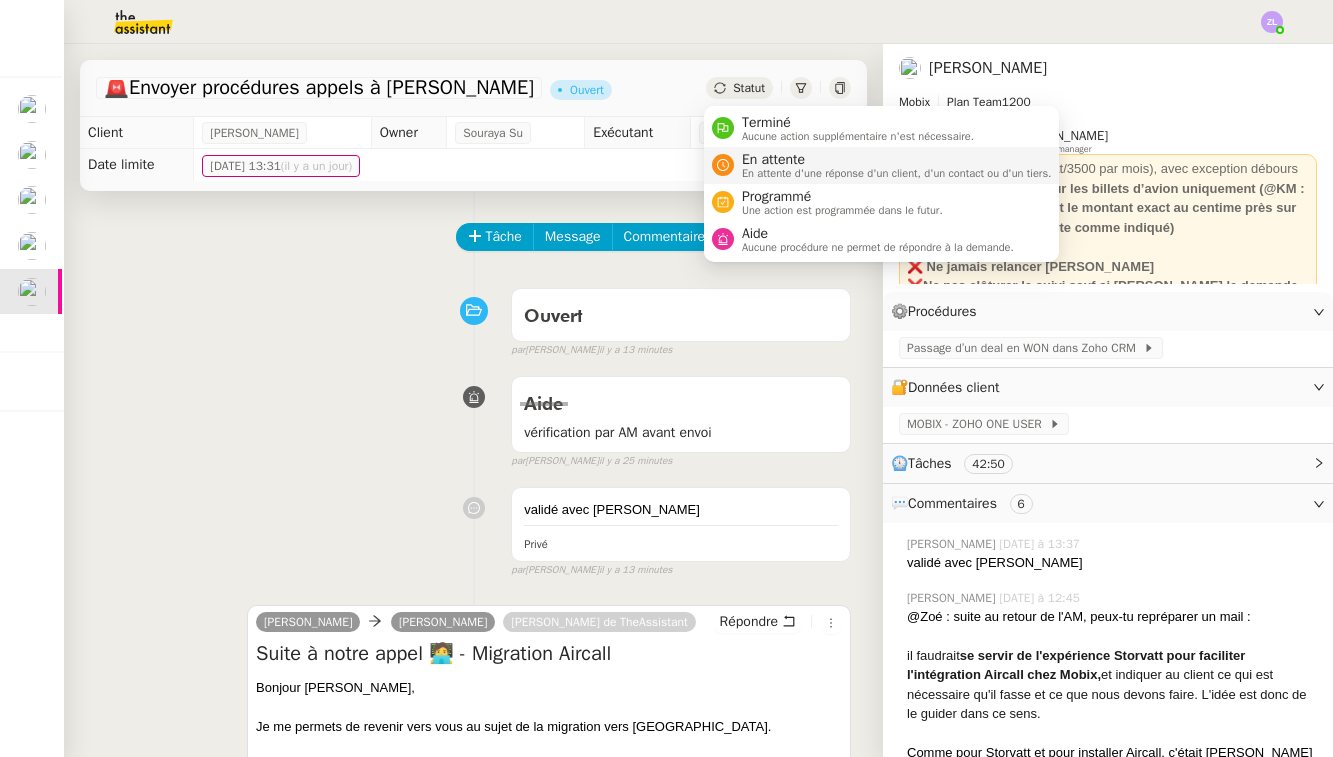 click on "En attente d'une réponse d'un client, d'un contact ou d'un tiers." at bounding box center [897, 173] 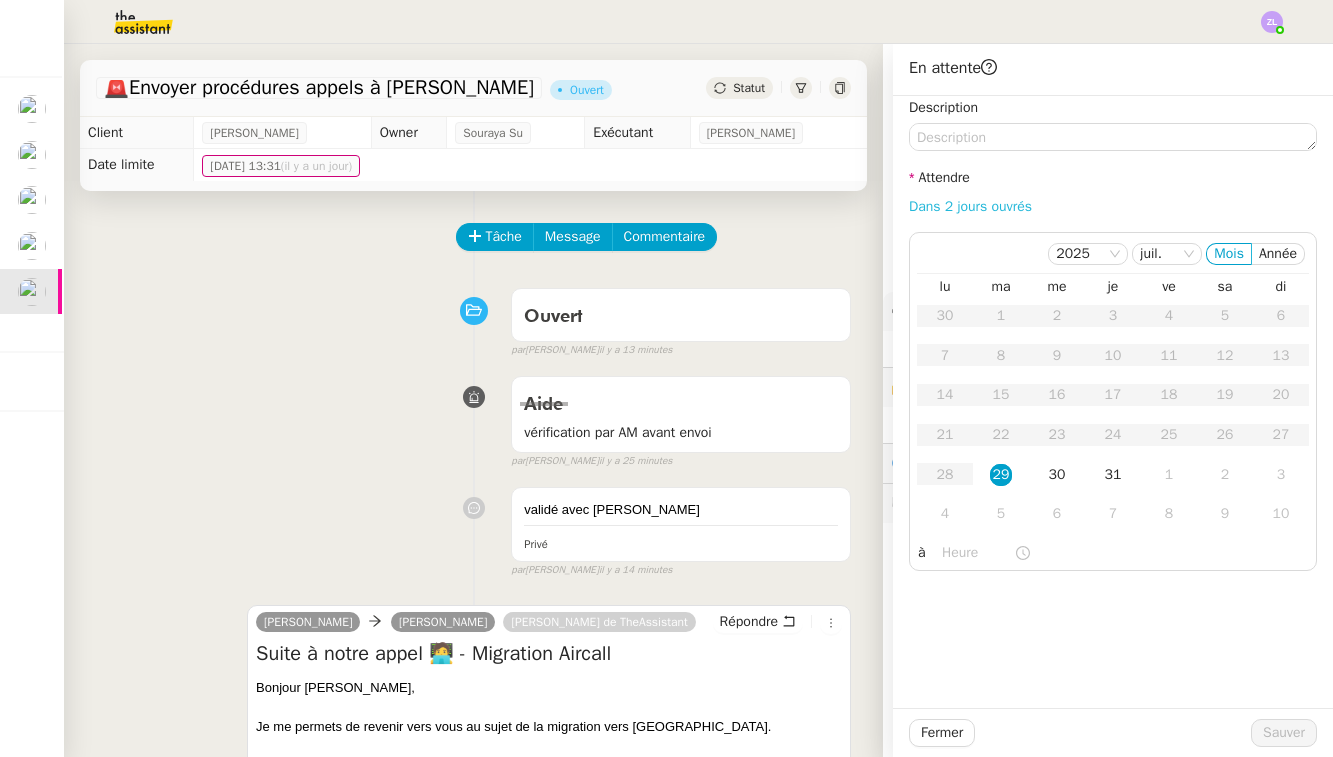 click on "Dans 2 jours ouvrés" 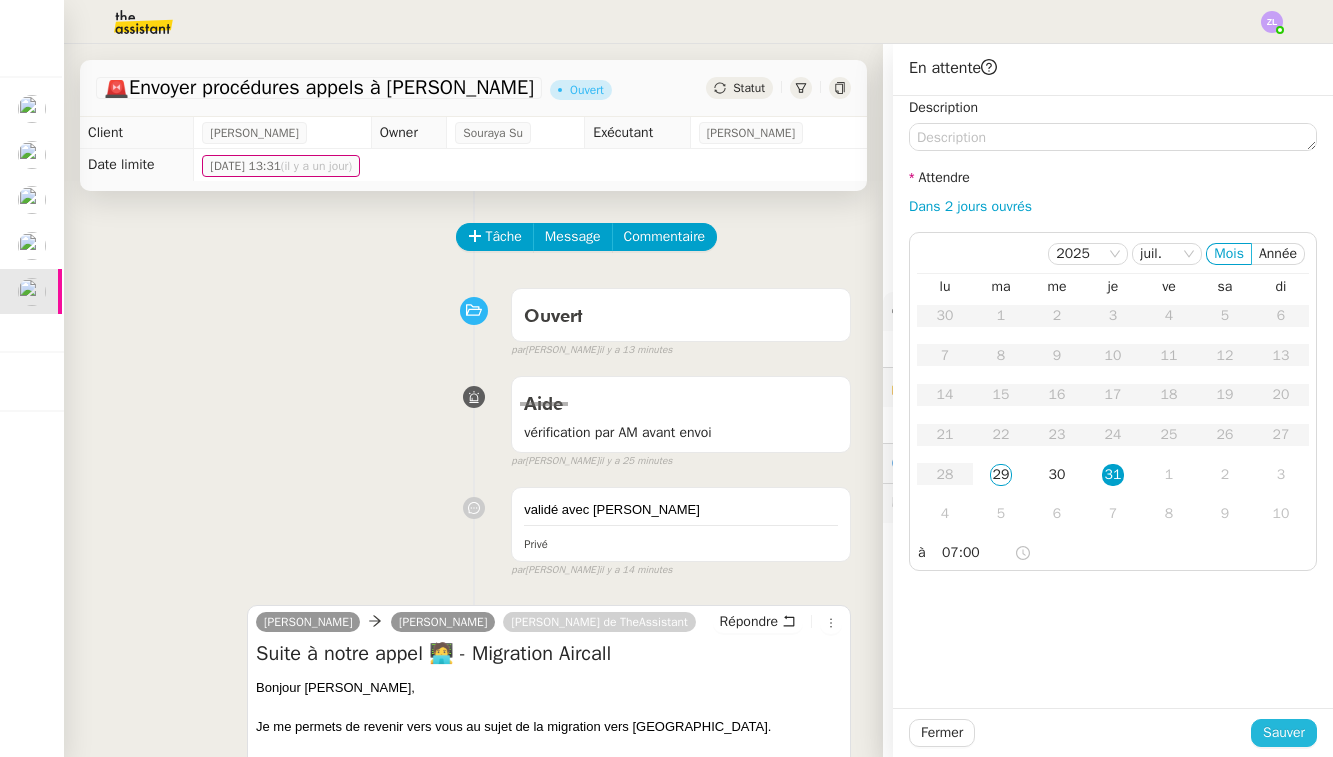 click on "Sauver" 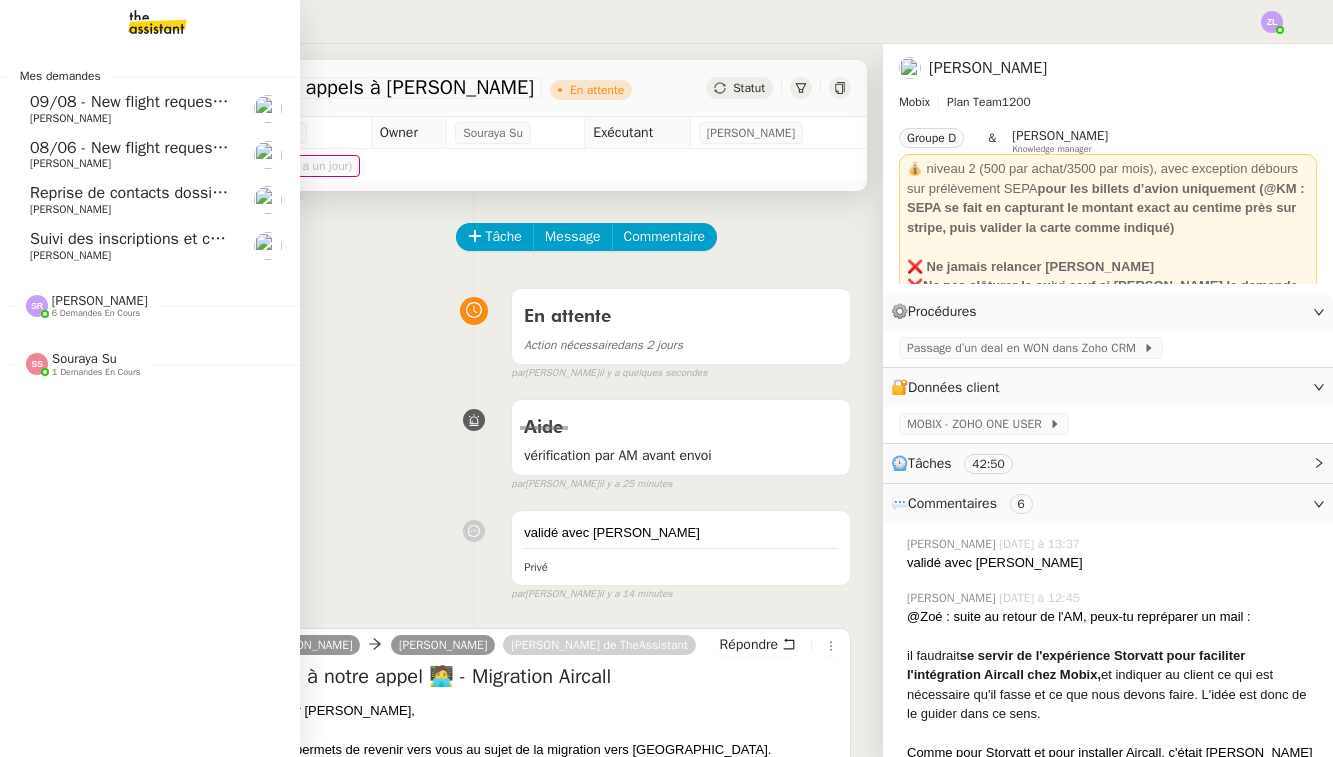 click on "Suivi des inscriptions et contrats de formation" 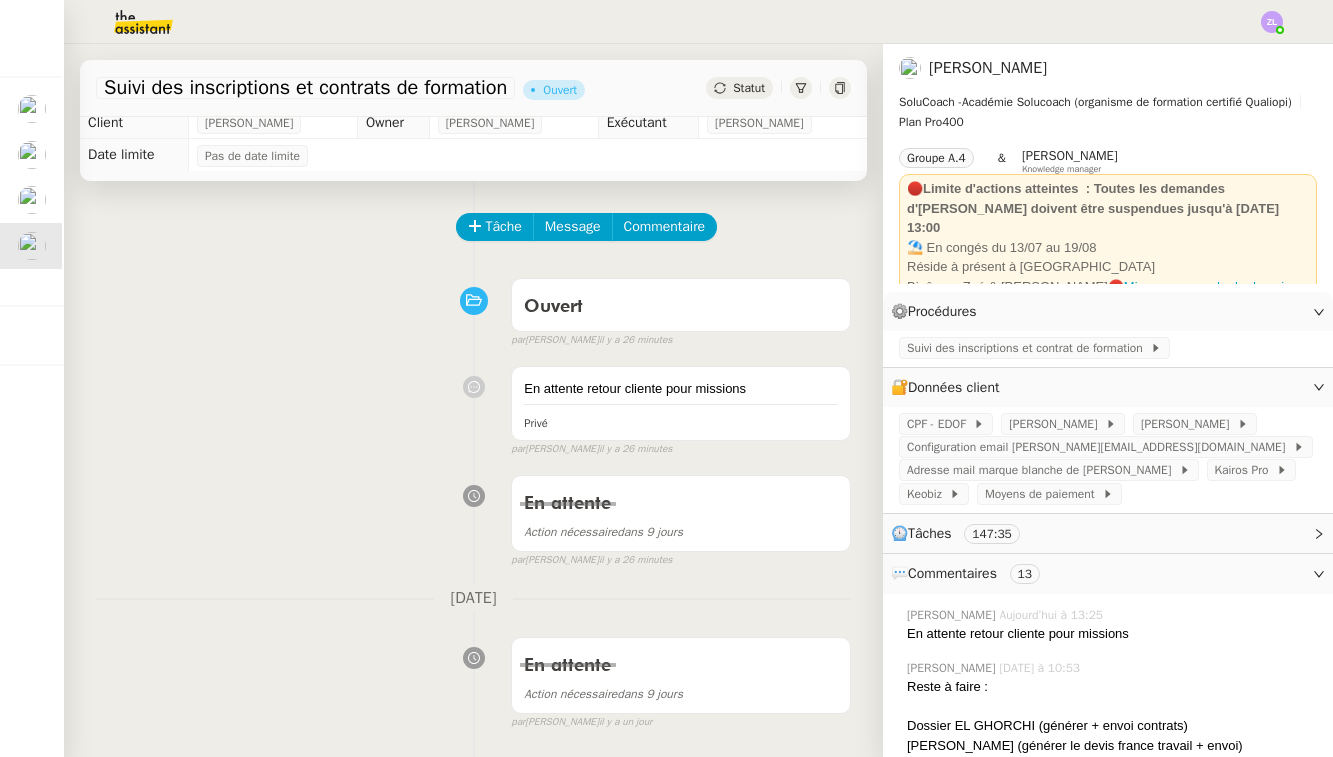scroll, scrollTop: 0, scrollLeft: 0, axis: both 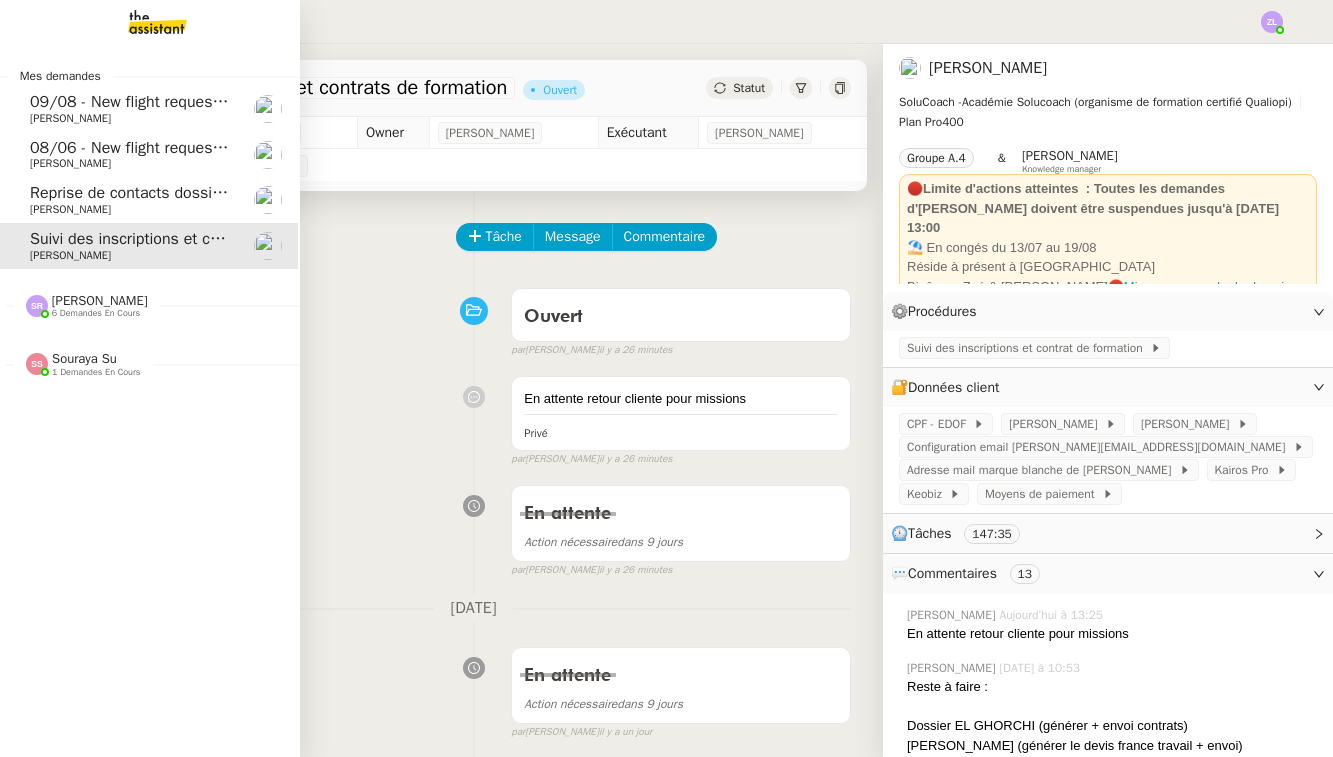 click on "1 demandes en cours" 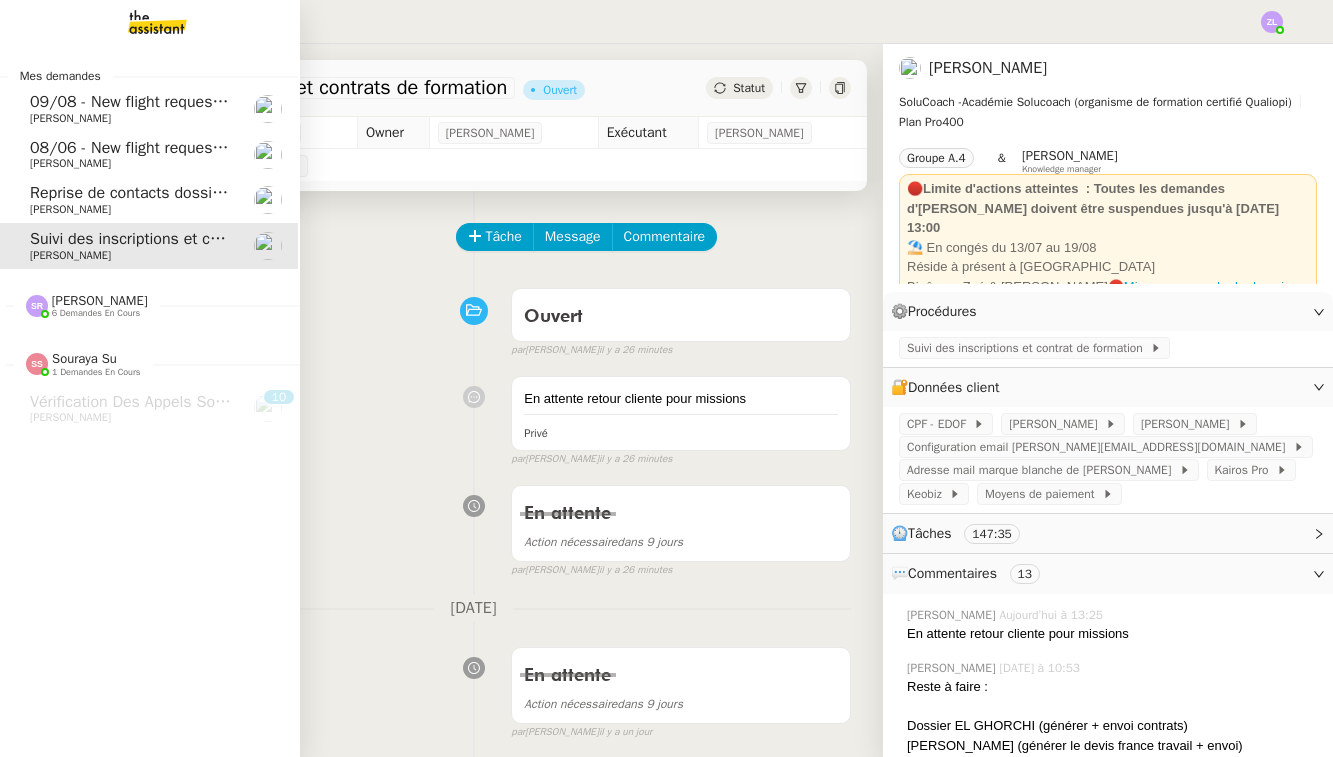 click on "[PERSON_NAME]" 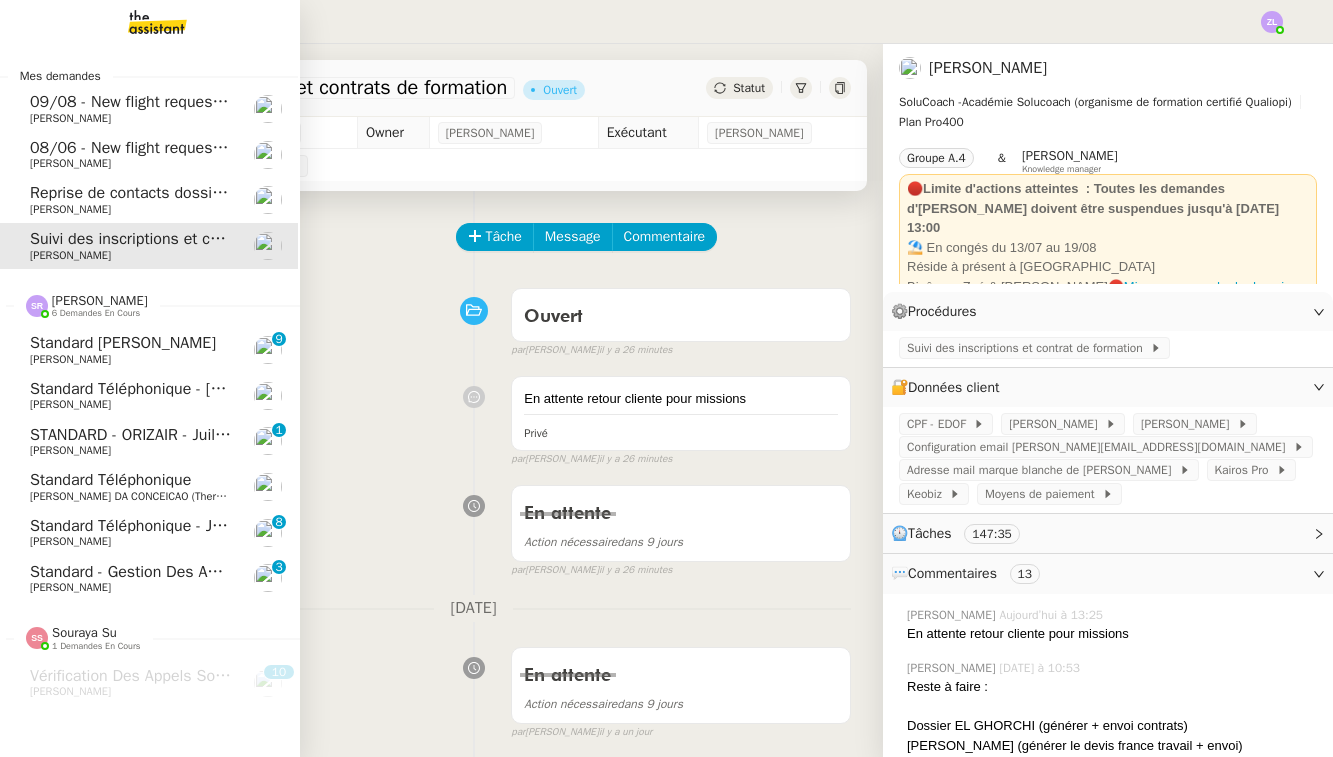 click on "Standard - Gestion des appels entrants - juillet 2025" 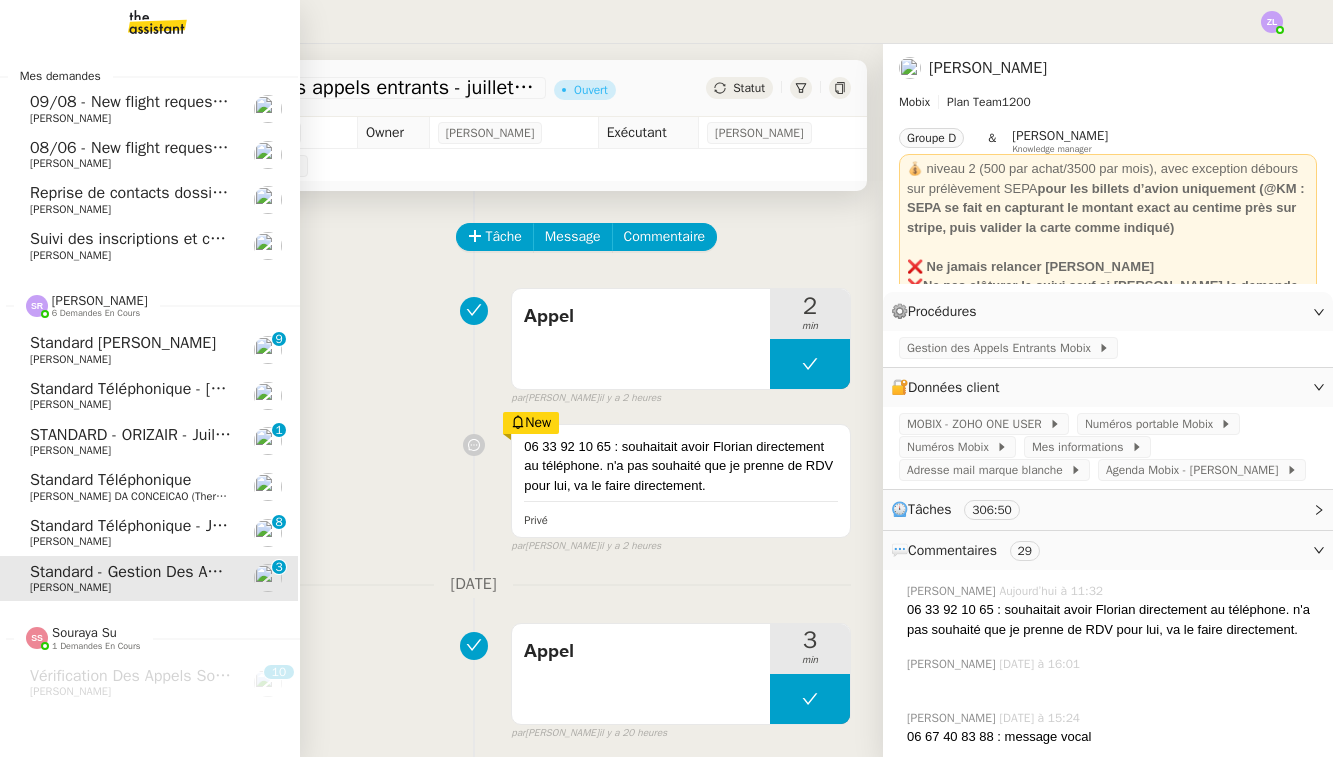 click on "Standard téléphonique - juillet 2025" 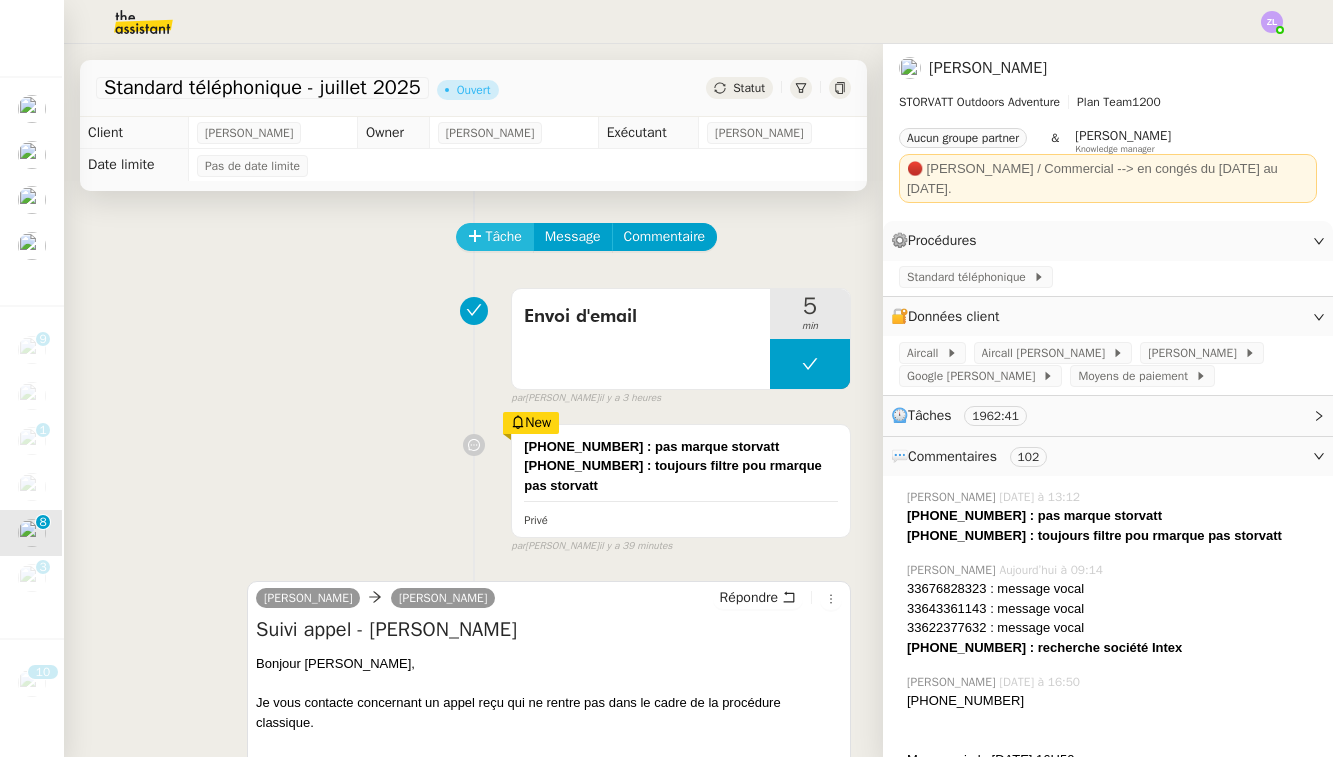 click on "Tâche" 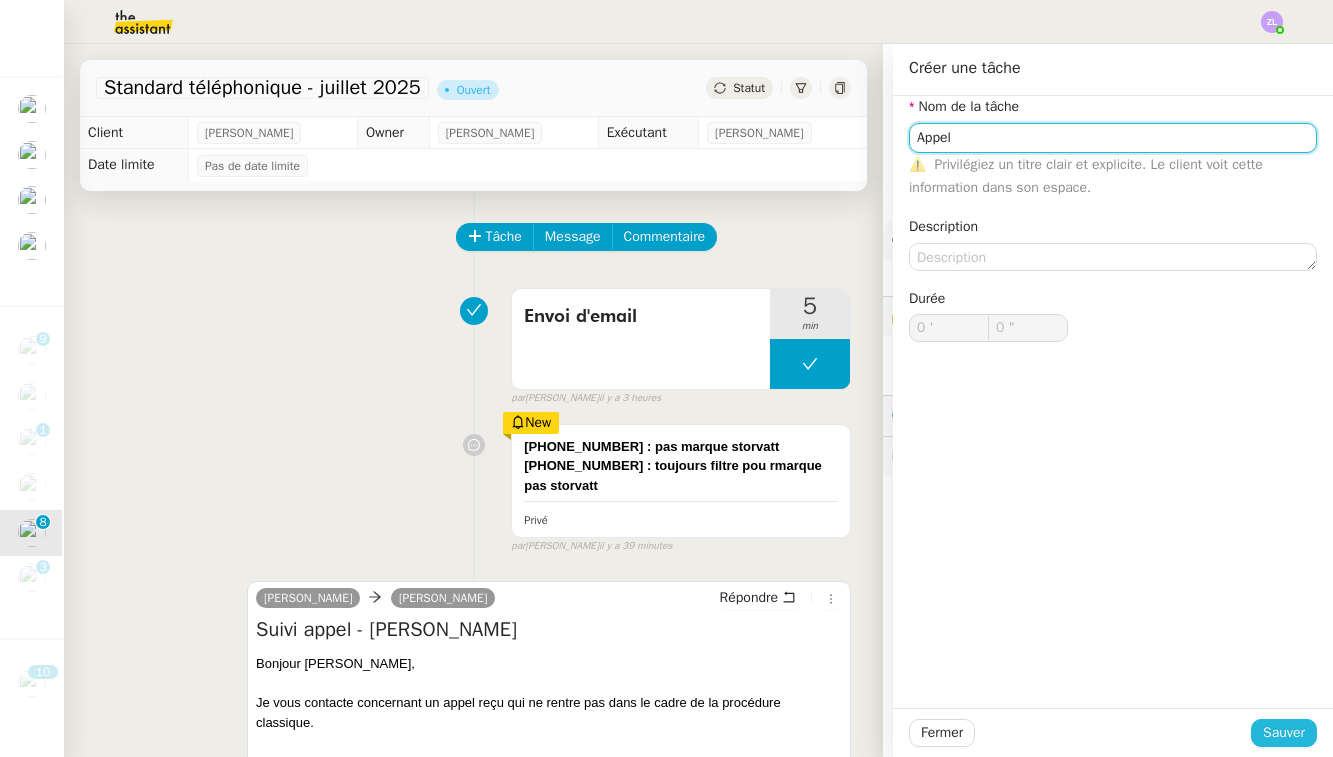 type on "Appel" 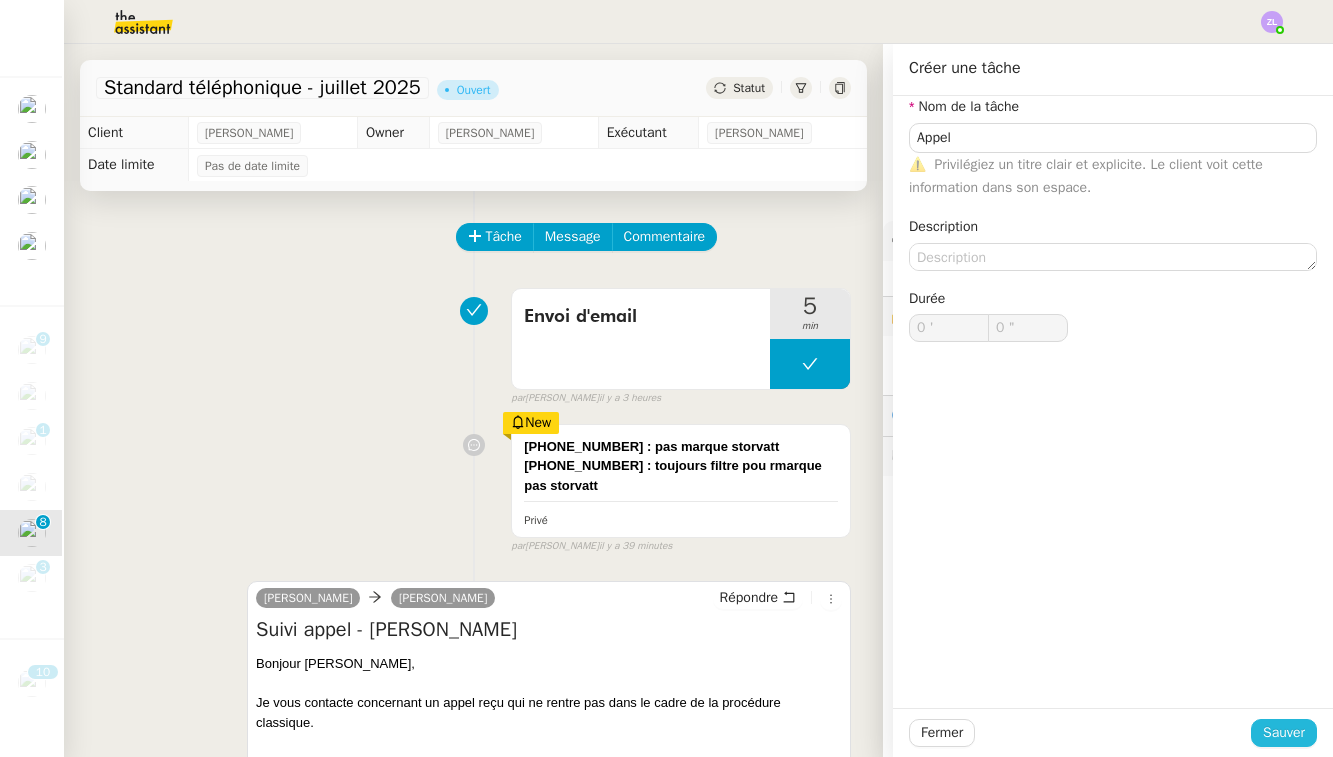 click on "Sauver" 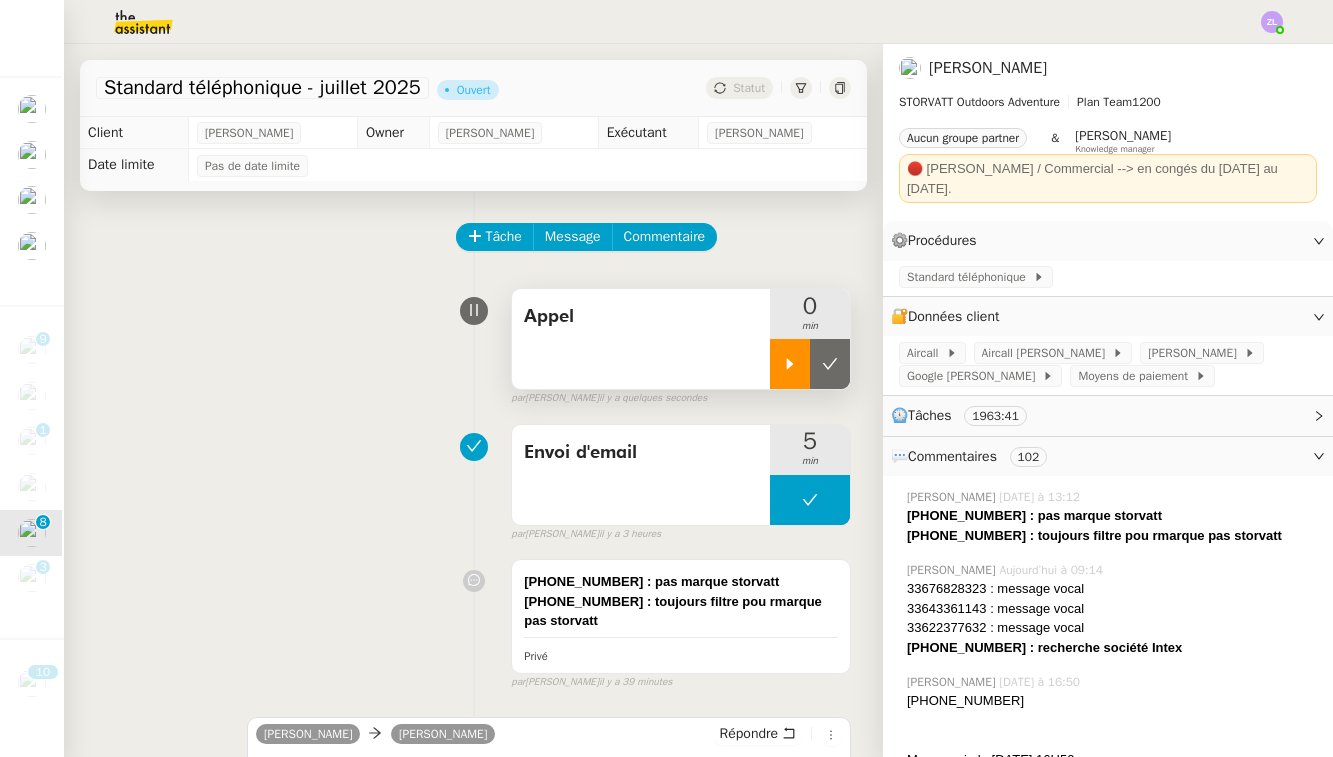 click 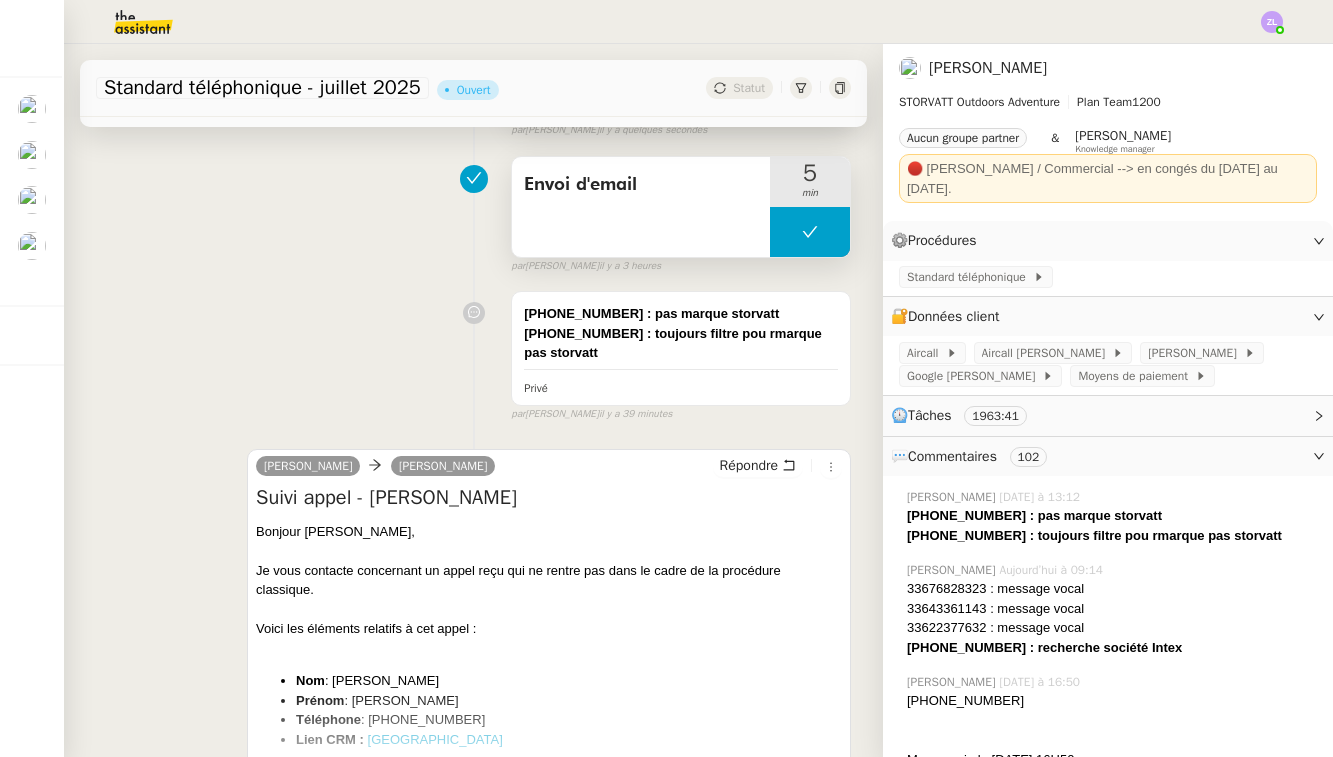 scroll, scrollTop: 339, scrollLeft: 0, axis: vertical 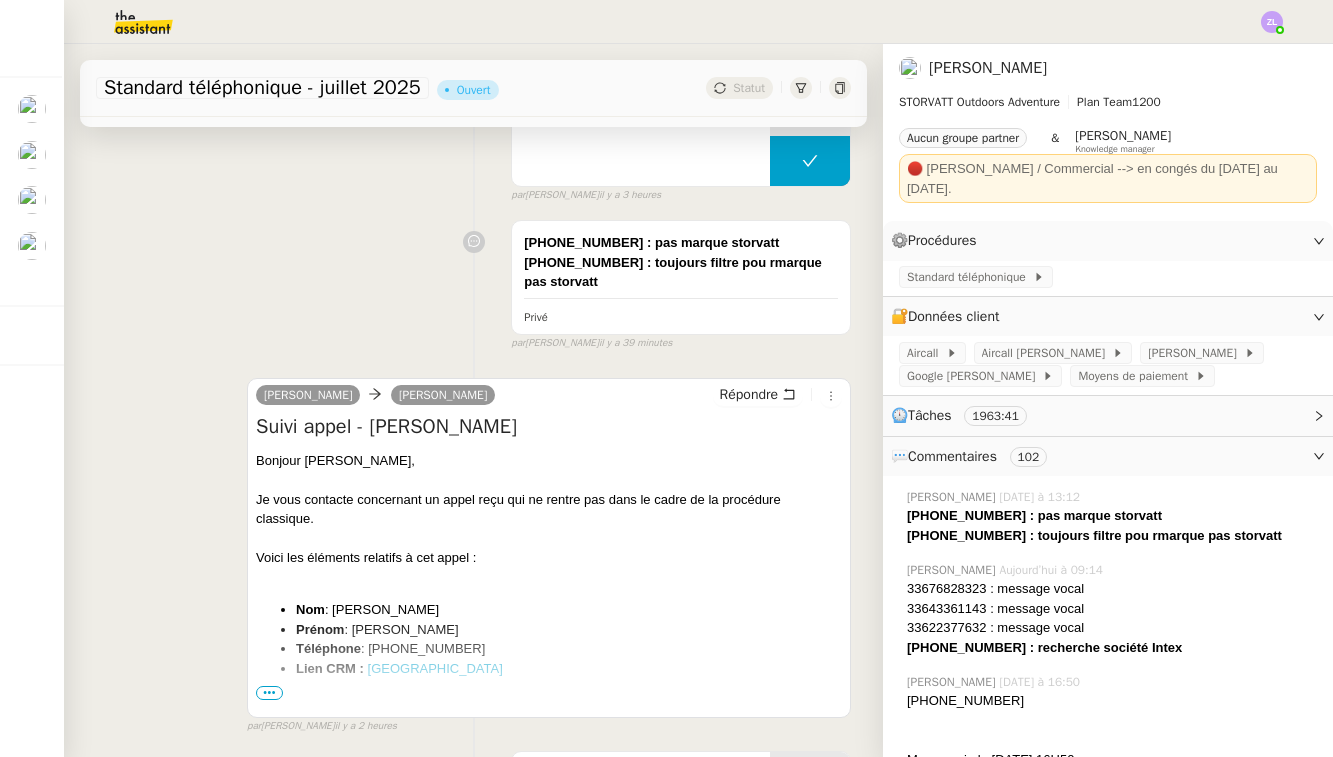 click on "•••" at bounding box center (269, 693) 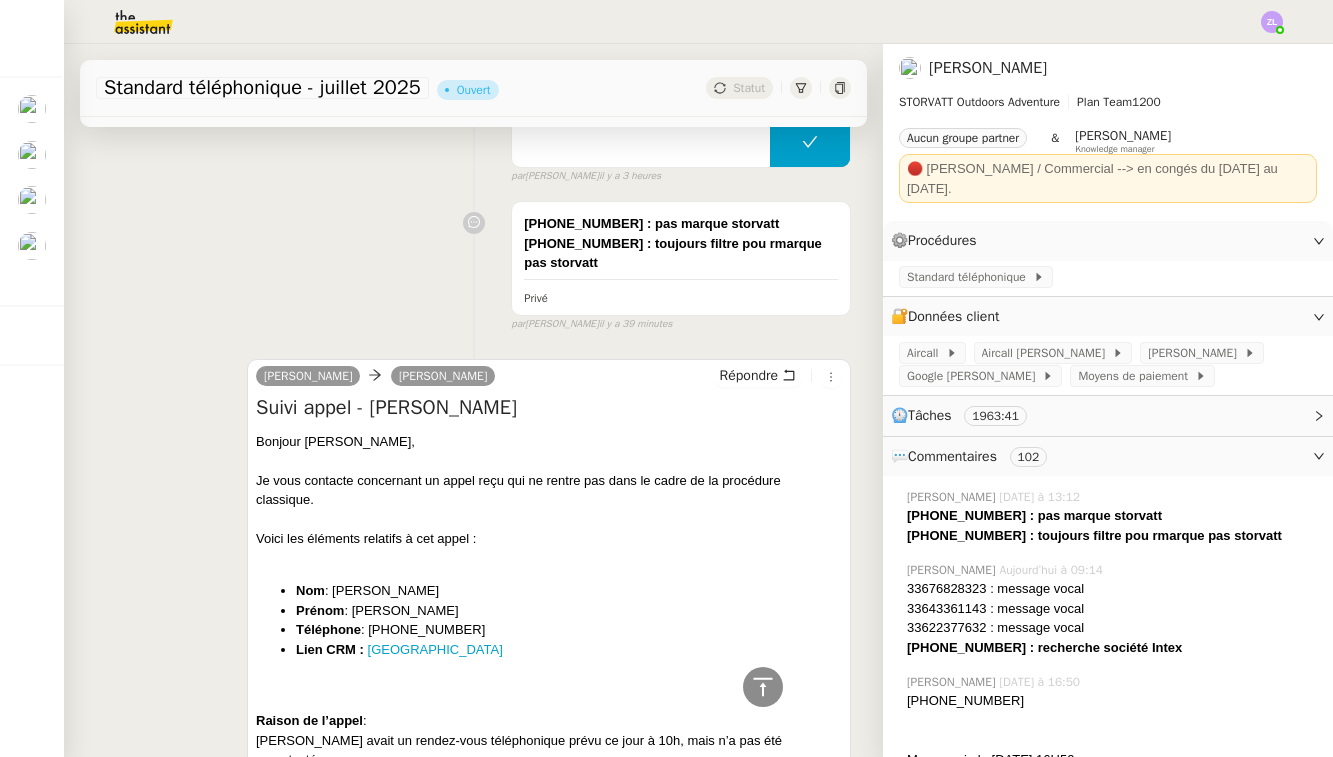 scroll, scrollTop: 165, scrollLeft: 0, axis: vertical 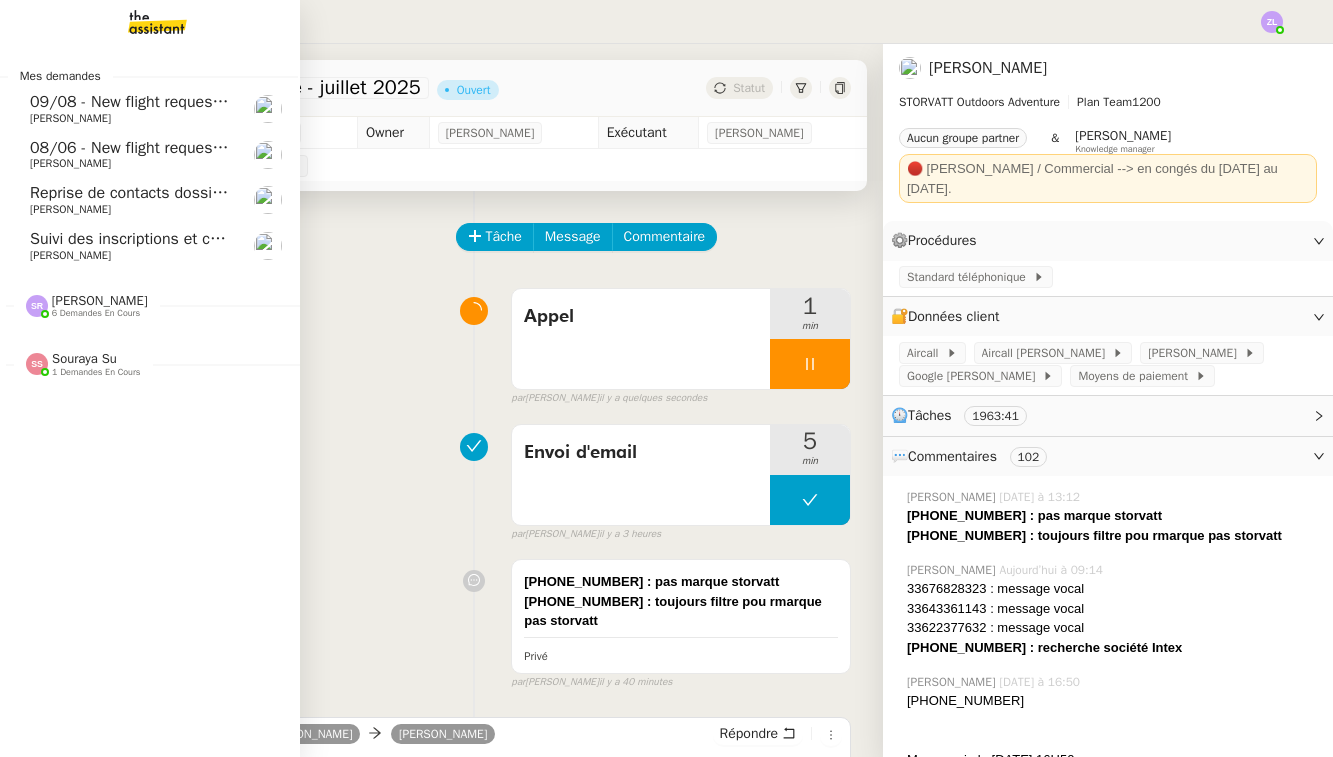 click on "6 demandes en cours" 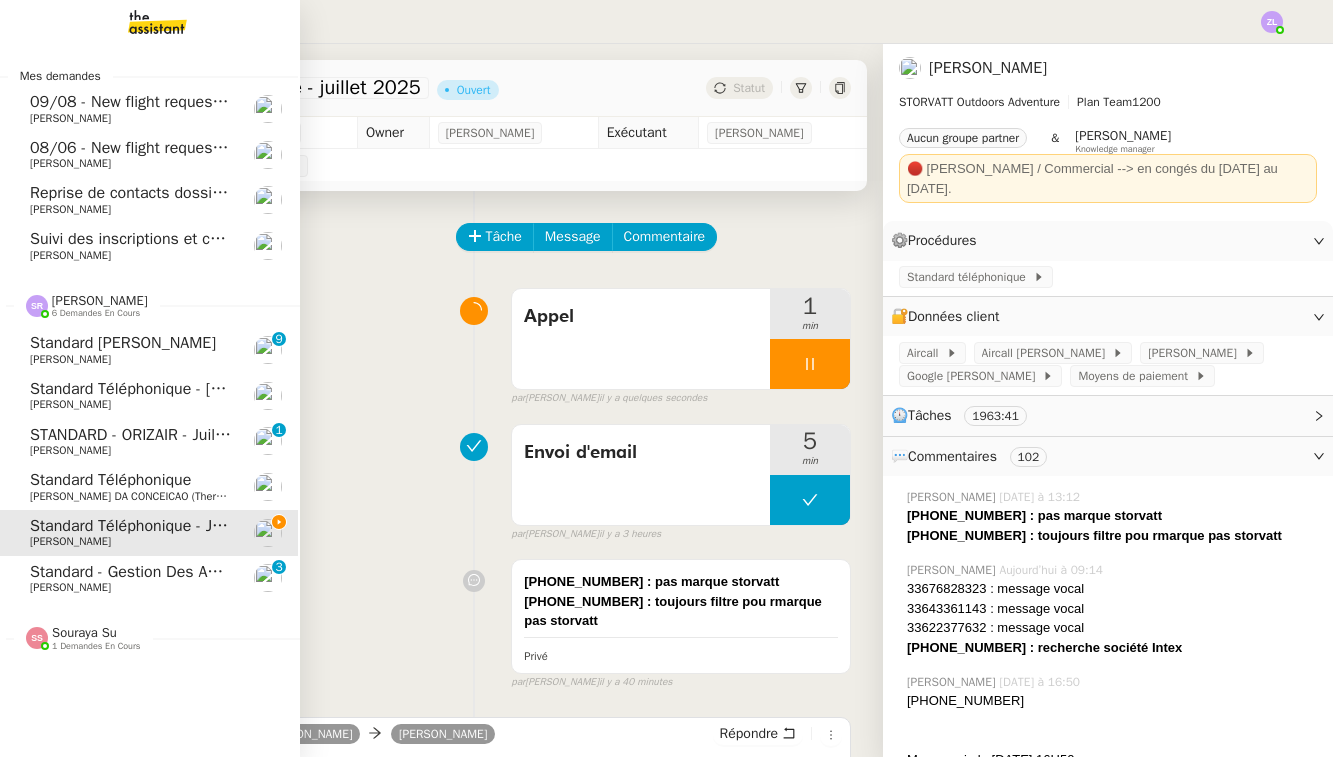click on "[PERSON_NAME]" 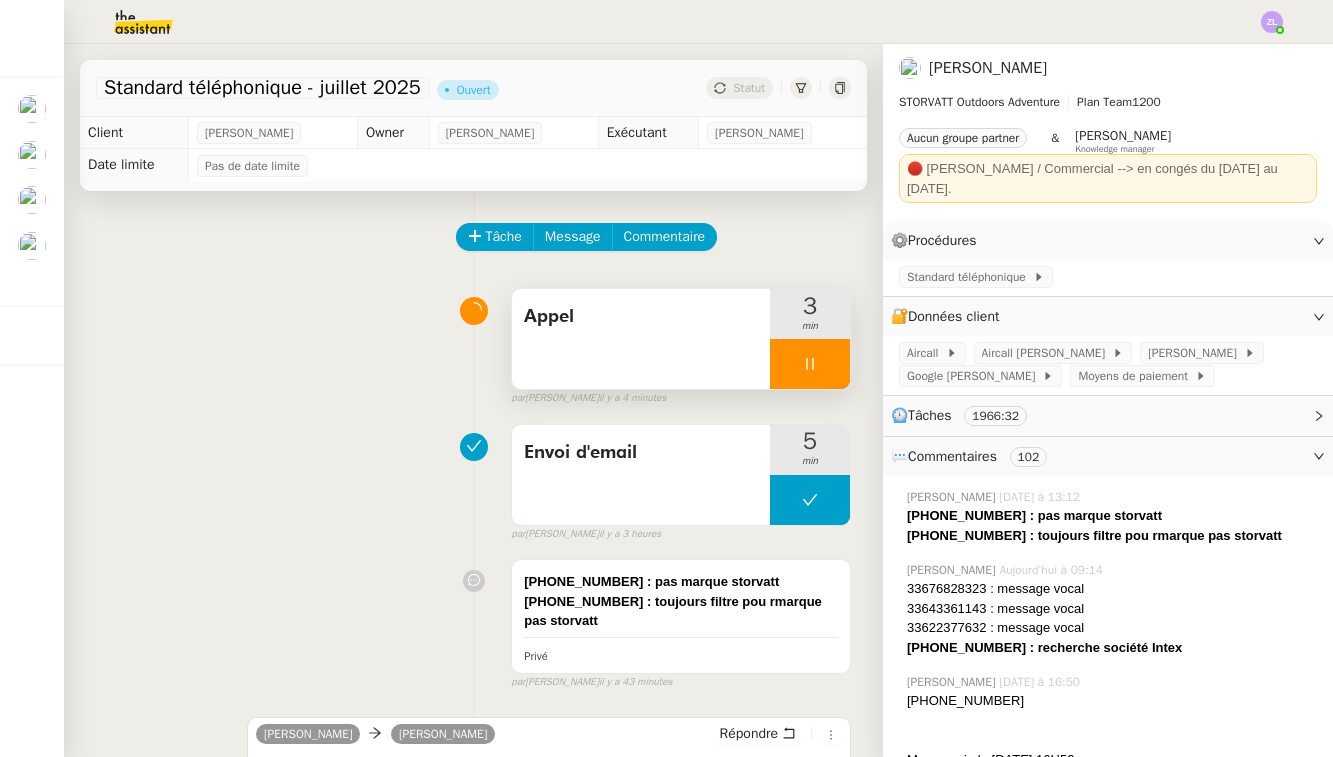 click at bounding box center [810, 364] 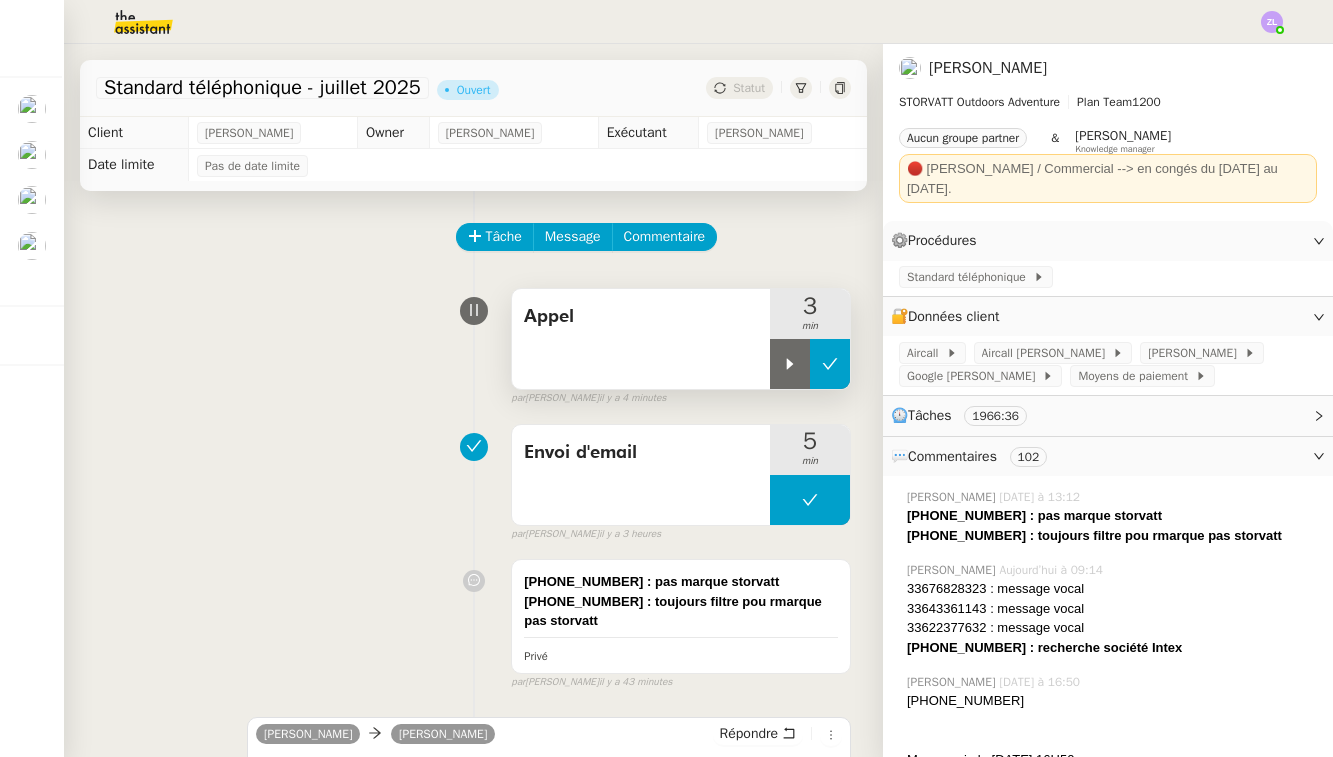click at bounding box center [830, 364] 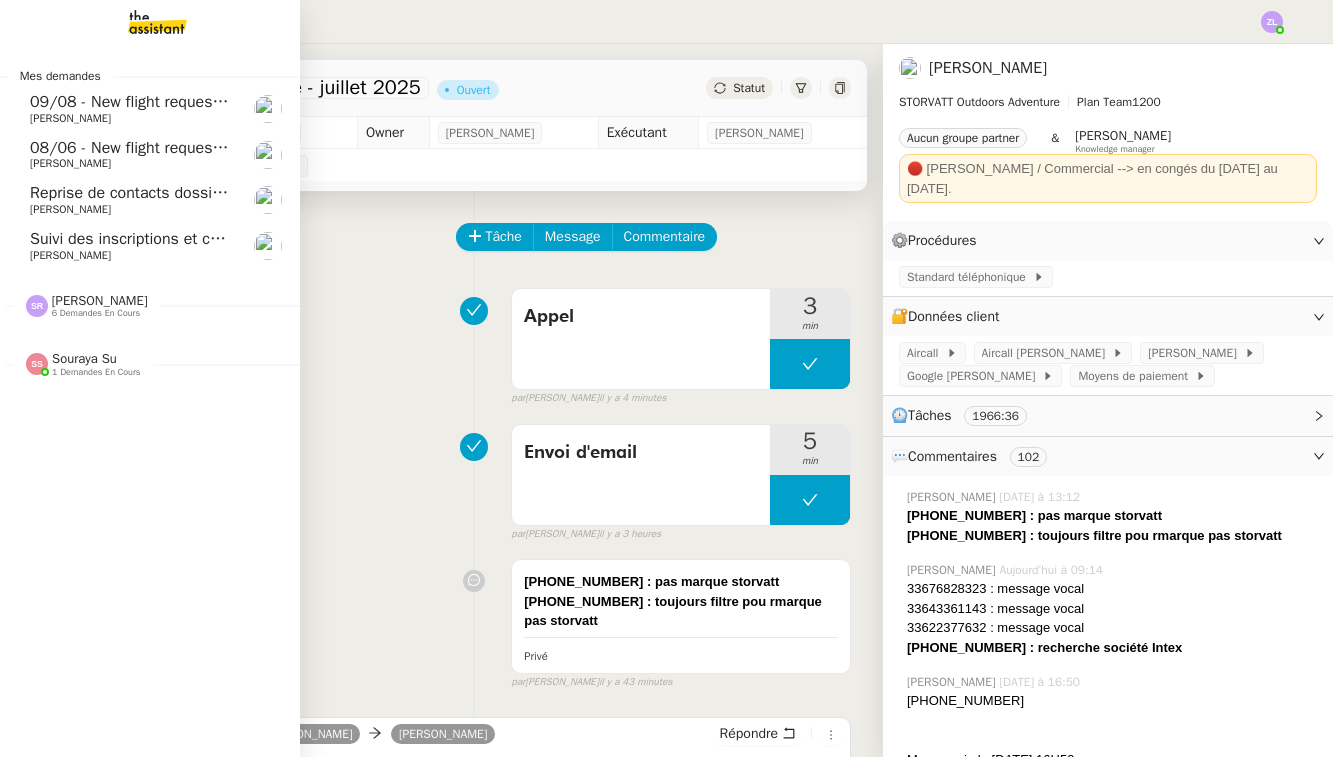 click on "Reprise de contacts dossiers non suivis - [DATE]" 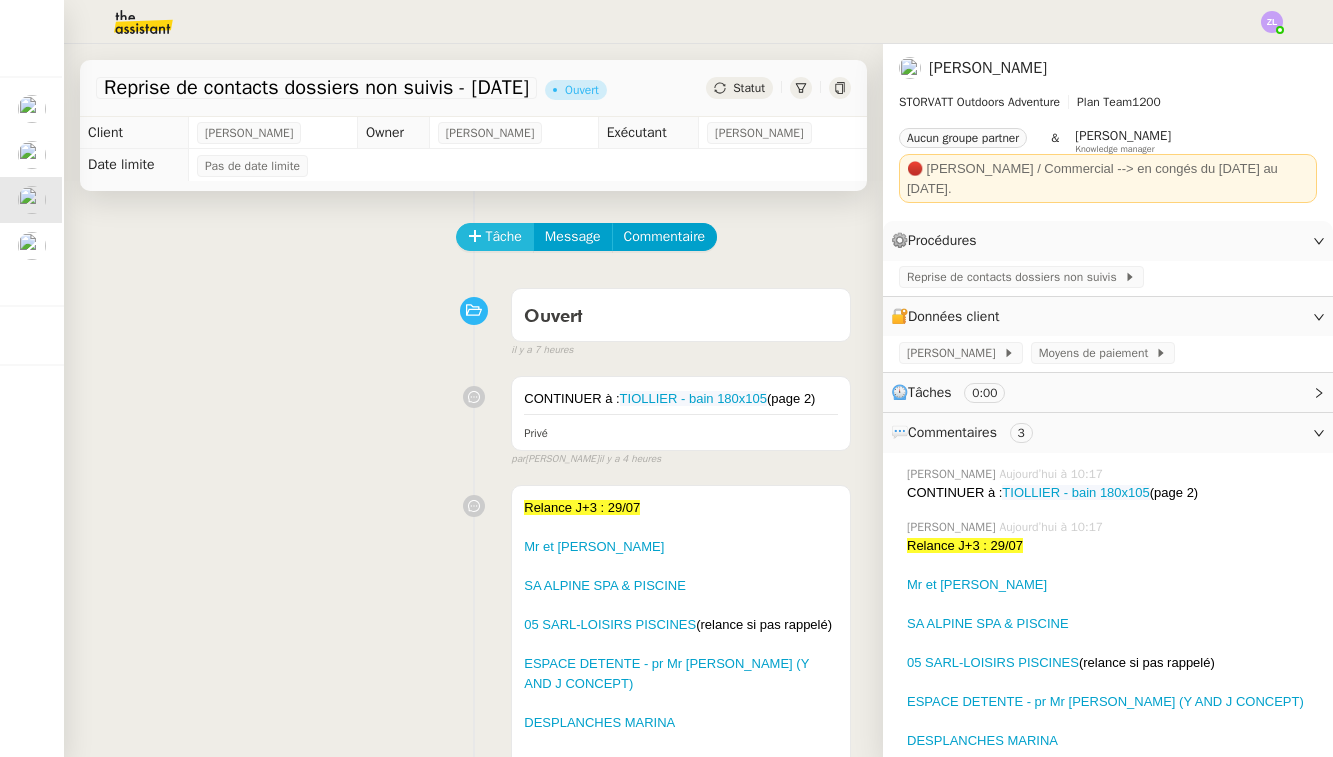 click on "Tâche" 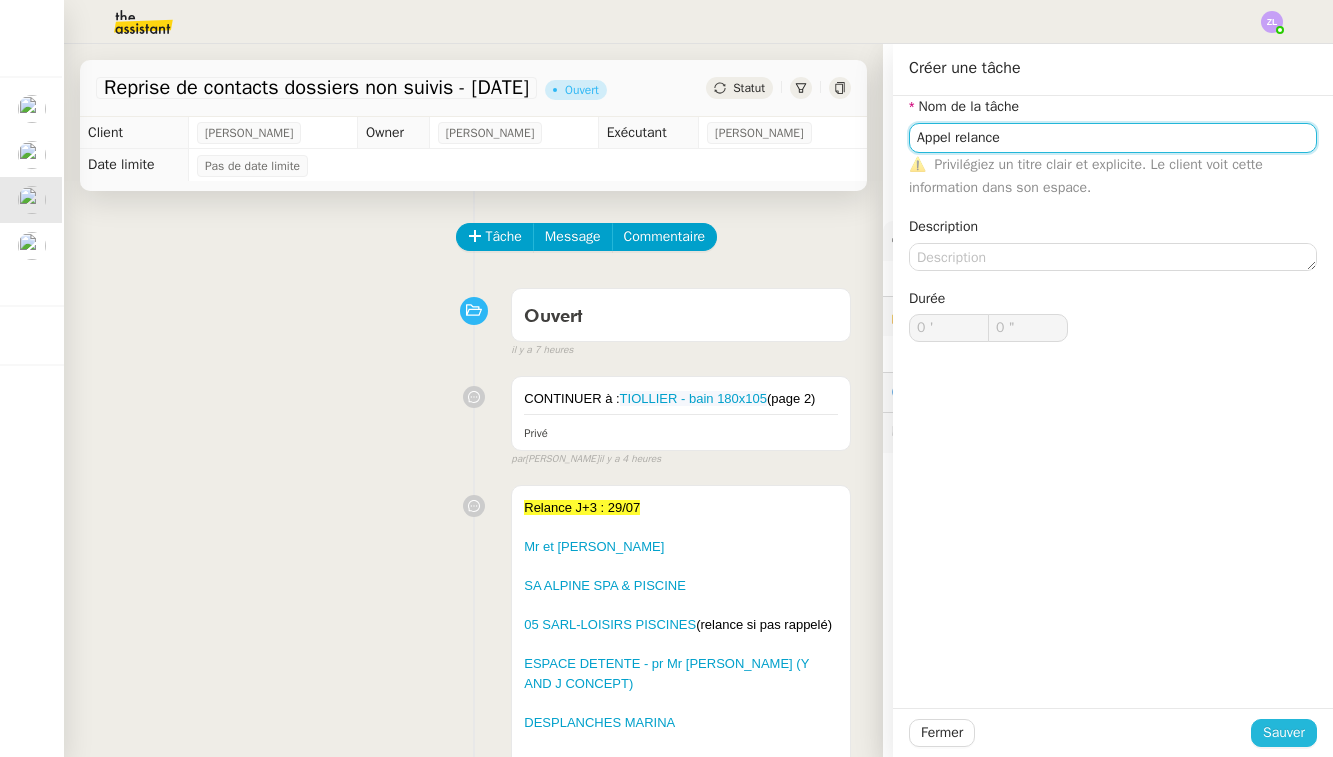 type on "Appel relance" 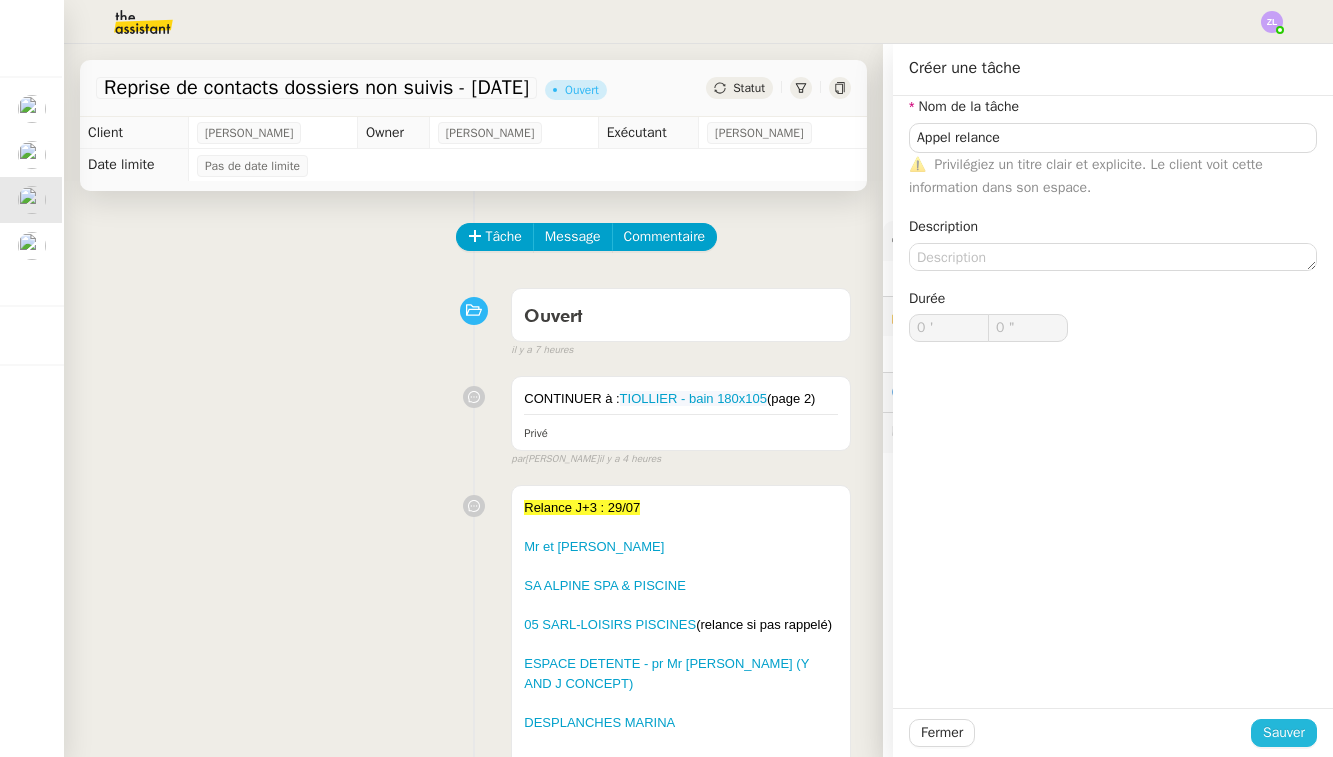click on "Sauver" 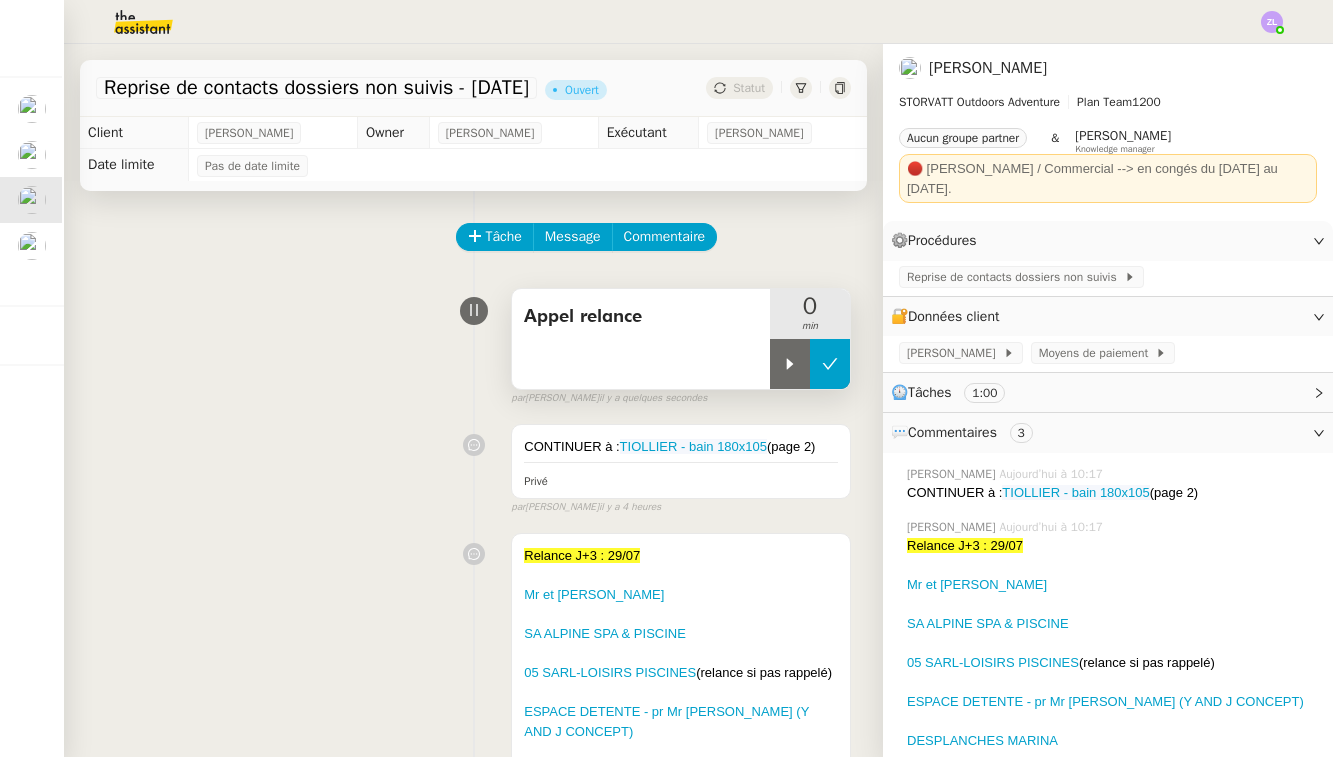 click 